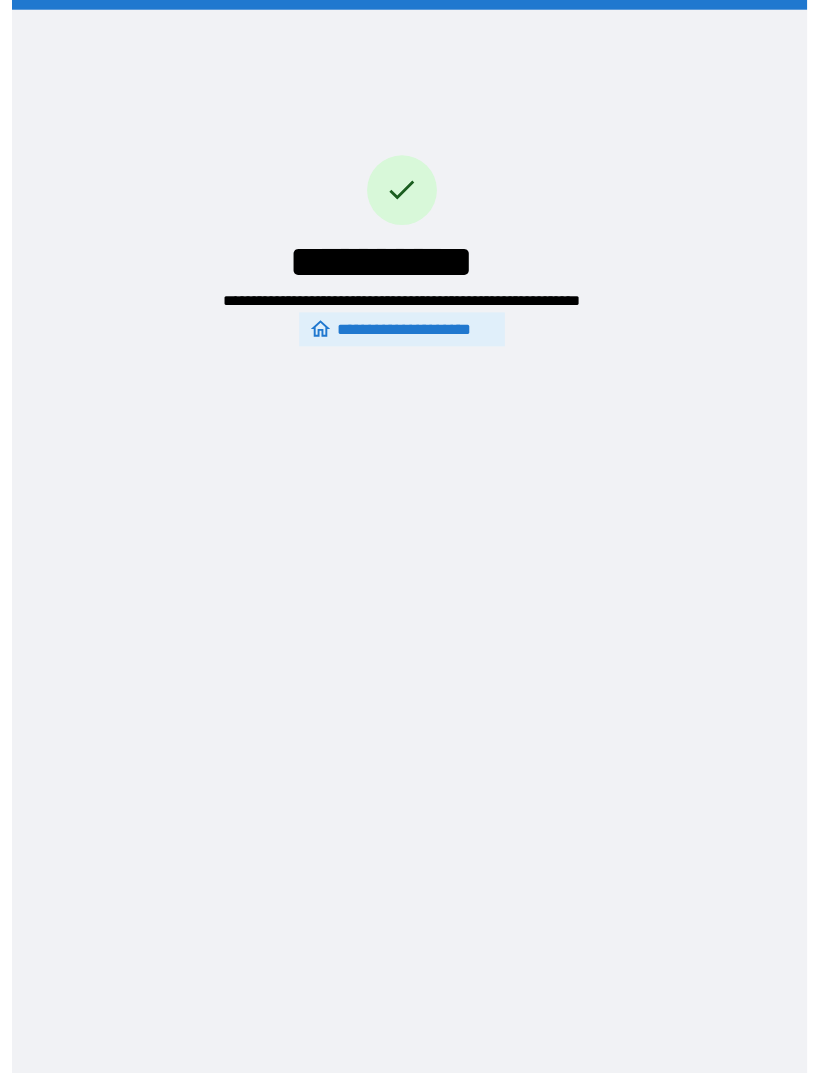 scroll, scrollTop: 0, scrollLeft: 9, axis: horizontal 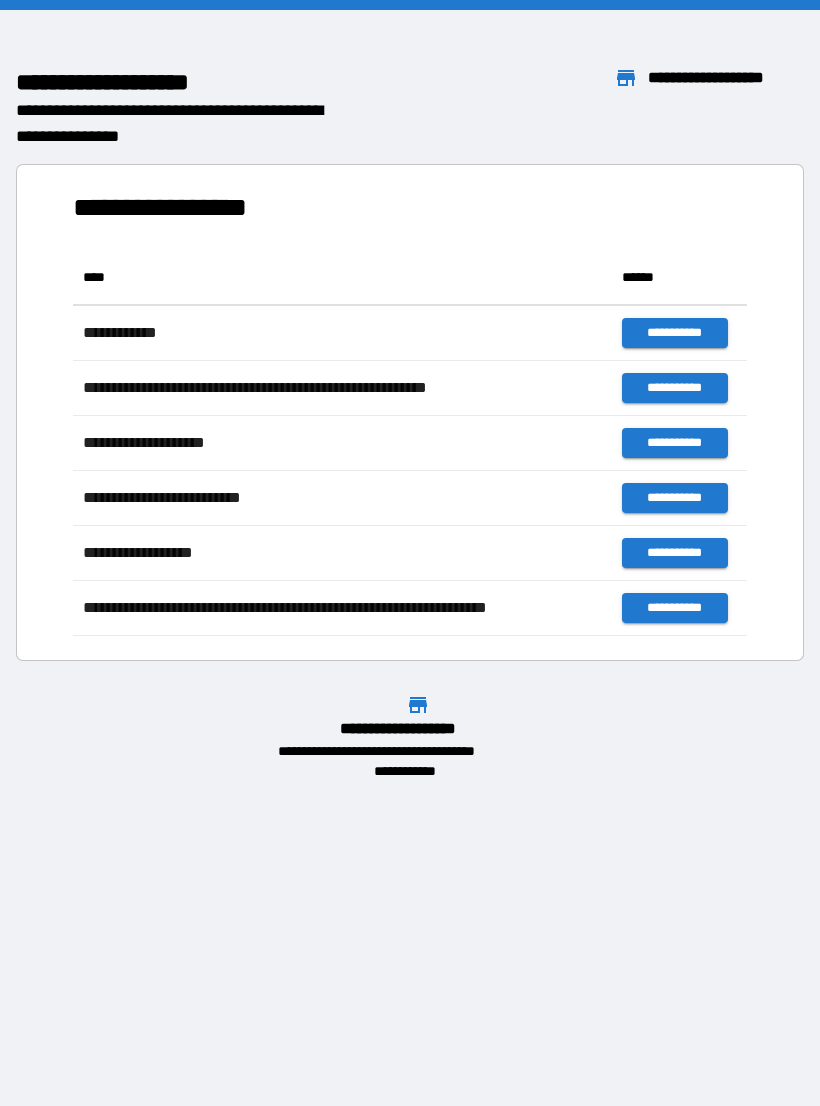 click on "**********" at bounding box center [410, 412] 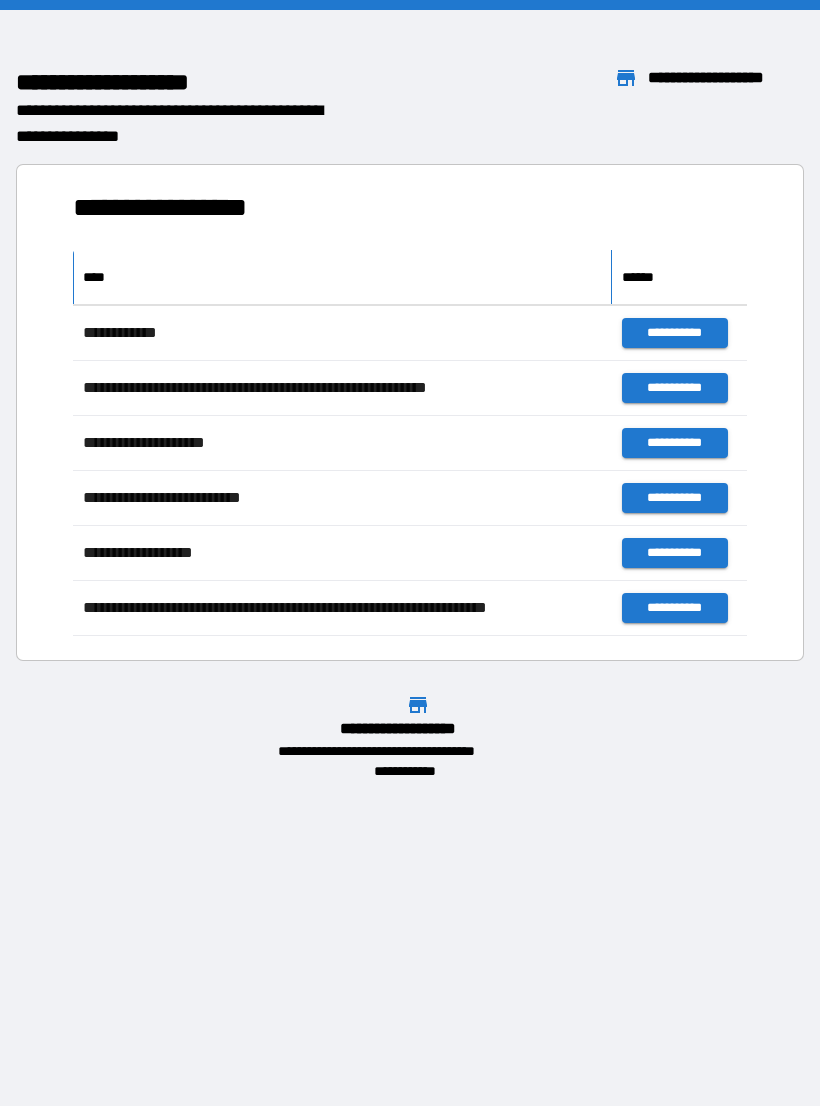 click on "****" at bounding box center (99, 277) 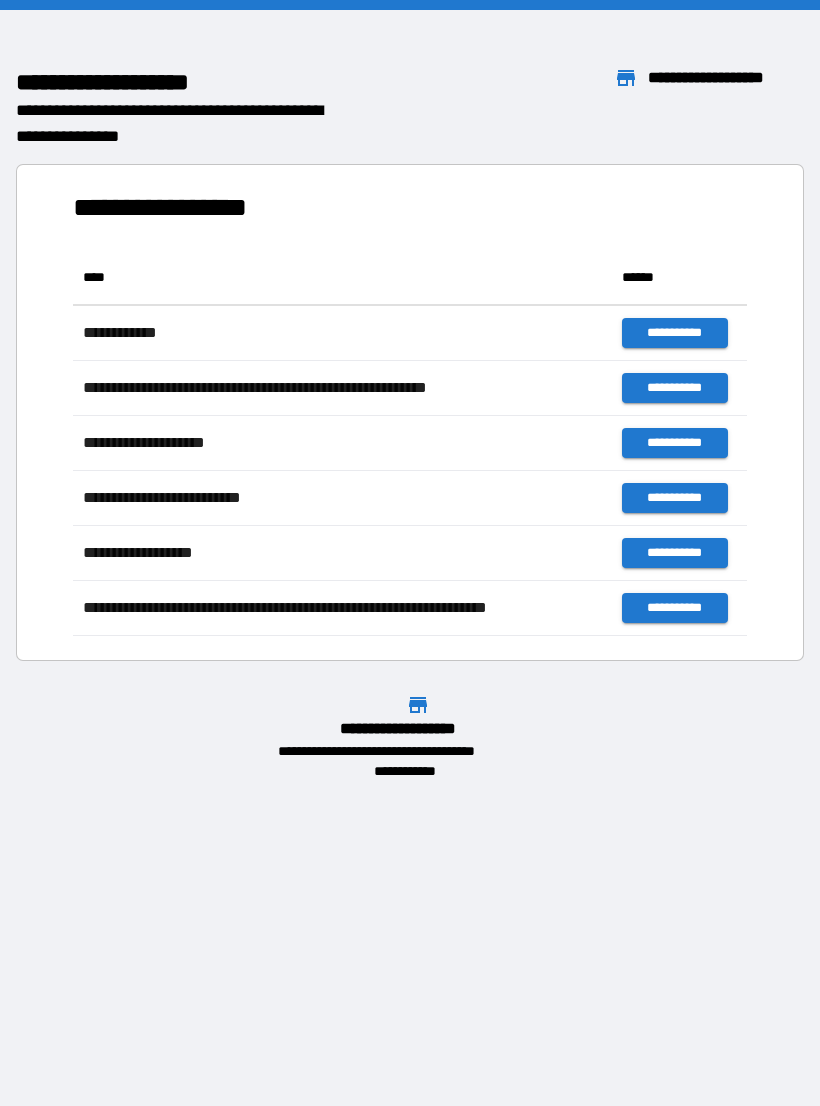 click on "**********" at bounding box center [168, 207] 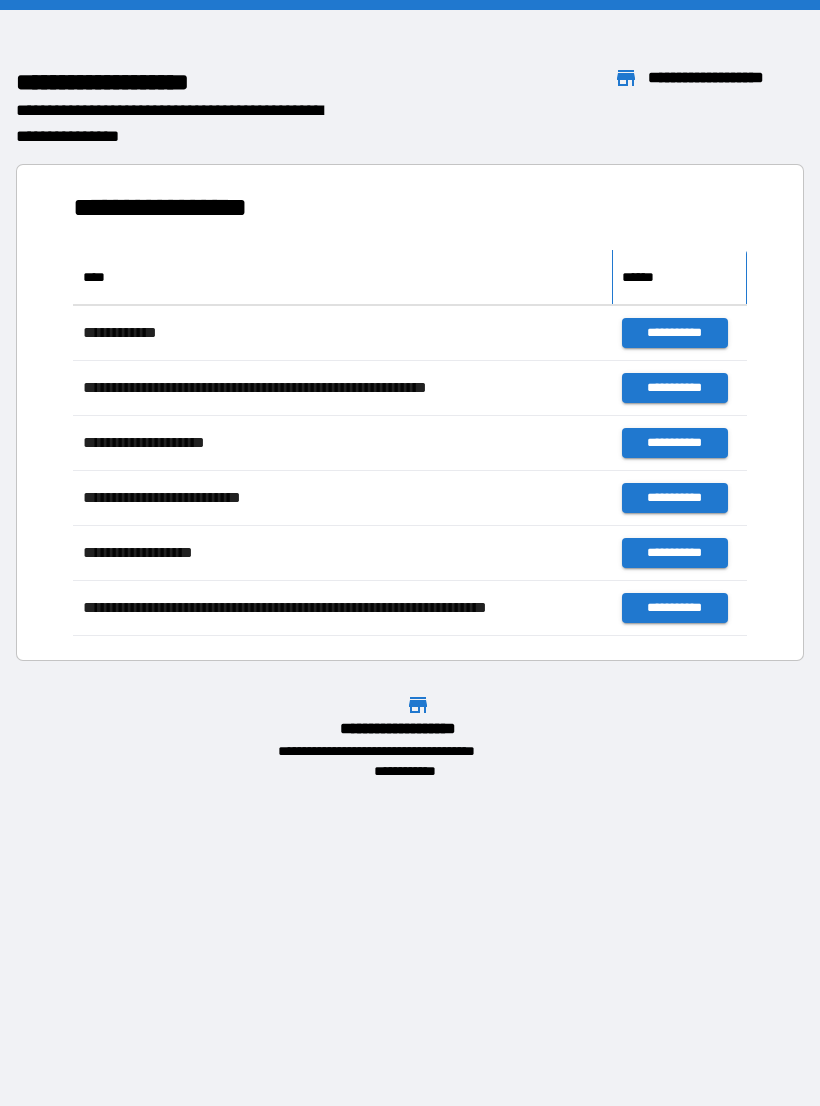 click on "******" at bounding box center (642, 277) 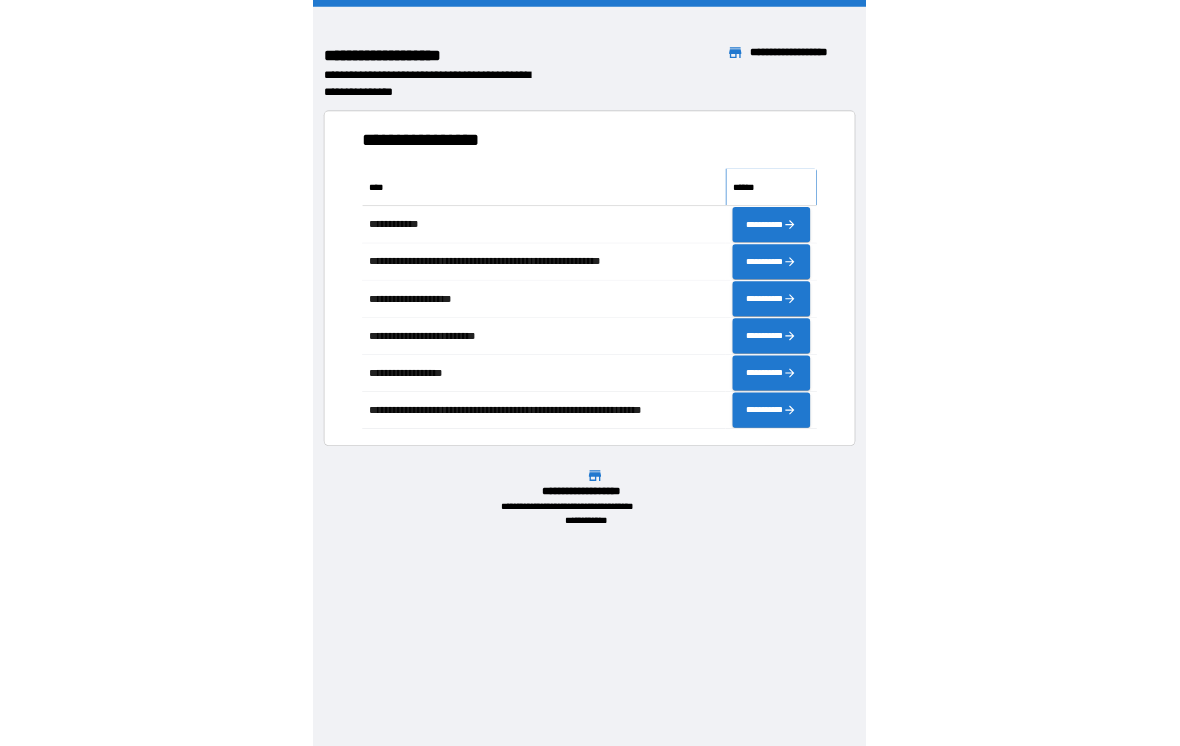 scroll, scrollTop: 1, scrollLeft: 1, axis: both 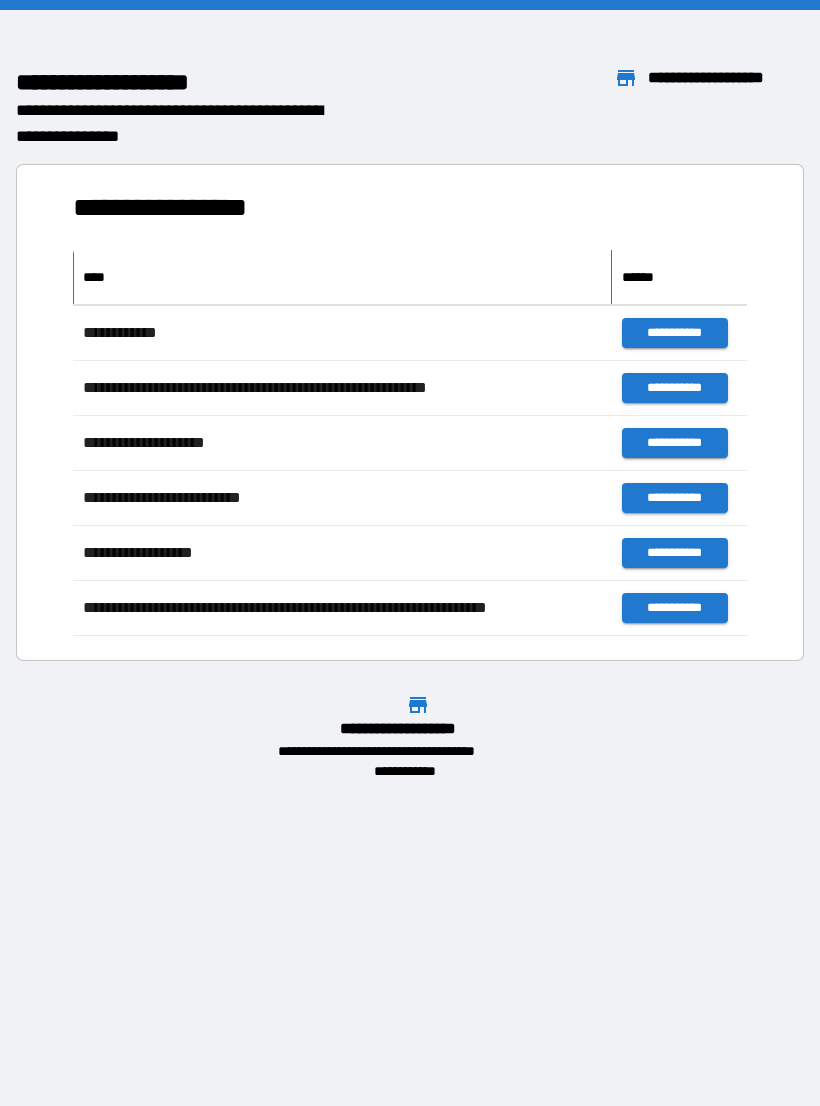 click on "****" at bounding box center [342, 277] 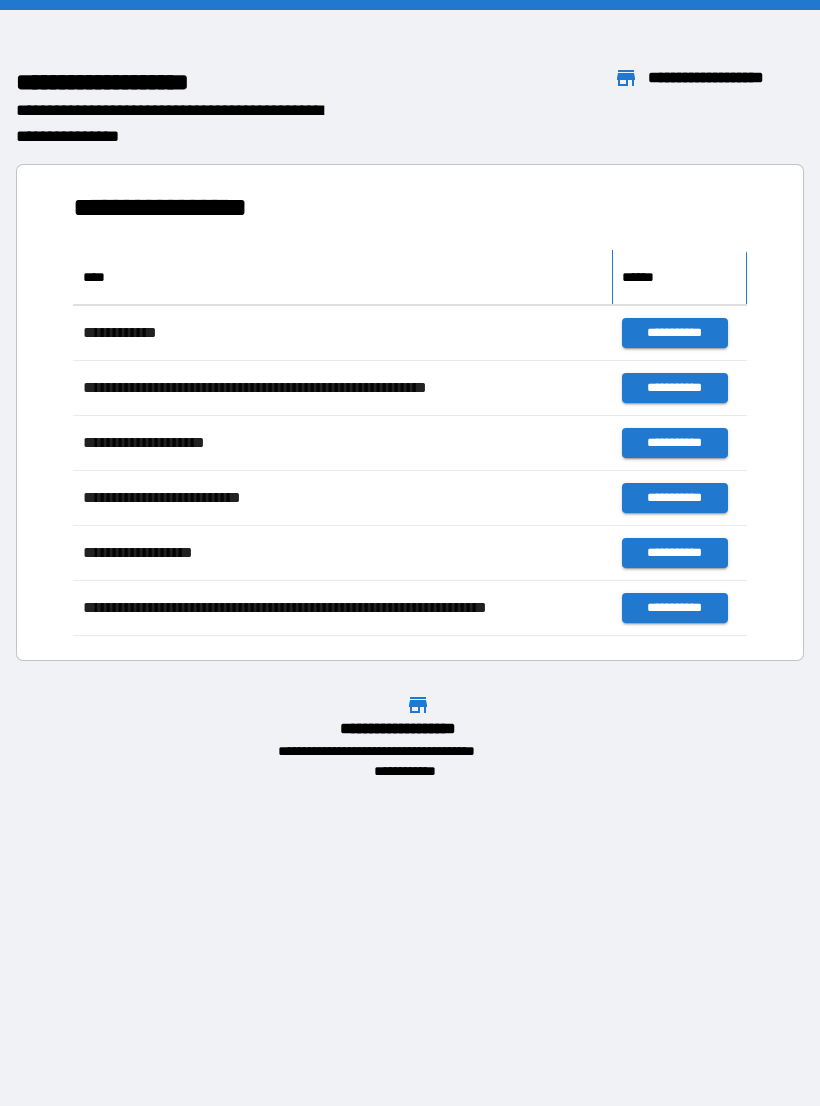 click on "******" at bounding box center [679, 277] 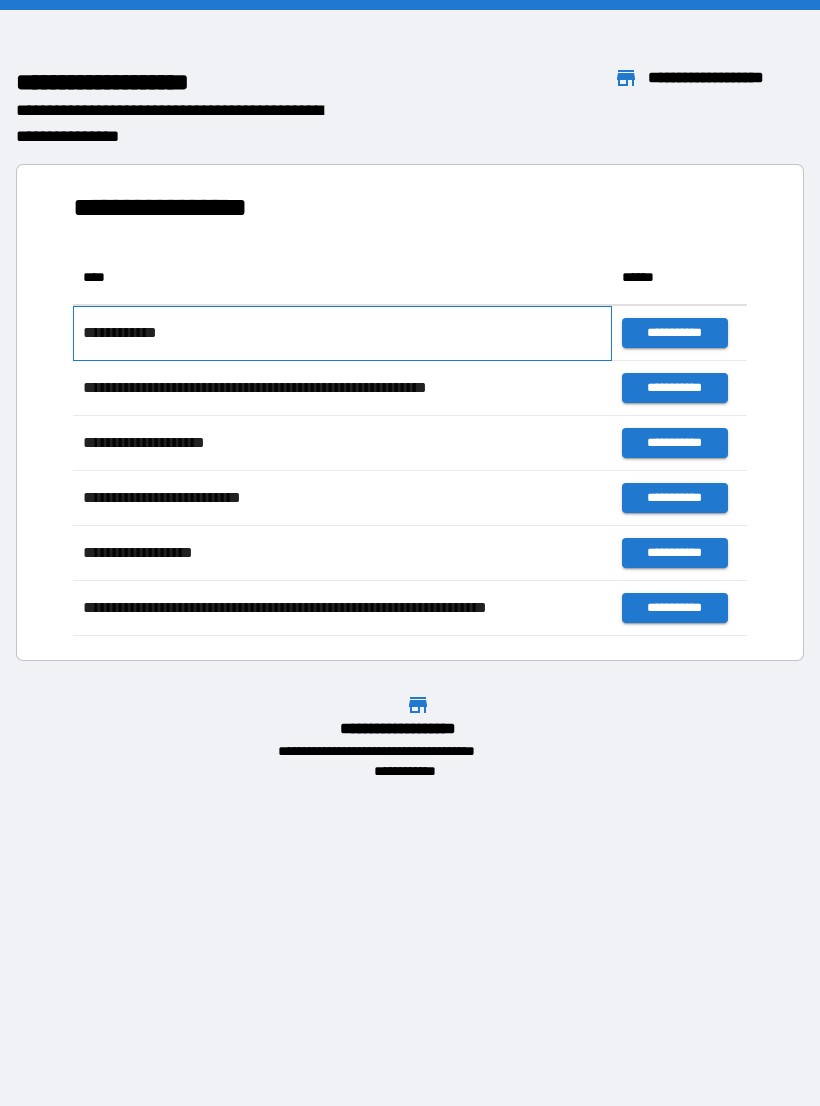 click on "**********" at bounding box center [125, 333] 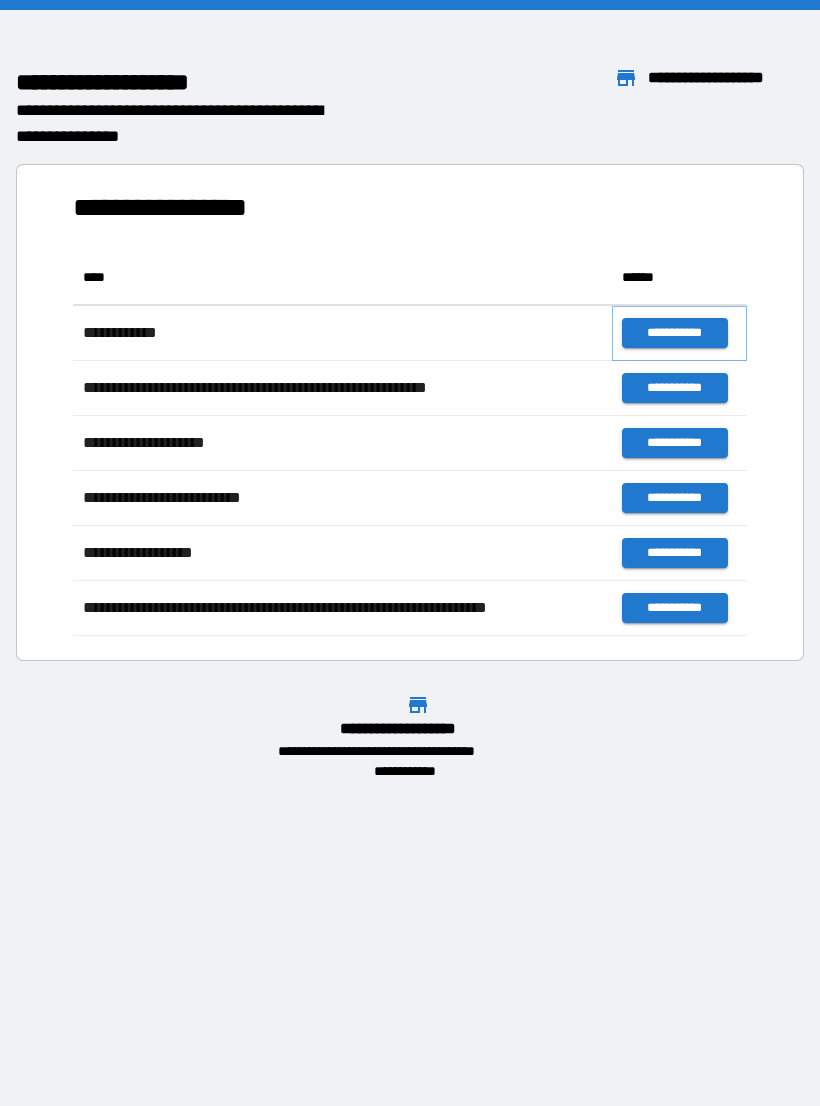 click on "**********" at bounding box center [674, 333] 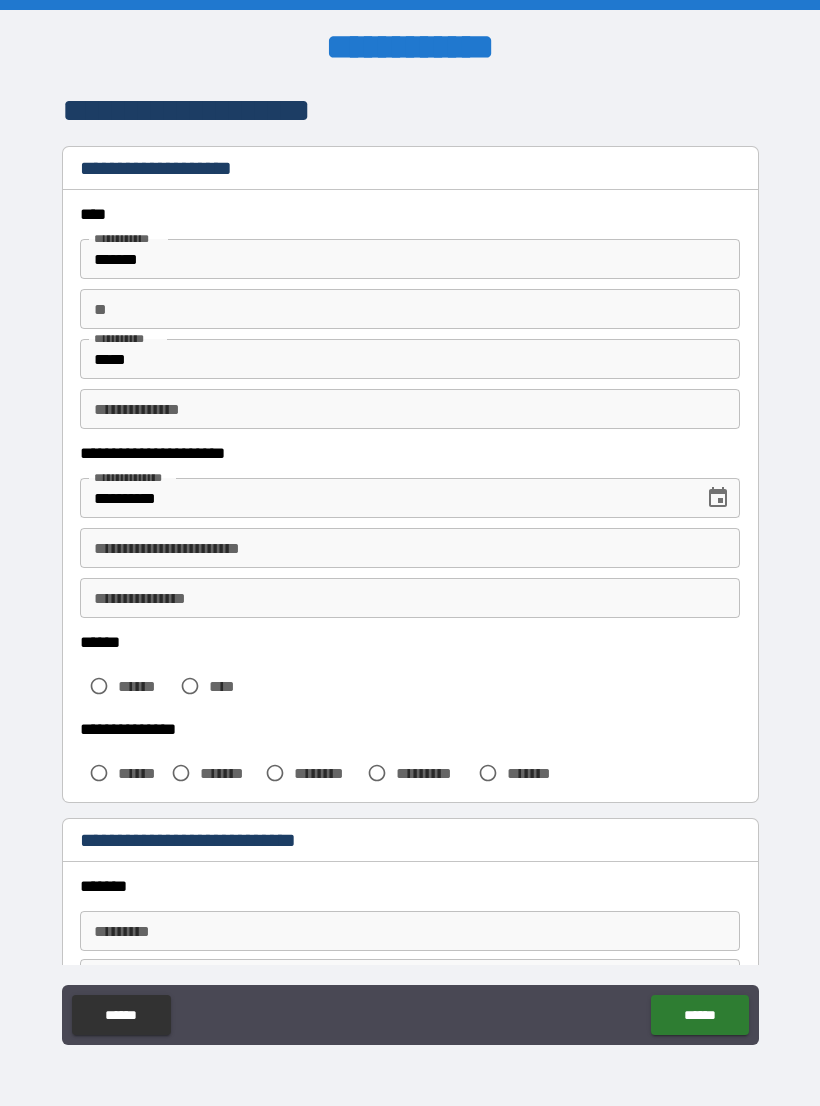 click on "*******" at bounding box center [410, 259] 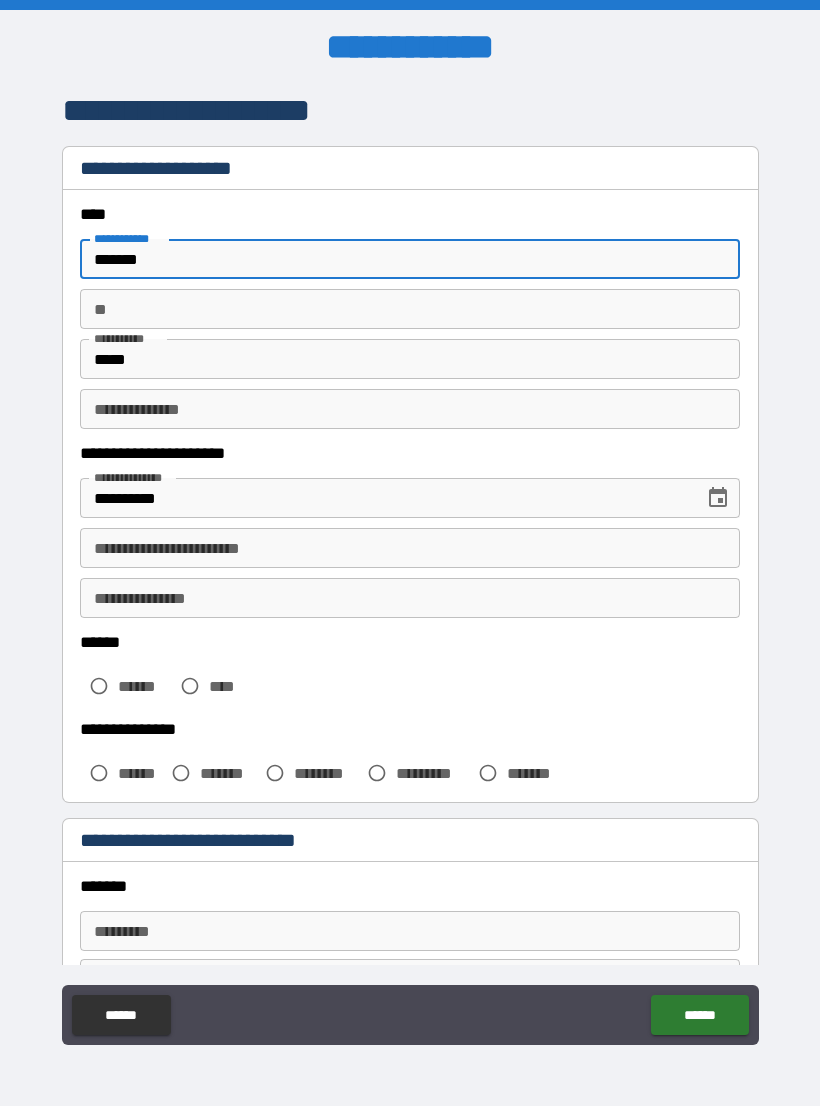 click on "*******" at bounding box center [410, 259] 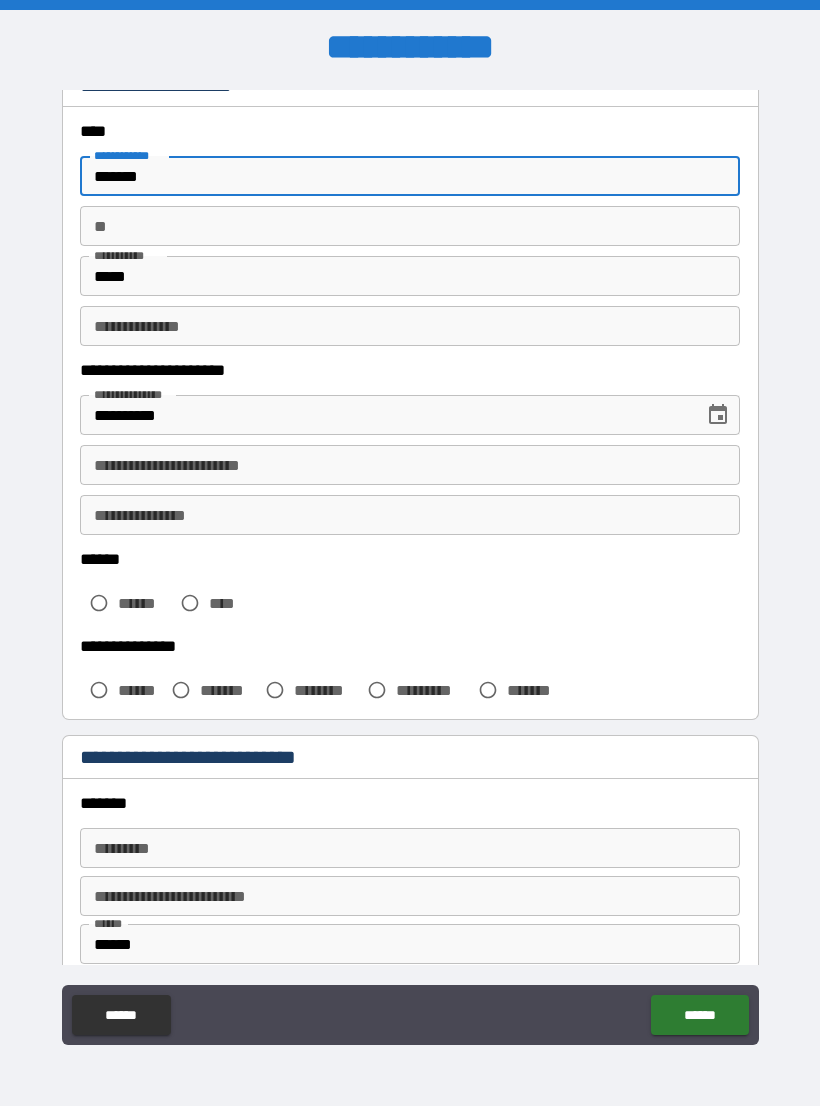 scroll, scrollTop: 87, scrollLeft: 0, axis: vertical 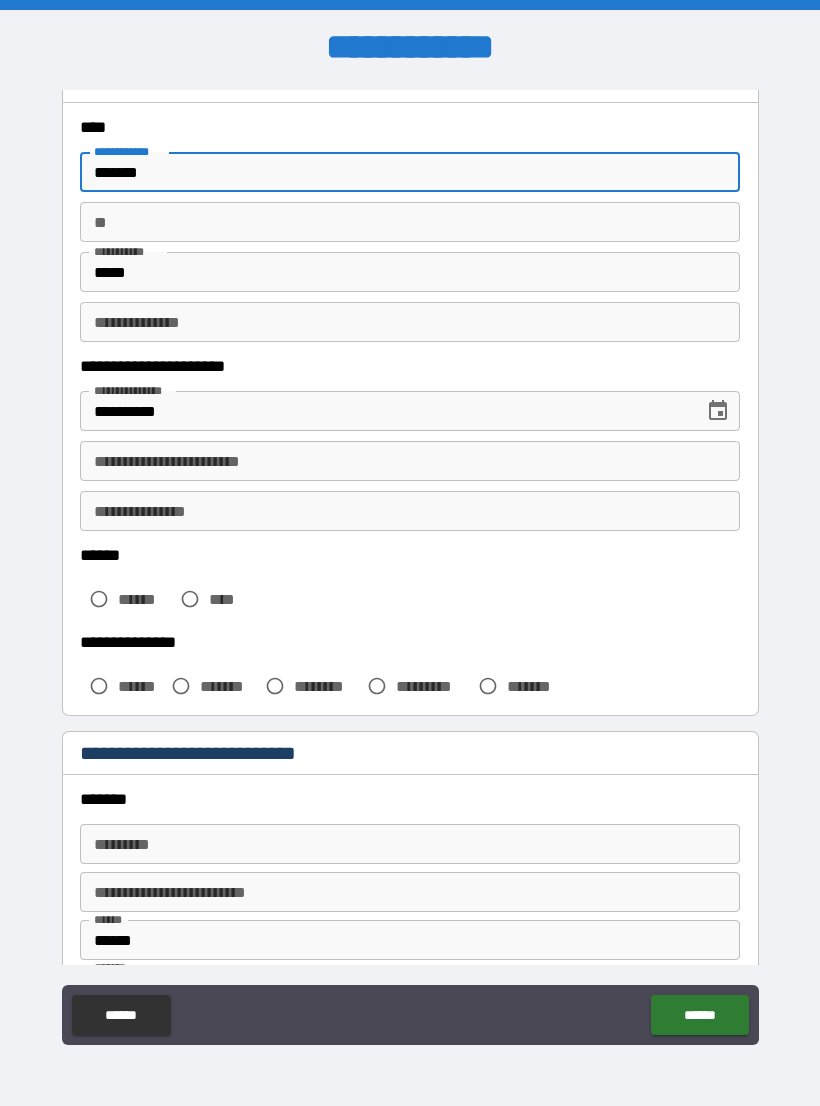 type on "*******" 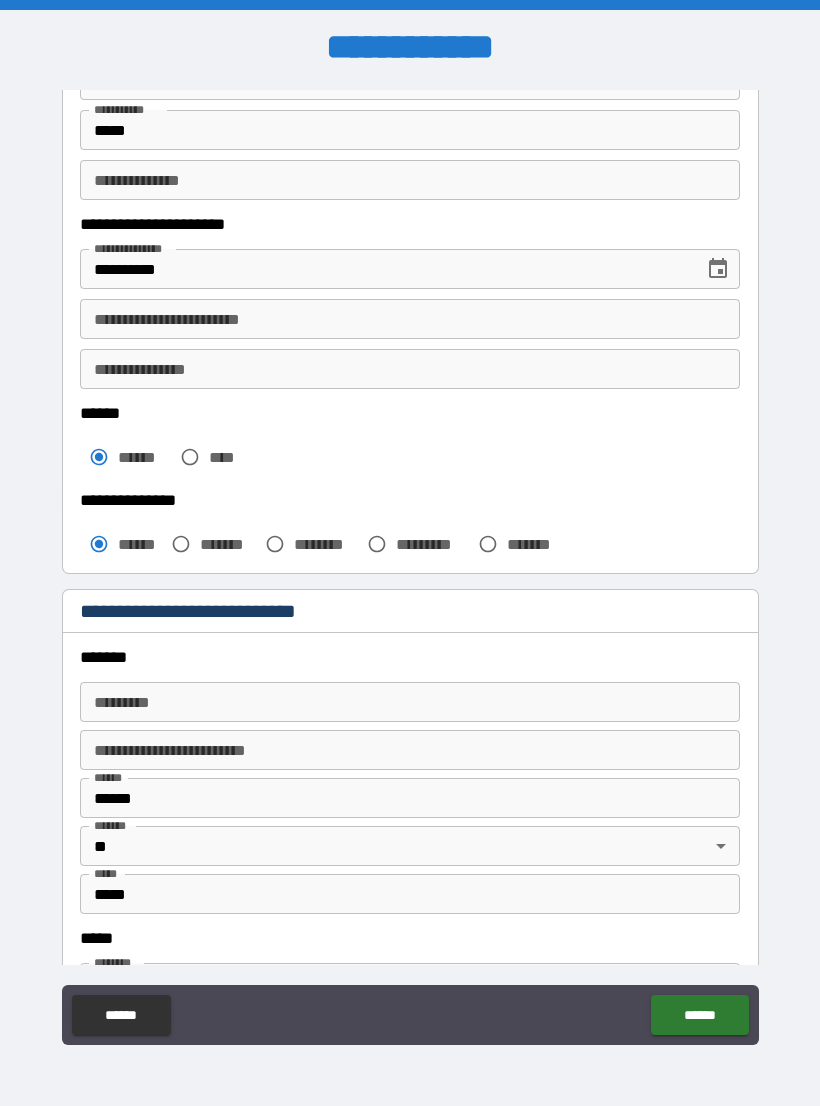scroll, scrollTop: 231, scrollLeft: 0, axis: vertical 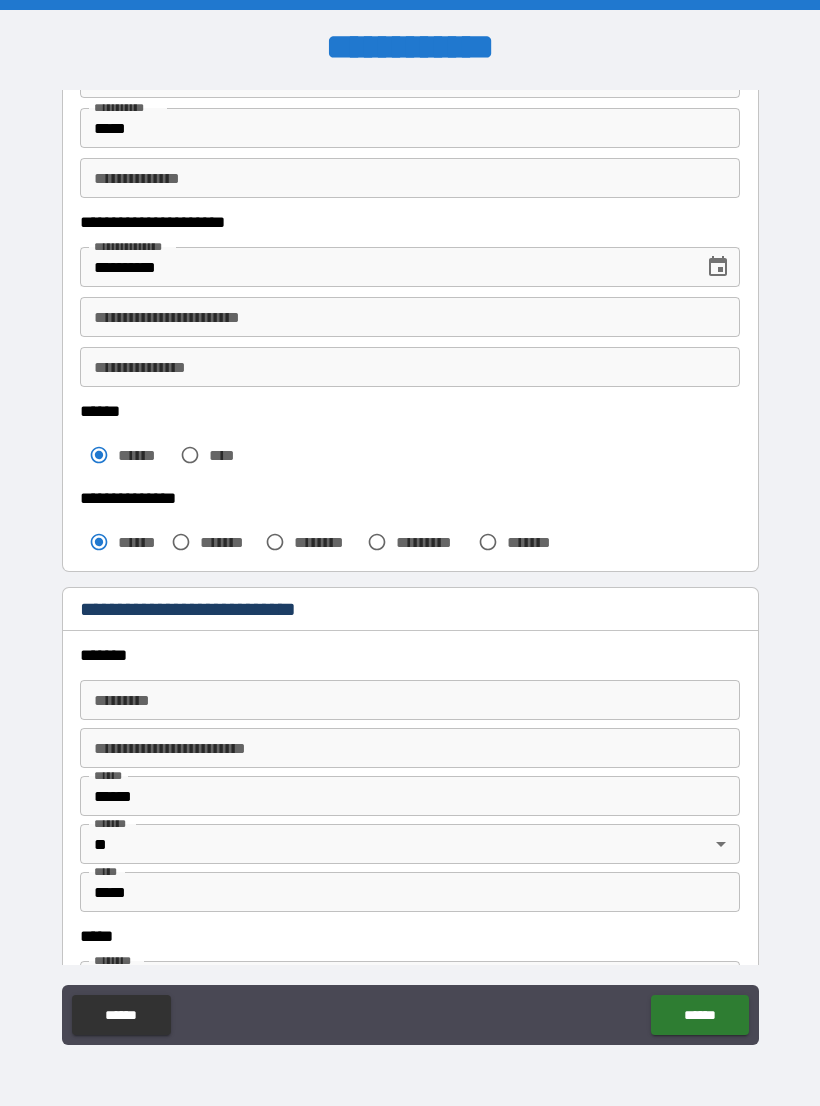 click on "*******   * *******   *" at bounding box center [410, 700] 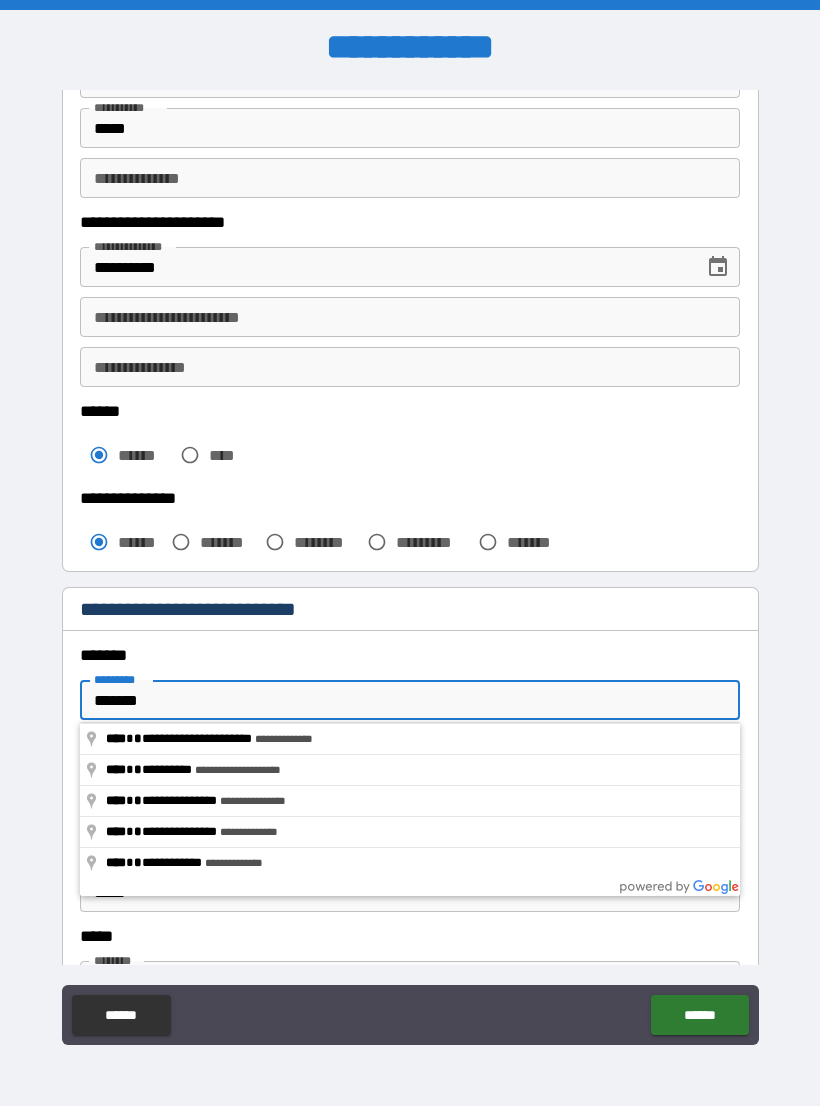 click on "******" at bounding box center (410, 700) 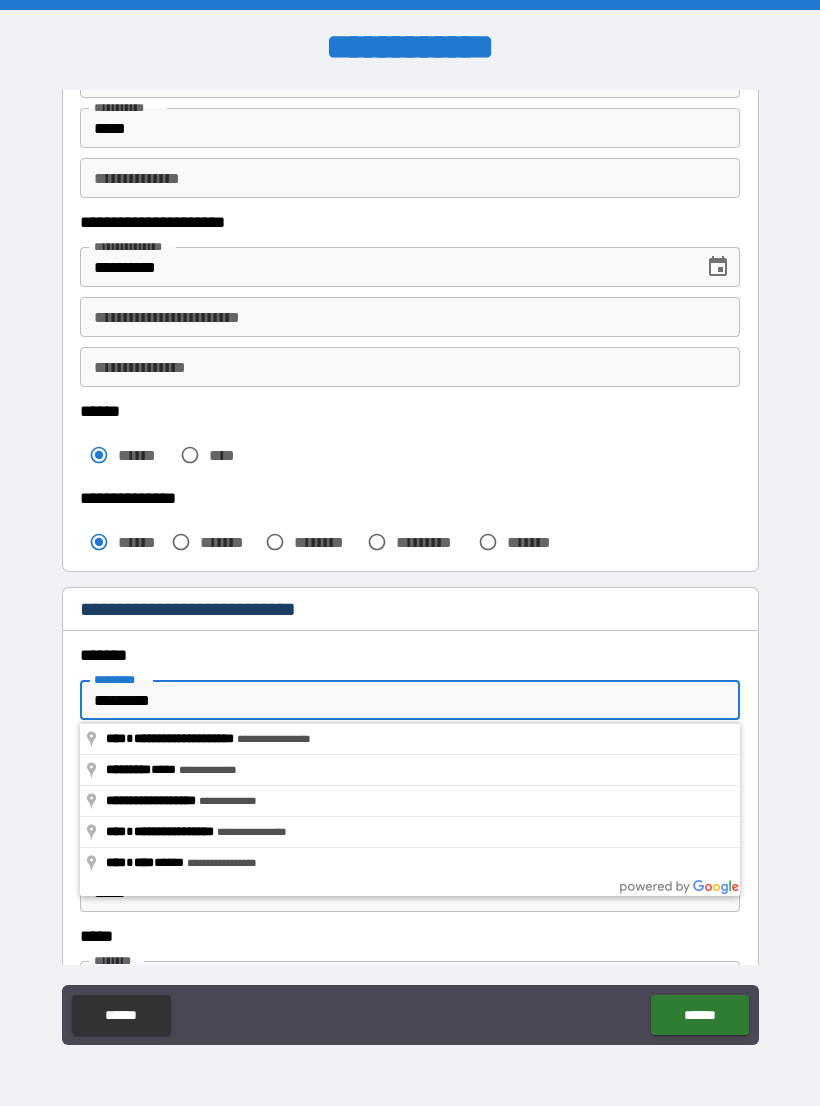 type on "**********" 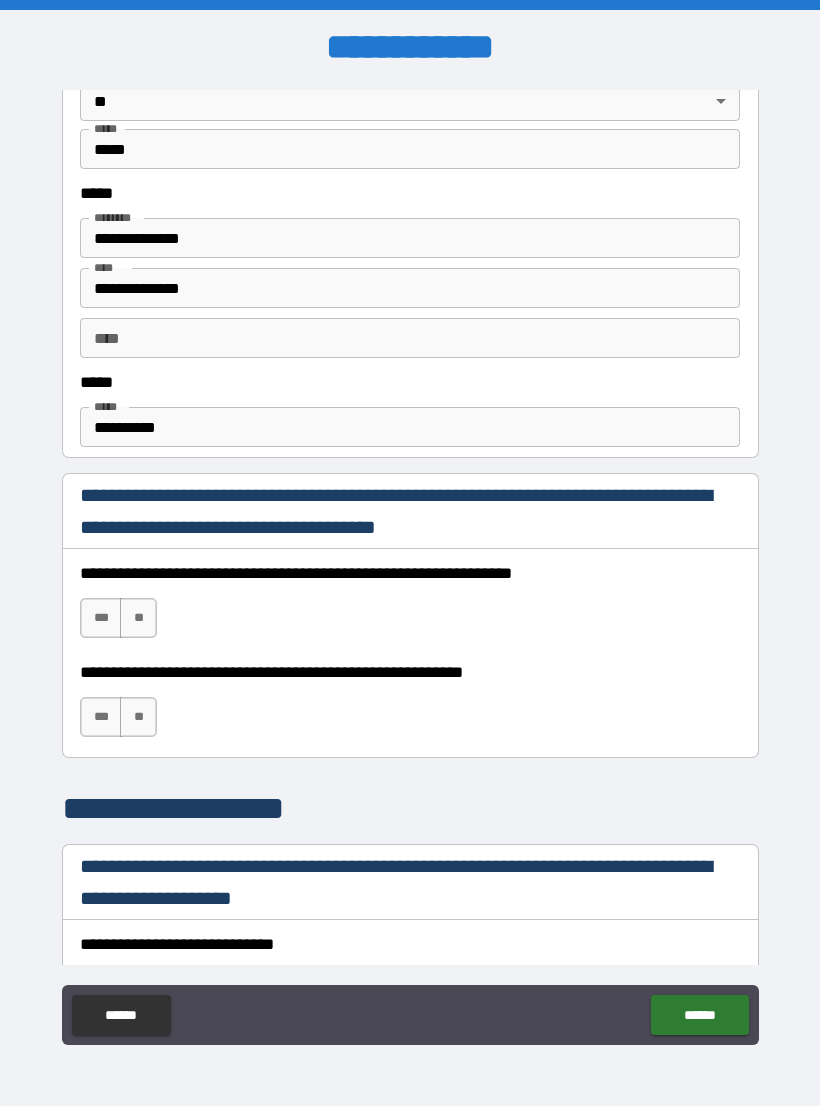 scroll, scrollTop: 959, scrollLeft: 0, axis: vertical 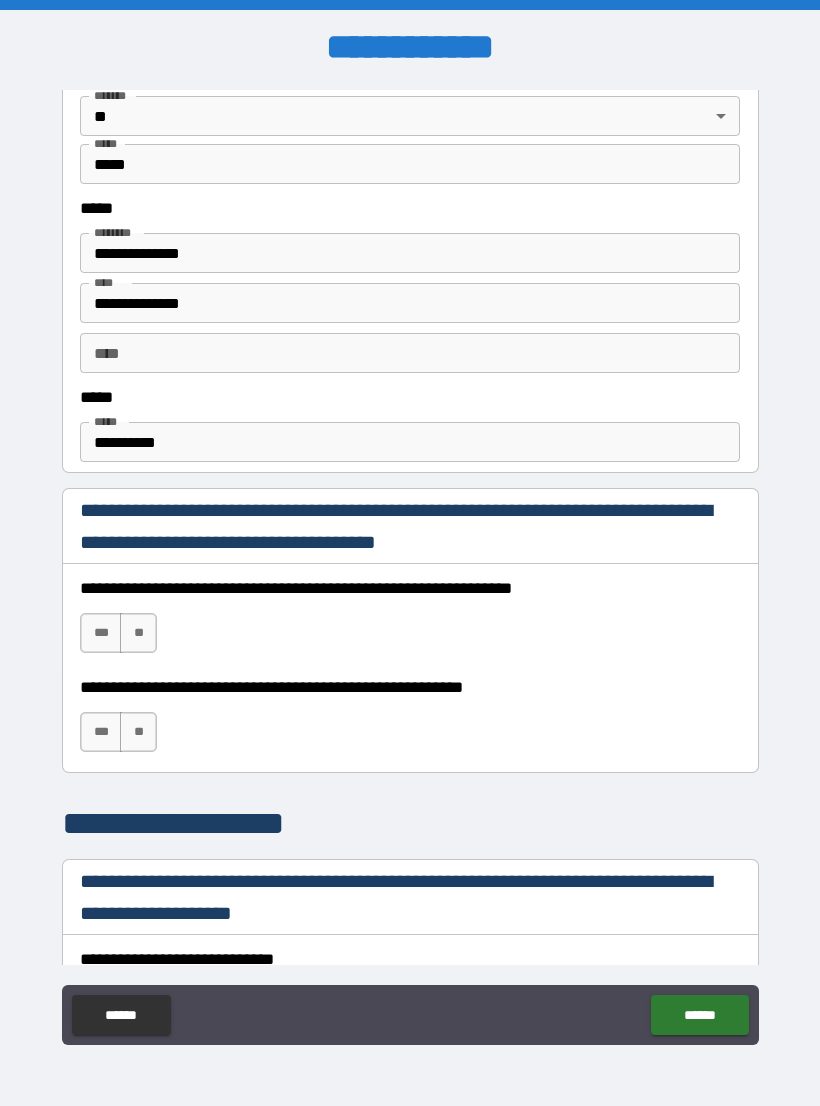 click on "***" at bounding box center [101, 633] 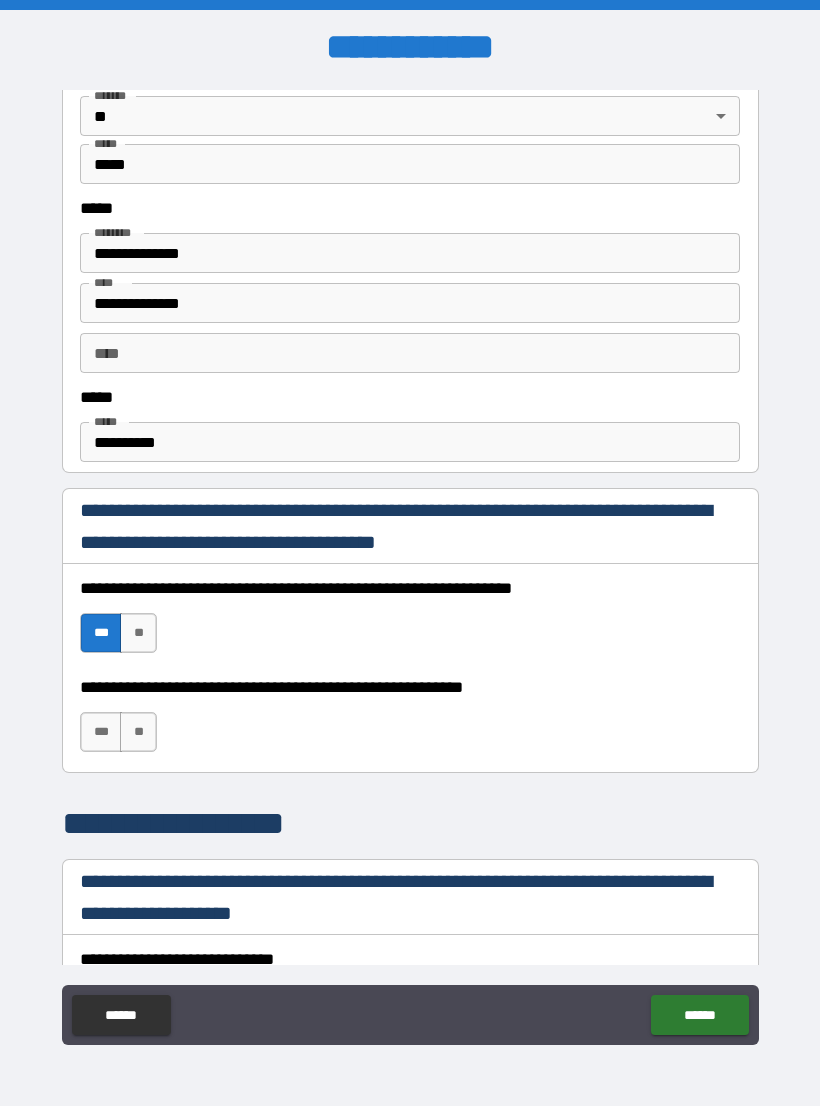 click on "***" at bounding box center [101, 732] 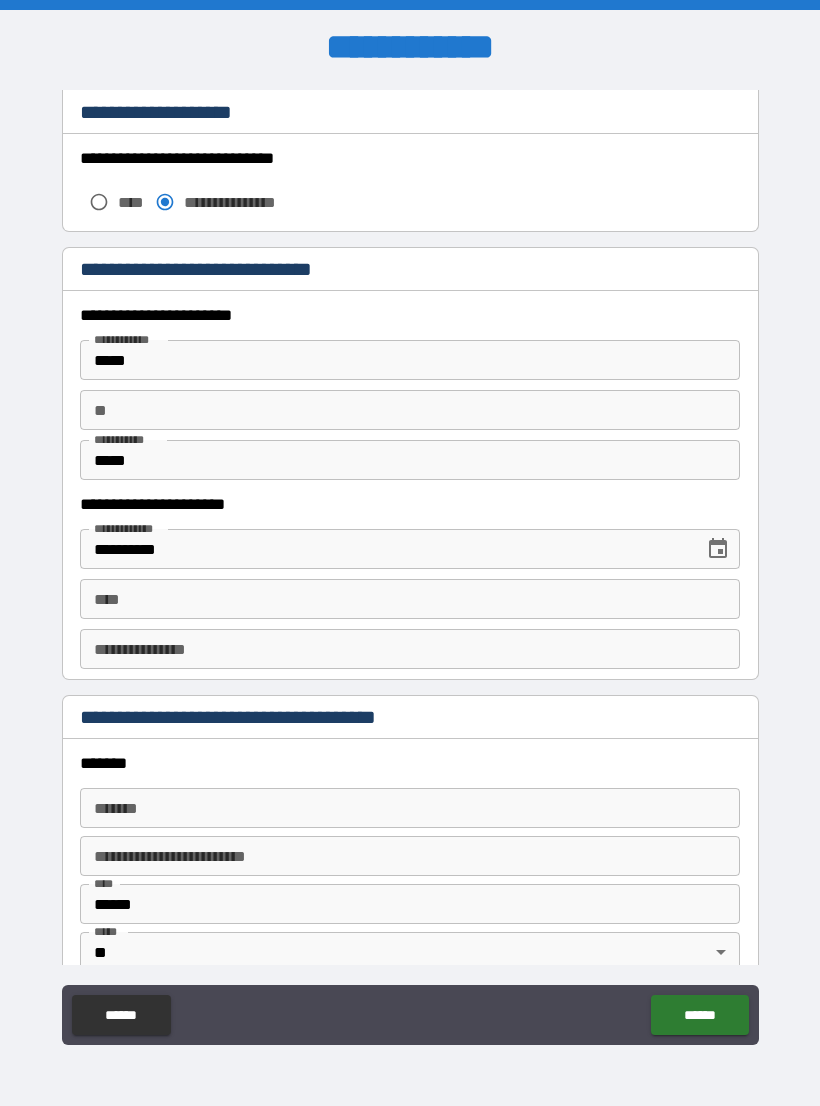 scroll, scrollTop: 1774, scrollLeft: 0, axis: vertical 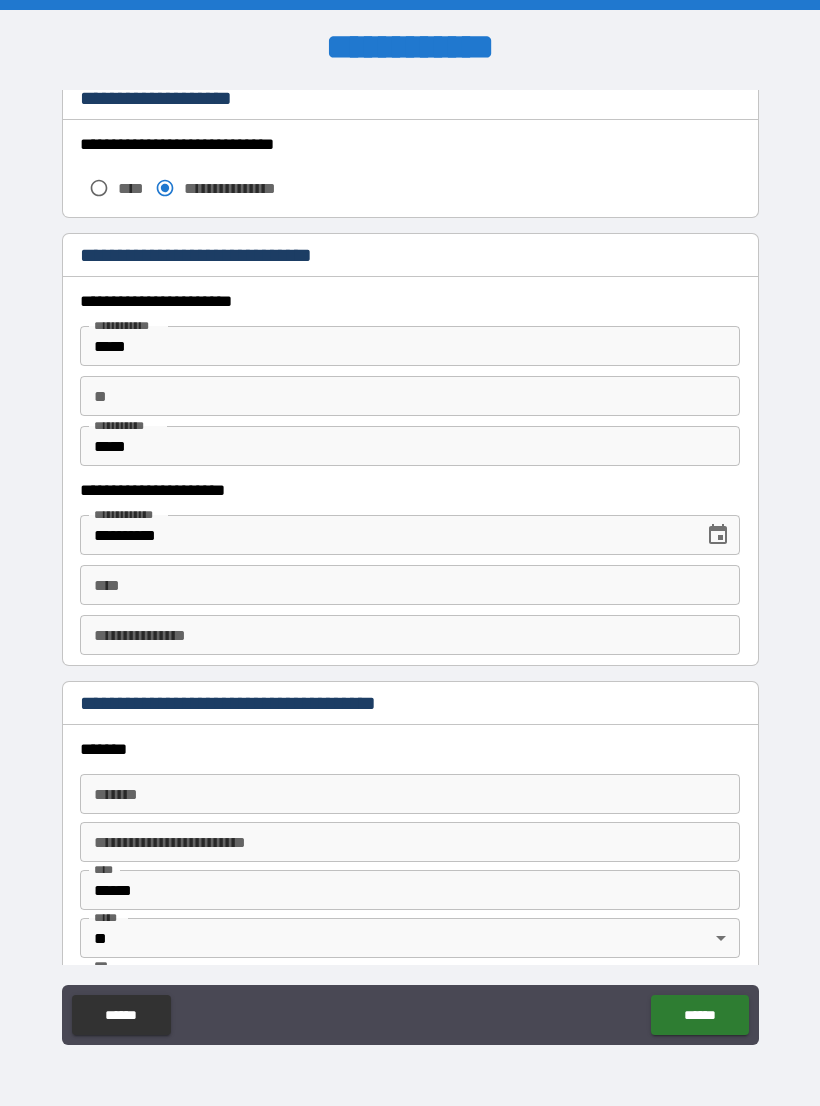 click on "**** ****" at bounding box center [410, 585] 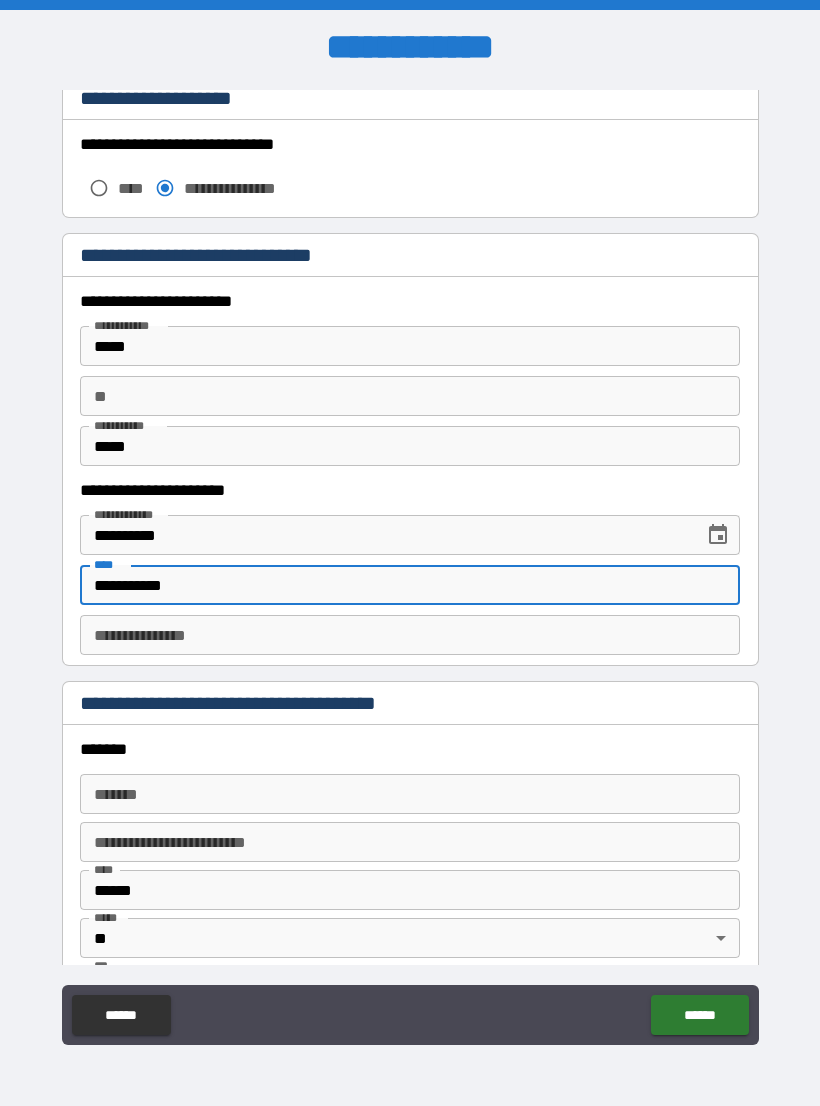 type on "**********" 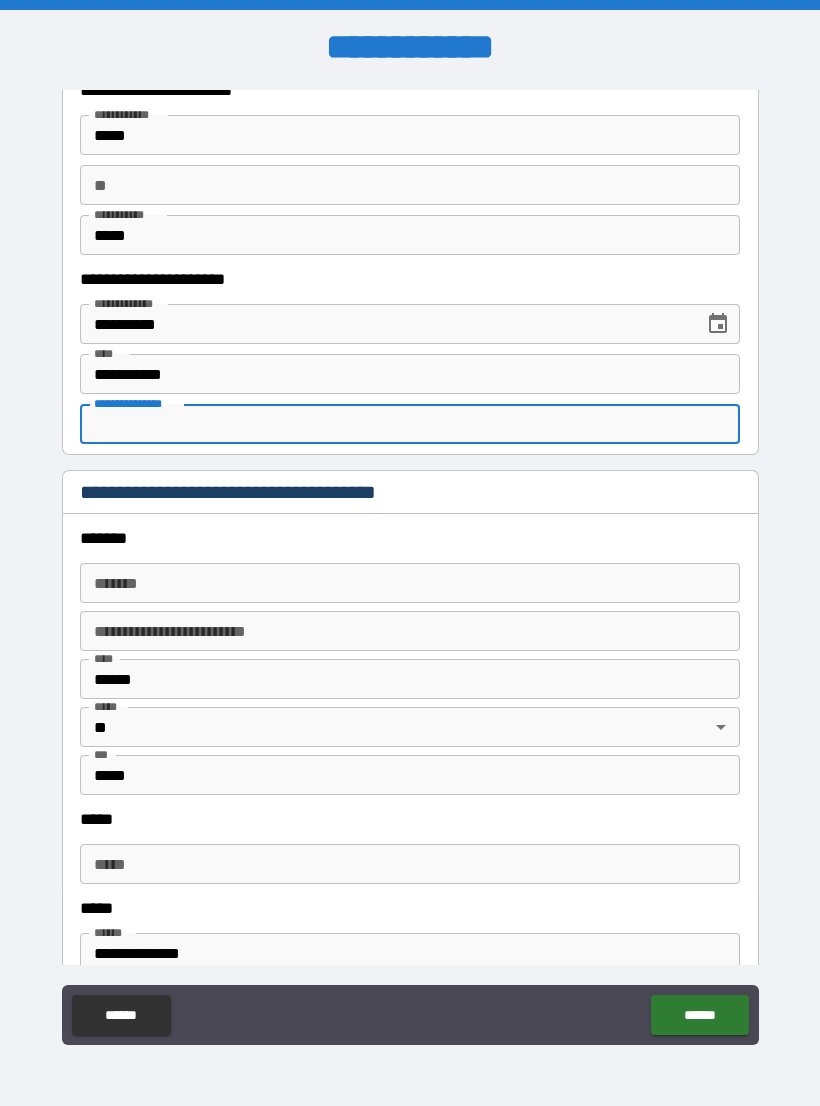 scroll, scrollTop: 1984, scrollLeft: 0, axis: vertical 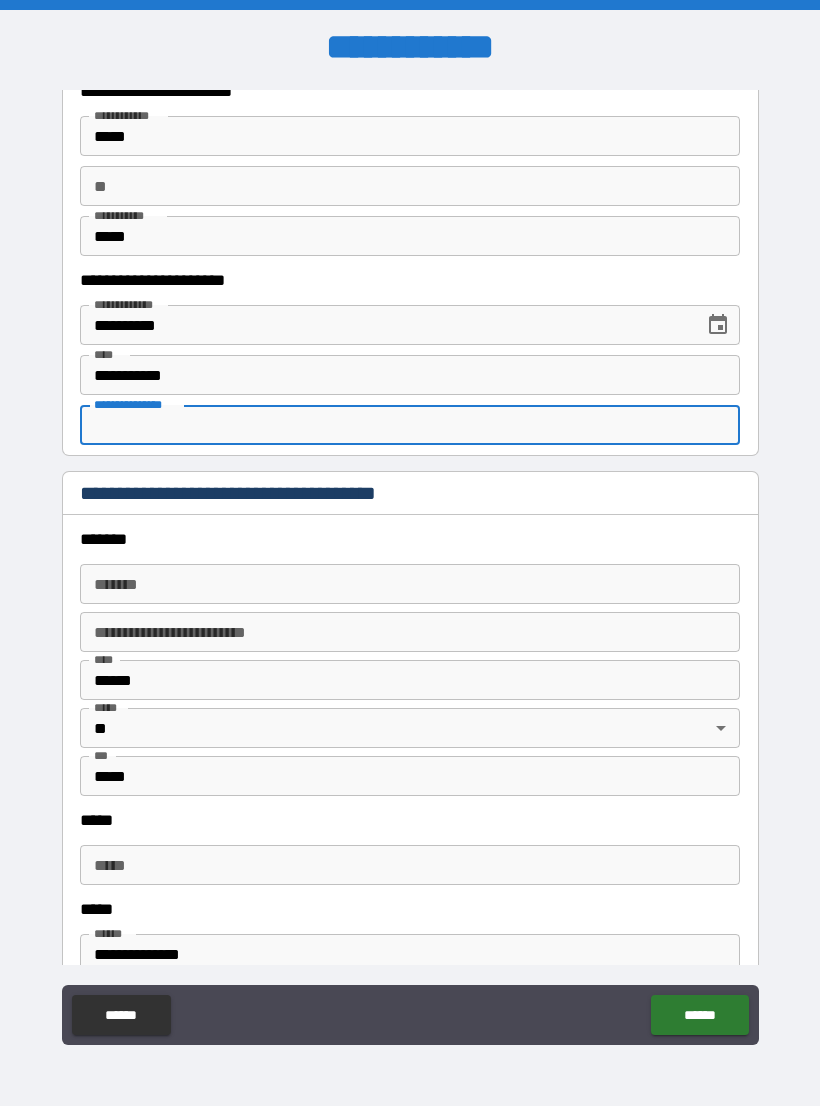 click on "******* *******" at bounding box center [410, 584] 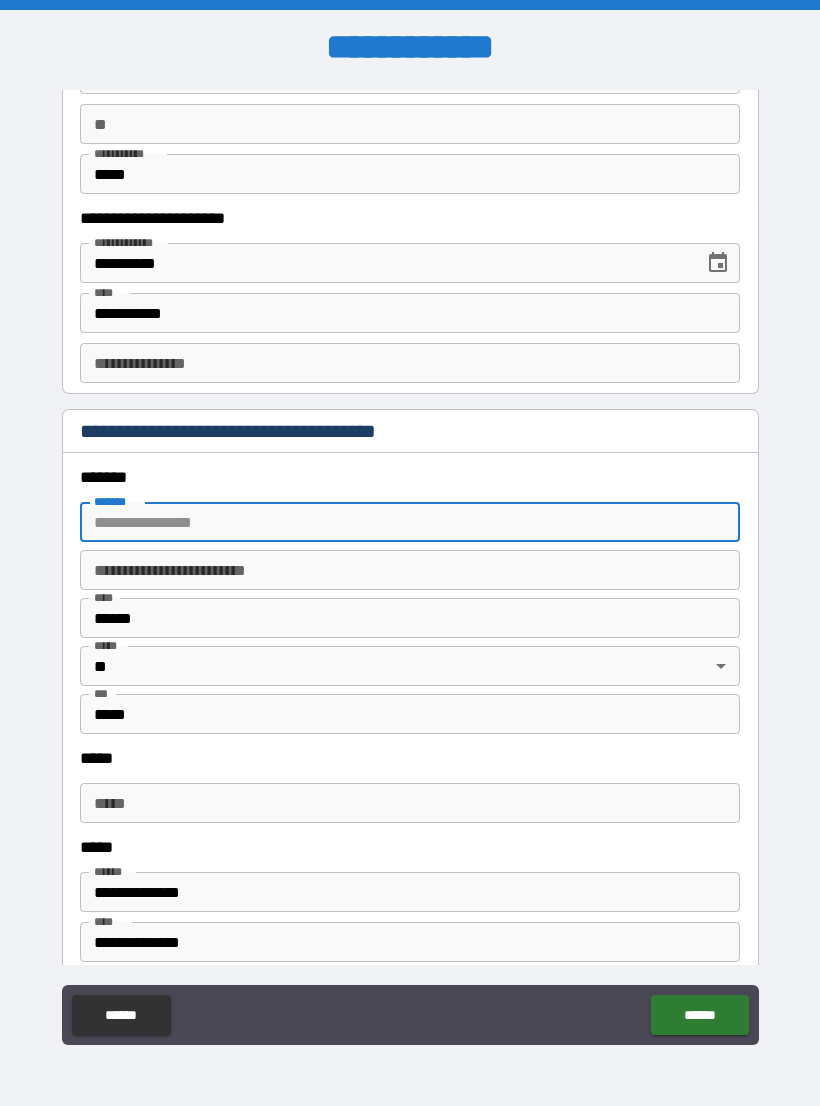 scroll, scrollTop: 2051, scrollLeft: 0, axis: vertical 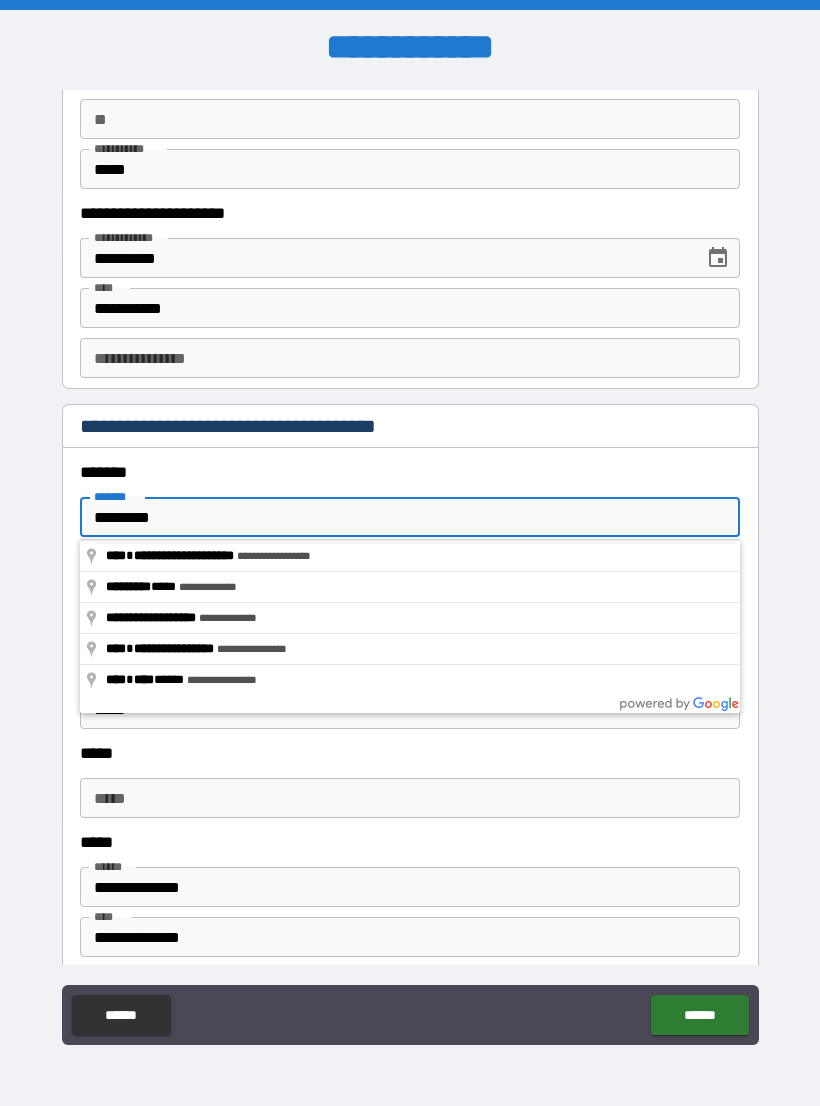 type on "**********" 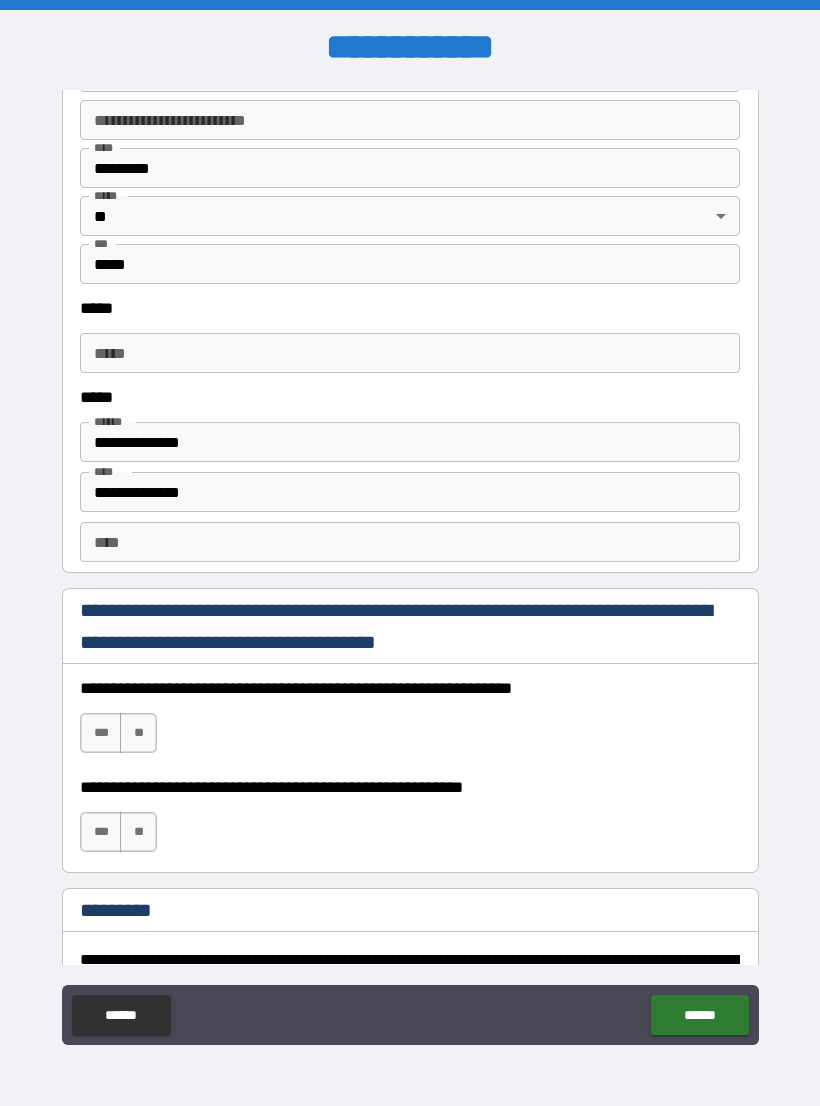 scroll, scrollTop: 2497, scrollLeft: 0, axis: vertical 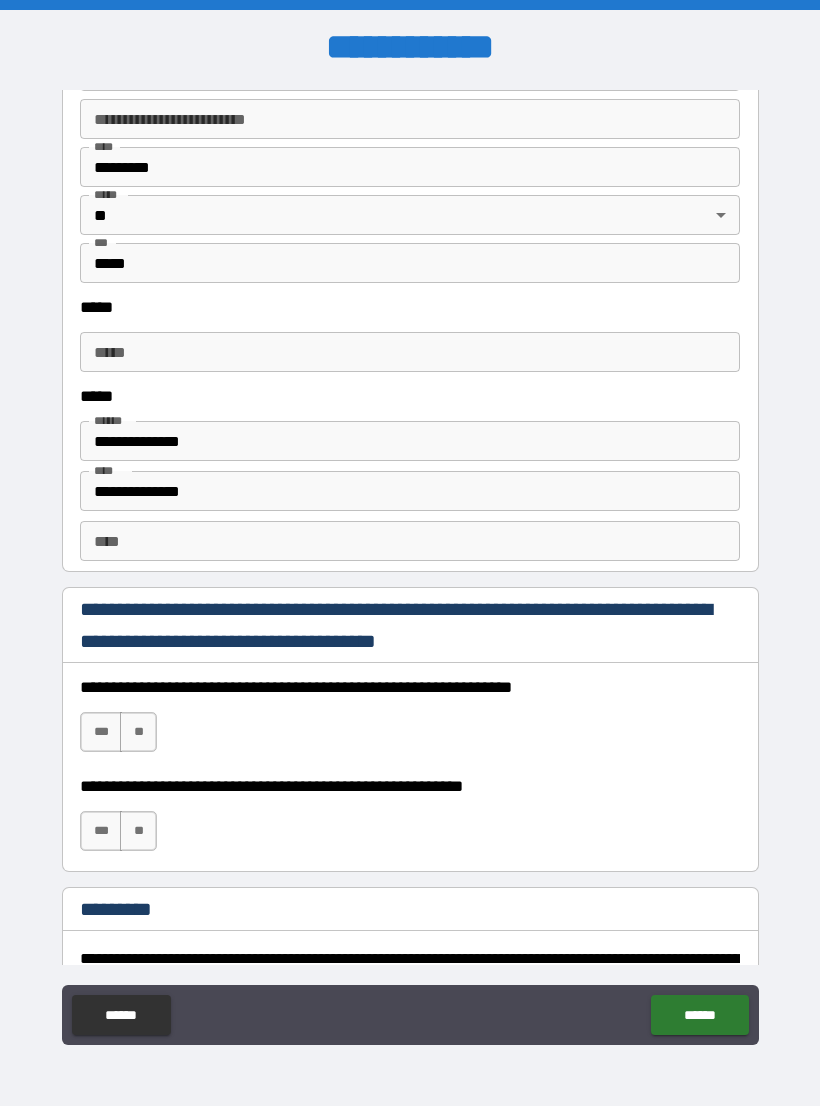 click on "***" at bounding box center [101, 732] 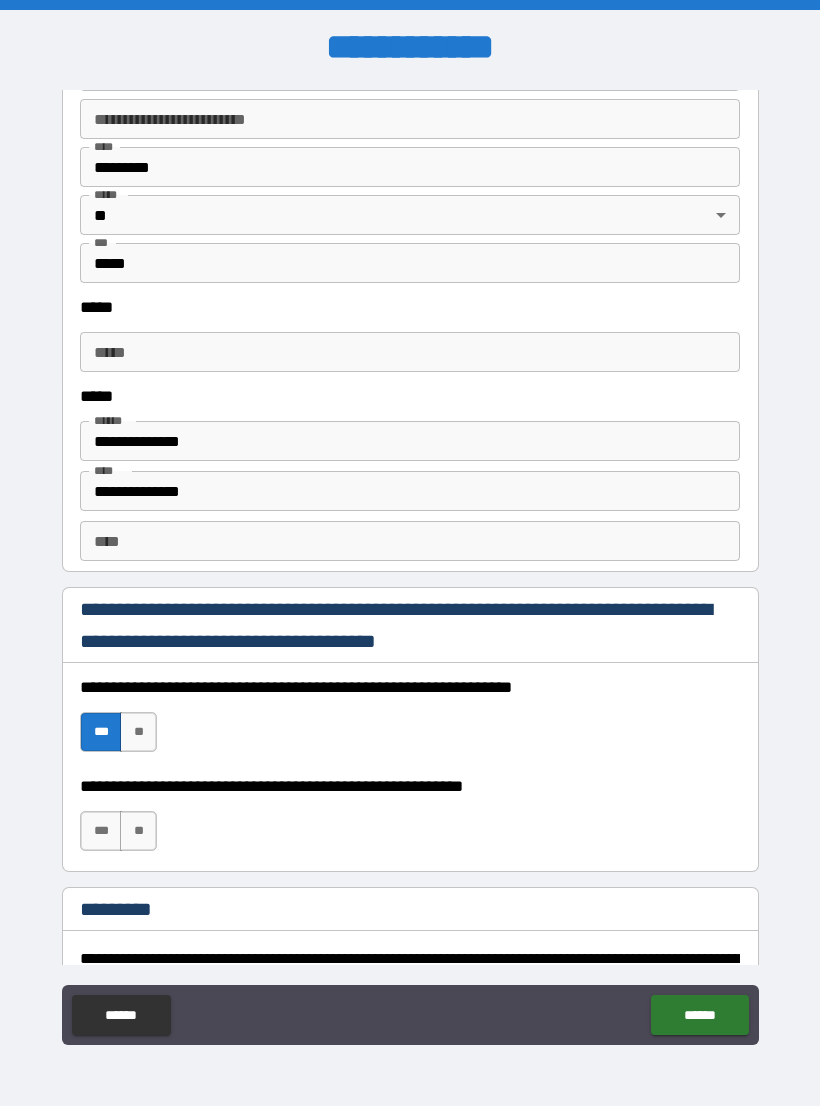 click on "***" at bounding box center (101, 831) 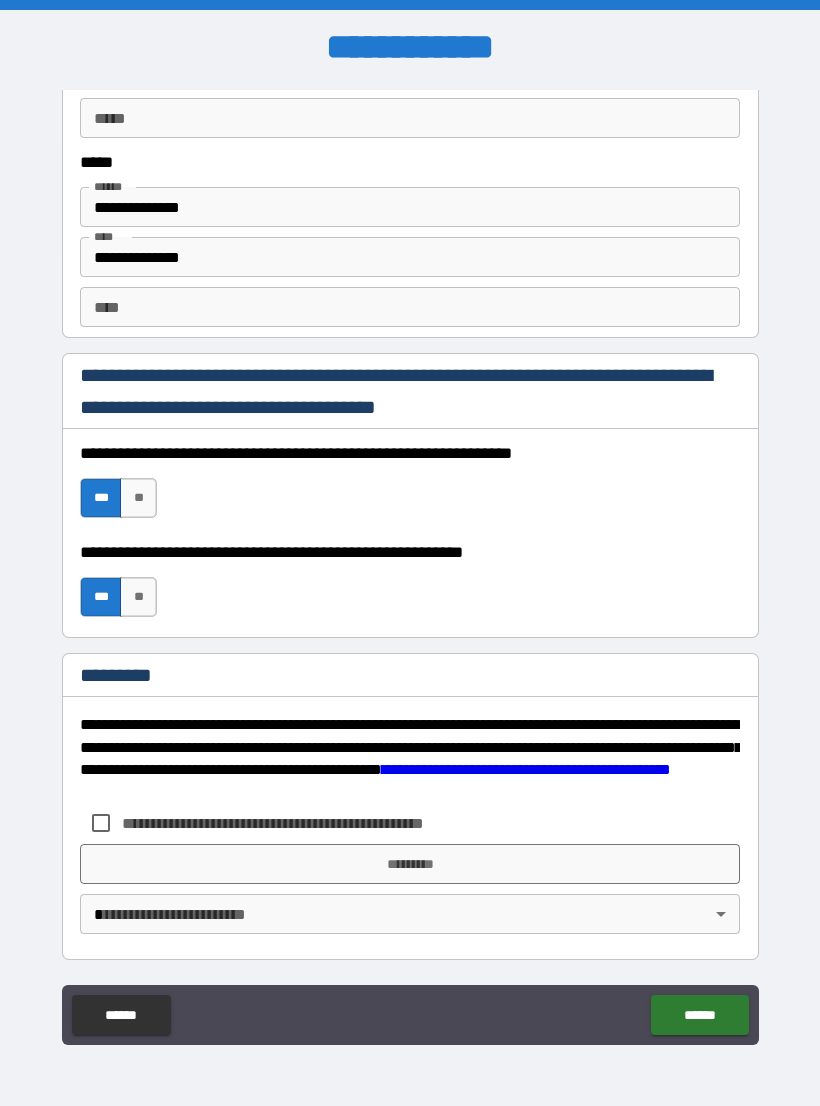 scroll, scrollTop: 2731, scrollLeft: 0, axis: vertical 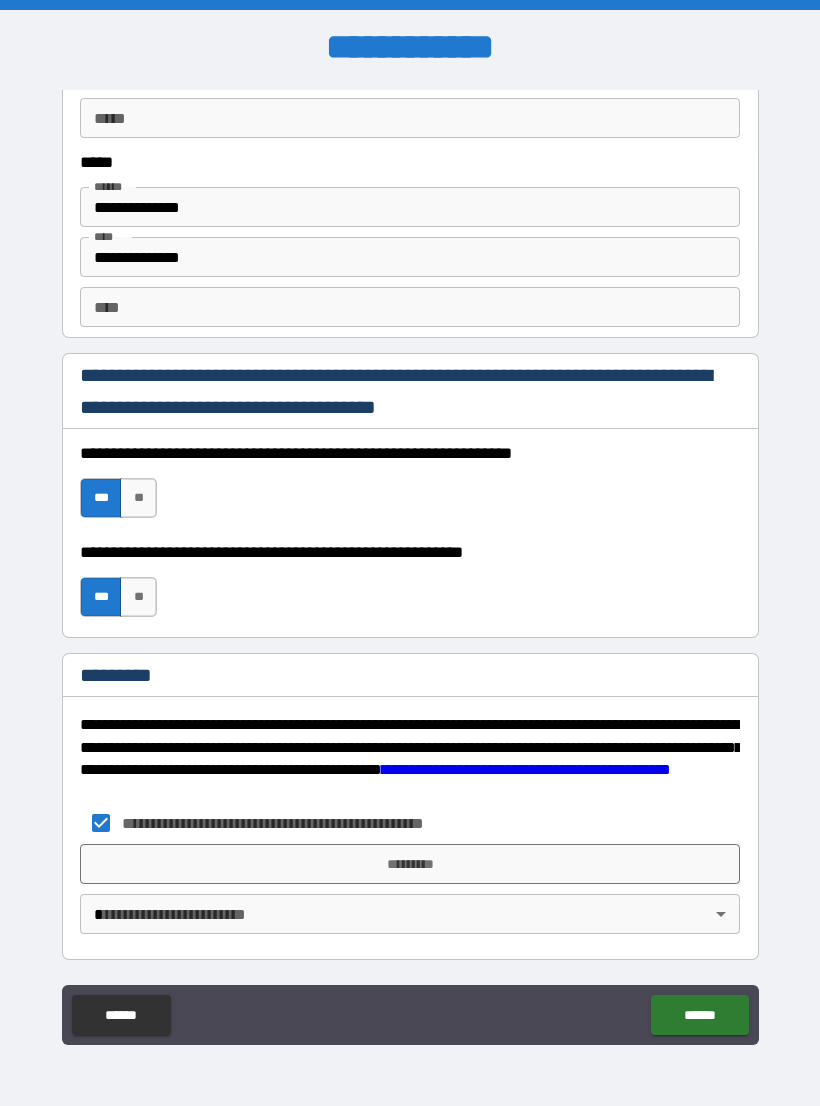 click on "**********" at bounding box center (410, 568) 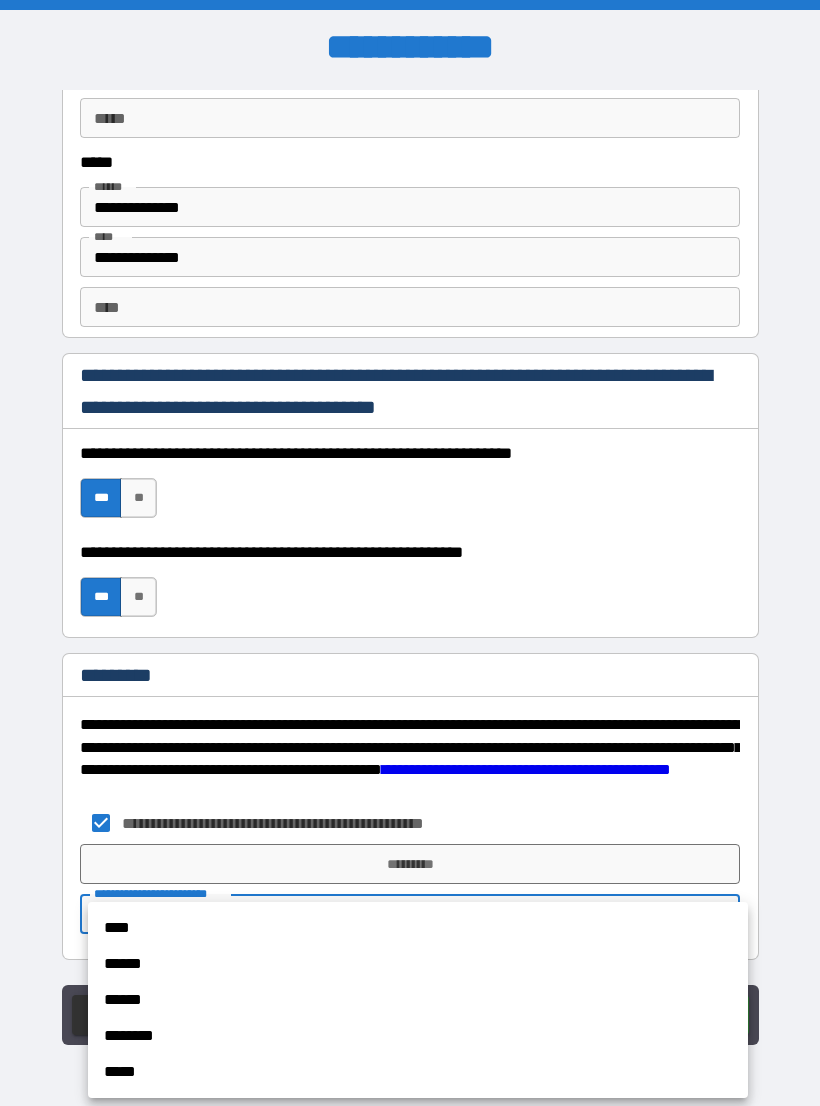 click on "******" at bounding box center (418, 964) 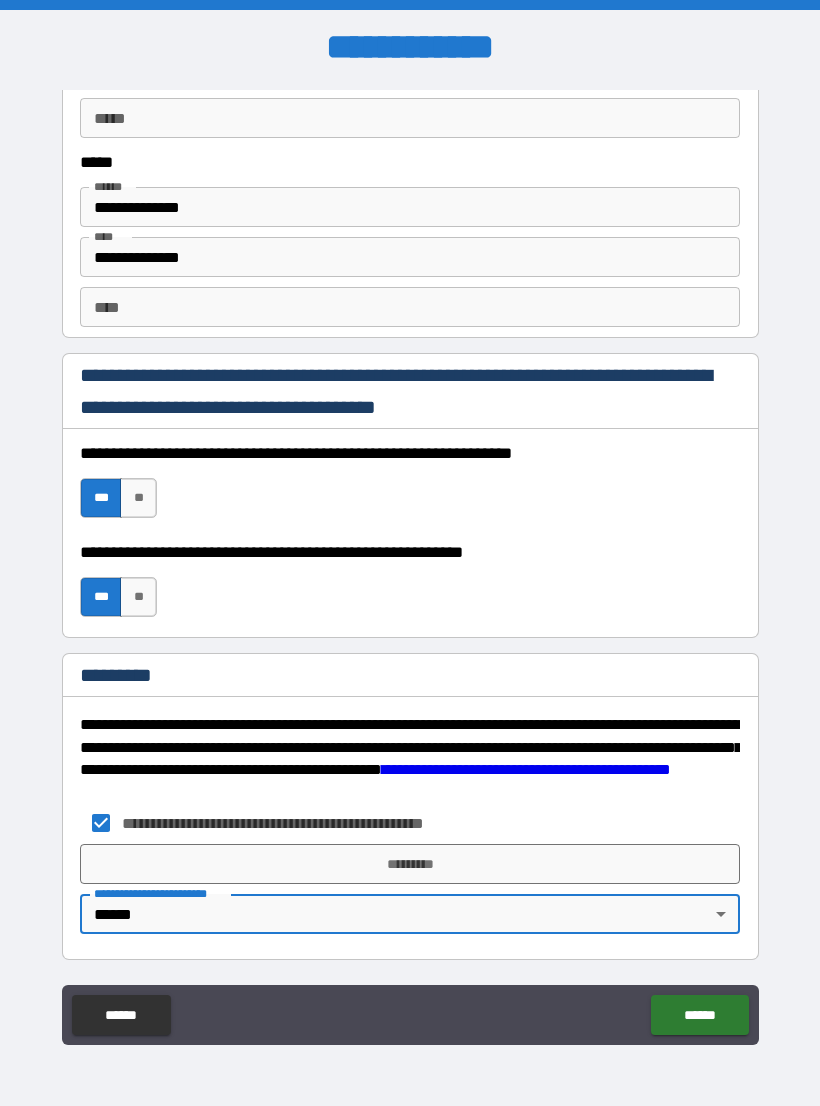 type on "*" 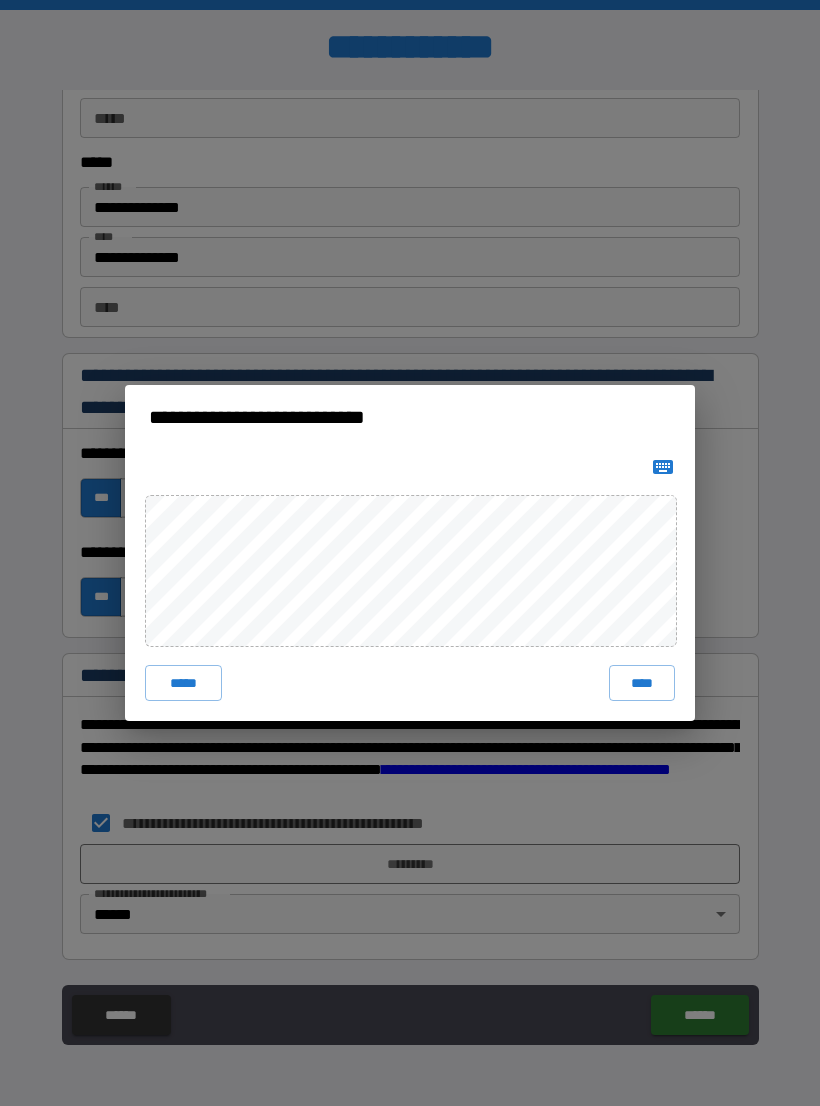 click on "****" at bounding box center [642, 683] 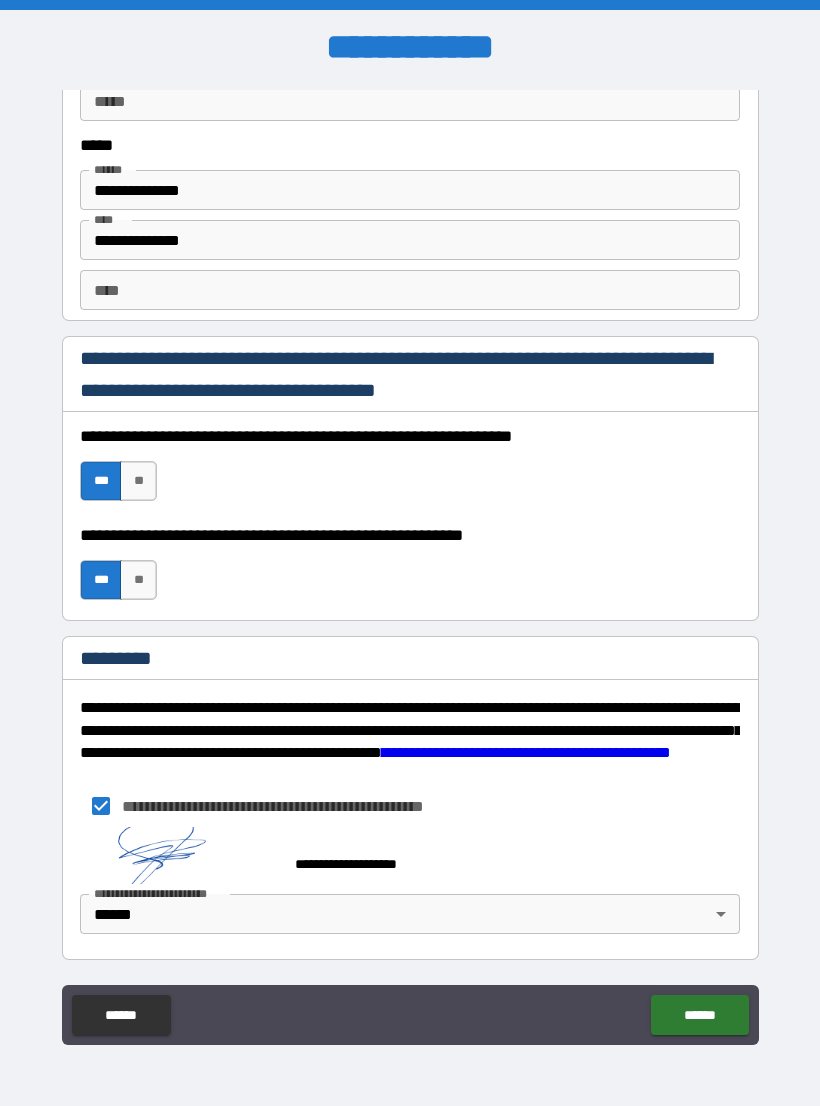 scroll, scrollTop: 2748, scrollLeft: 0, axis: vertical 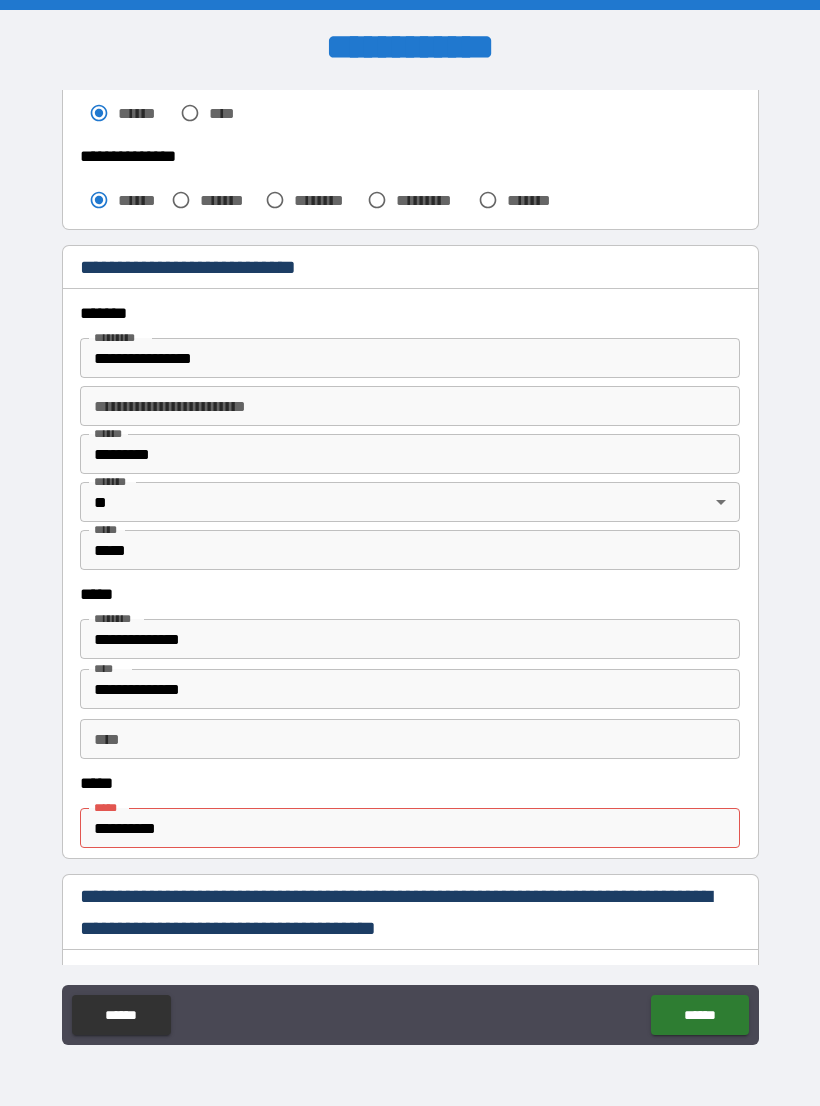 click on "**********" at bounding box center [410, 828] 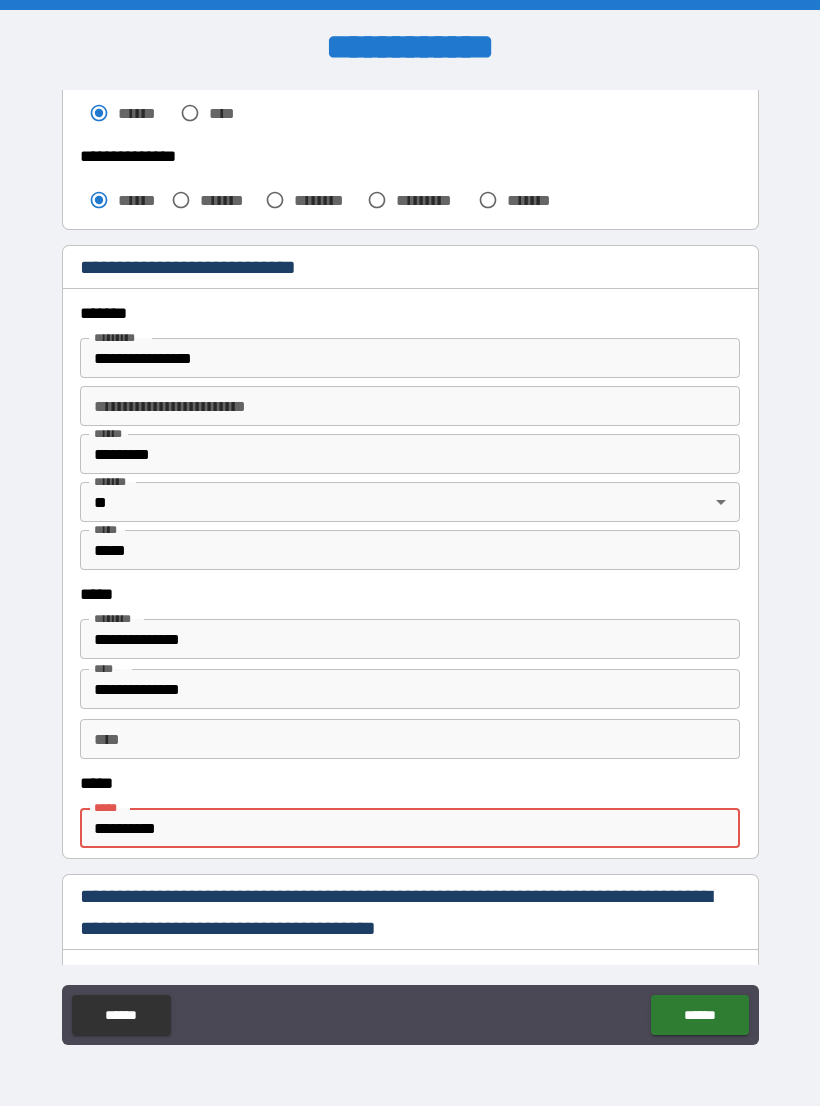 scroll, scrollTop: 31, scrollLeft: 0, axis: vertical 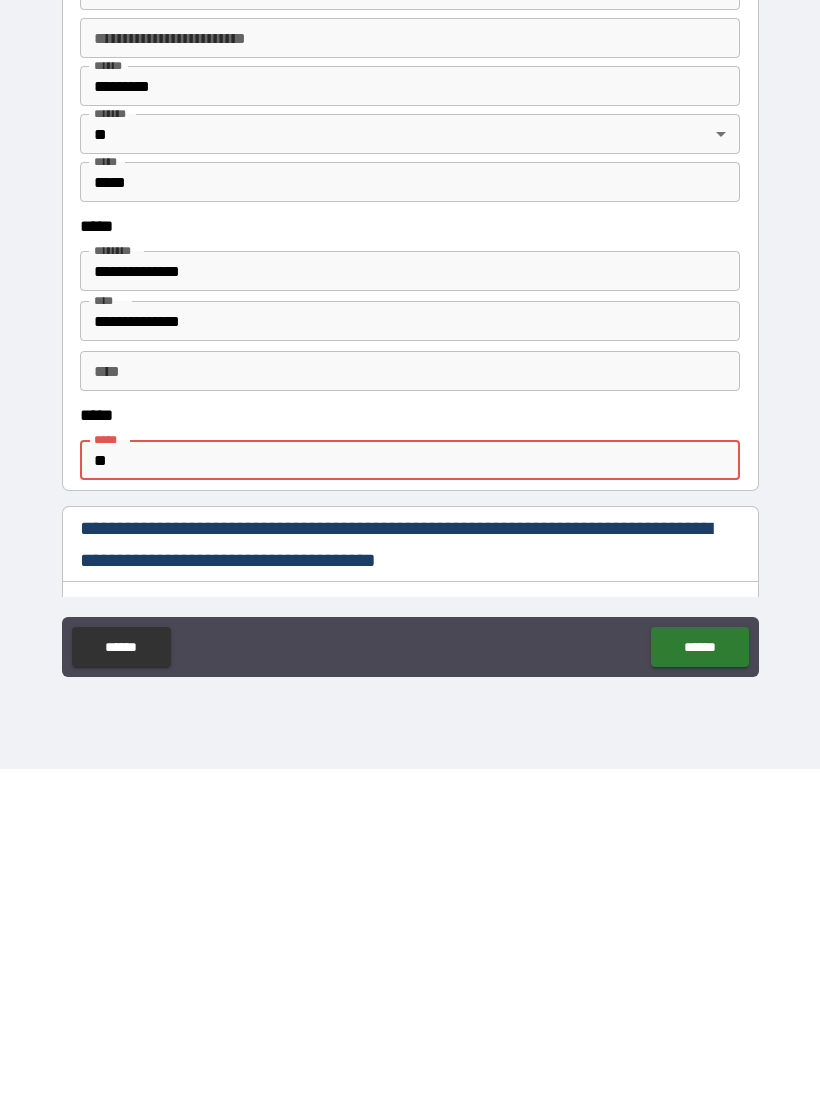 type on "*" 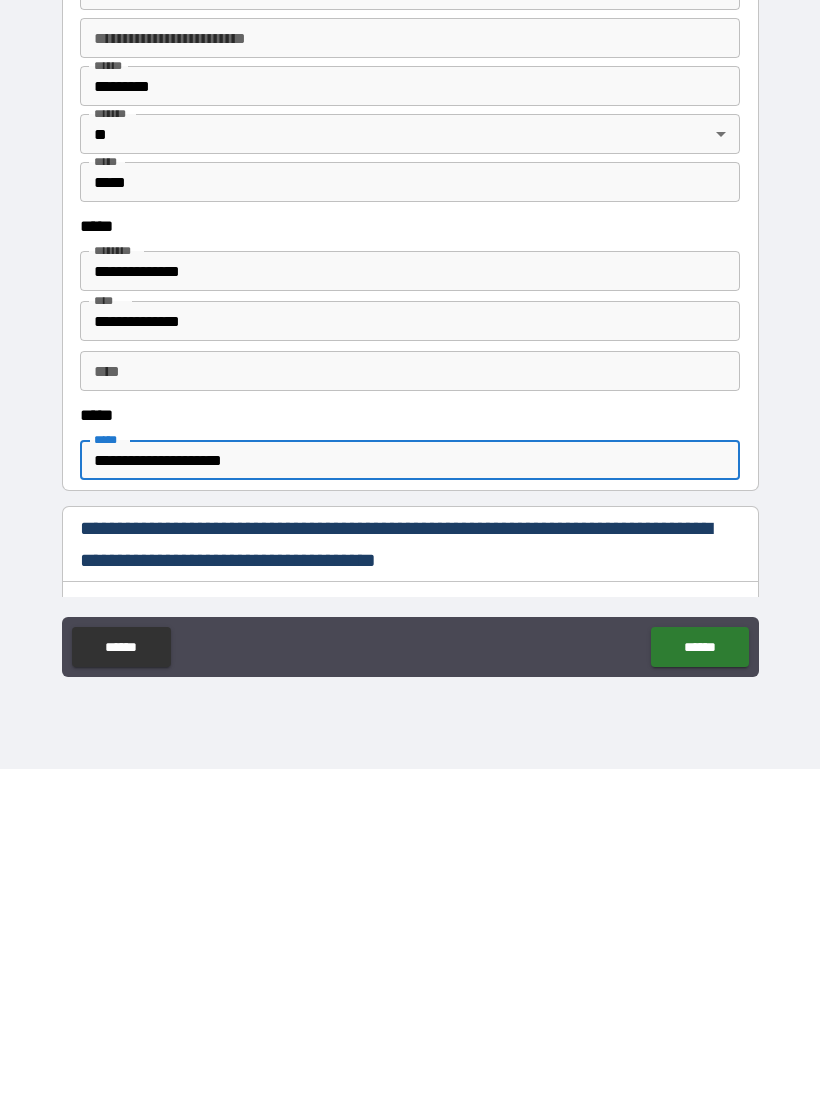 type on "**********" 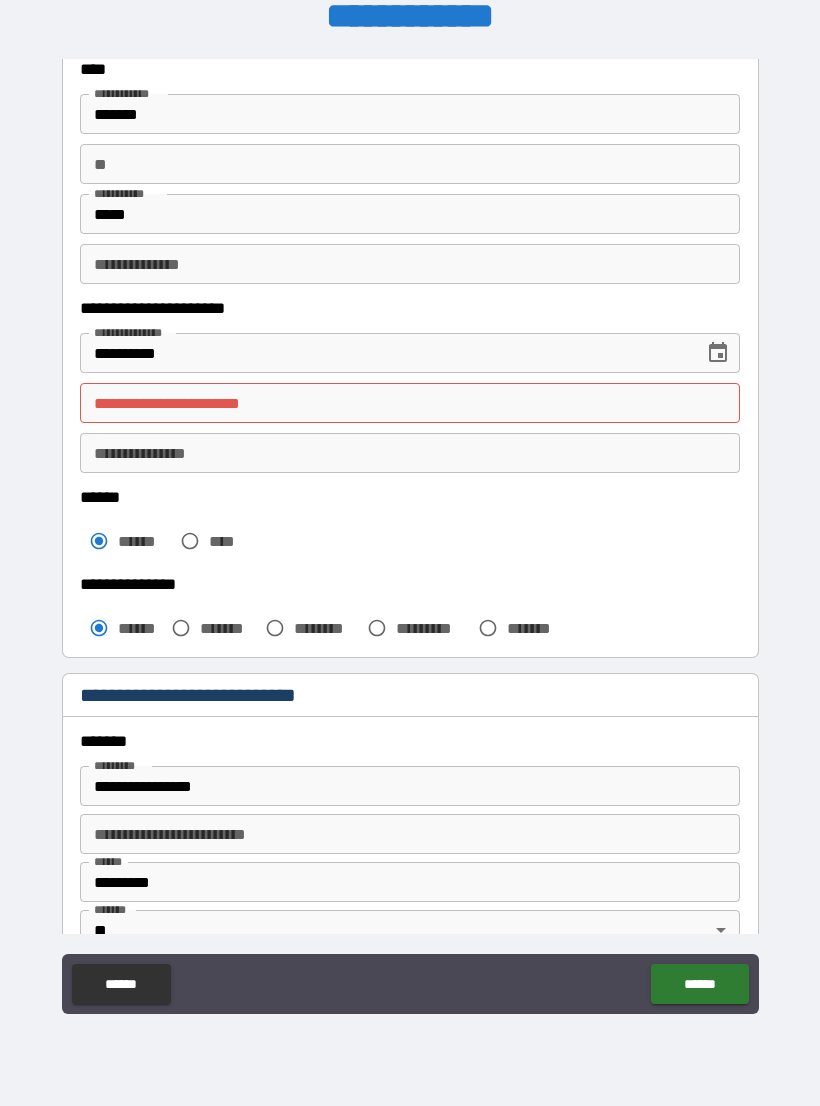 scroll, scrollTop: 110, scrollLeft: 0, axis: vertical 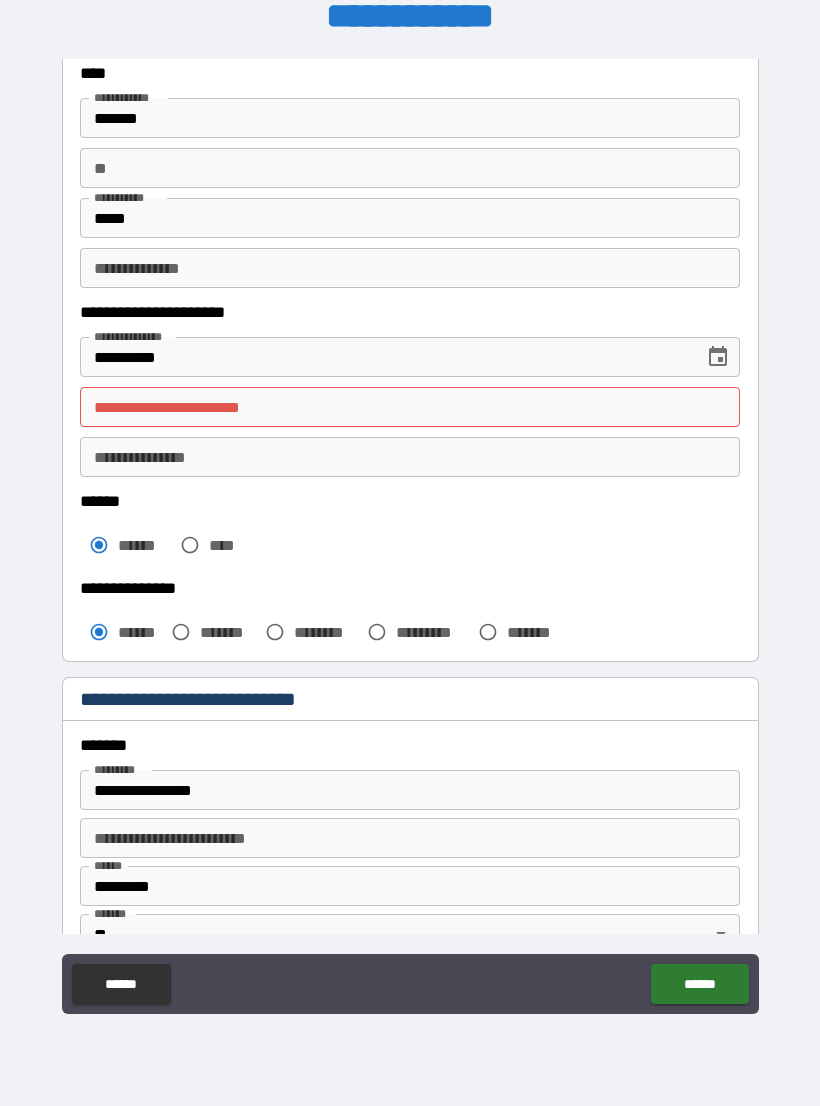 click on "**********" at bounding box center [410, 407] 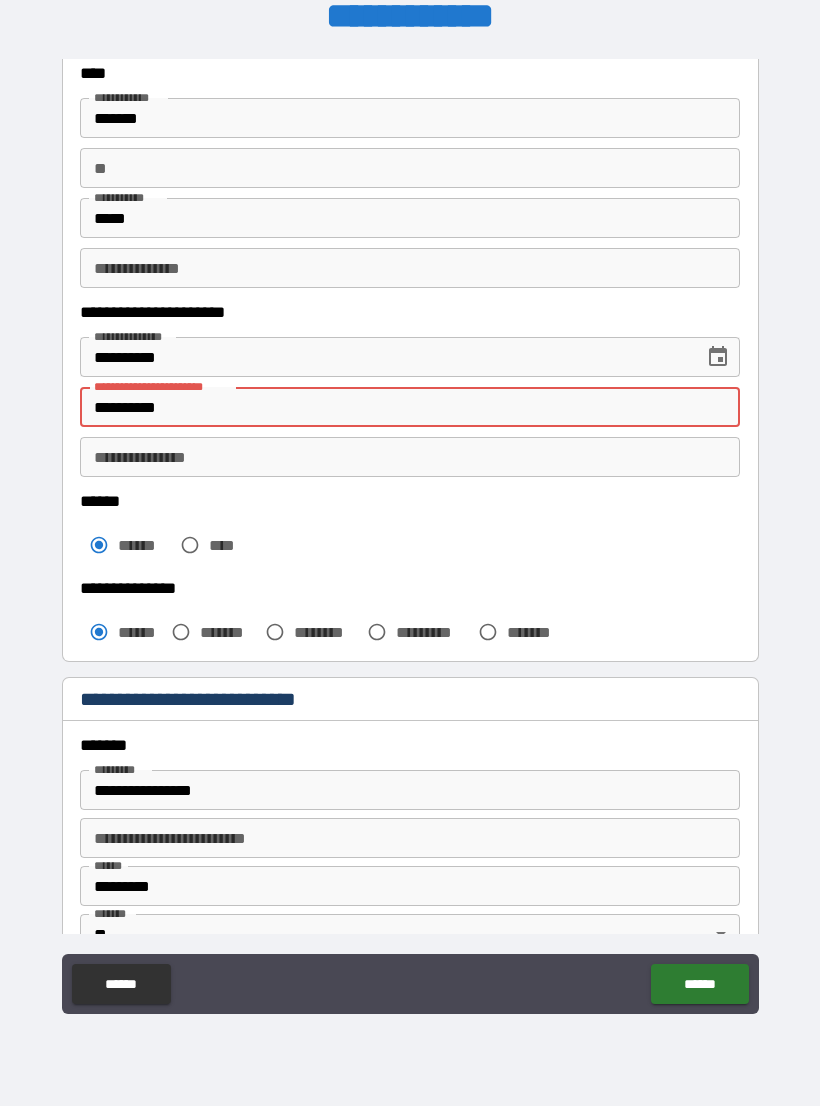 type on "**********" 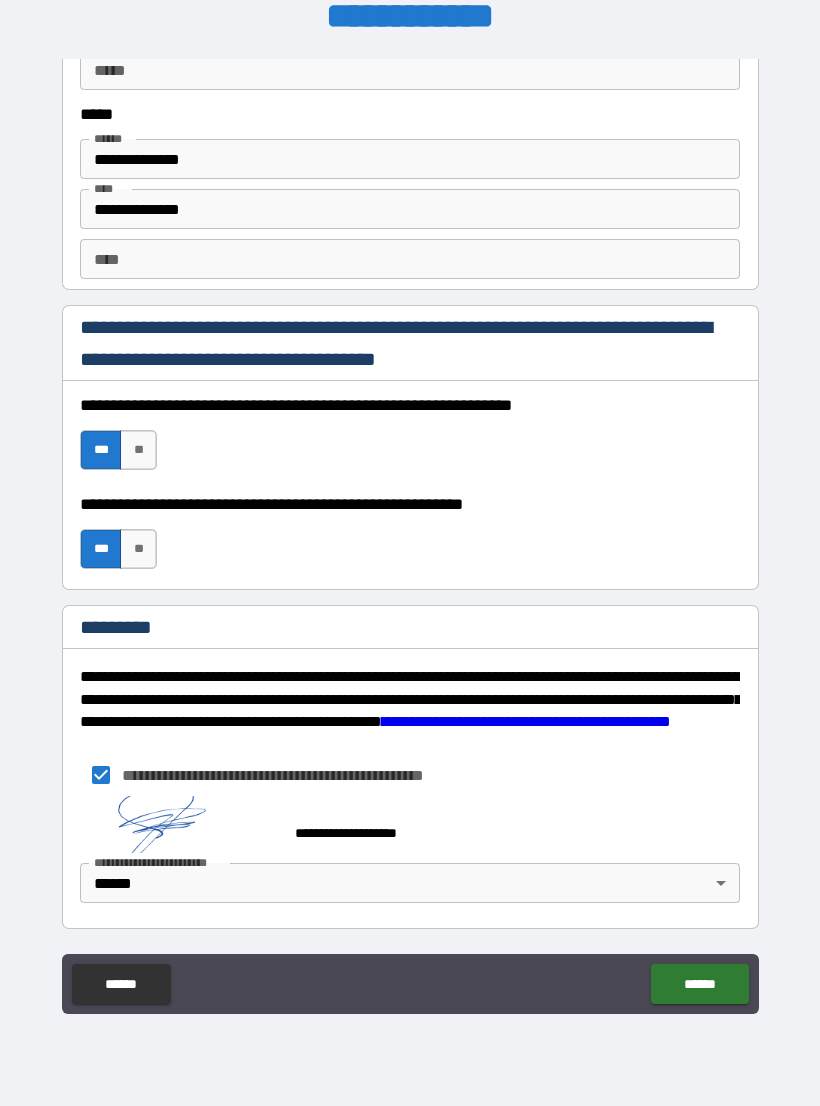 scroll, scrollTop: 2748, scrollLeft: 0, axis: vertical 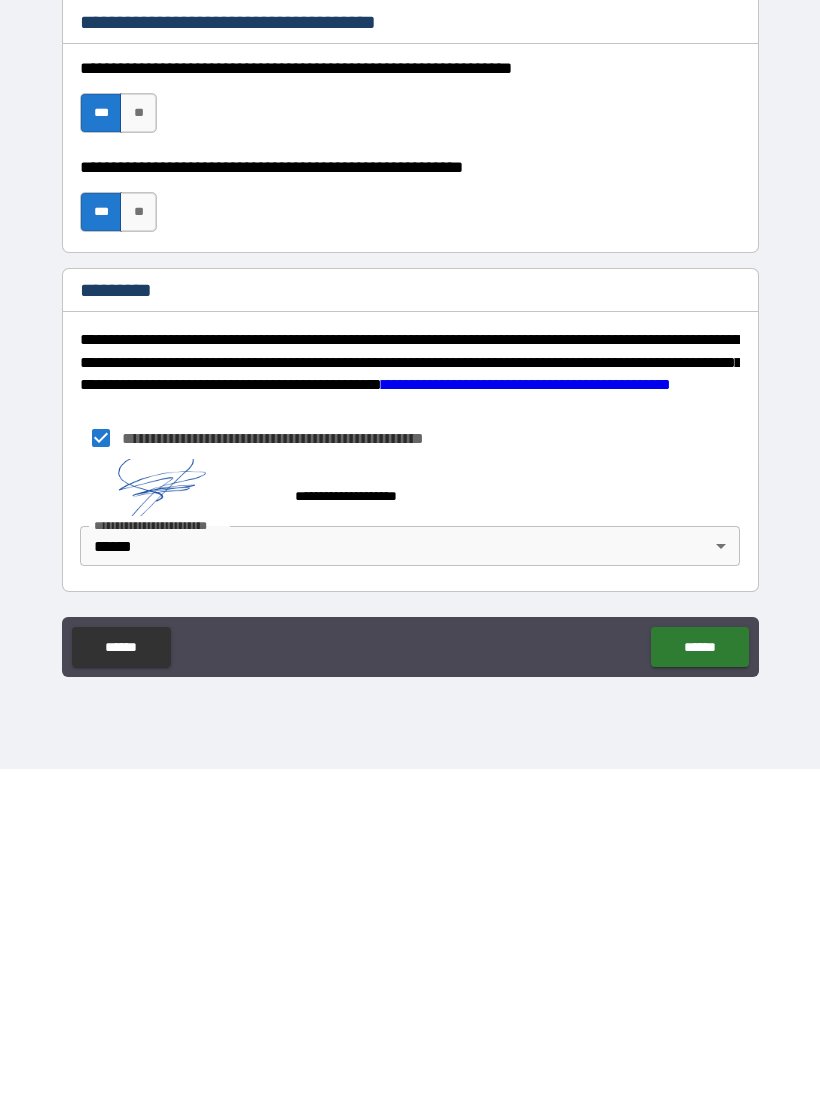 click on "******" at bounding box center (699, 984) 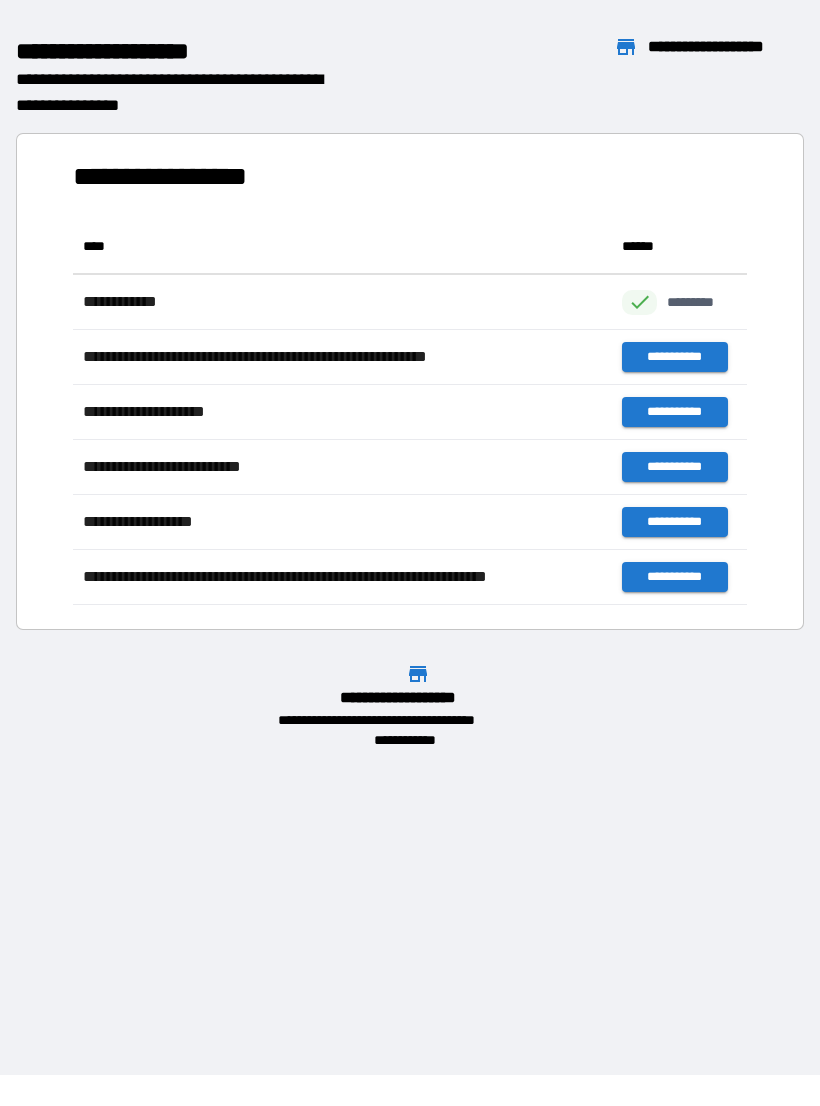scroll, scrollTop: 386, scrollLeft: 674, axis: both 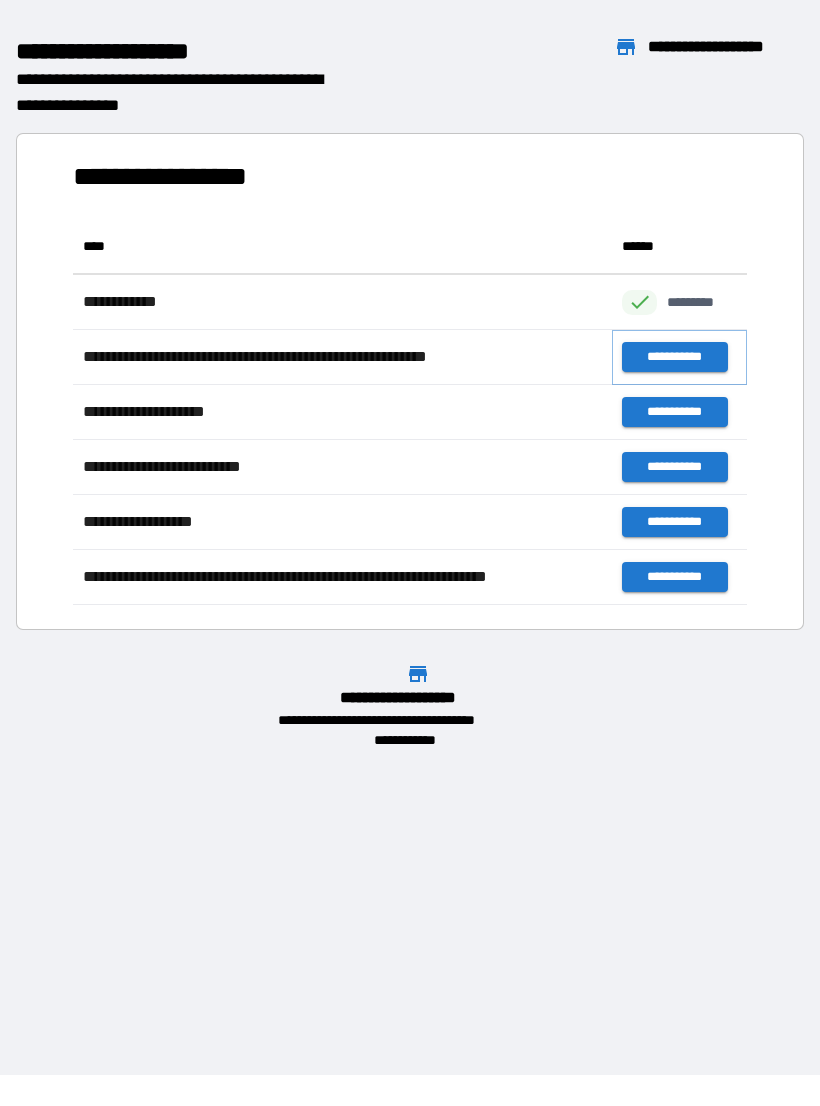 click on "**********" at bounding box center [674, 357] 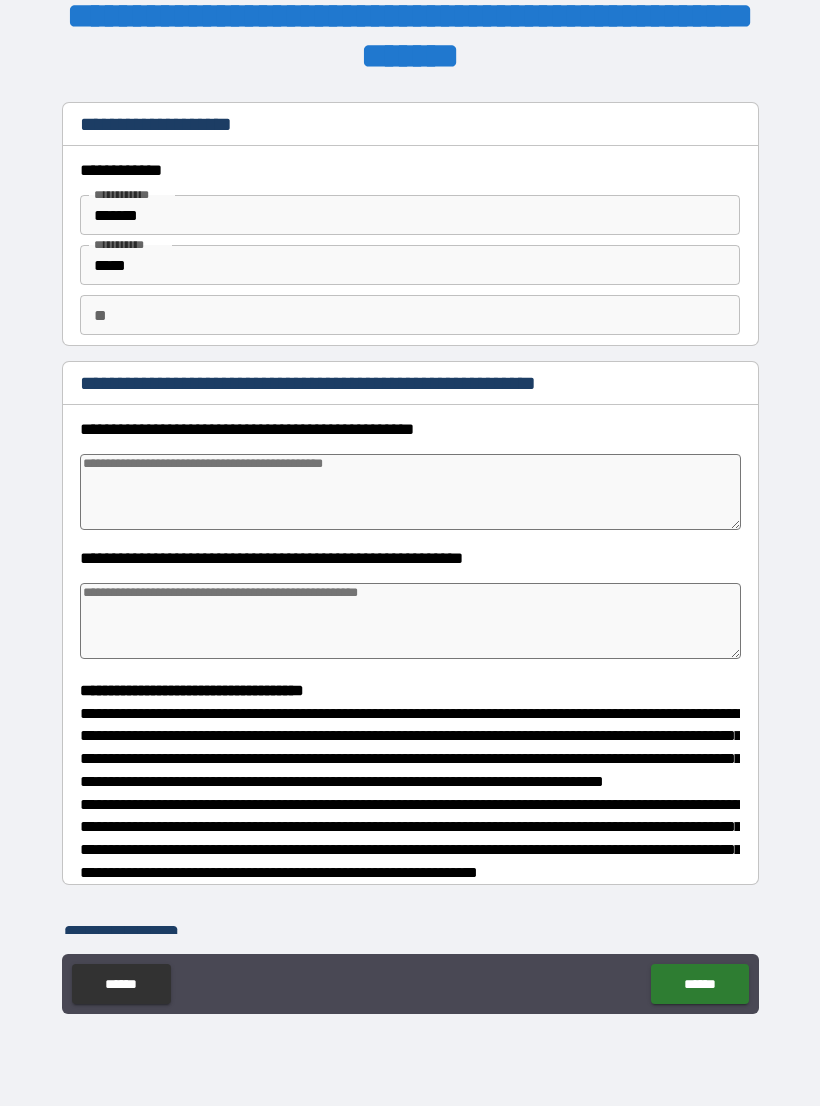 type on "*" 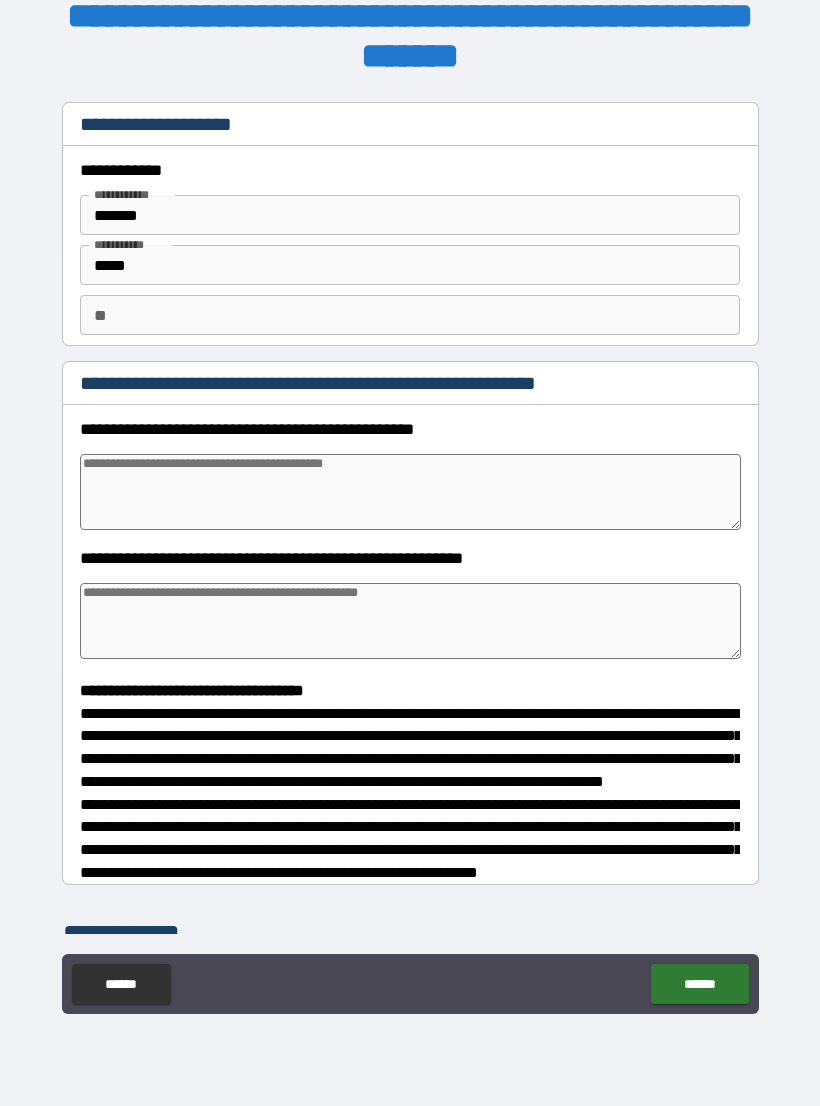 click on "*******" at bounding box center (410, 215) 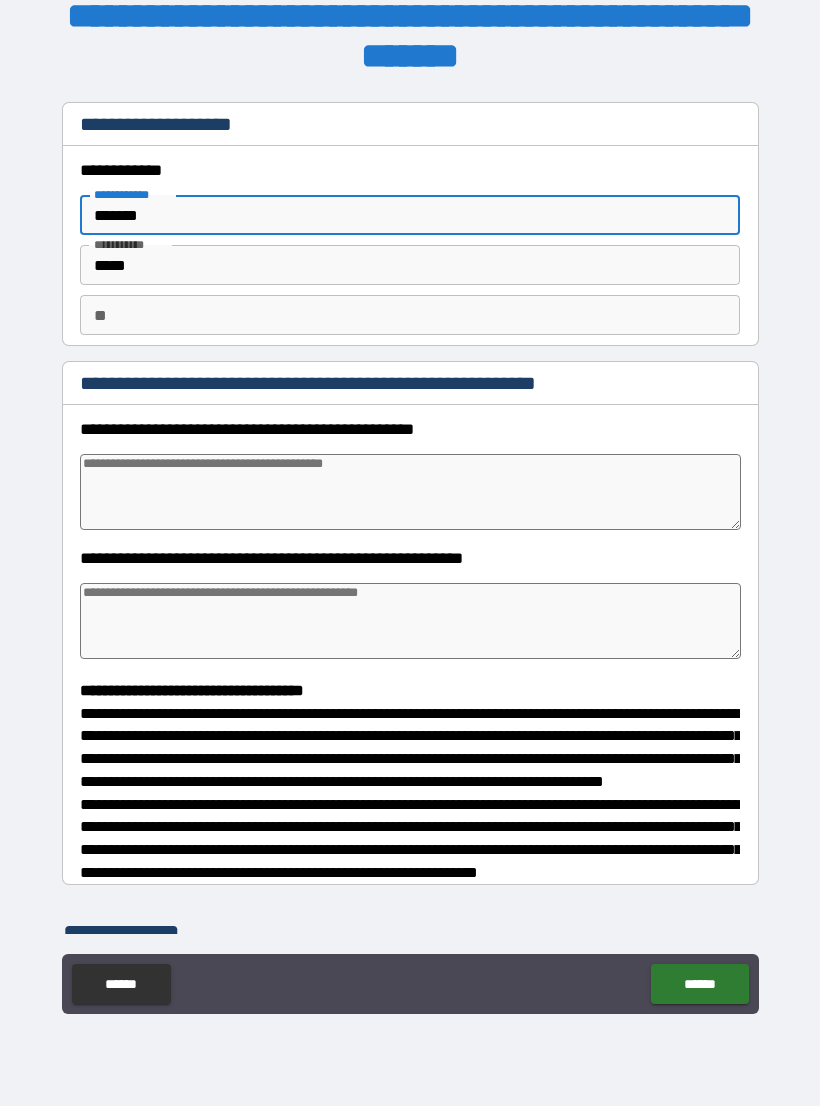 click on "*******" at bounding box center [410, 215] 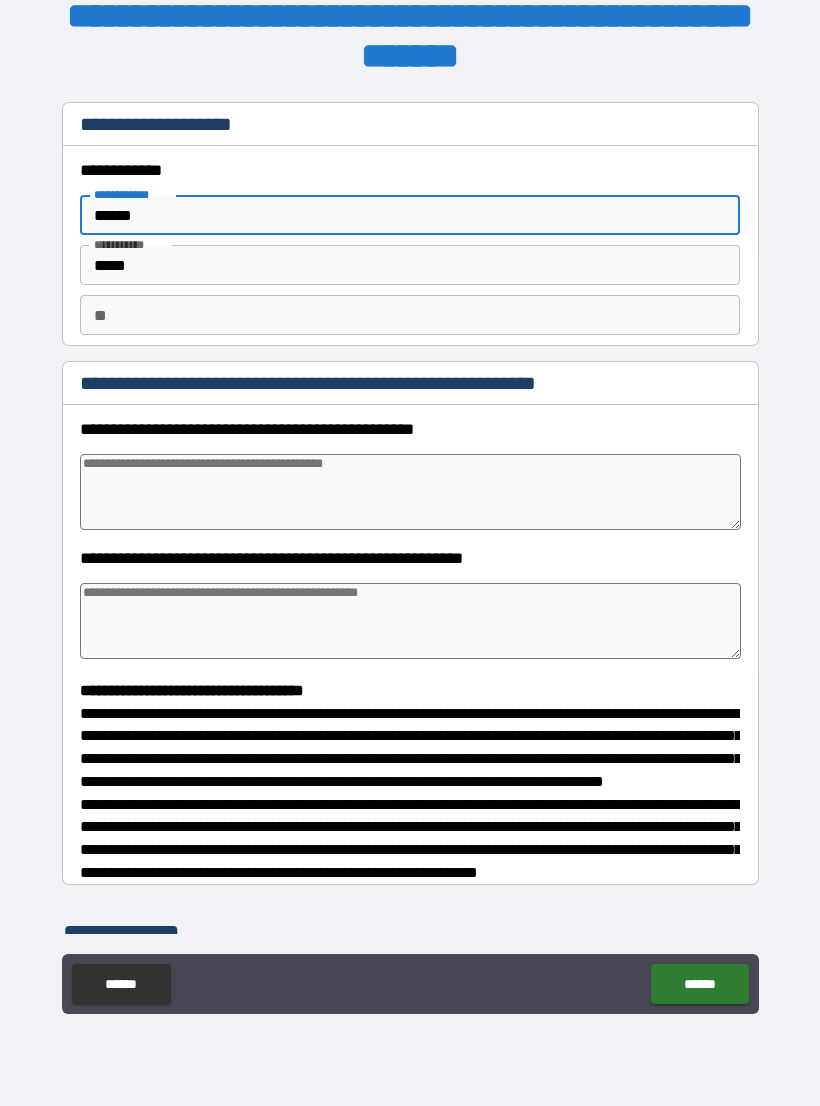 type on "*" 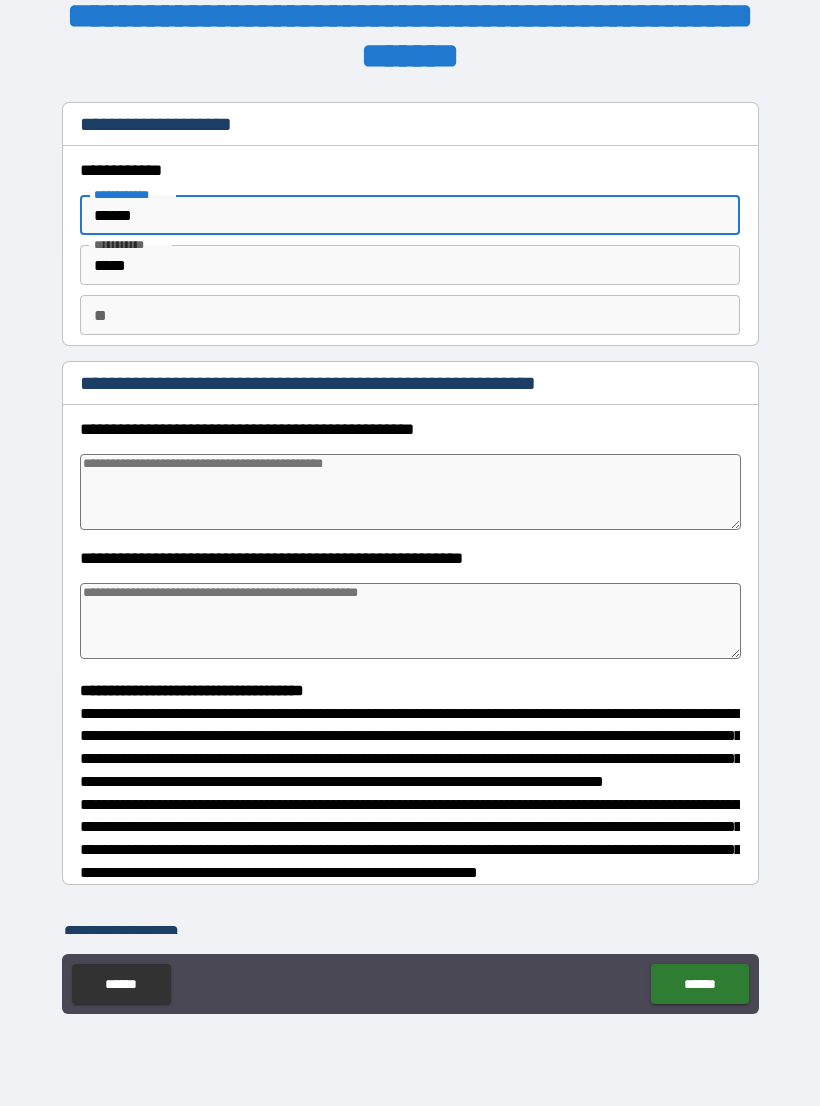 type on "*" 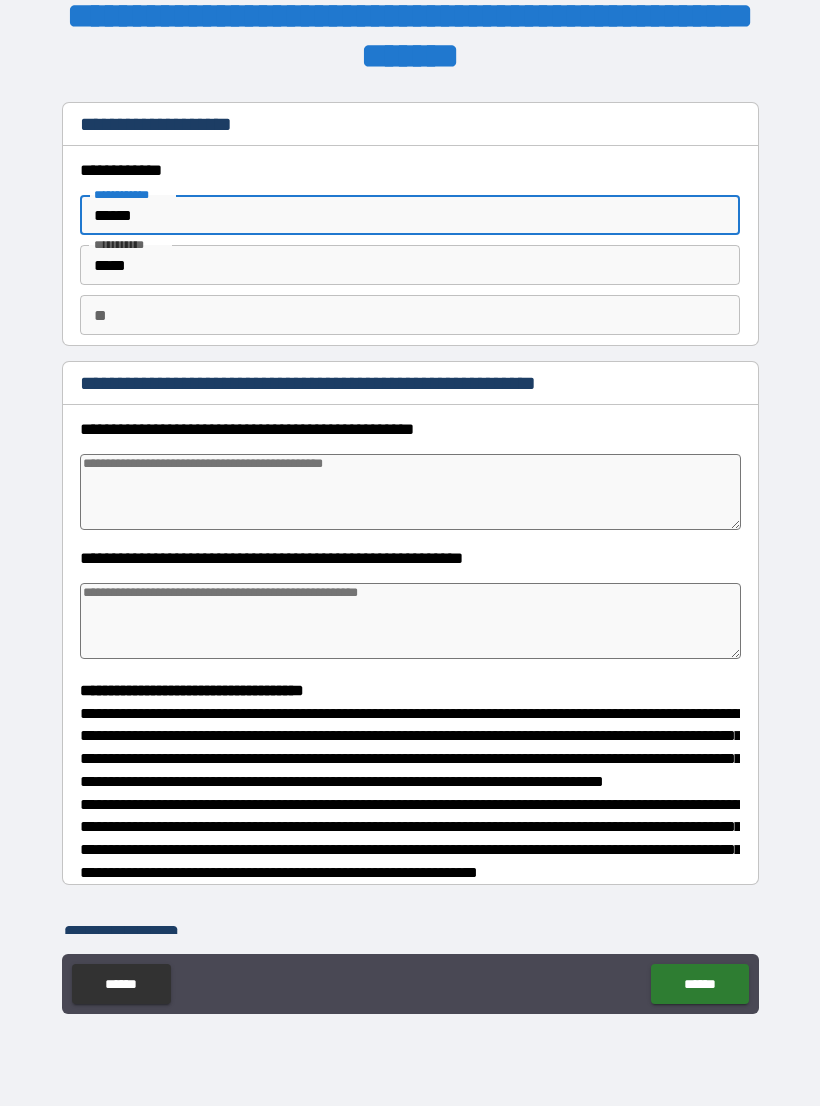 type on "*" 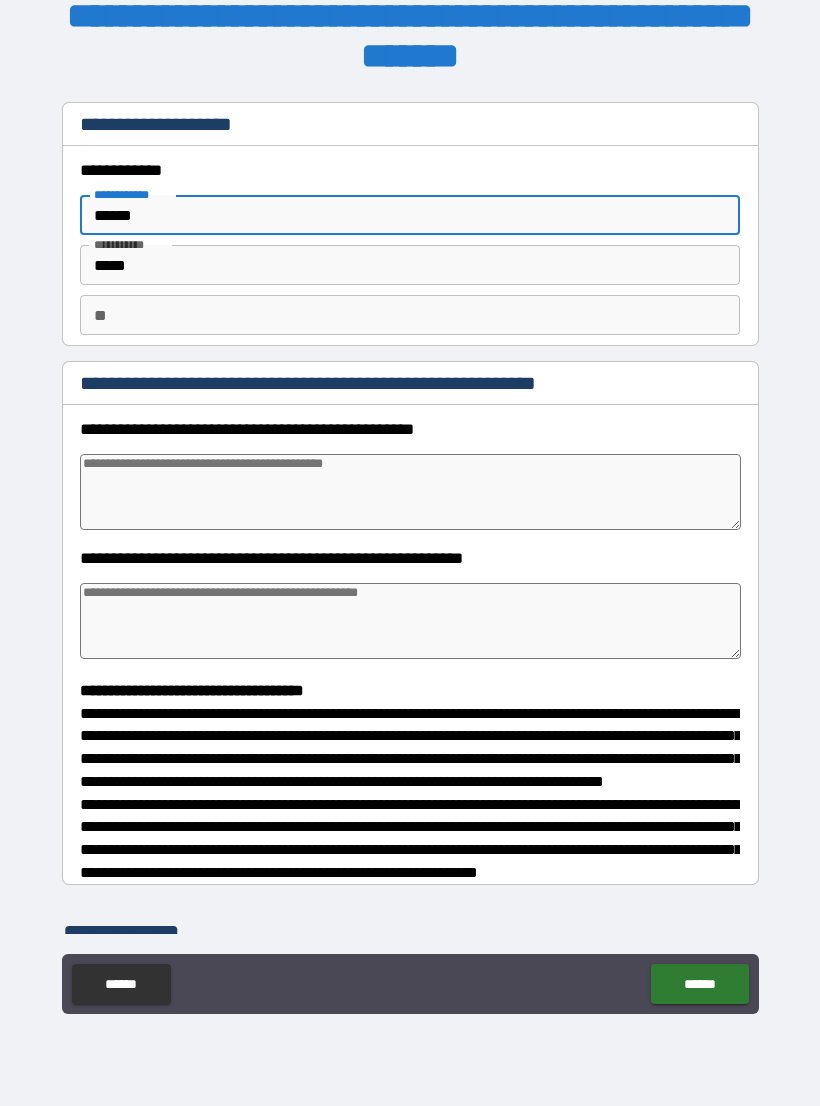 type on "*******" 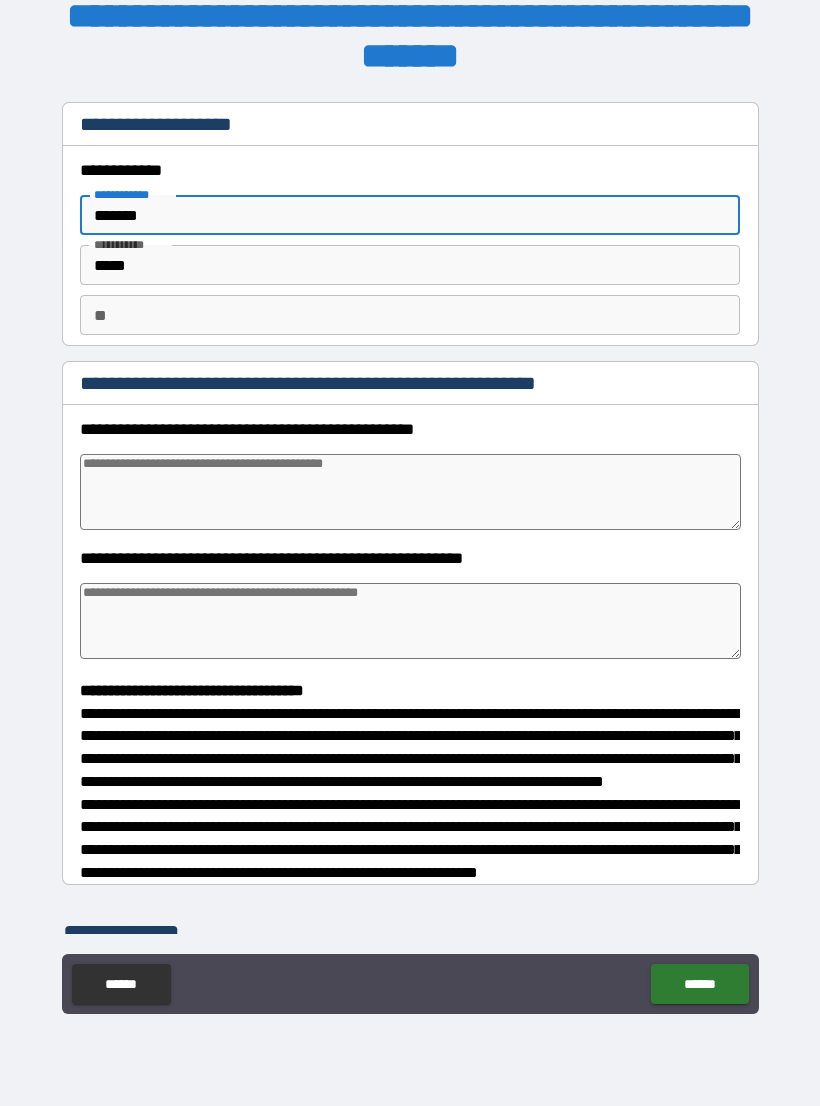 type on "*" 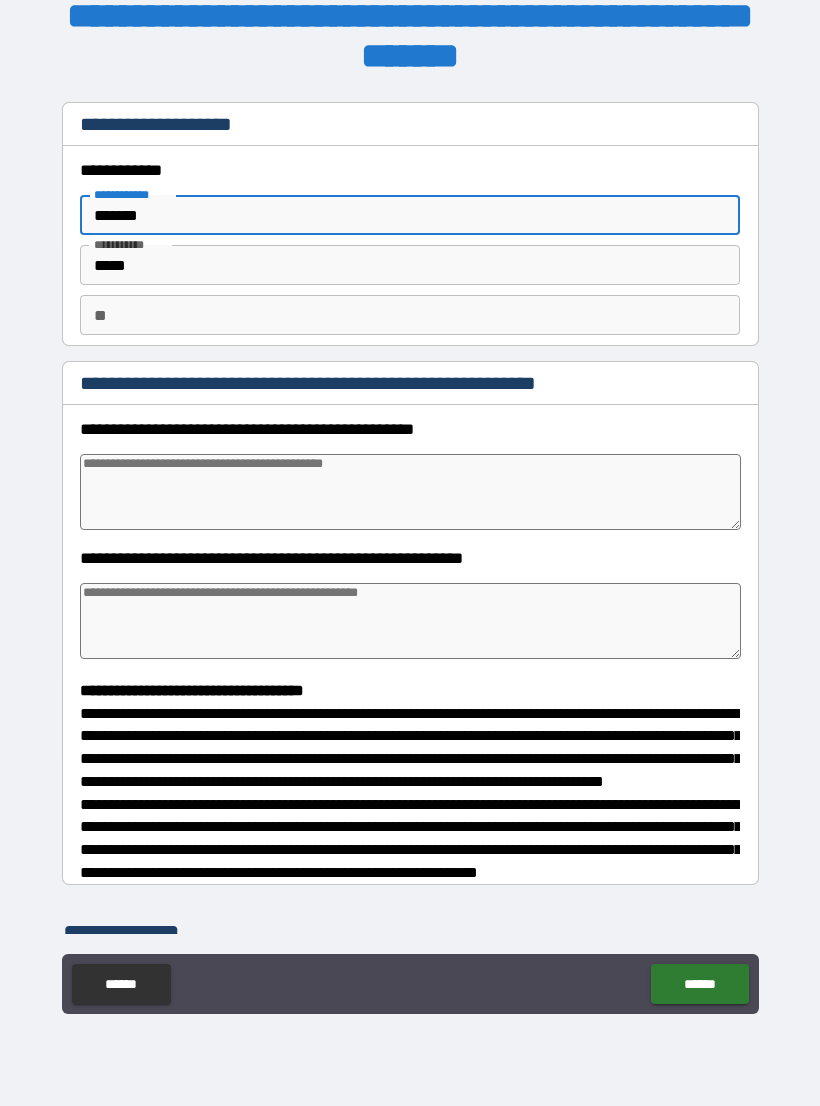 type on "*******" 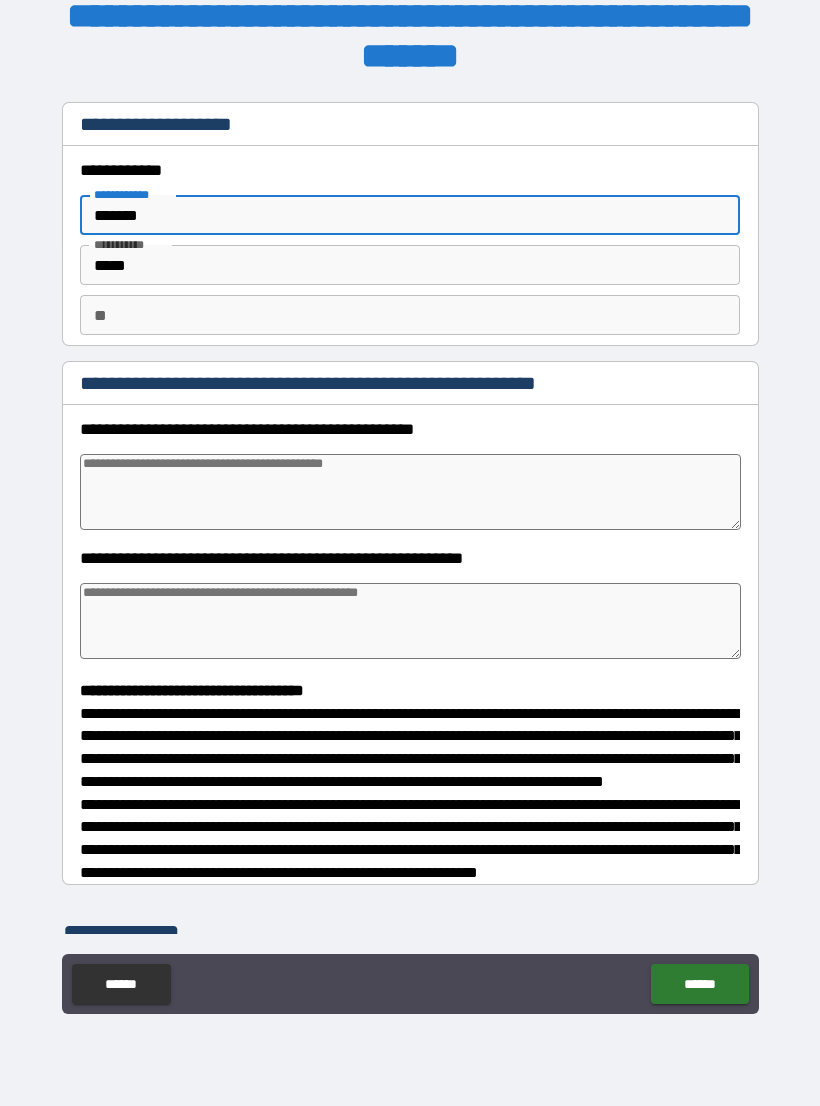 click at bounding box center (410, 492) 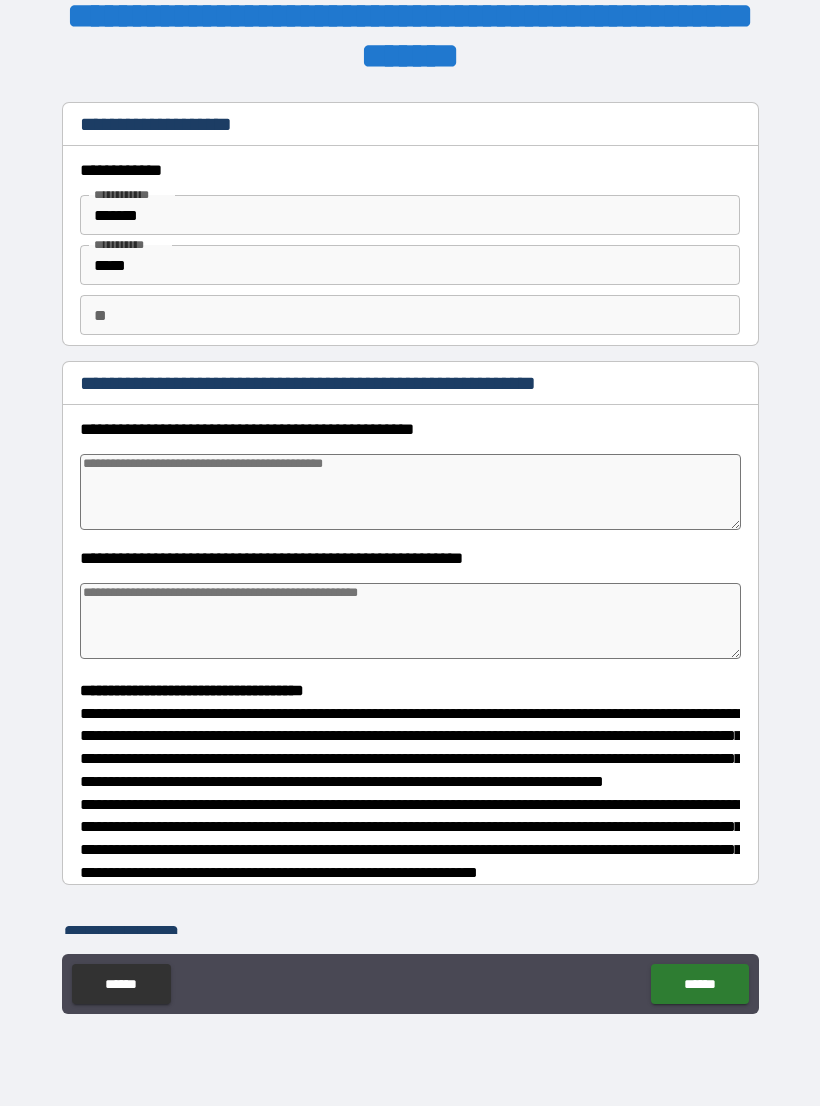 type on "*" 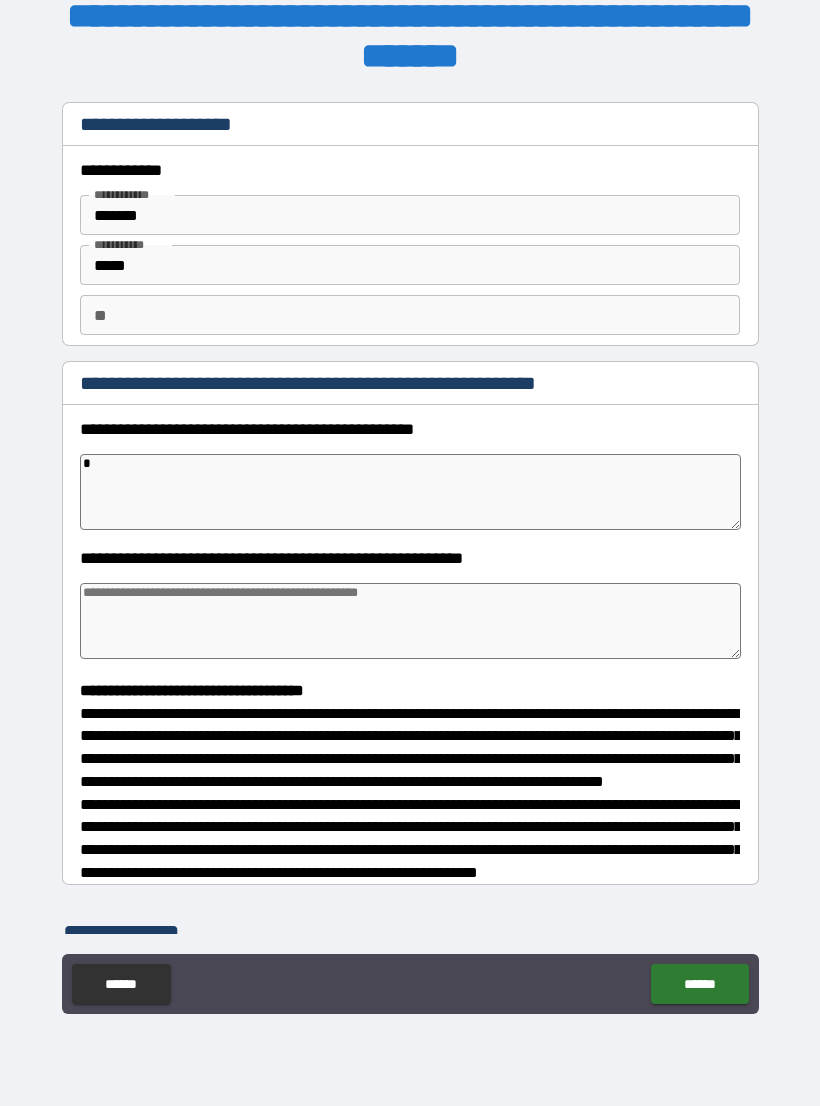 type on "*" 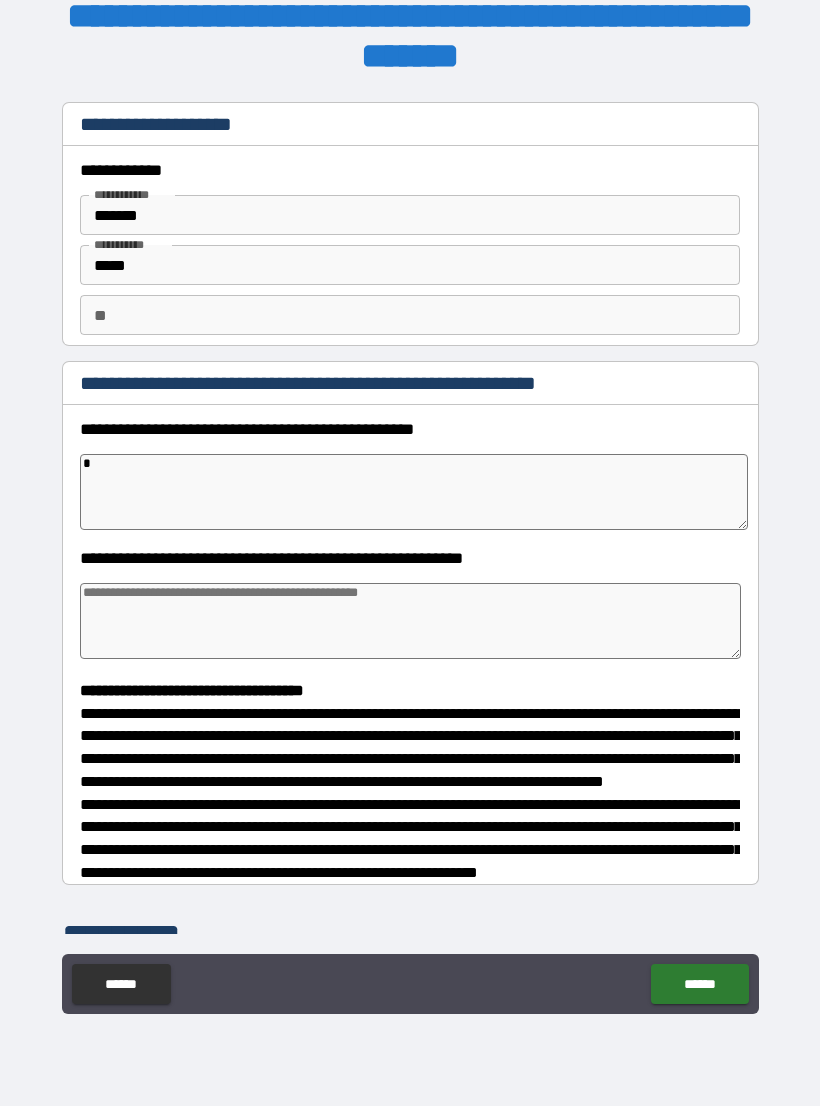 type on "**" 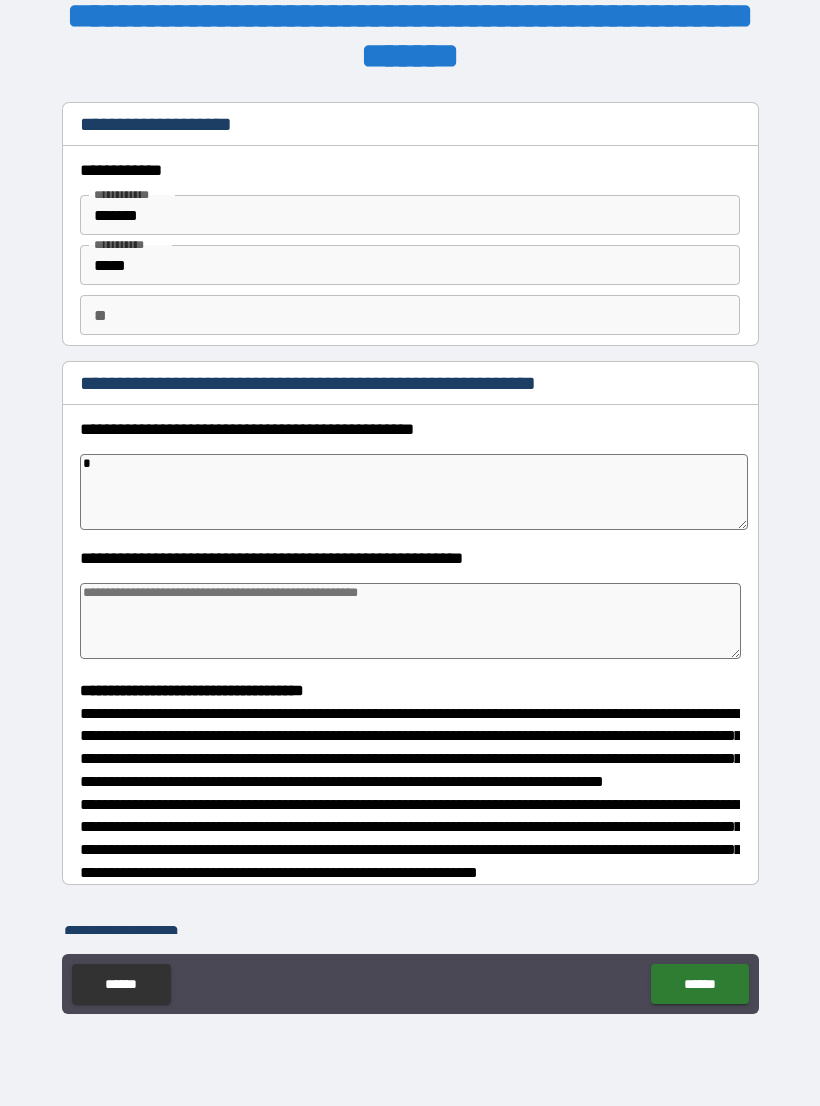 type on "*" 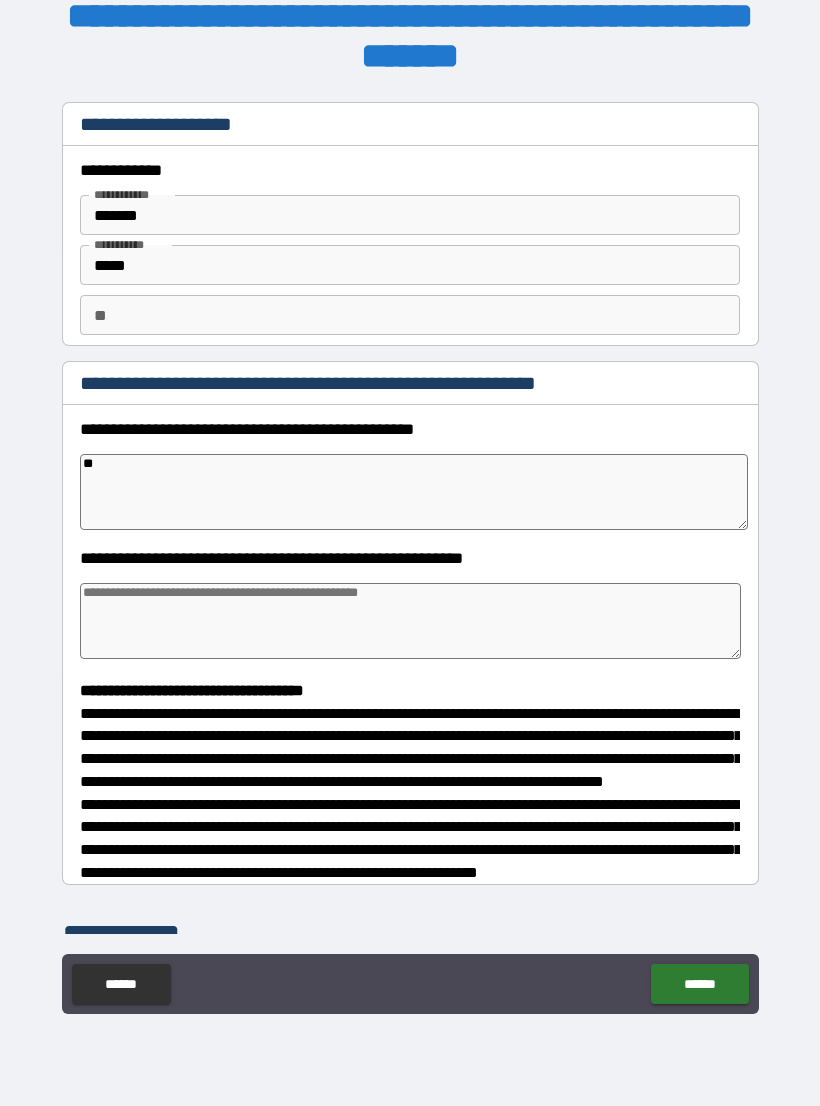 type on "*" 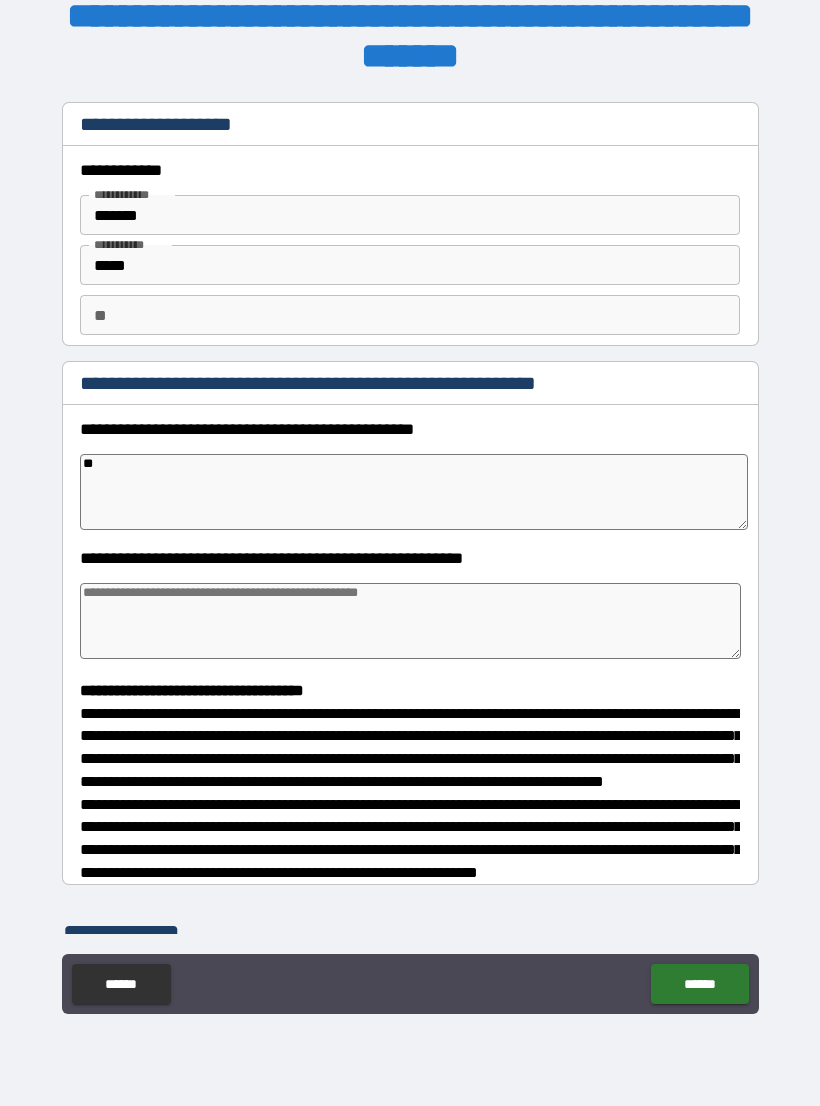 type on "*" 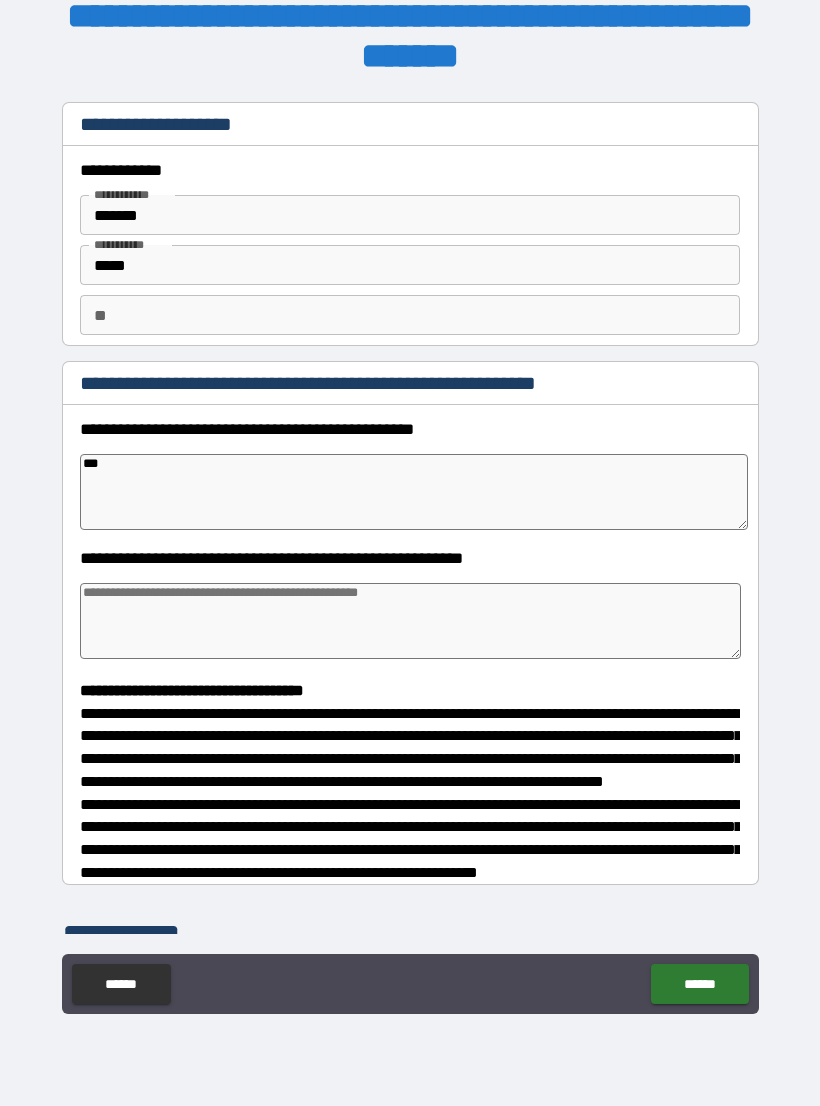 type on "*" 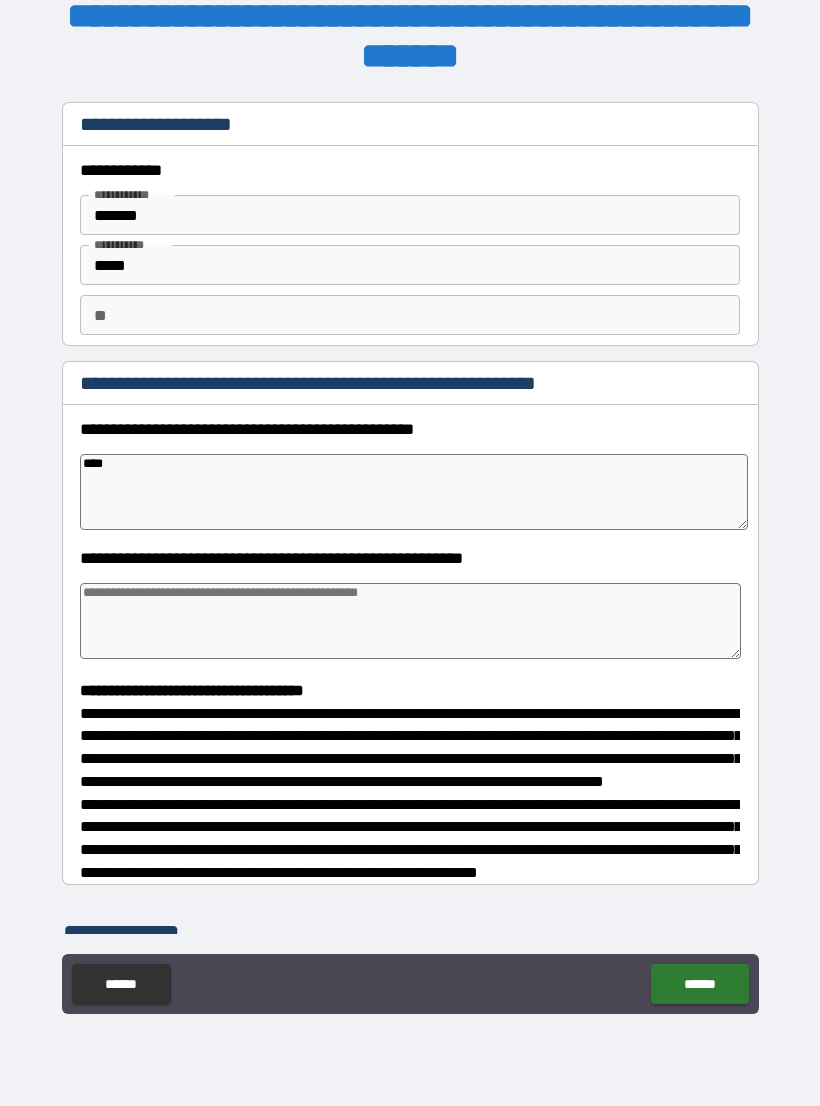 type on "*" 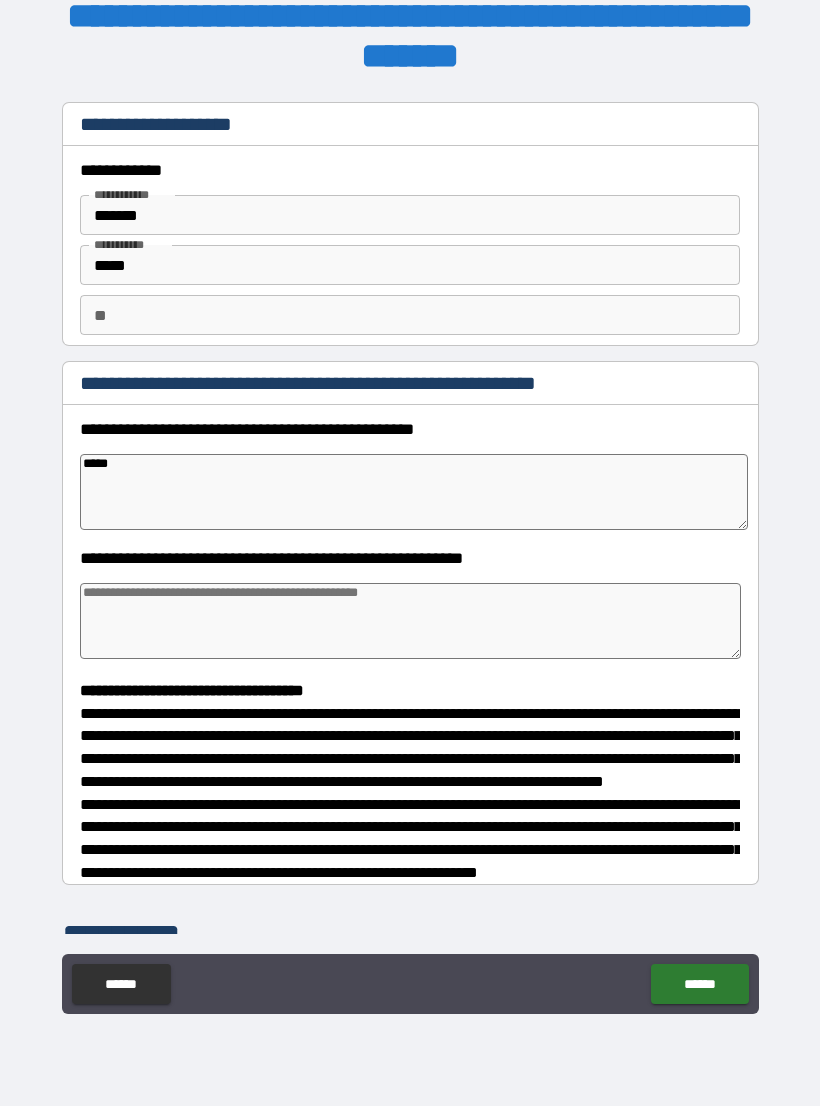 type on "*" 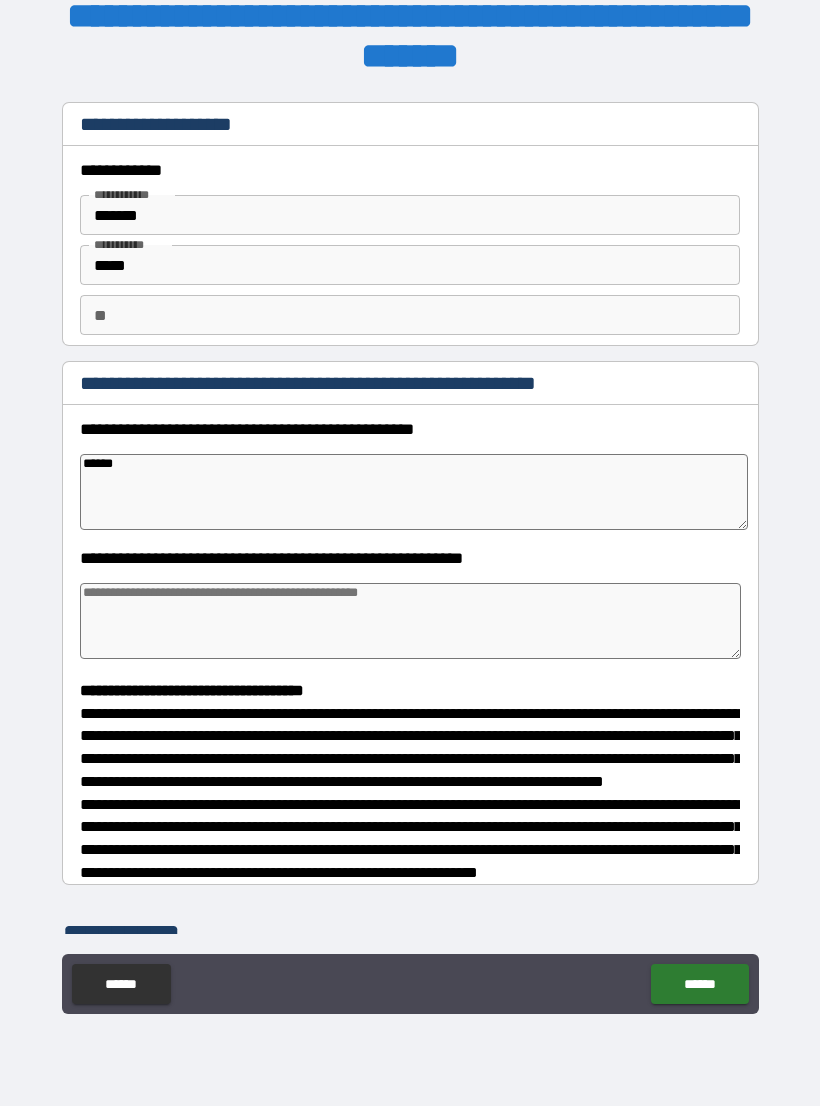 type on "*" 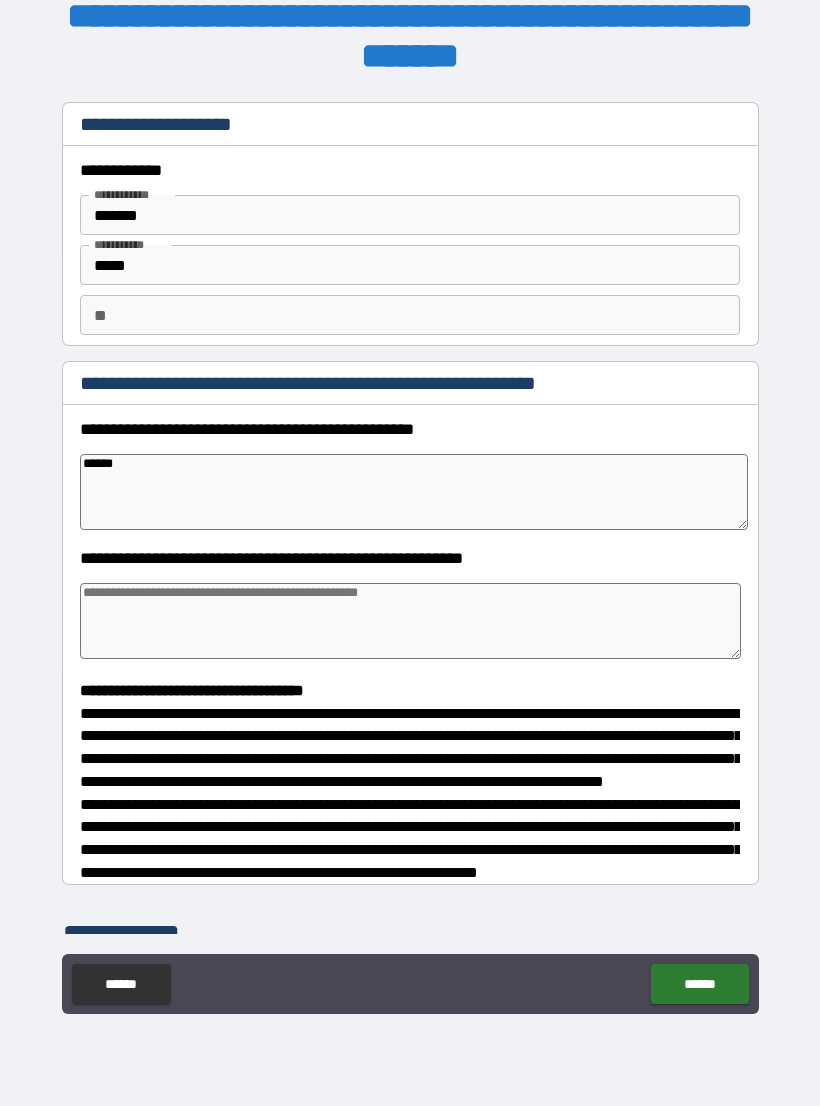 type on "*****" 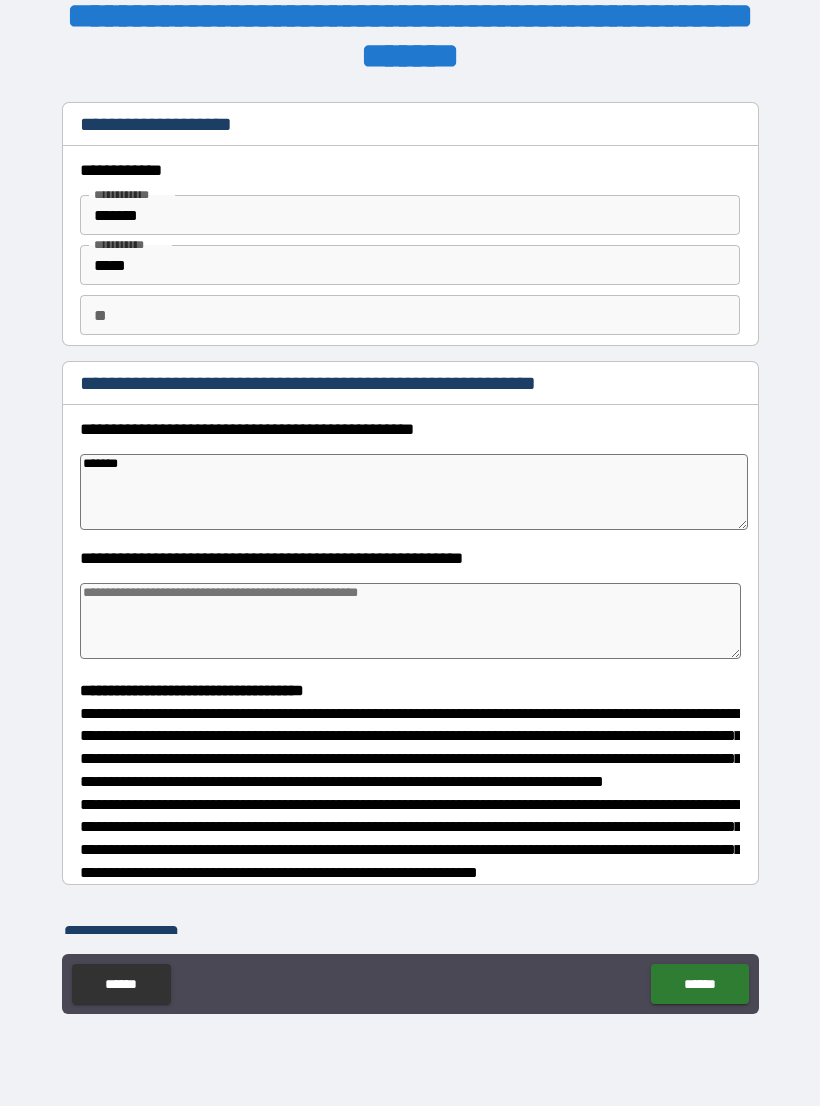 type on "*" 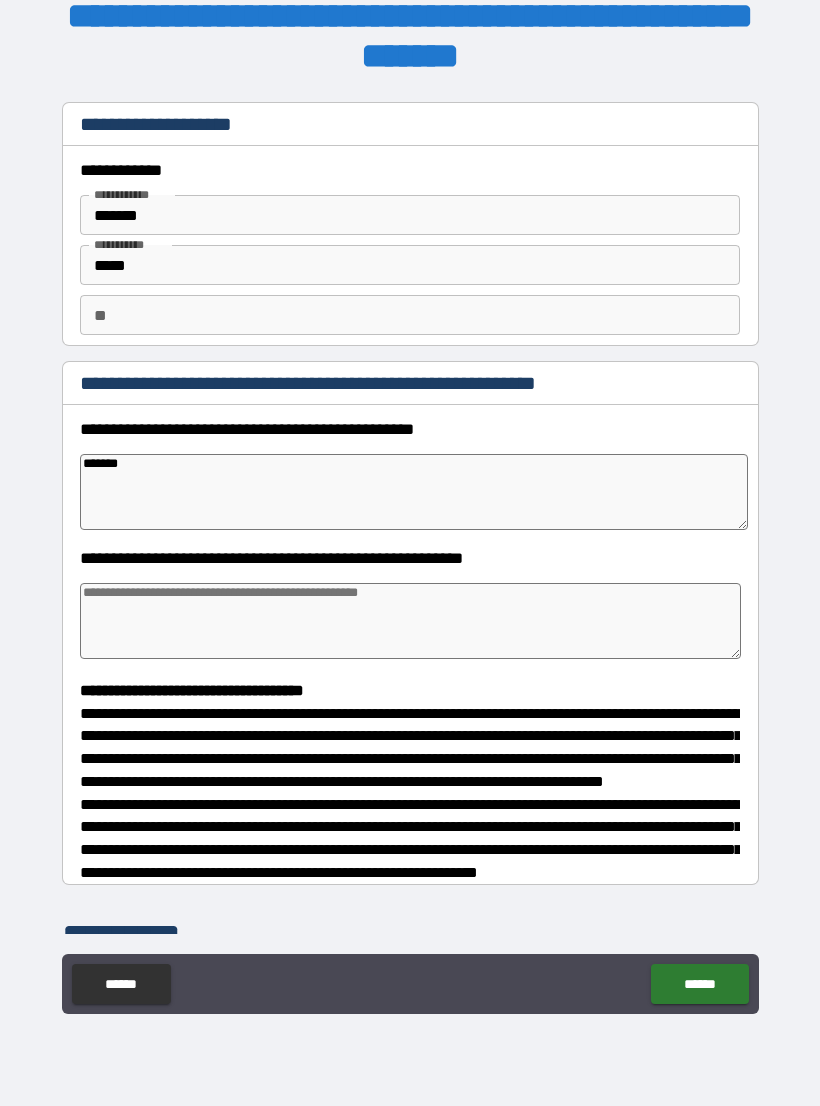 type on "*****" 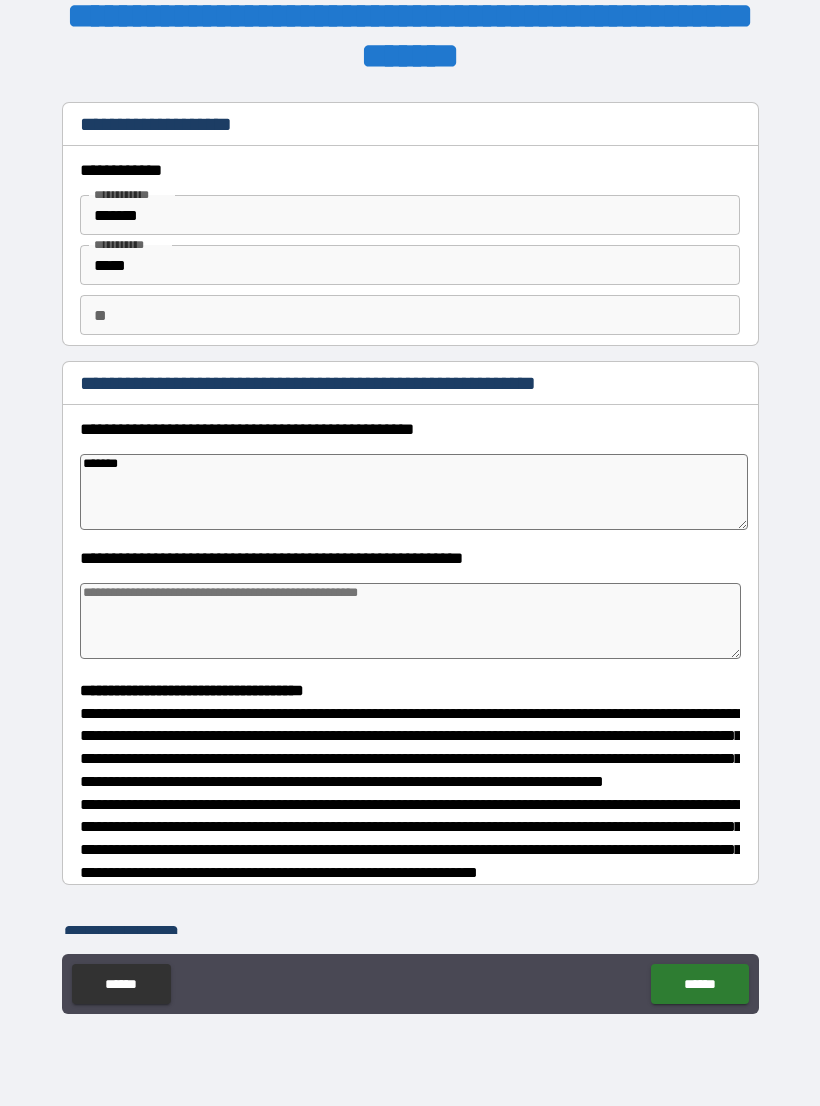 type on "*" 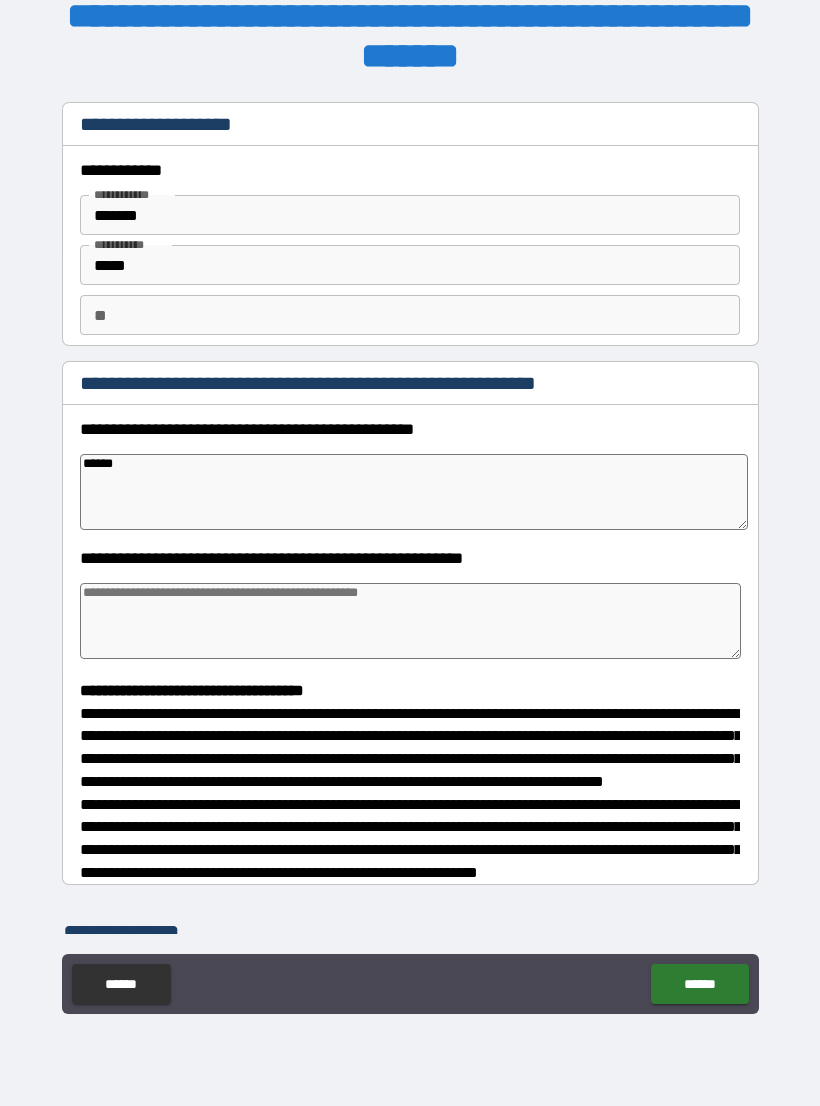 type on "*" 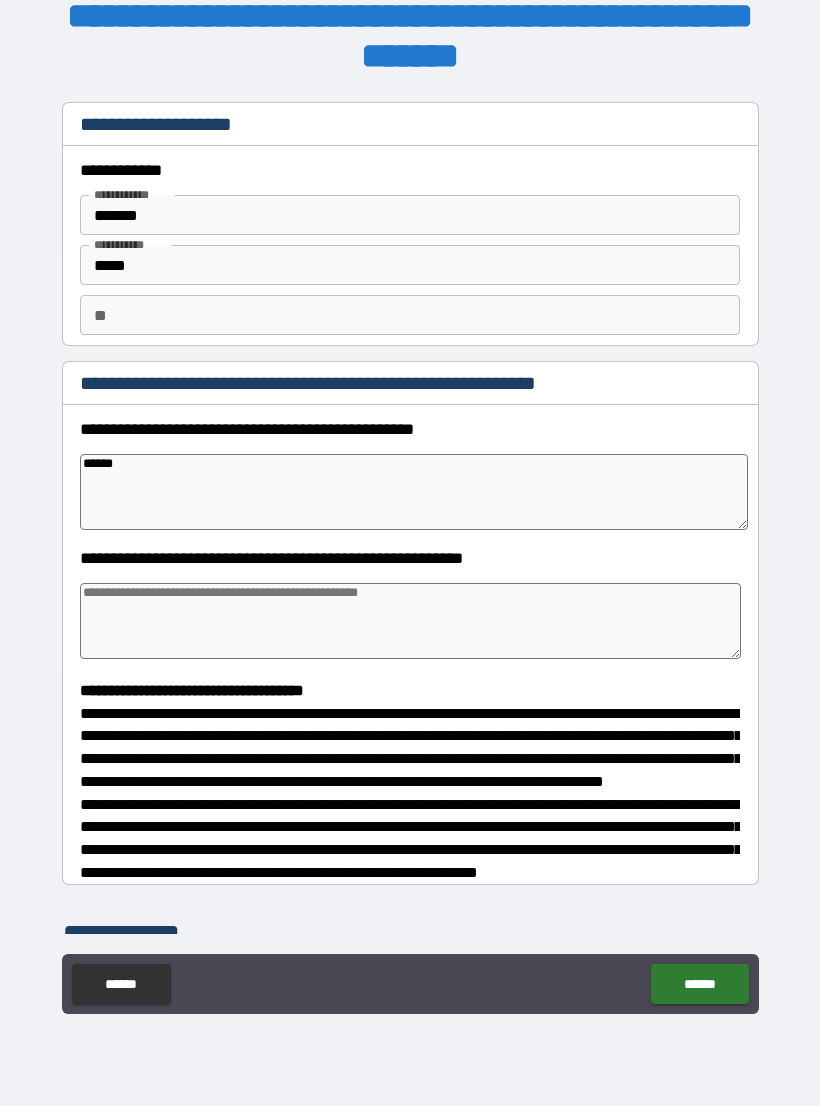 type on "*******" 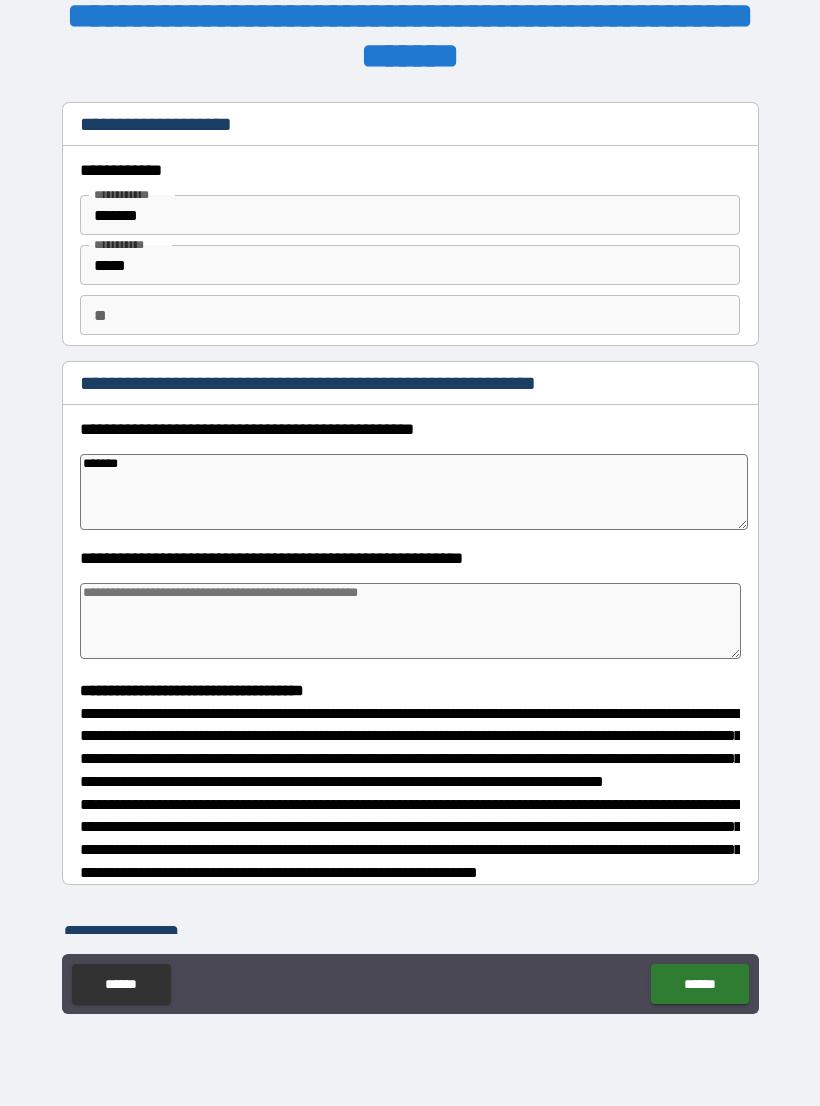 type on "*" 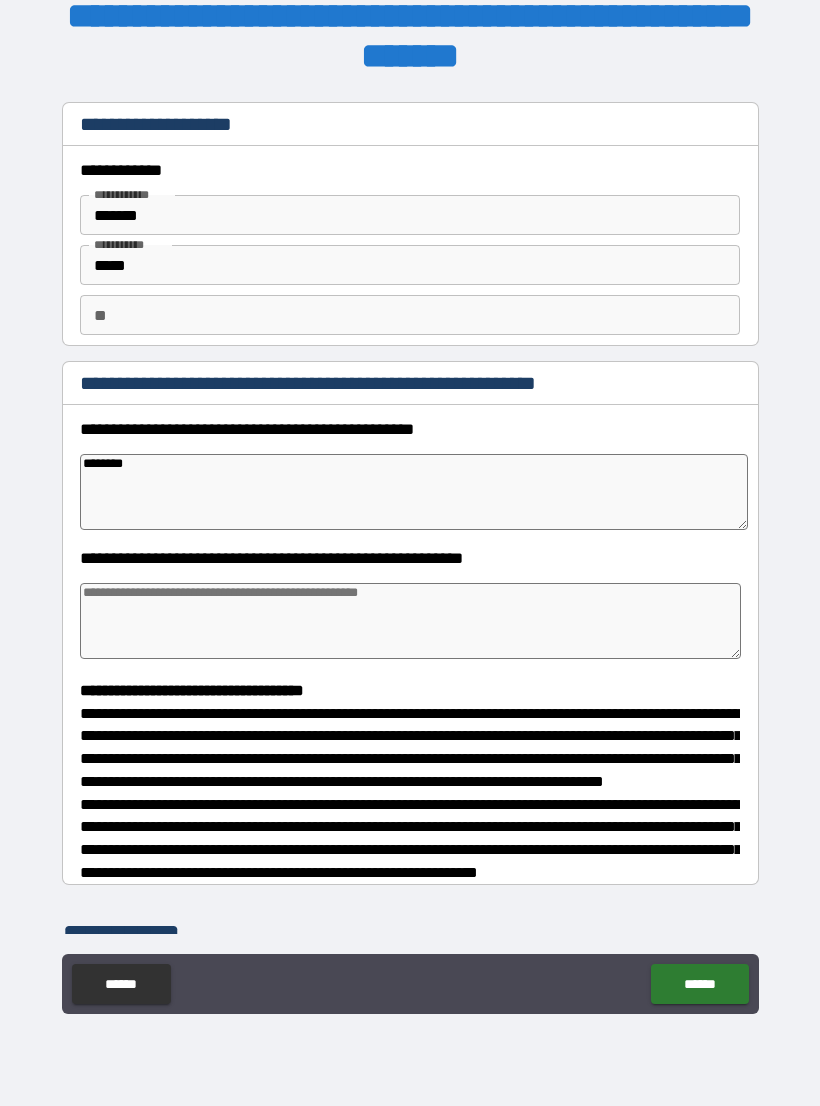 type on "*********" 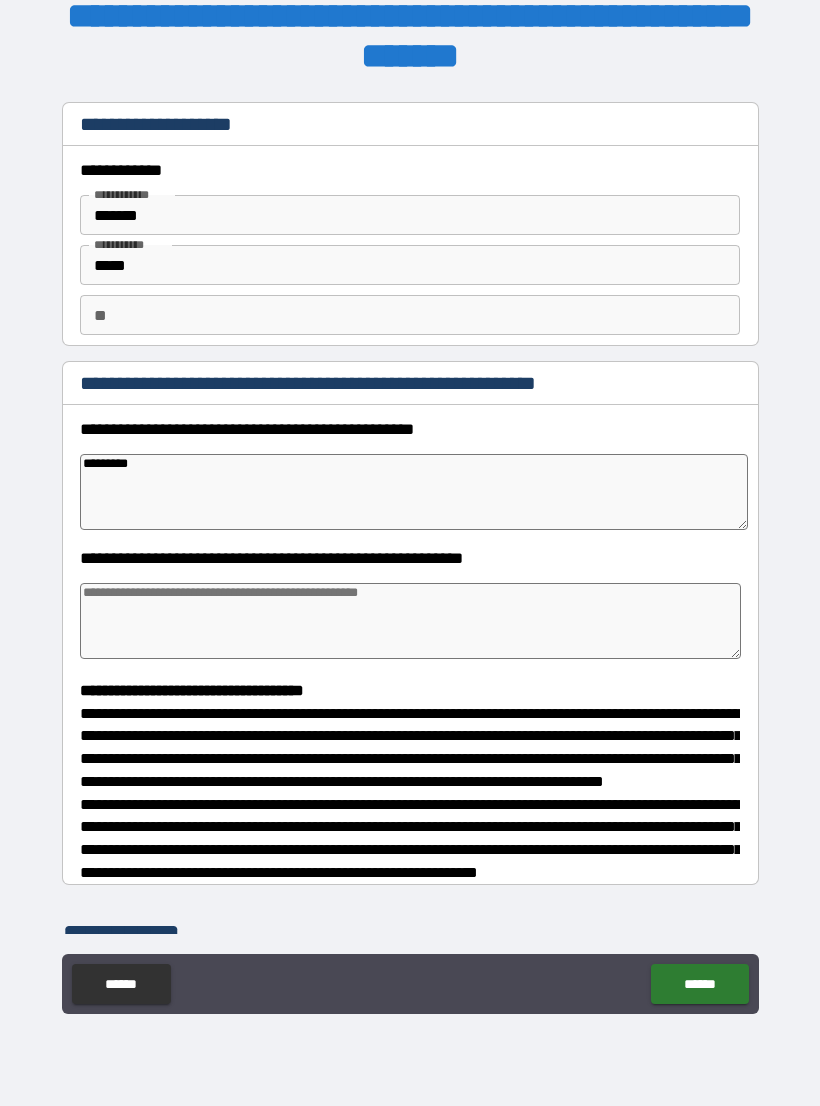 type on "*" 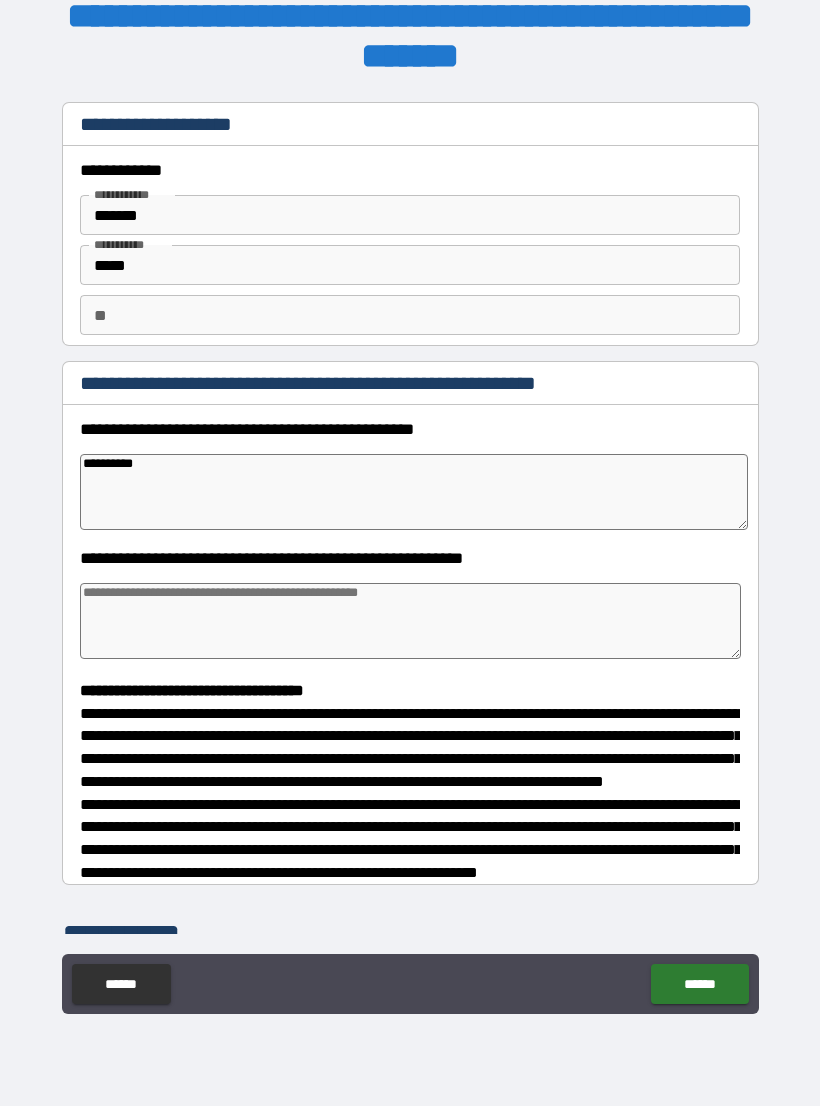 type on "*" 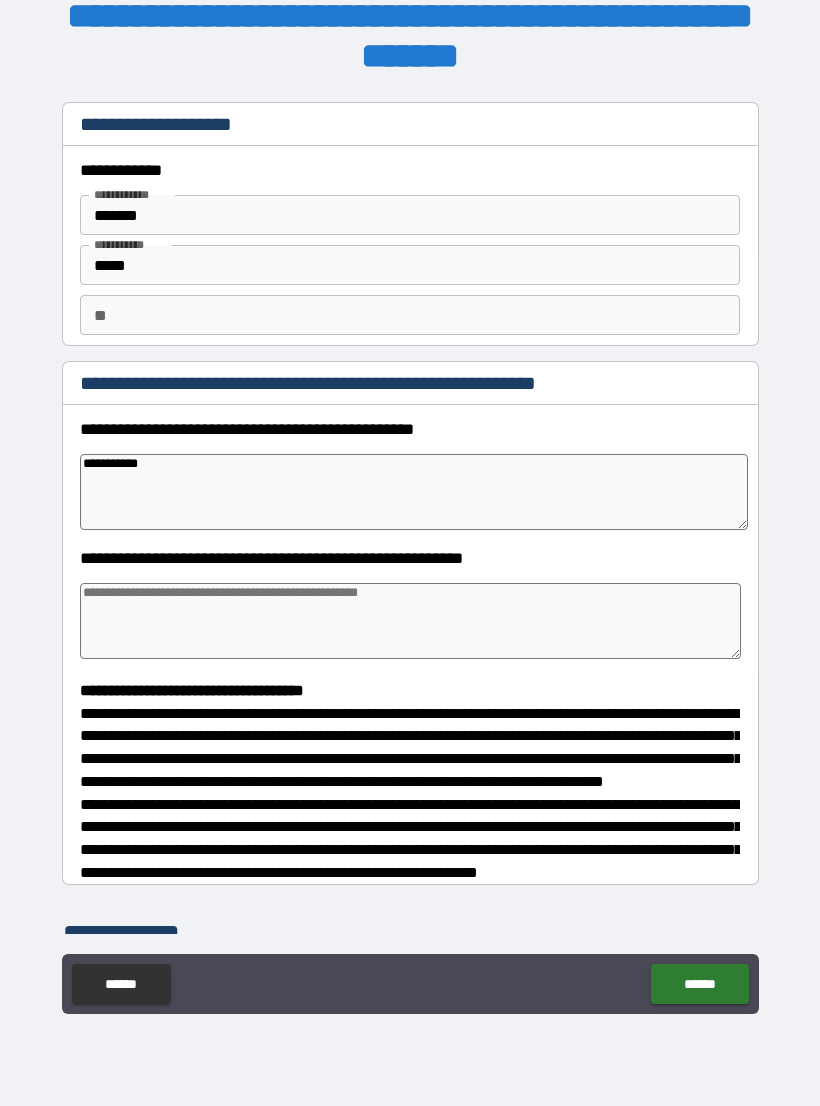type on "*" 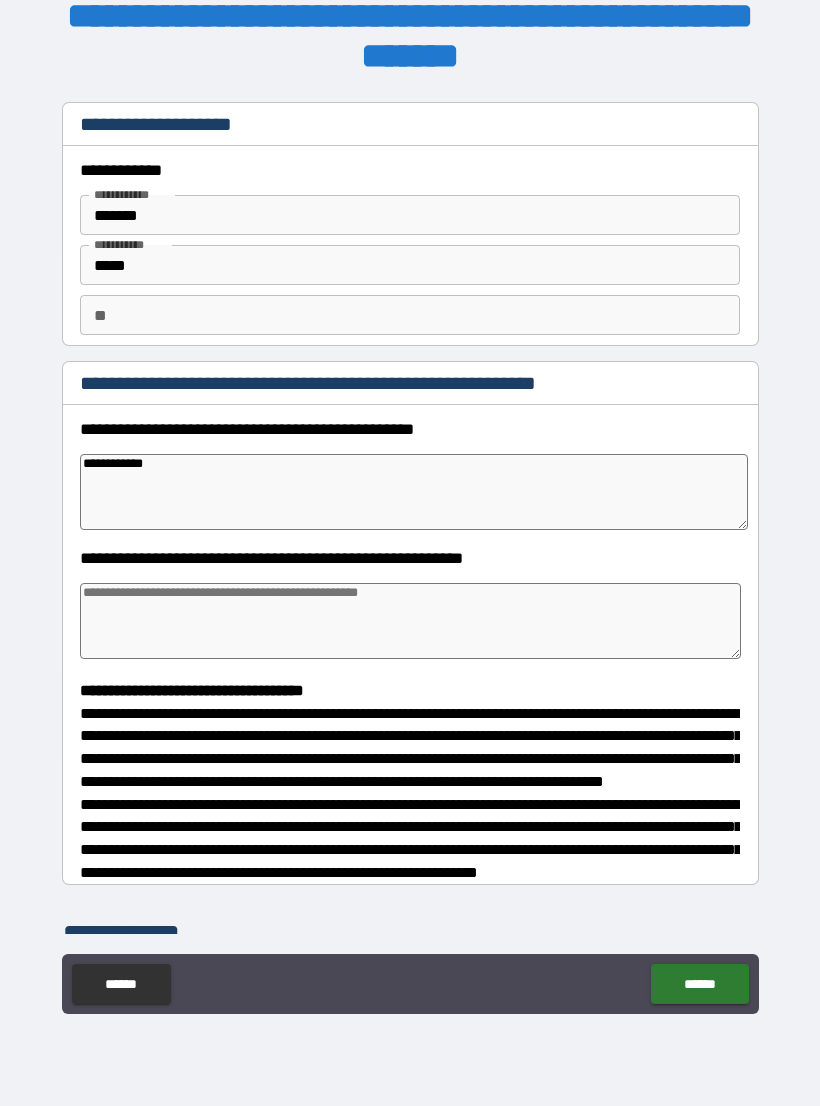 type on "*" 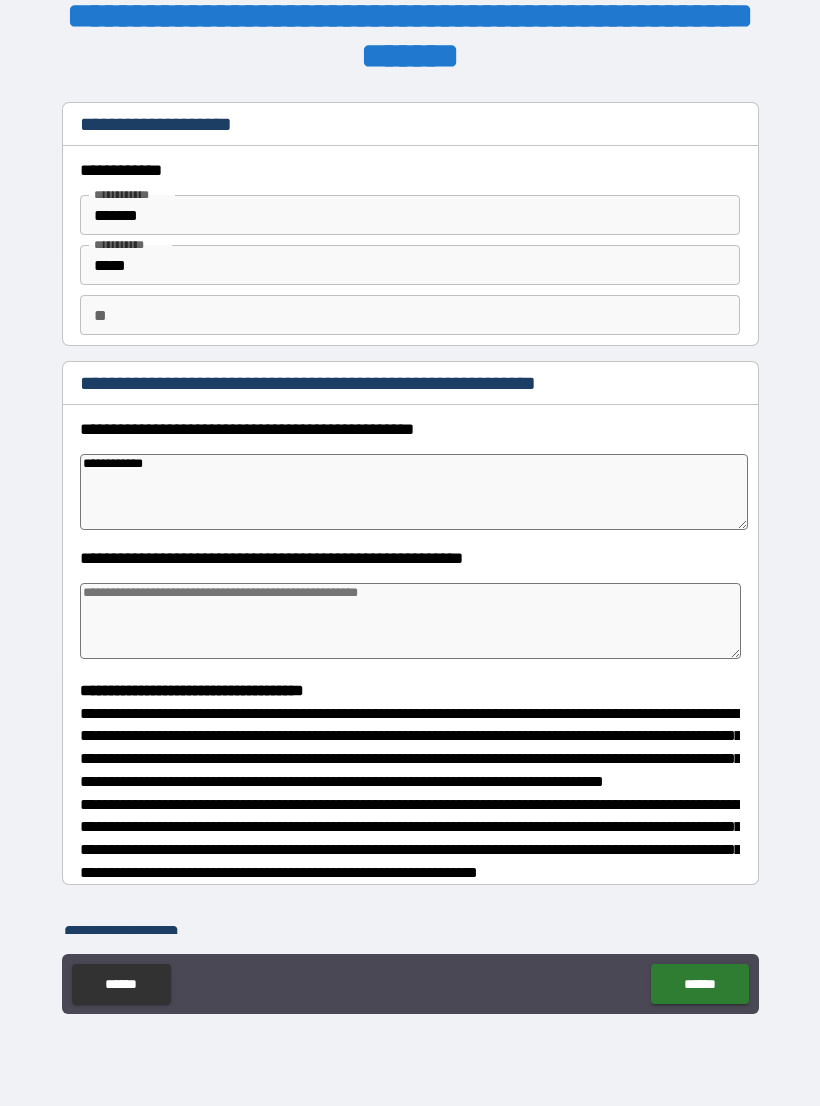 type on "*" 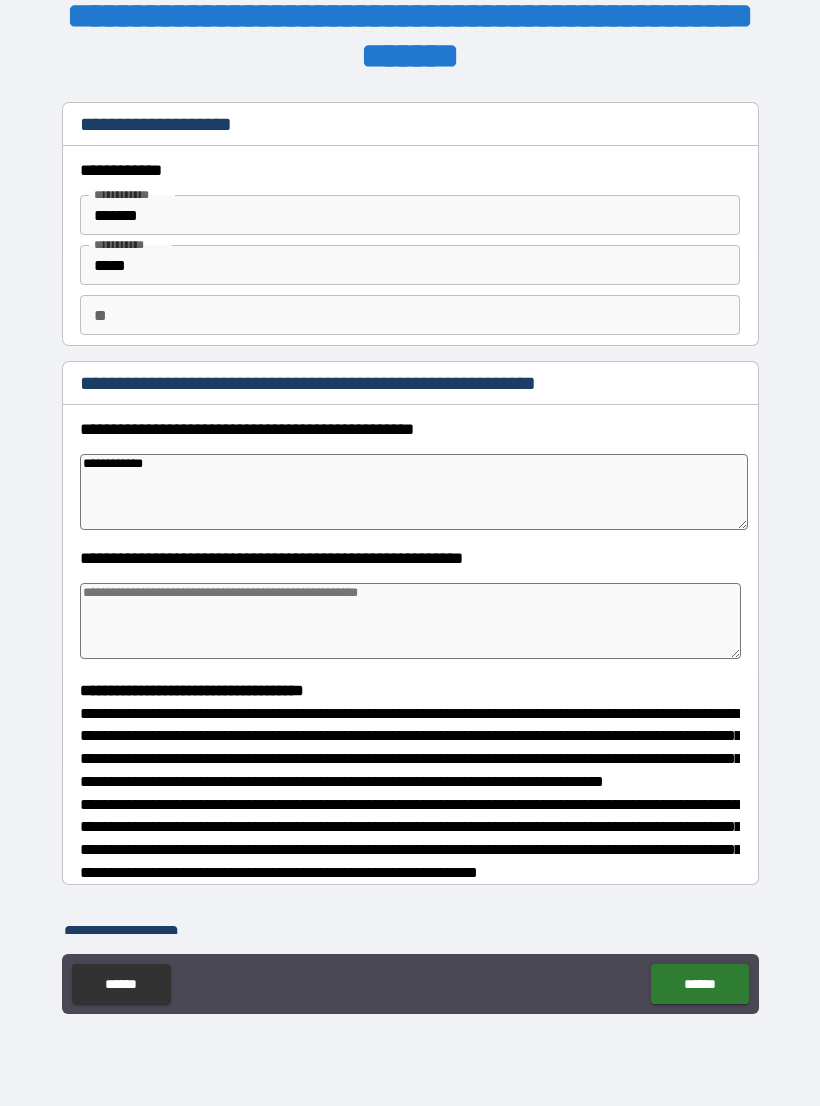 type on "**********" 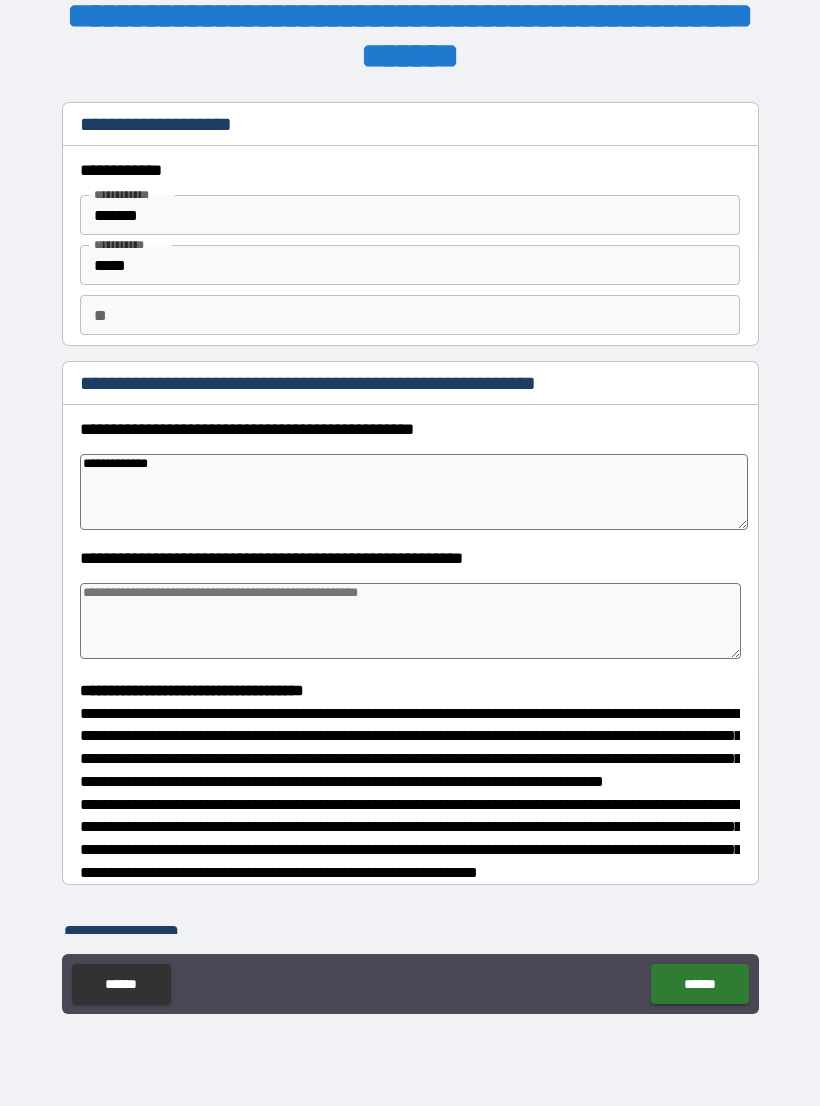 type on "*" 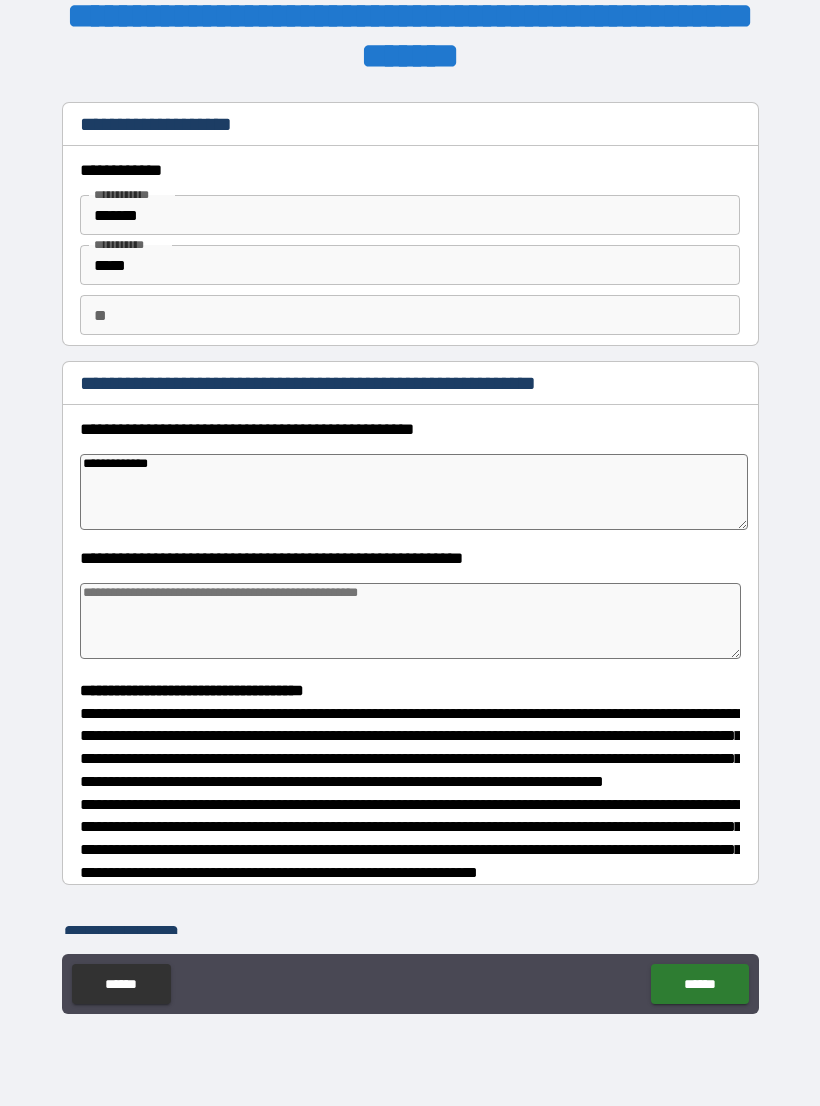 type on "**********" 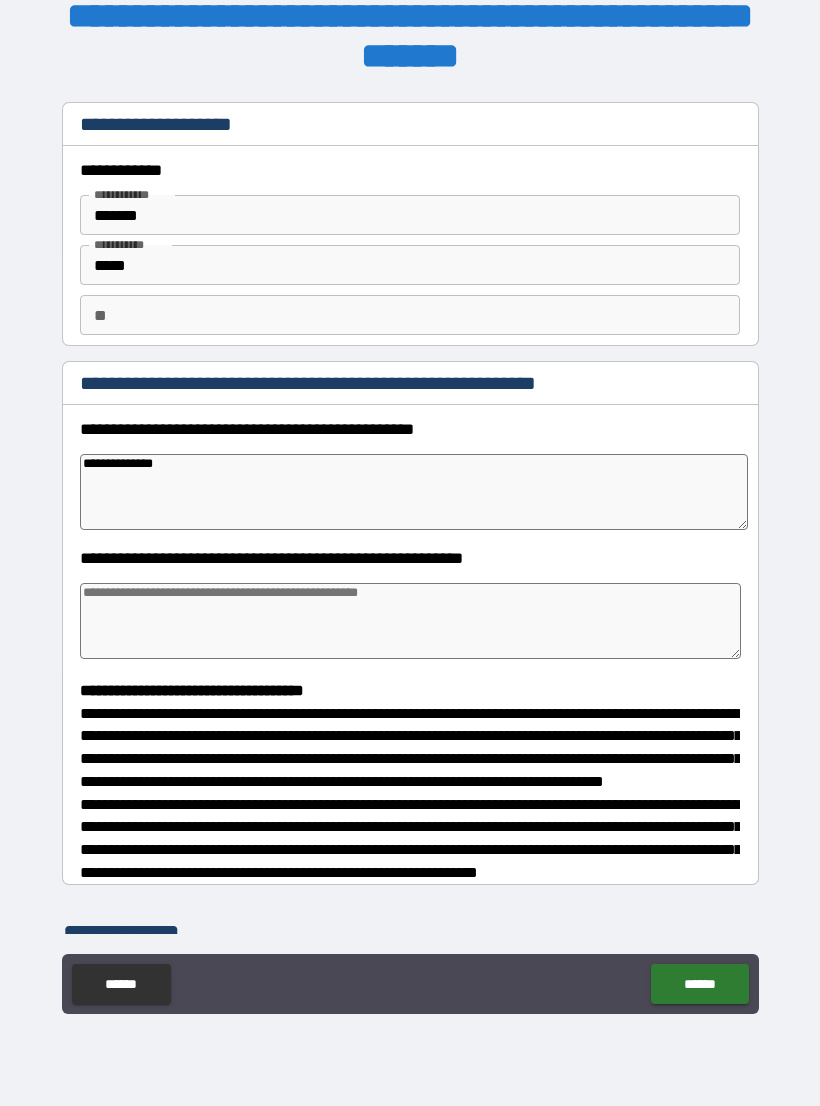 type on "*" 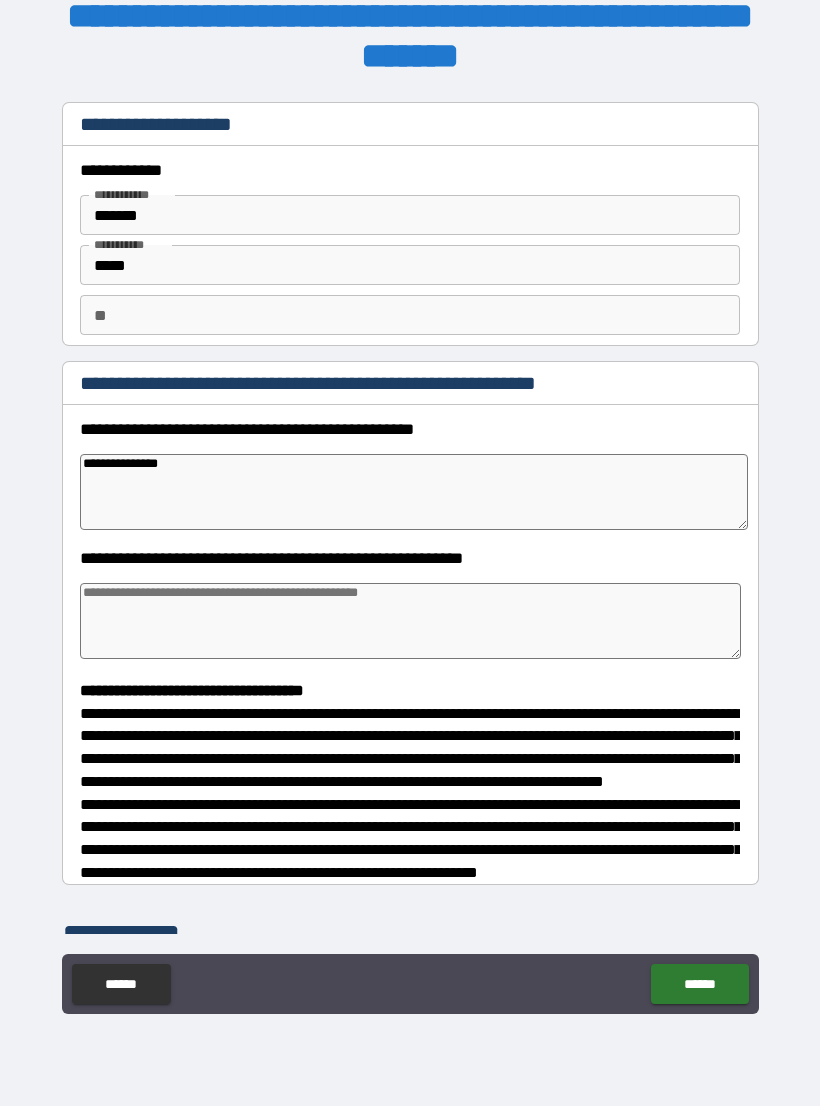 type on "*" 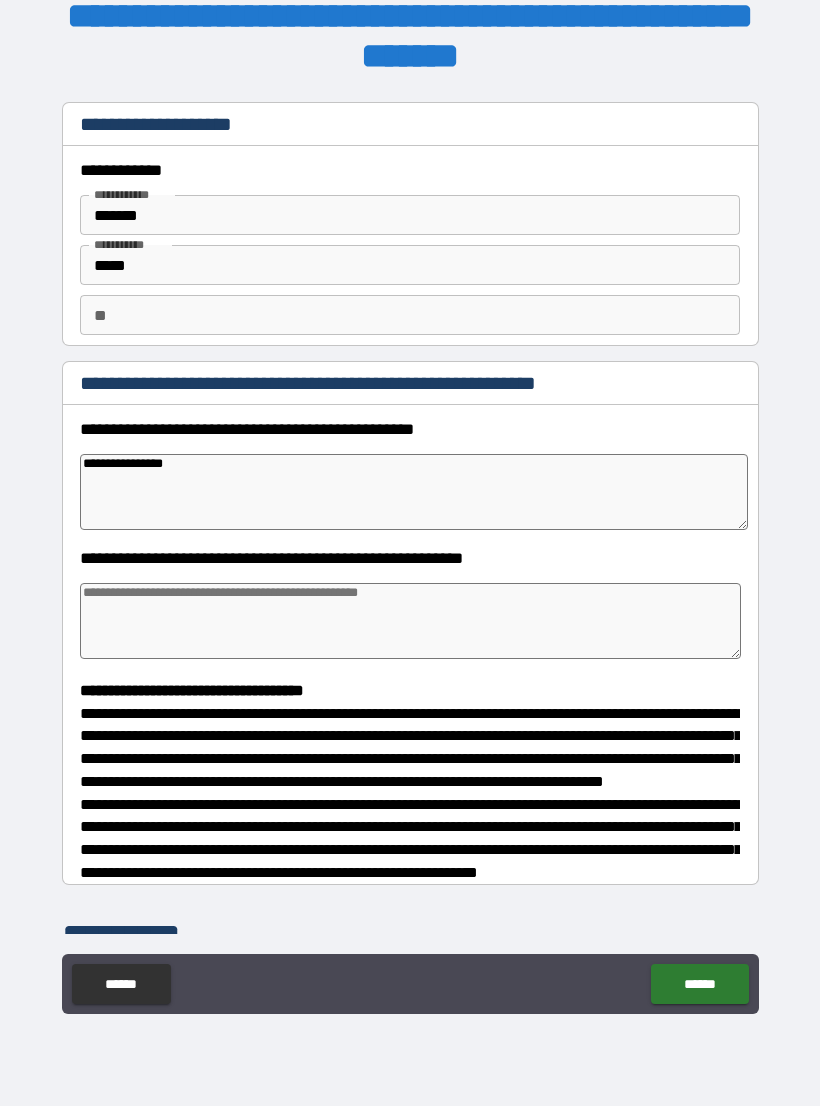 type on "*" 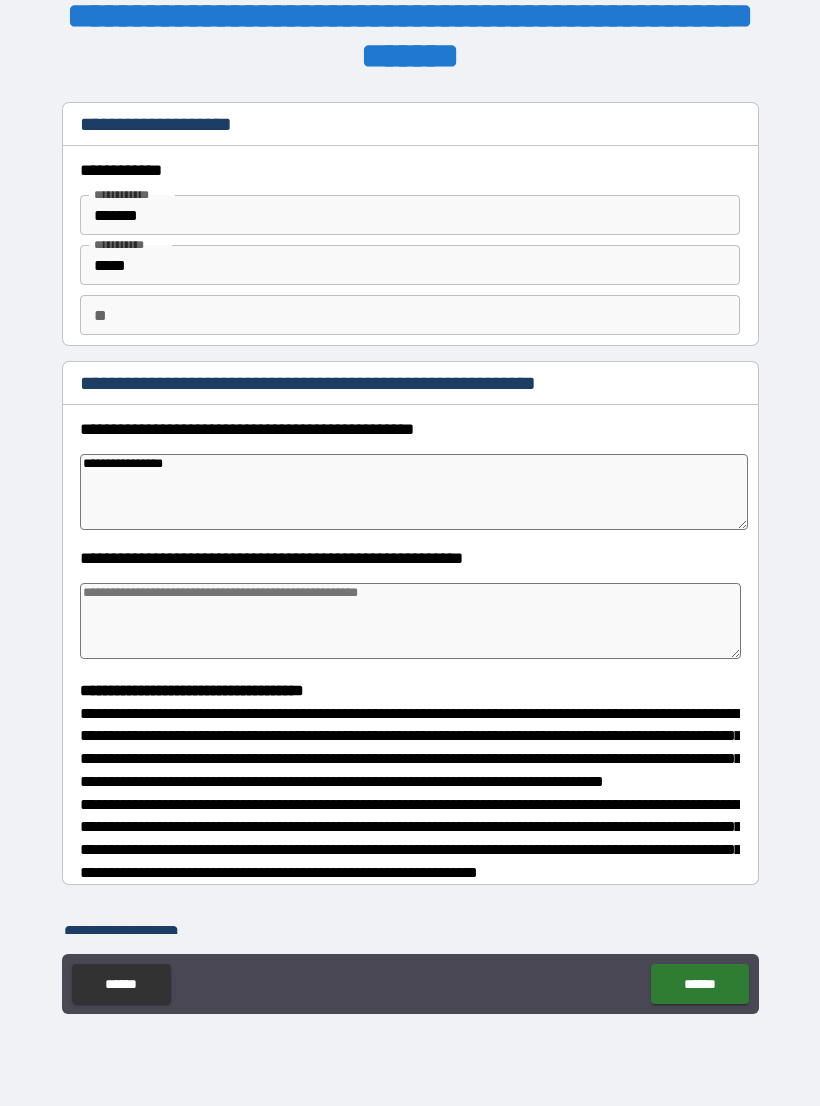 type on "**********" 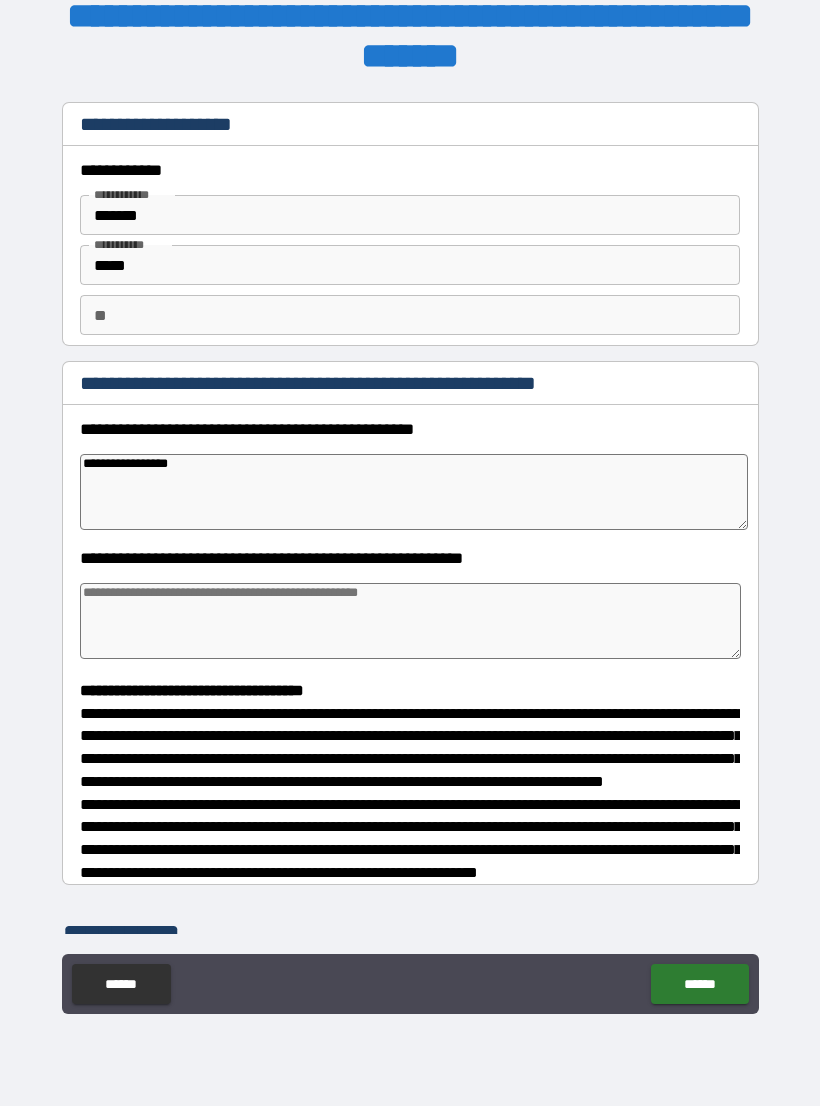 type on "*" 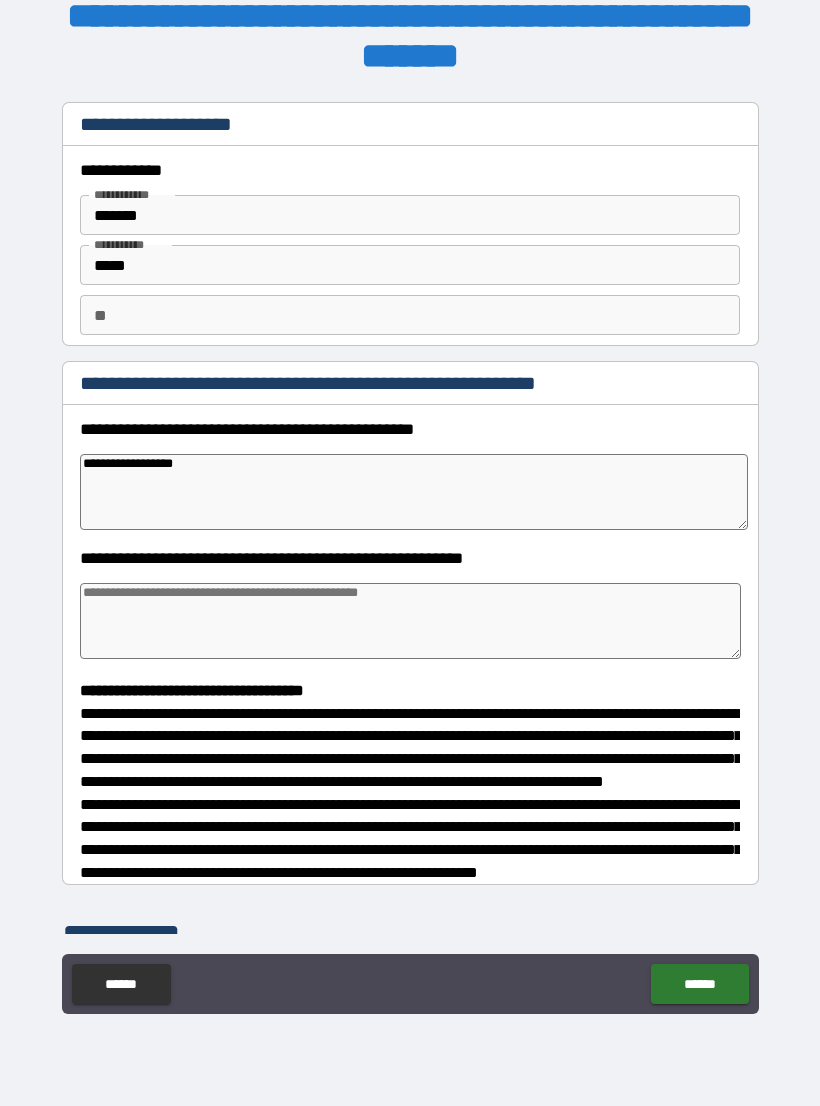 type on "*" 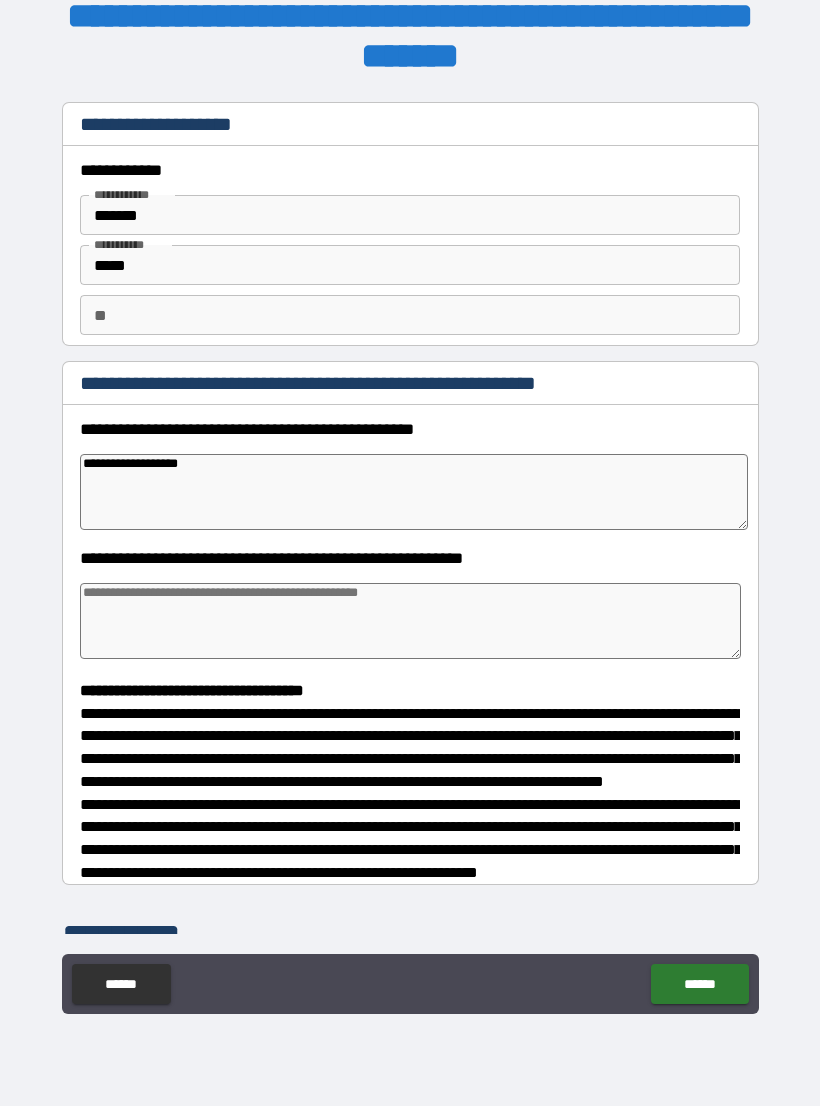 type on "*" 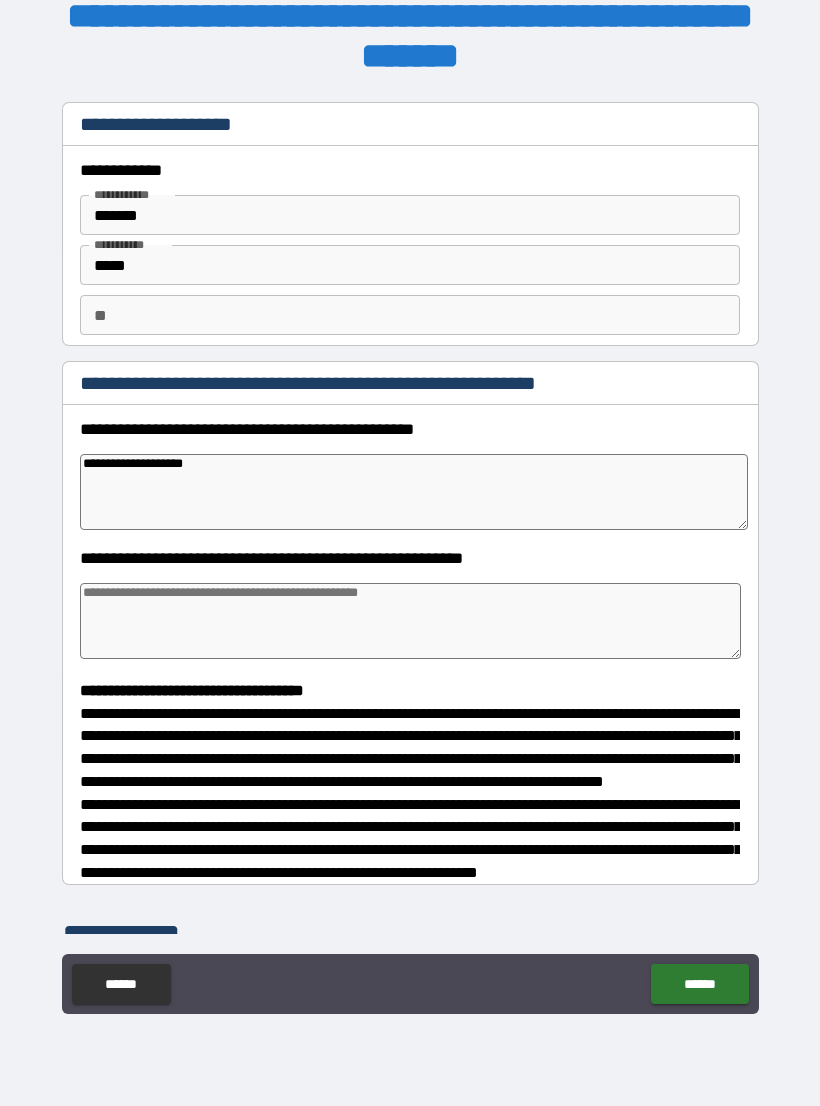 type on "*" 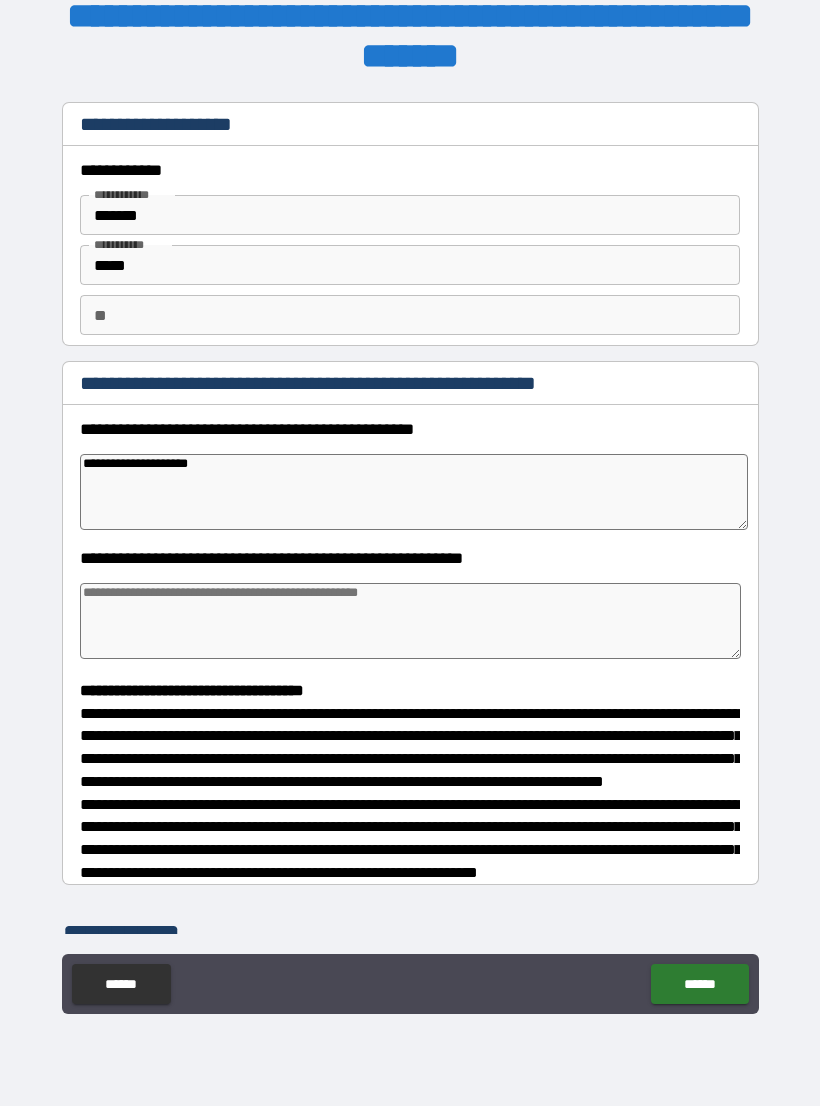 type on "*" 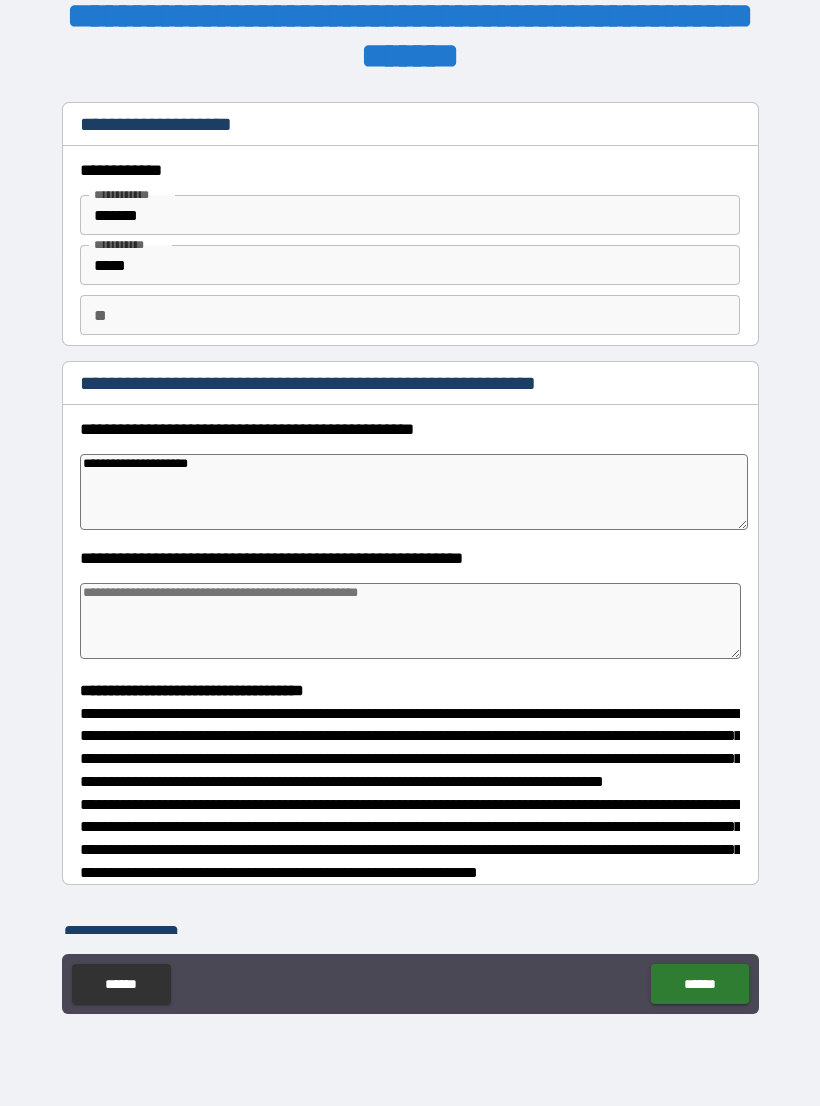type on "**********" 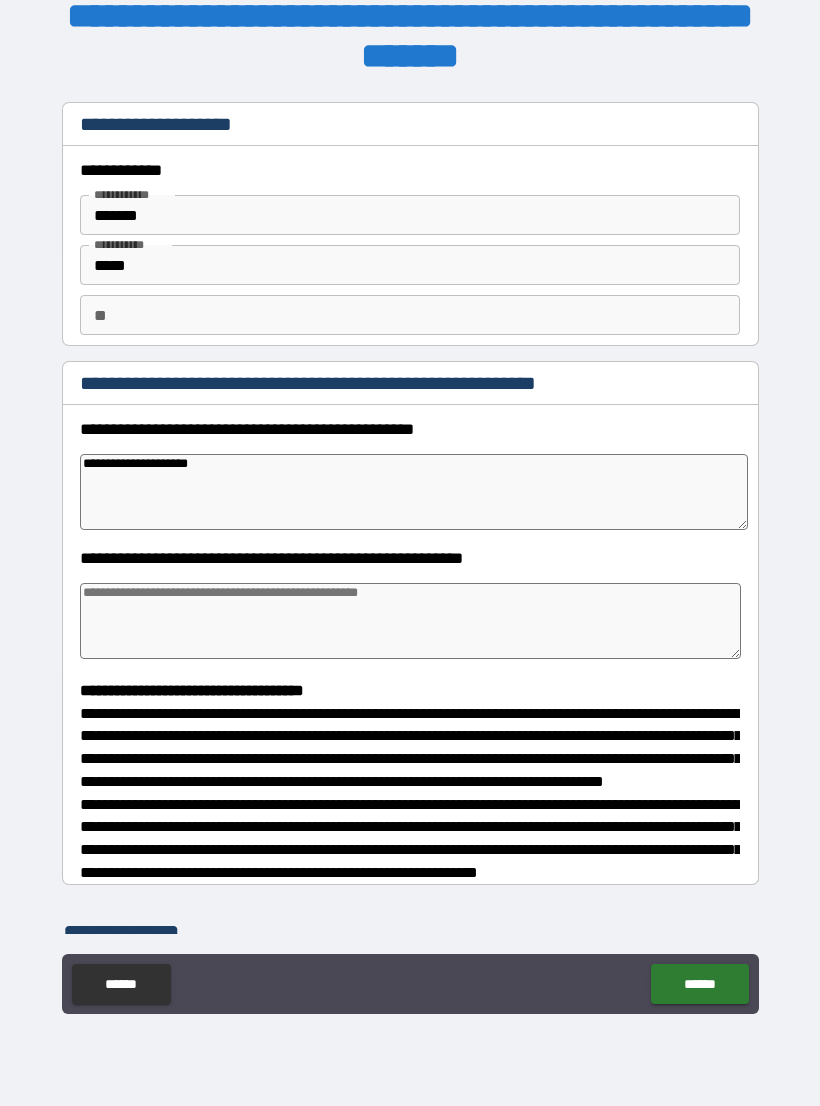 type on "*" 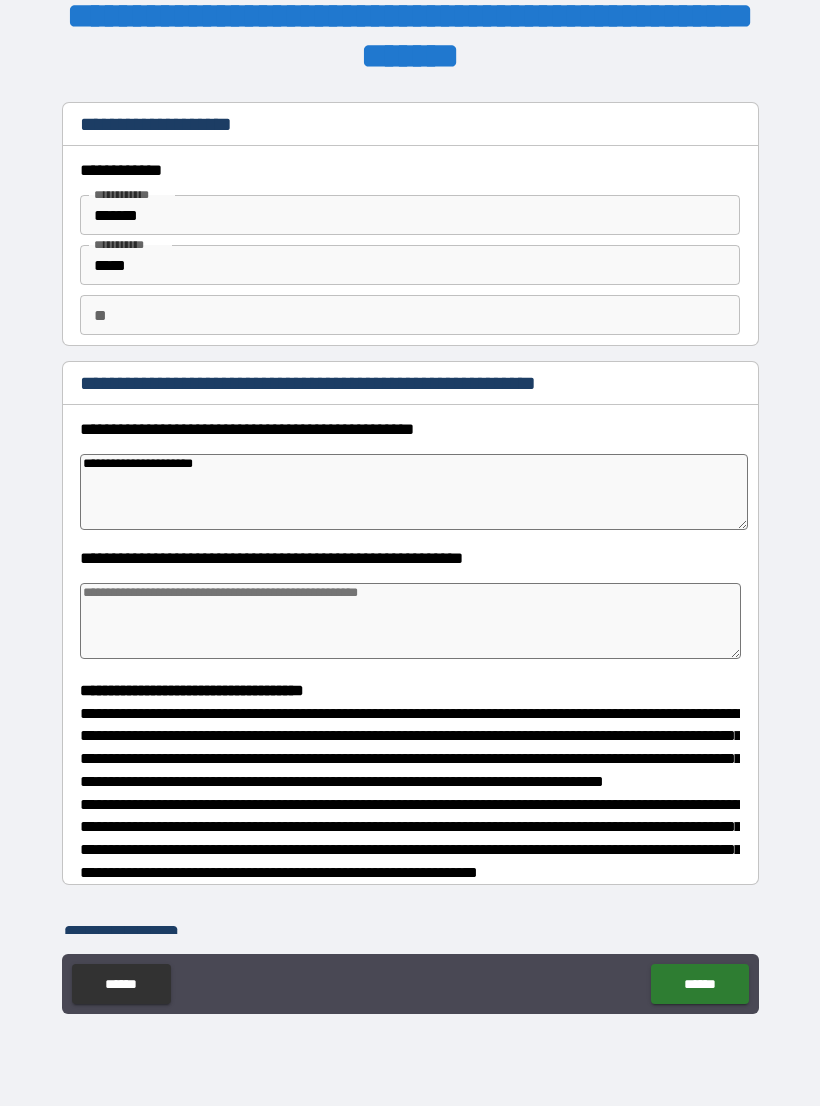 type on "*" 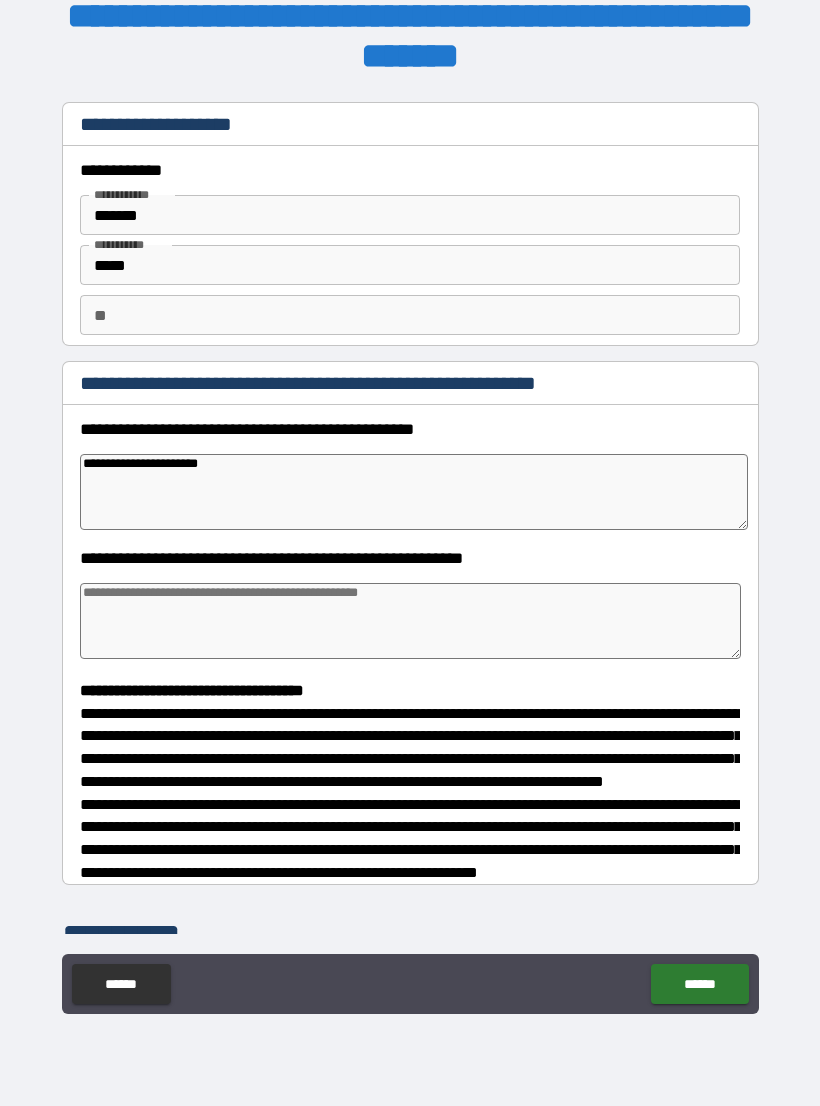 type on "*" 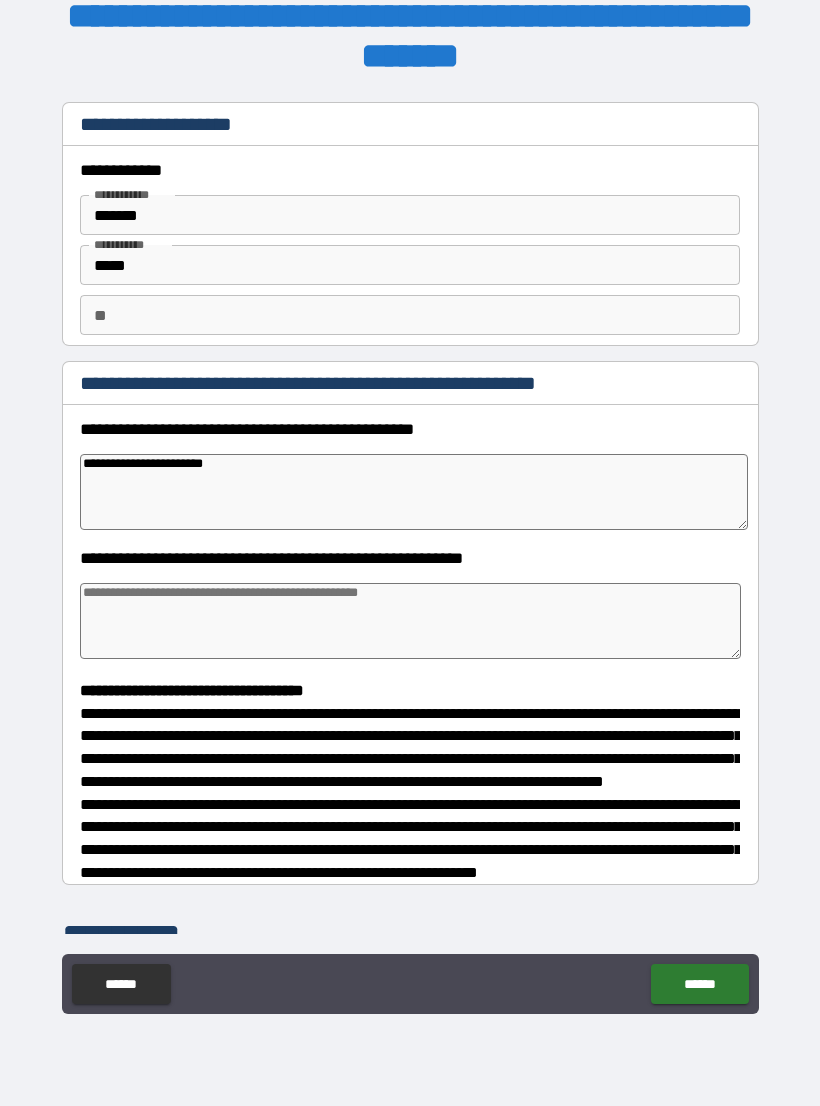type on "*" 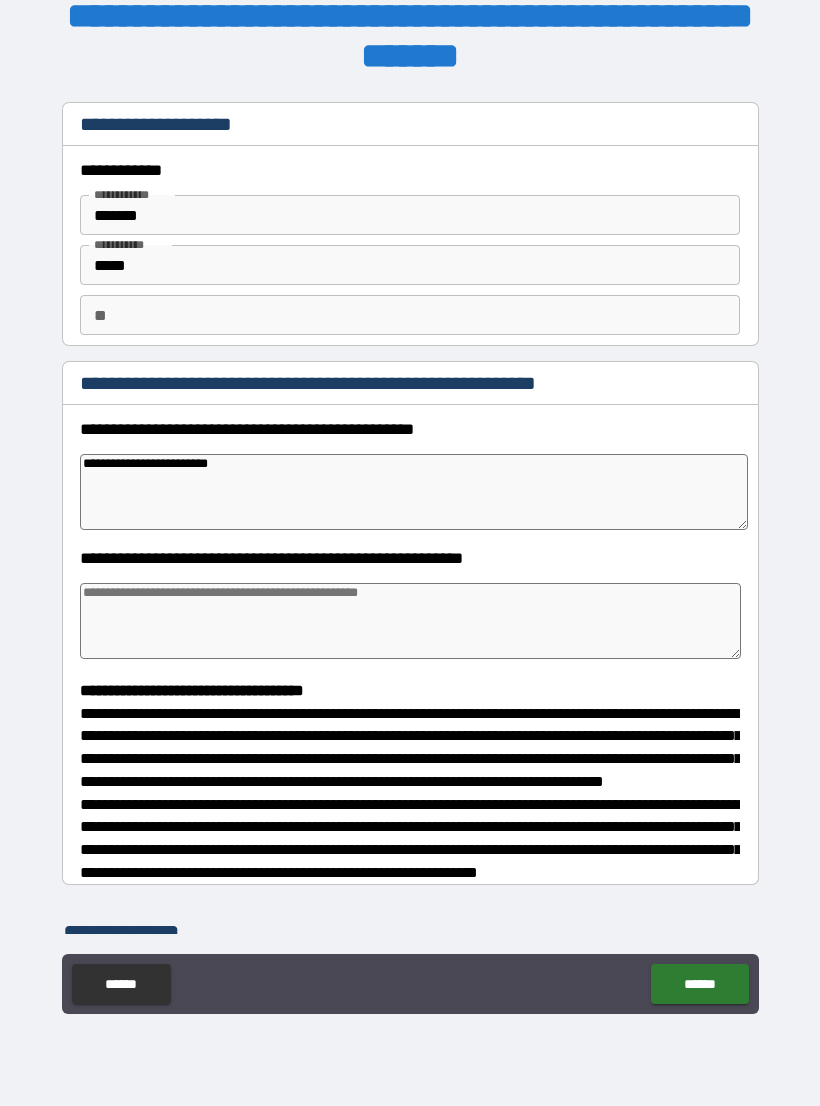 type on "*" 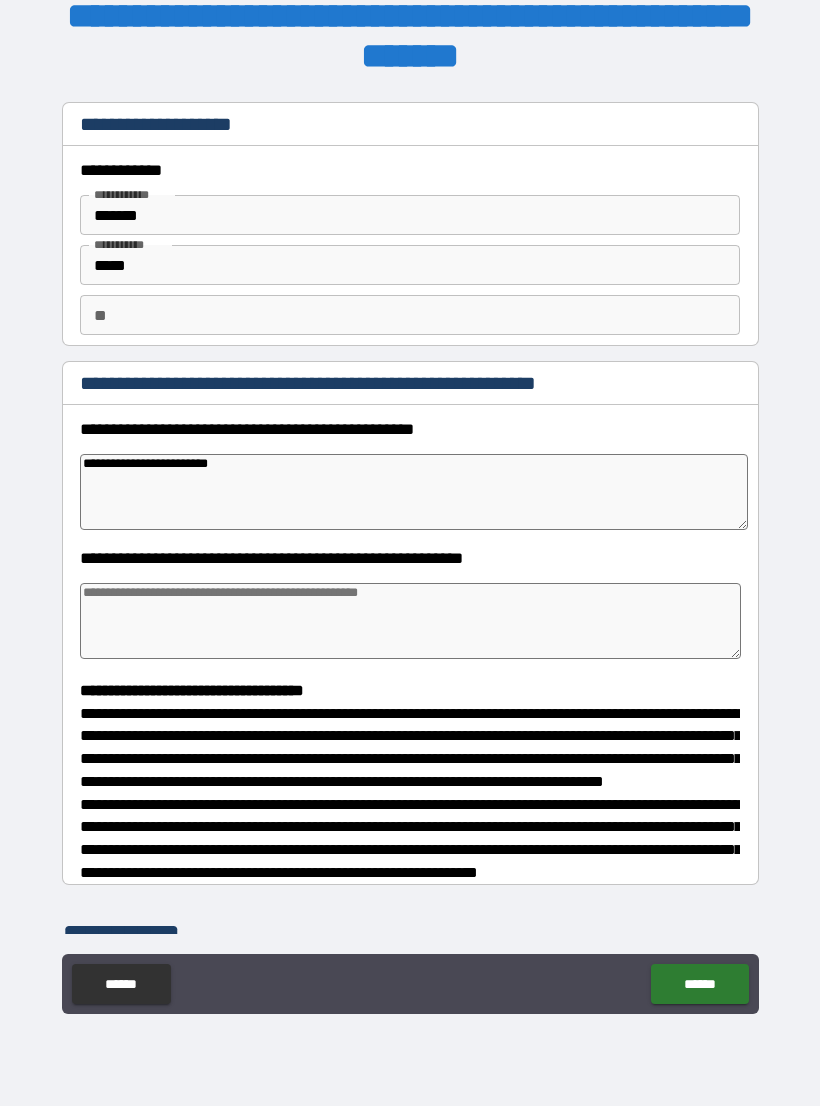 type on "*" 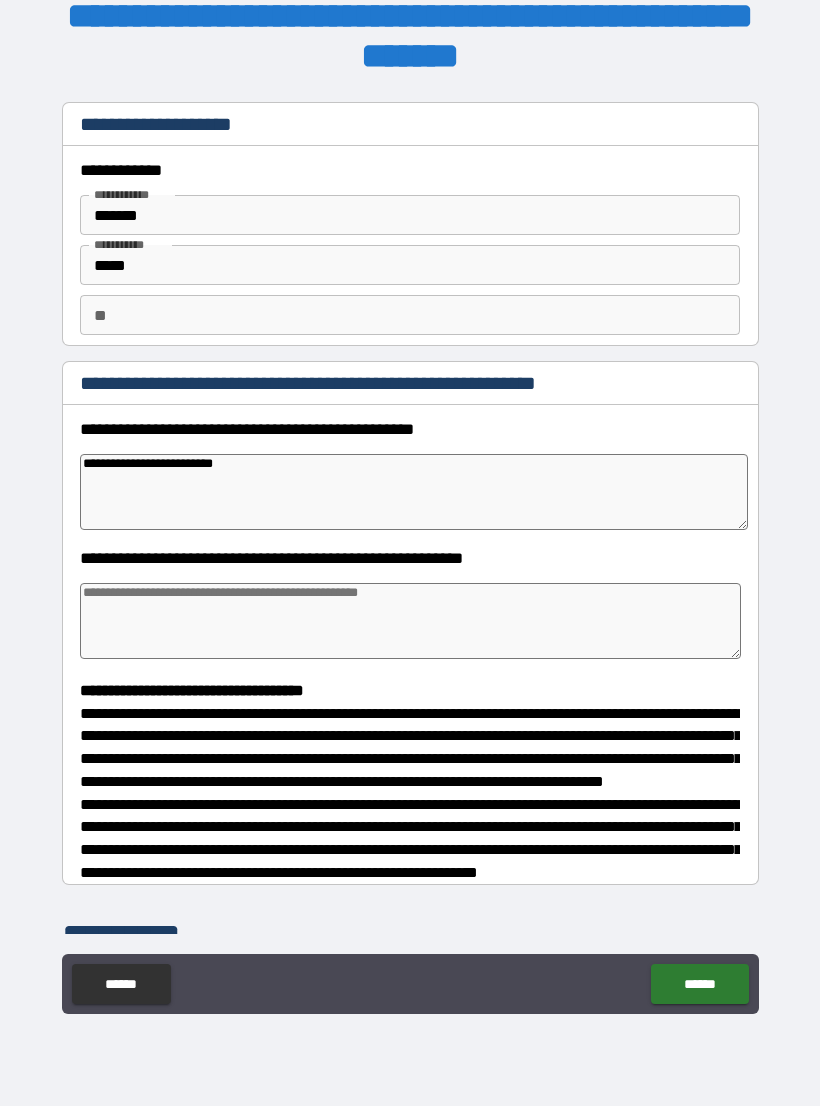 type on "*" 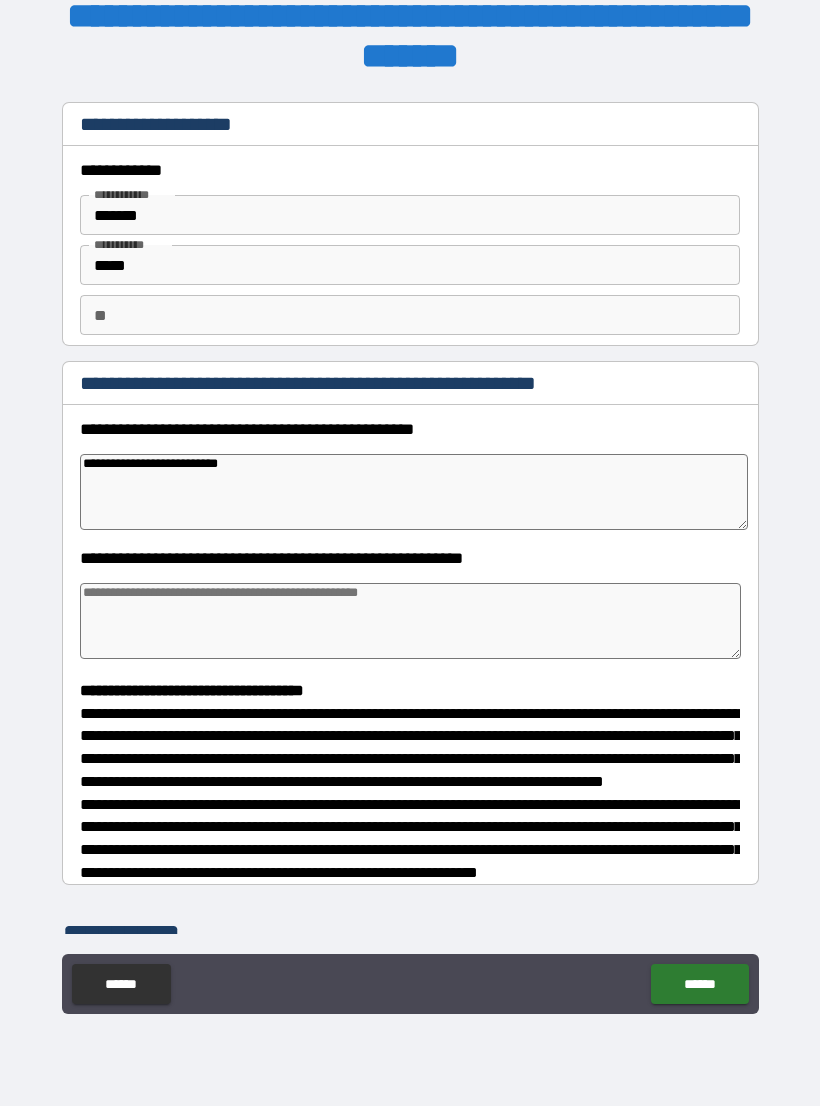 type on "*" 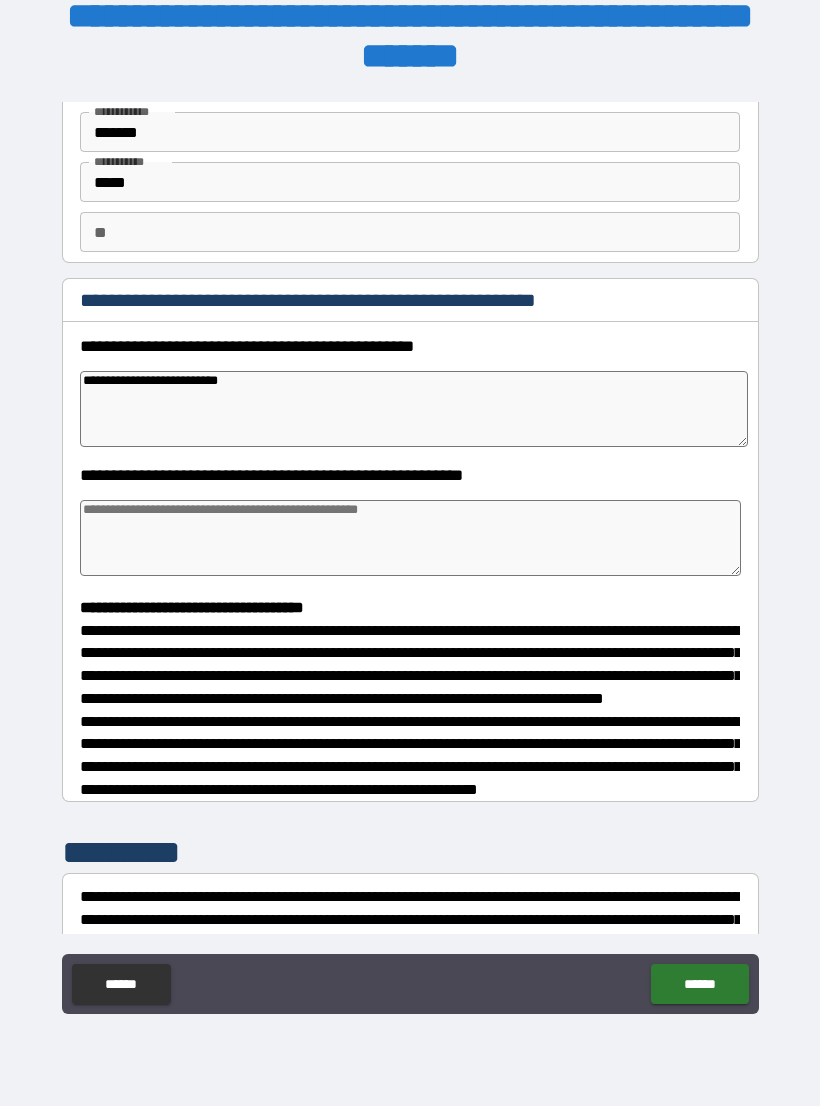 scroll, scrollTop: 83, scrollLeft: 0, axis: vertical 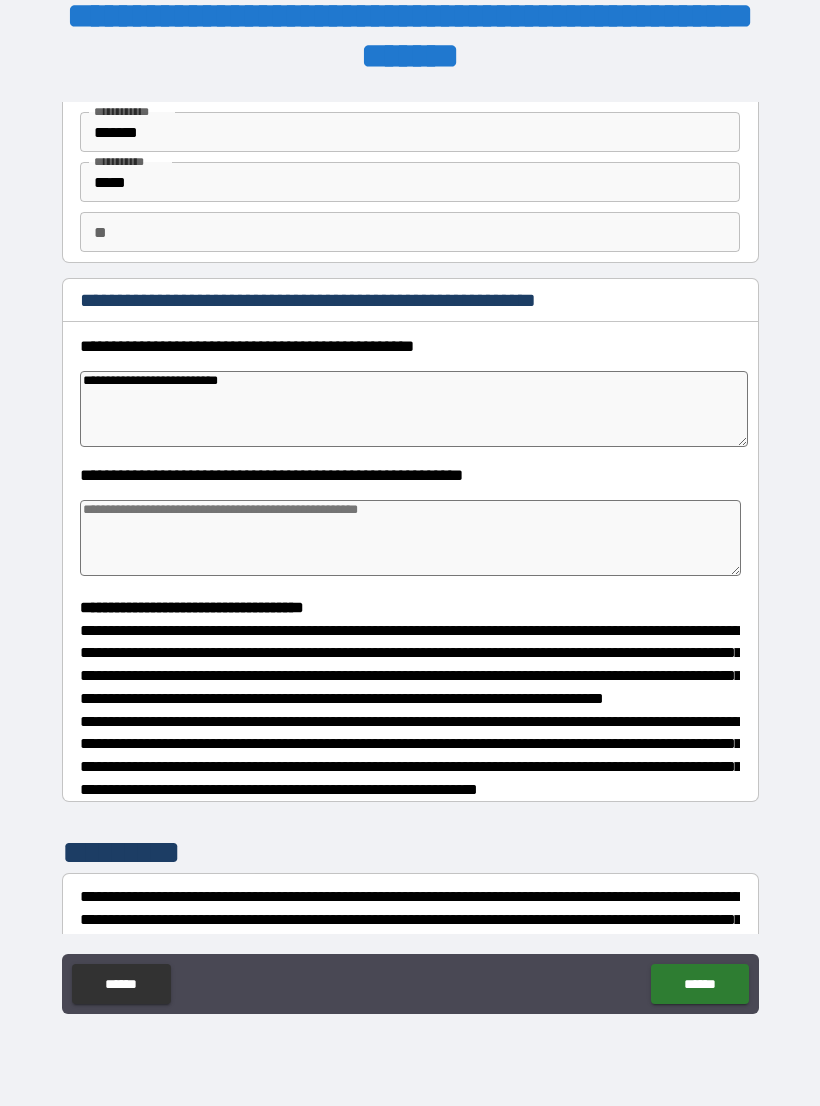 click at bounding box center [410, 538] 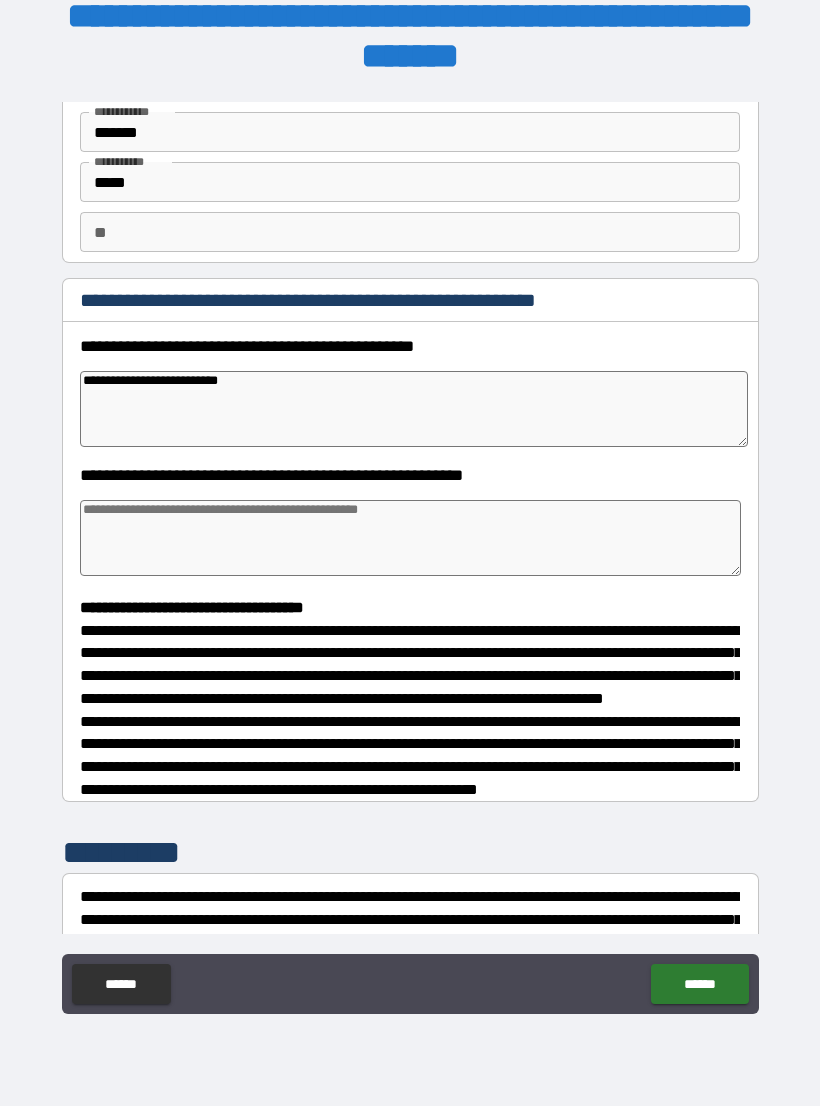 type on "*" 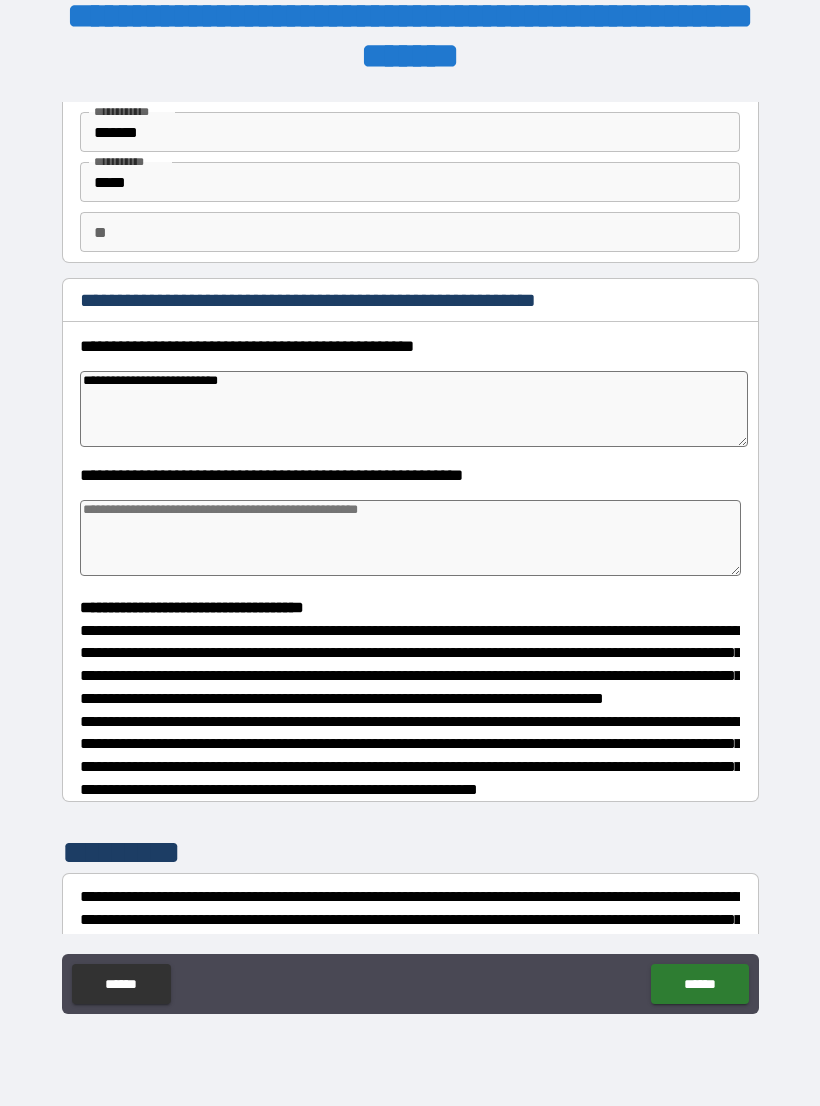 type on "*" 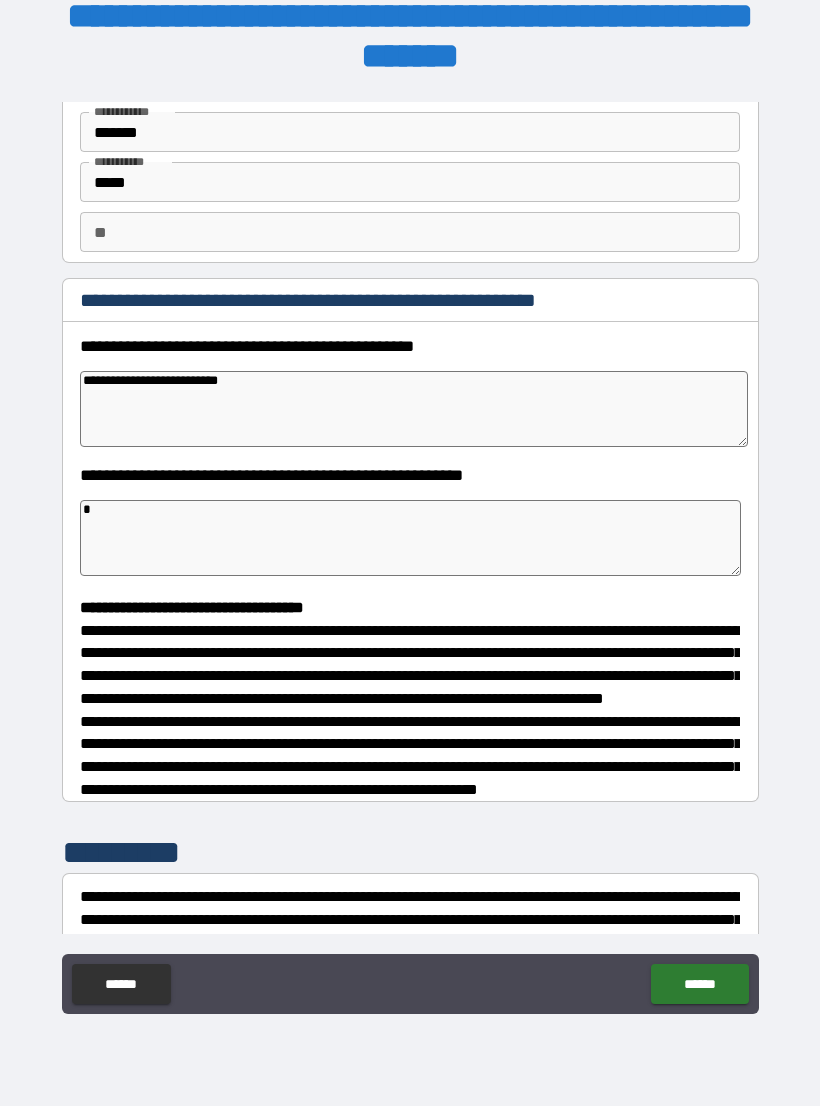 type on "*" 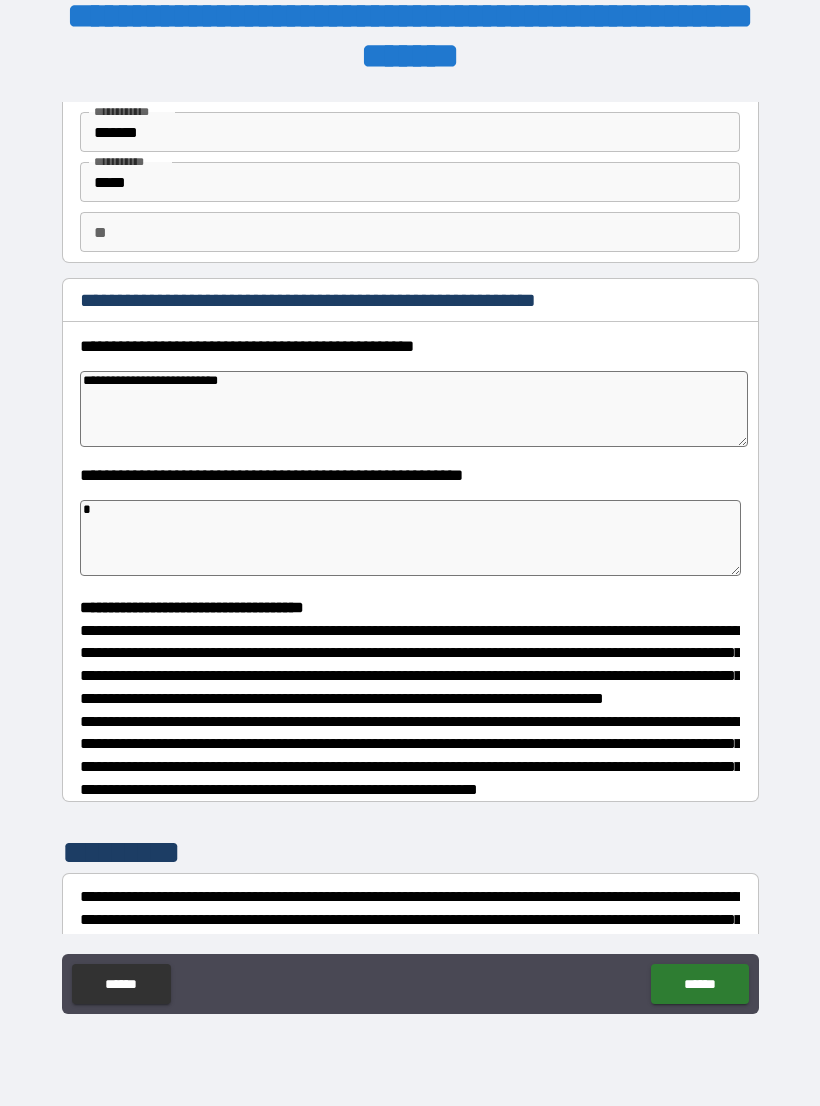 type on "*" 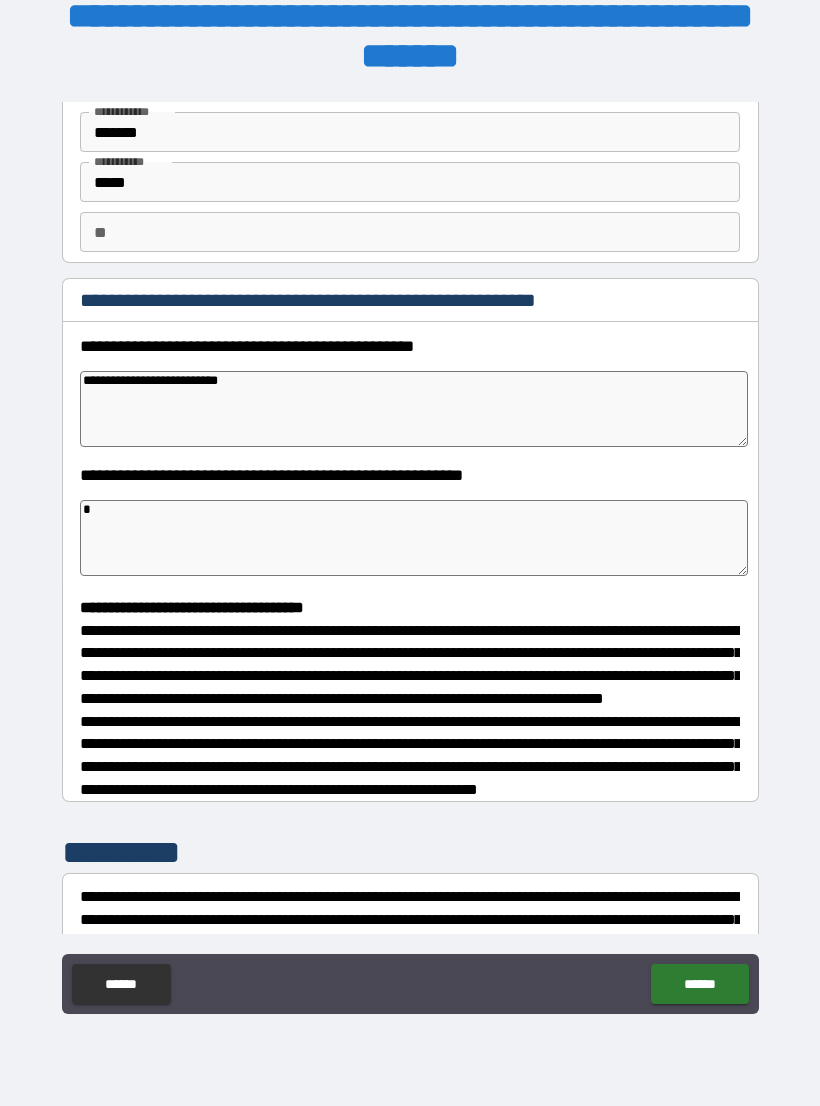 type on "**" 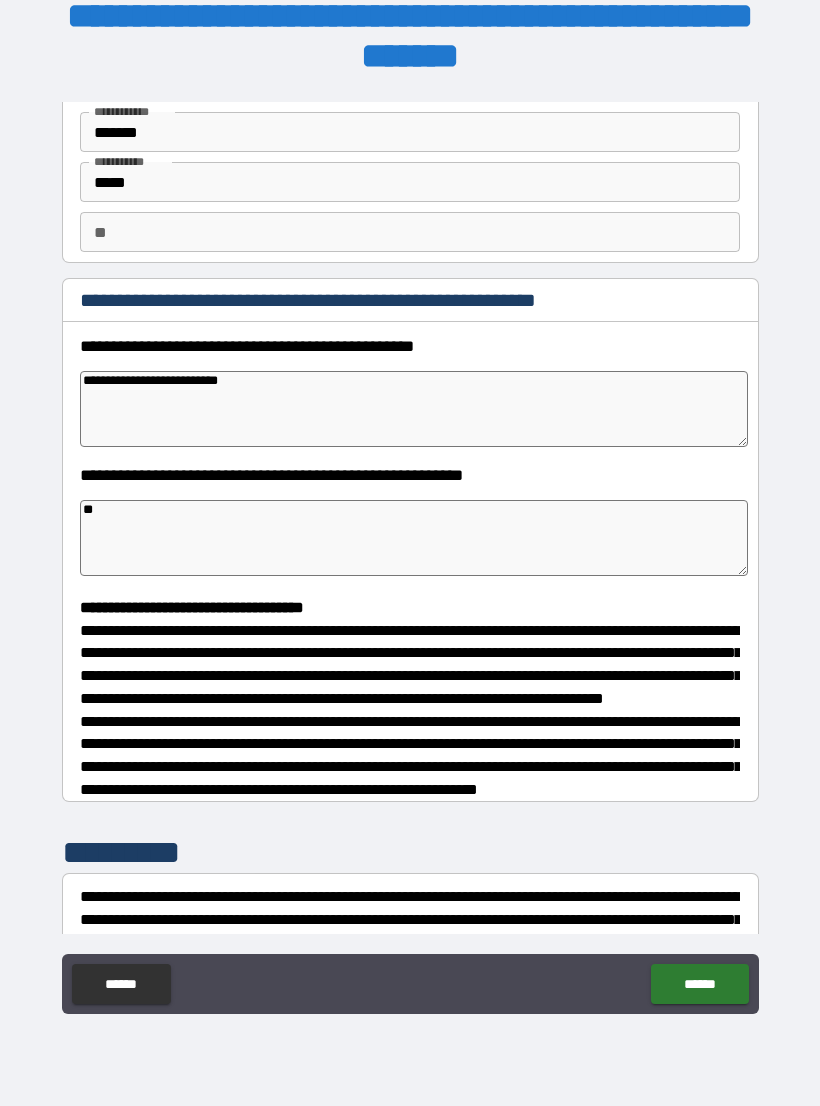 type on "*" 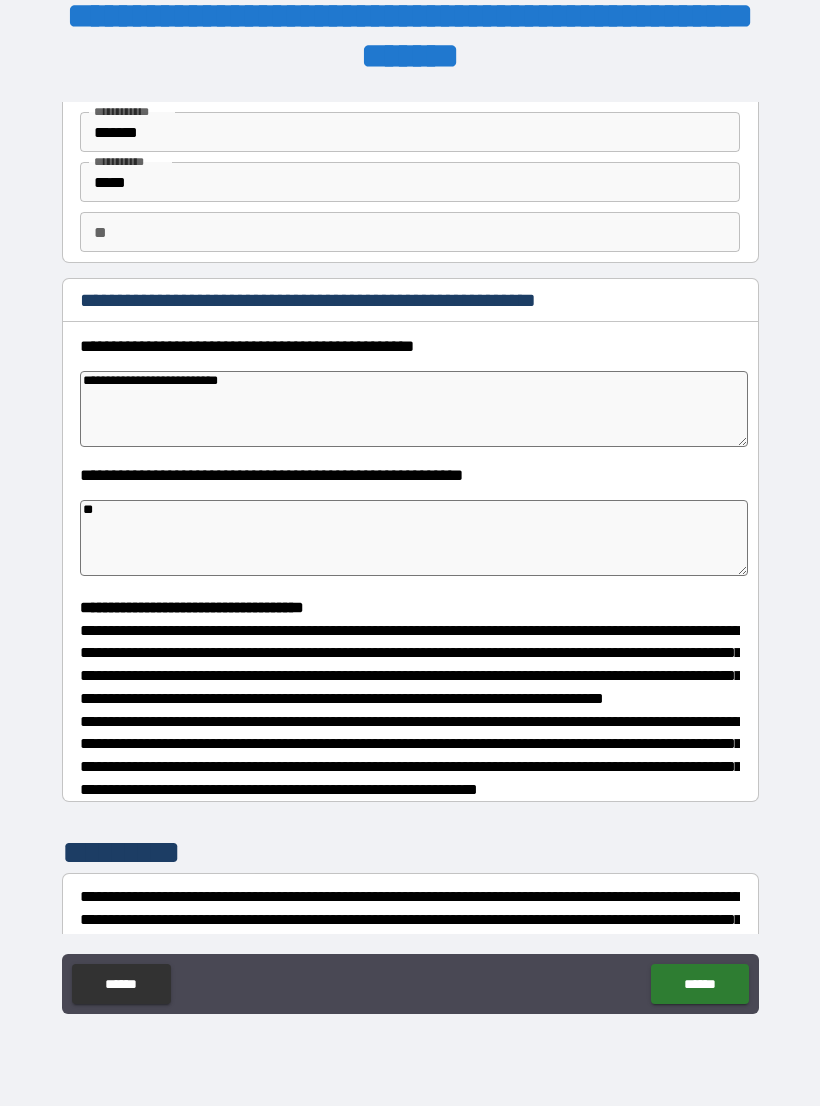 type on "*" 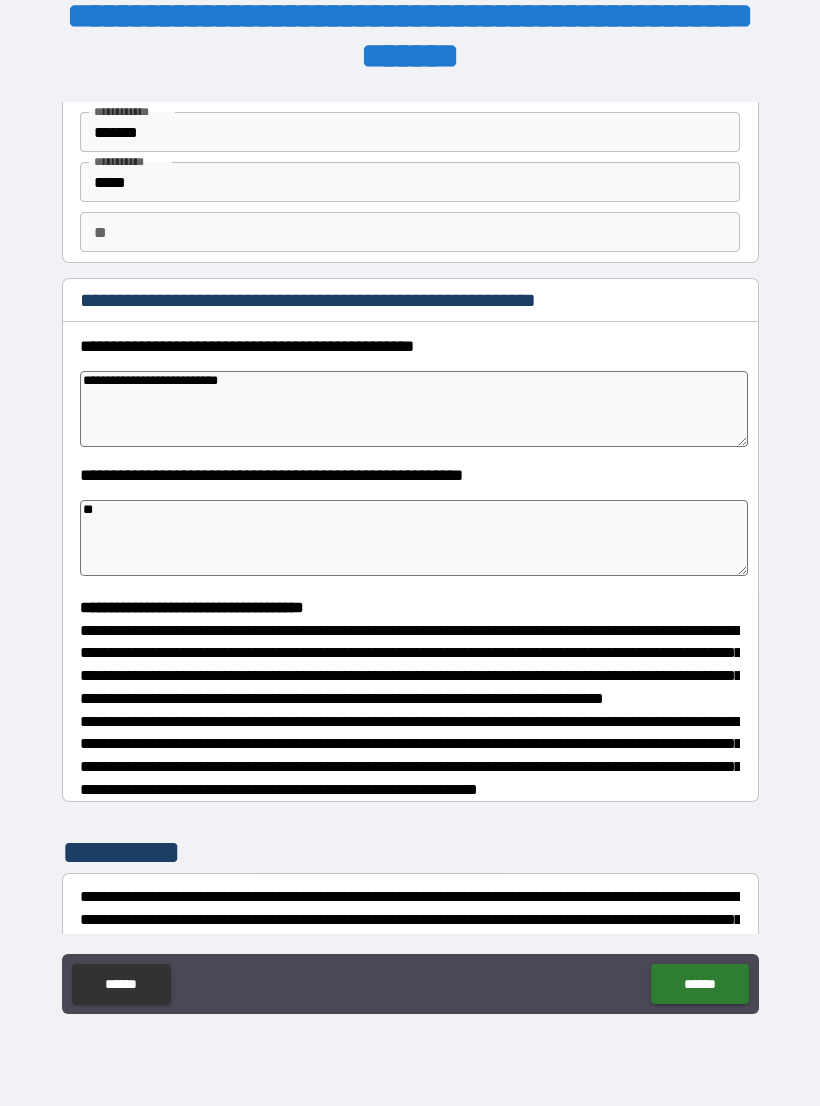 type on "*" 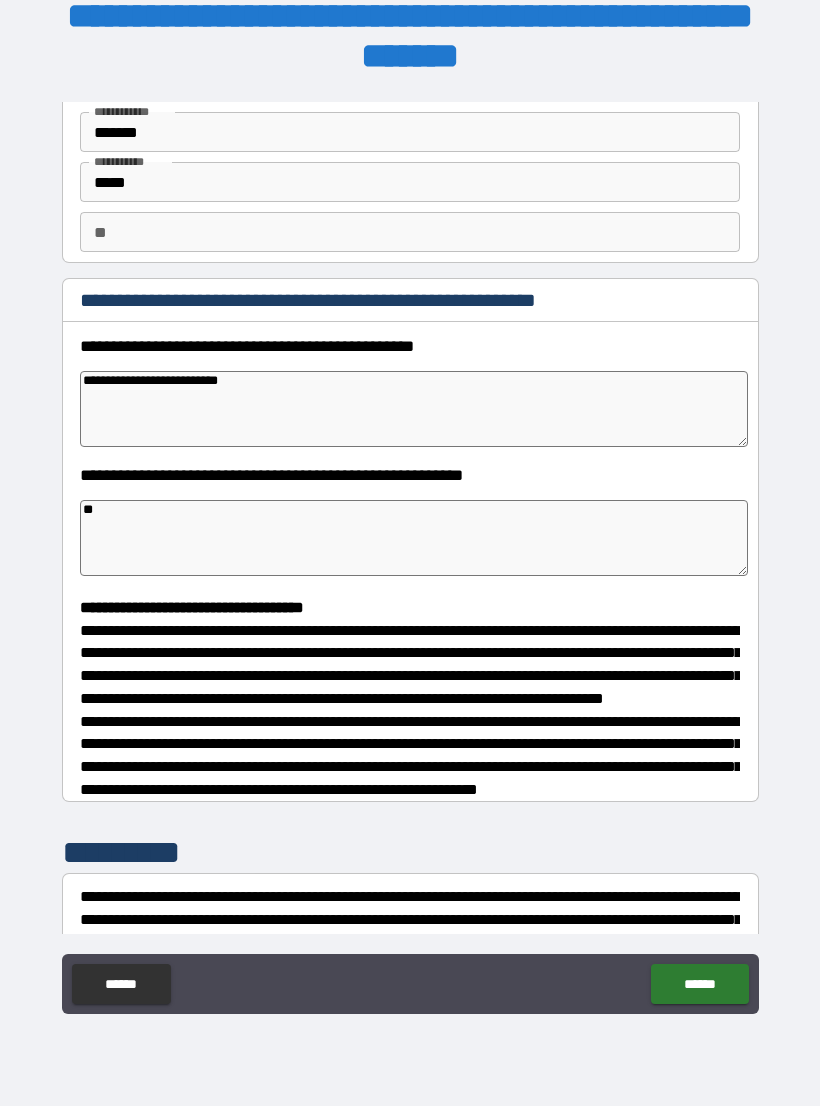 type on "*" 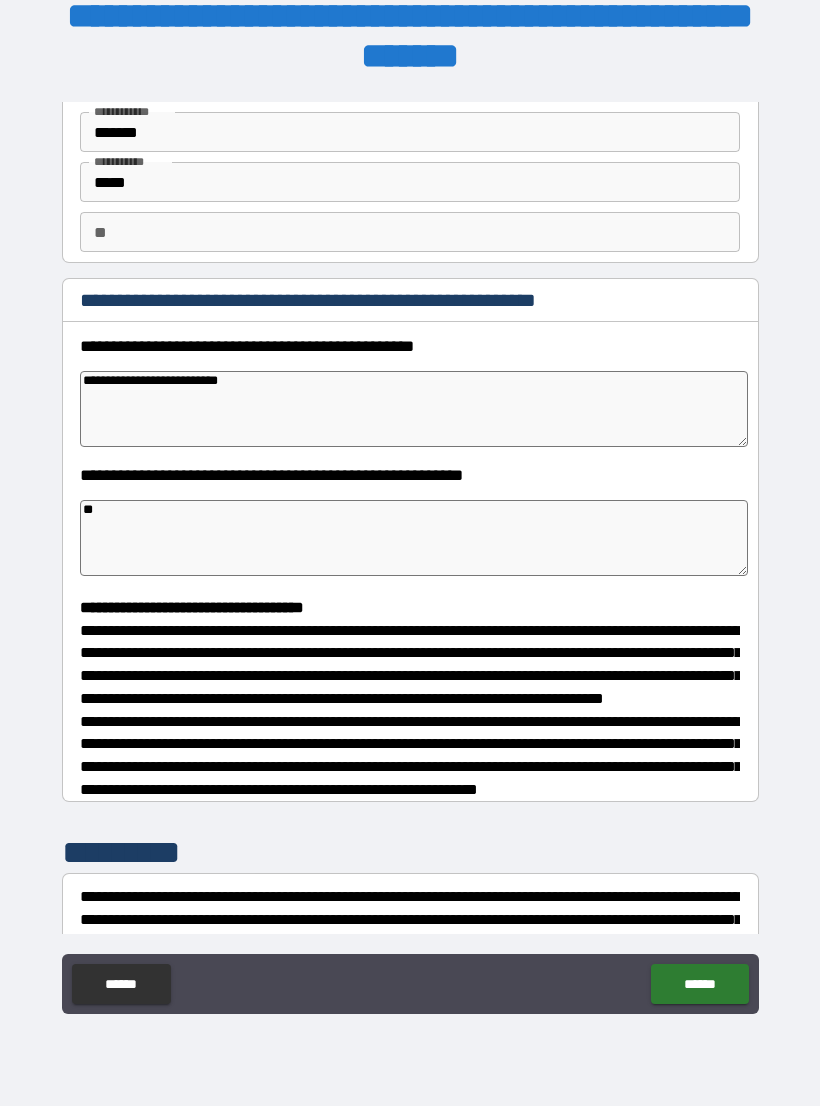 type on "*" 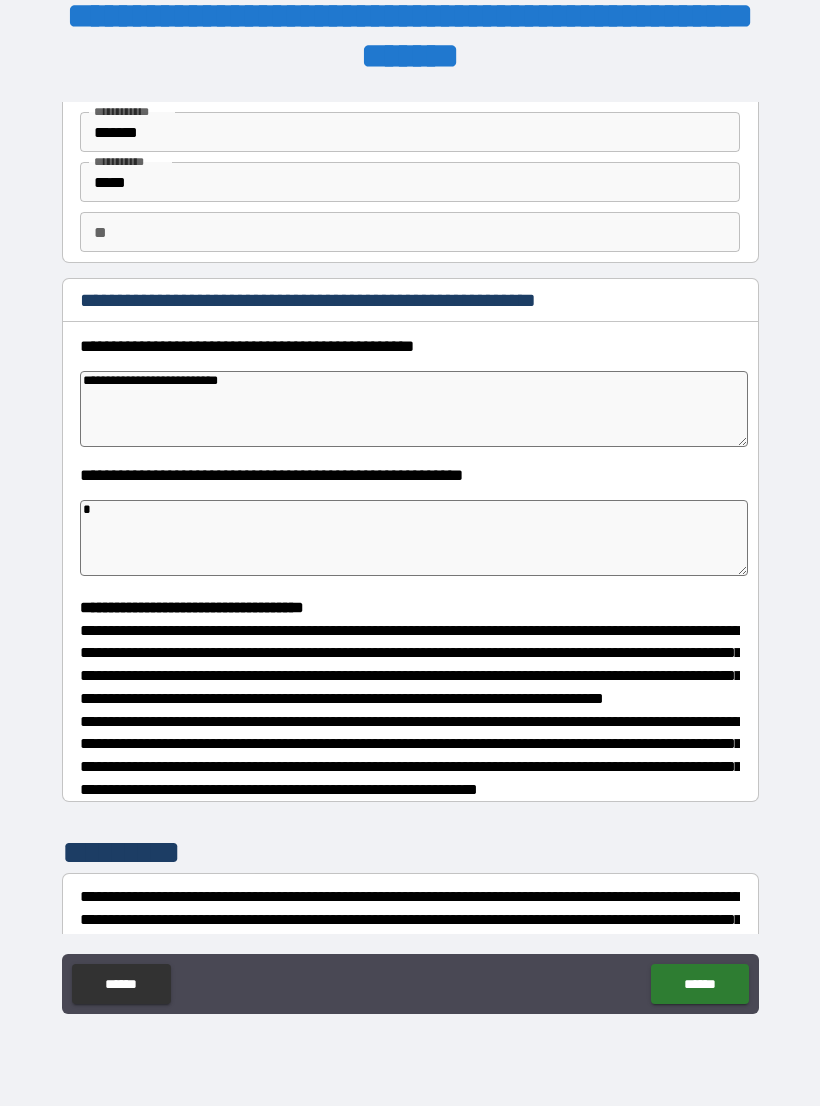 type on "*" 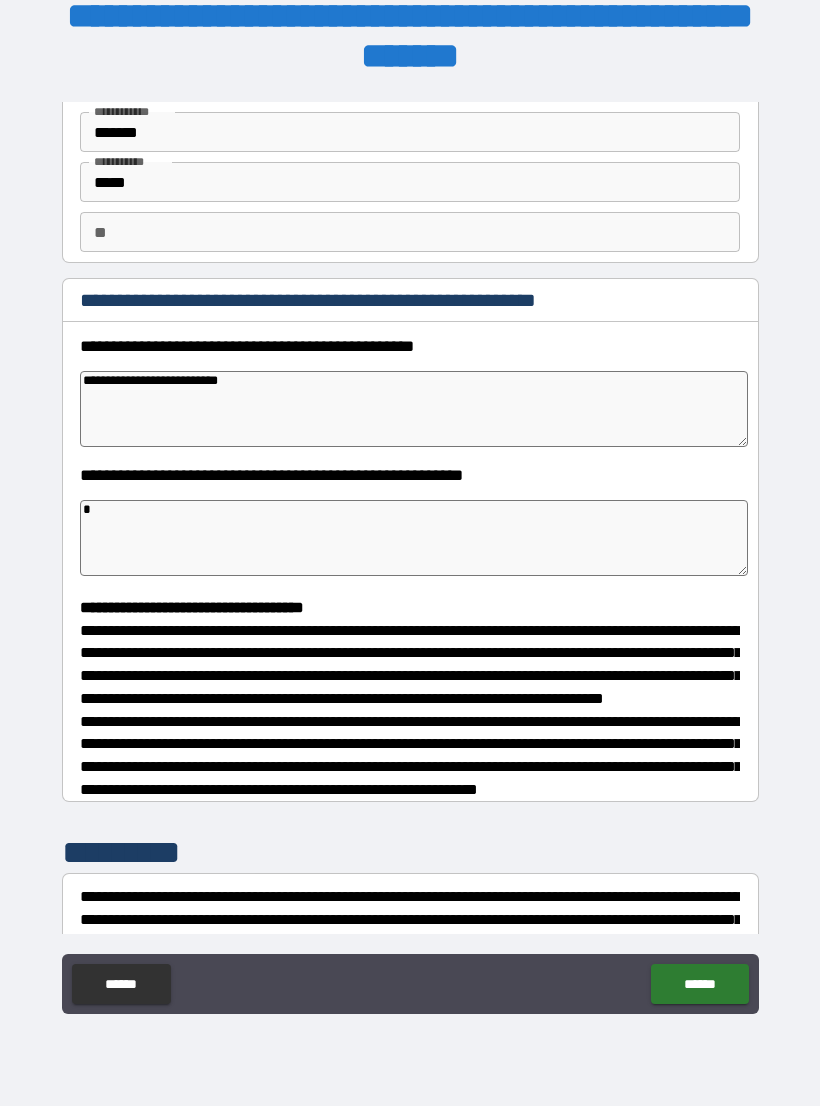 type on "*" 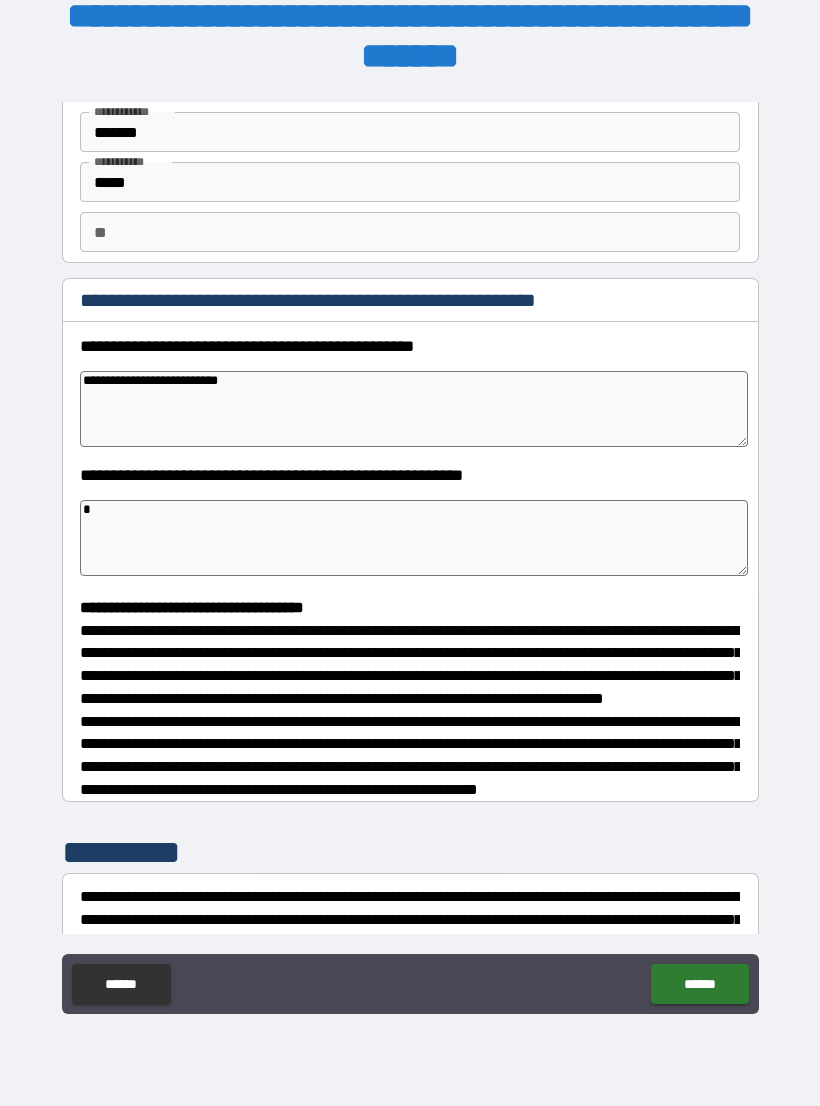 type 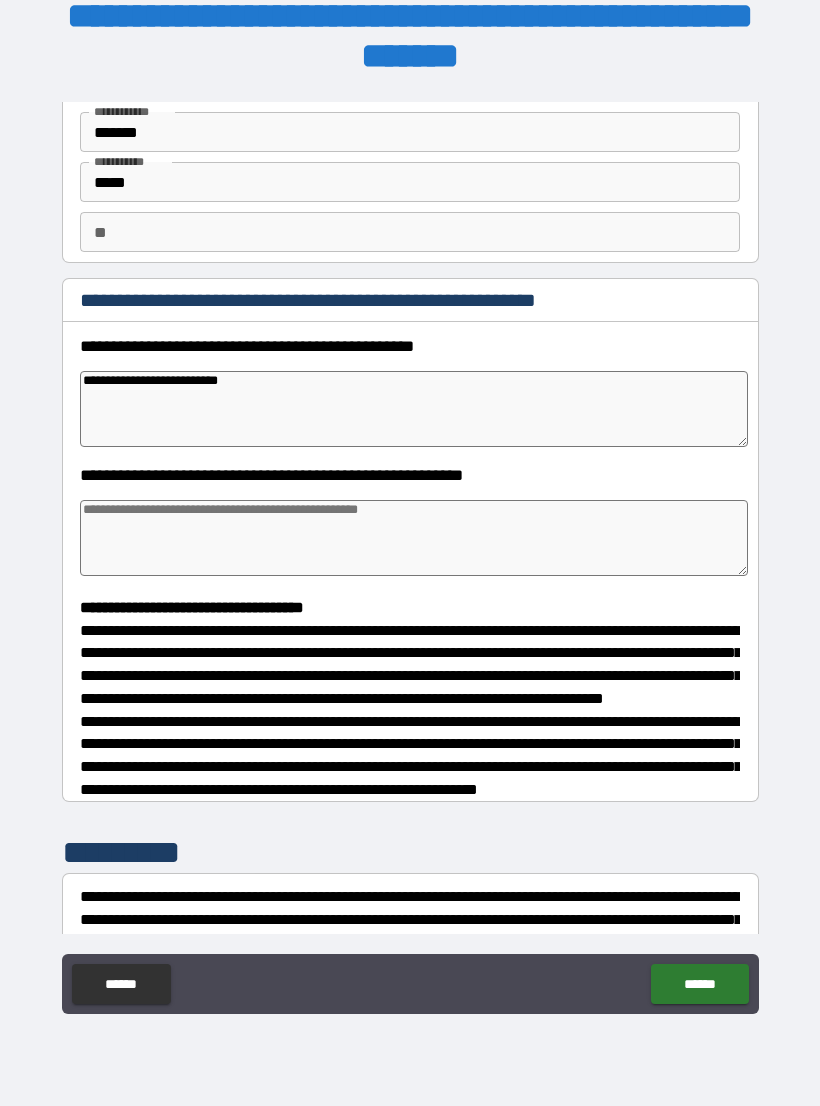 type on "*" 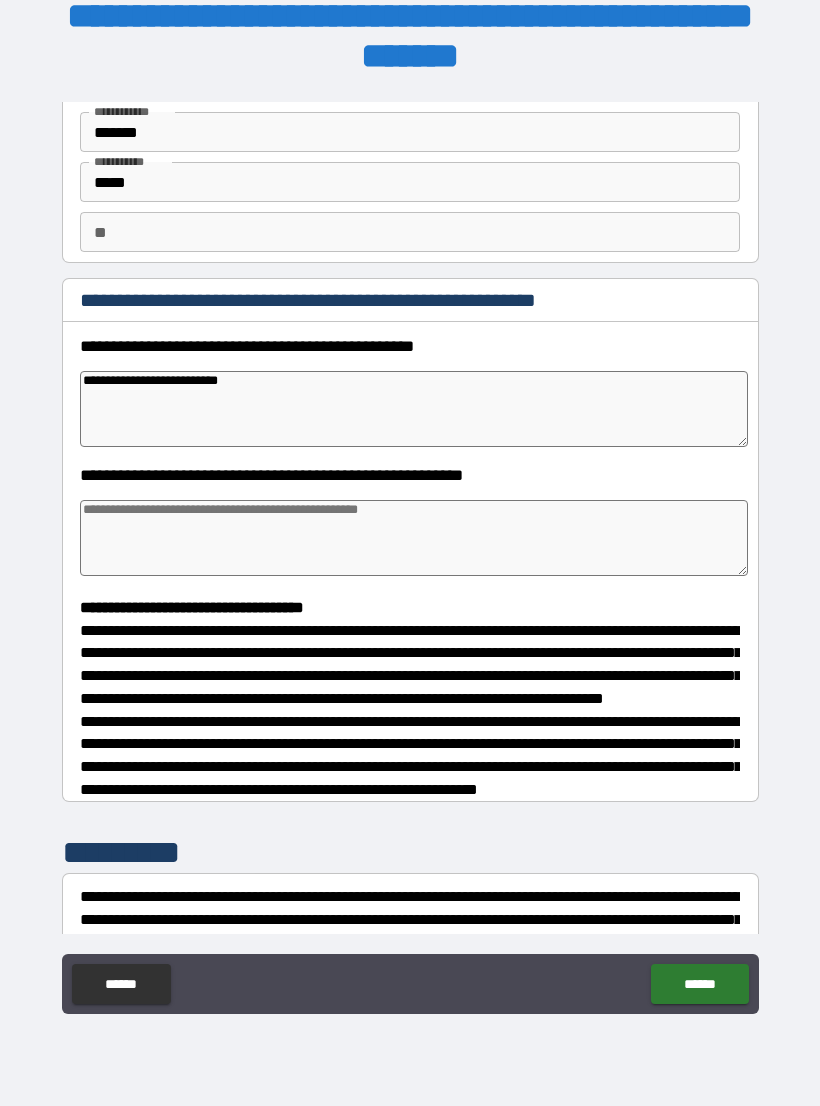 type on "*" 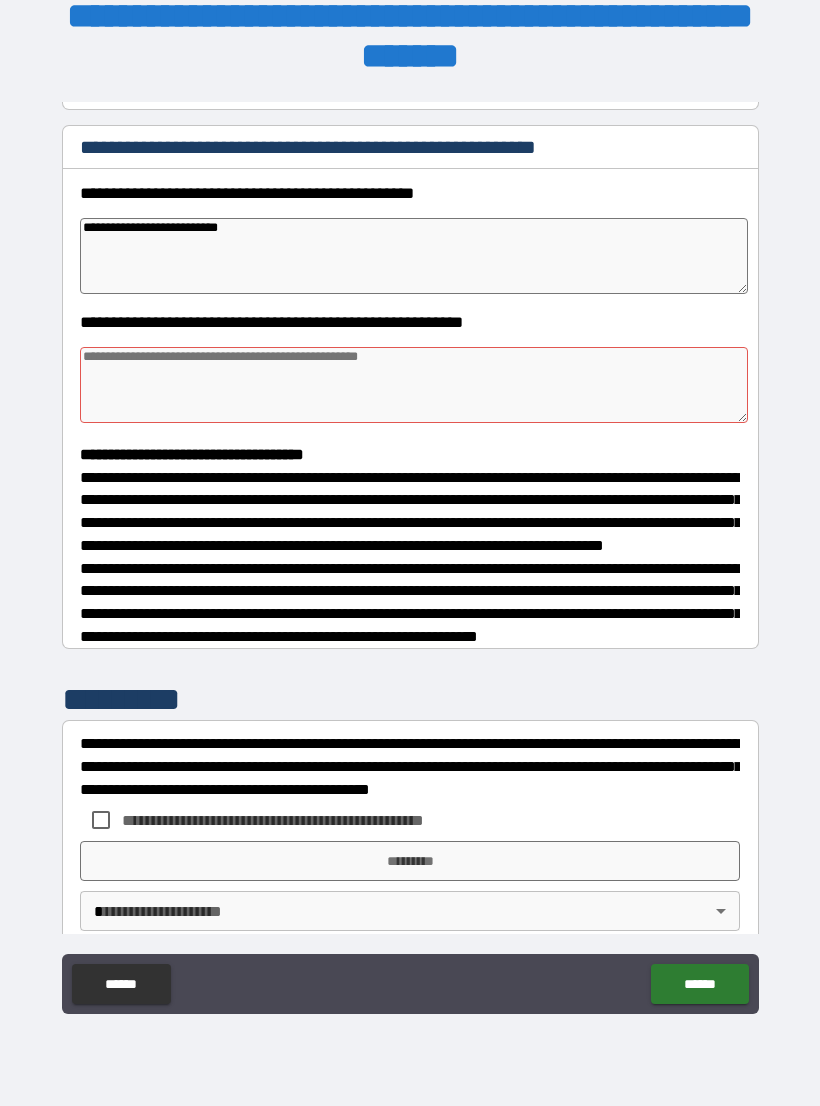 scroll, scrollTop: 235, scrollLeft: 0, axis: vertical 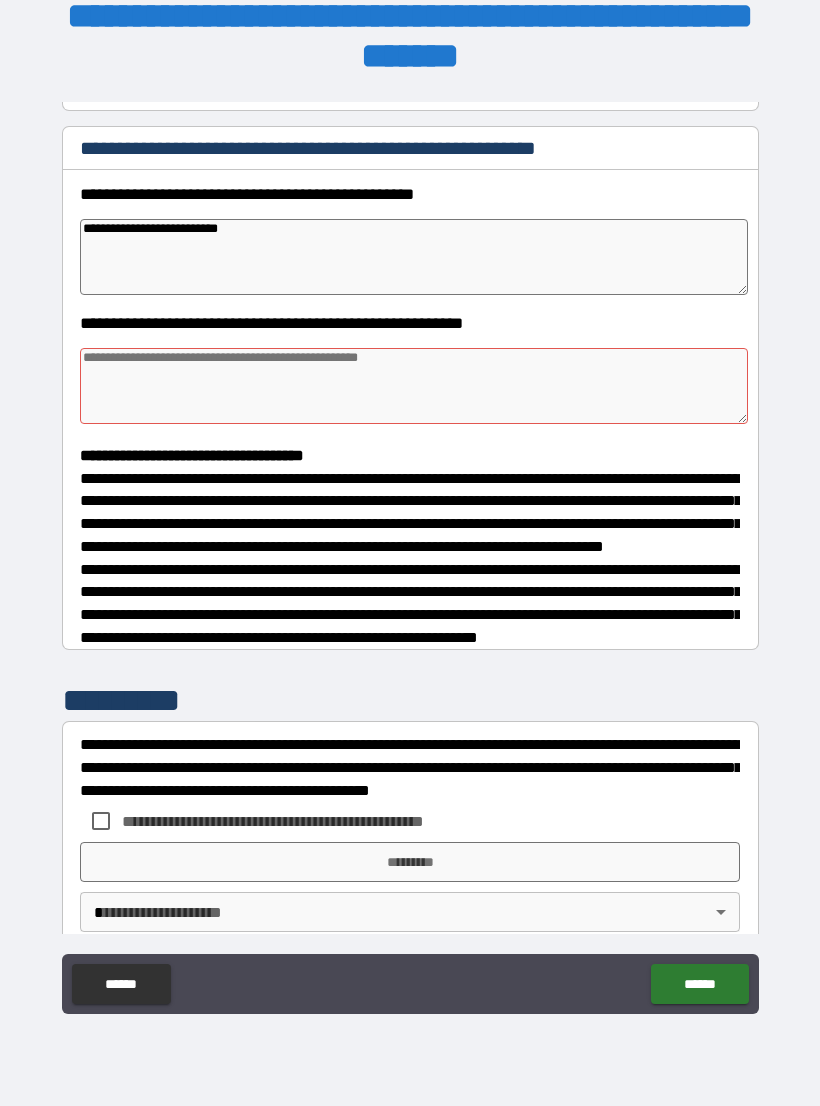 type on "*" 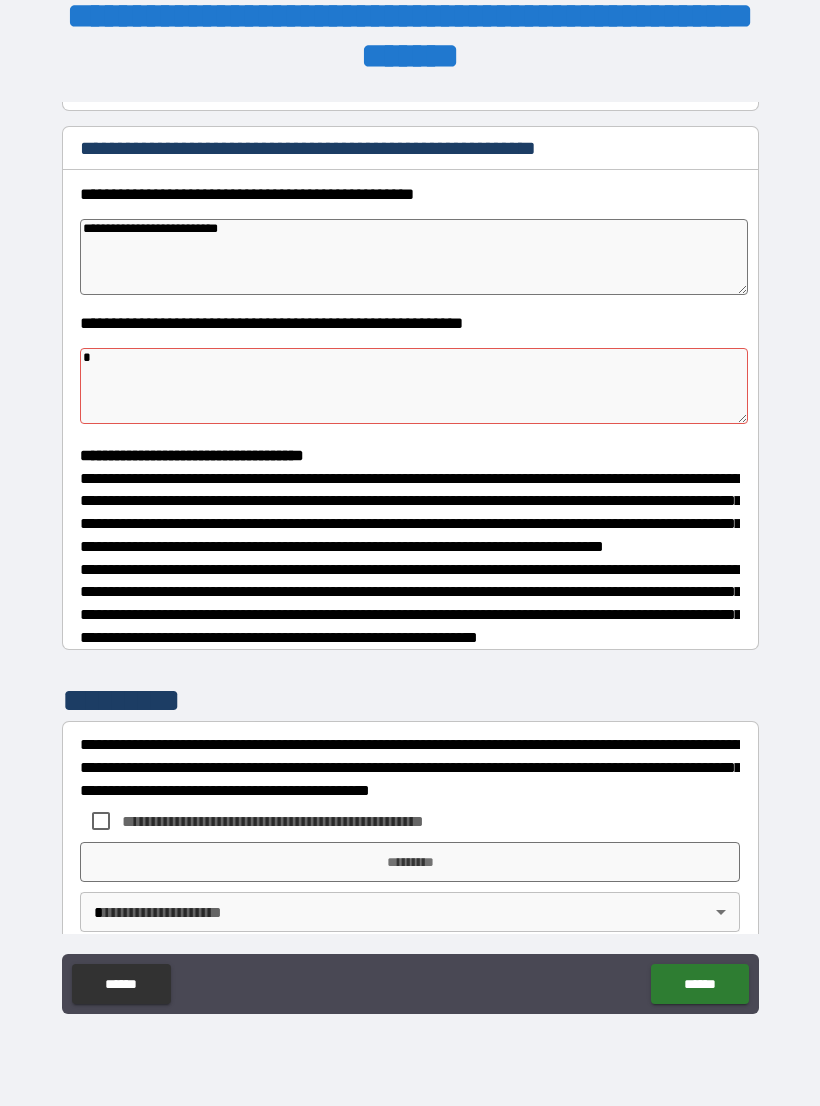 type on "*" 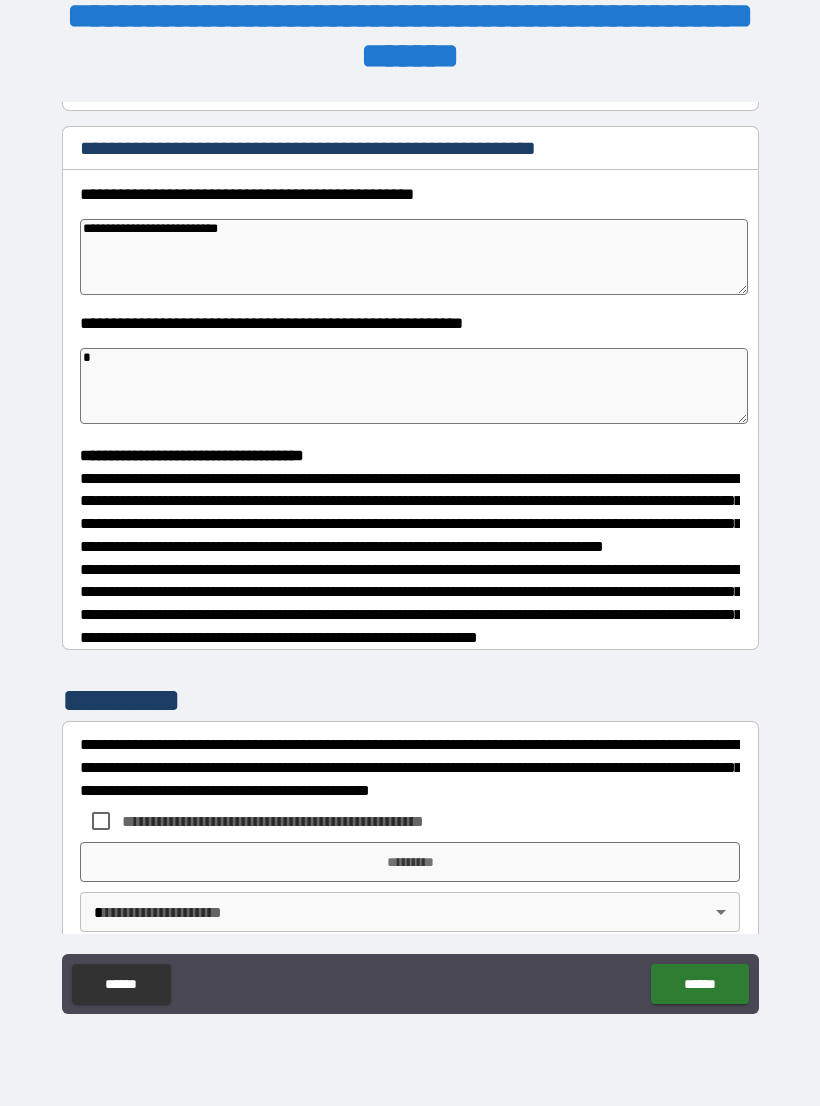 type on "**" 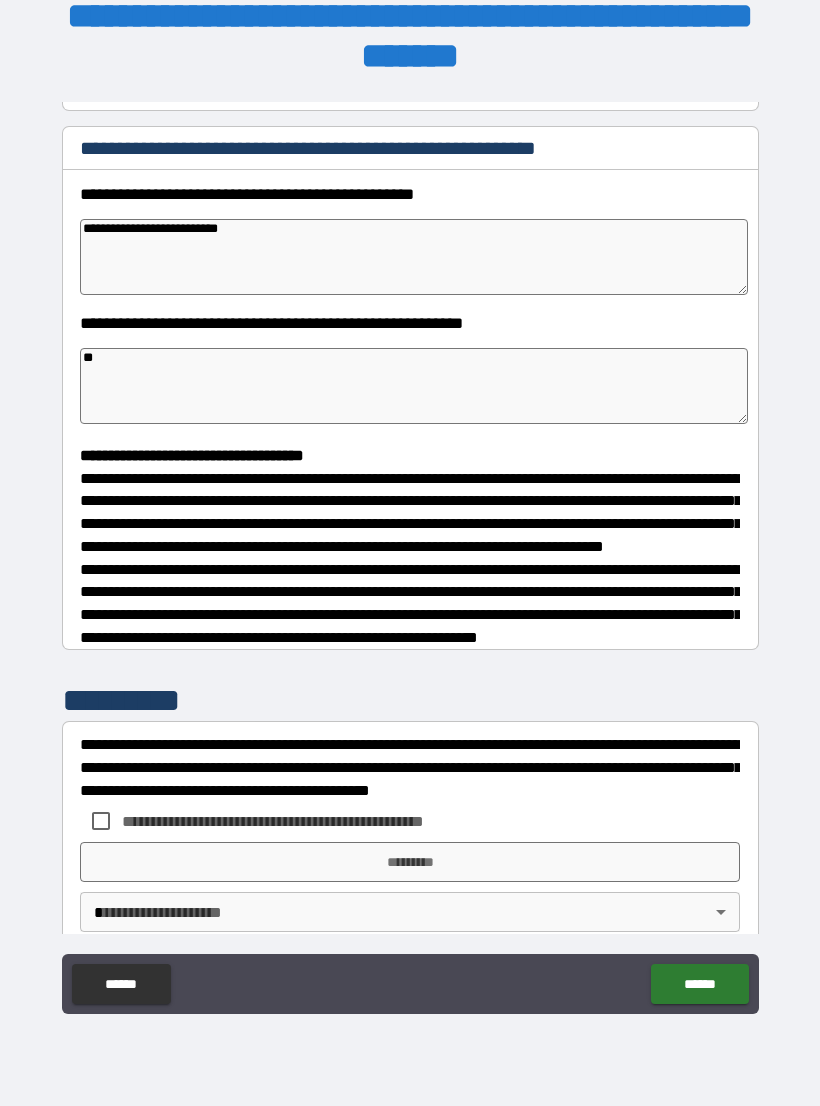 type on "*" 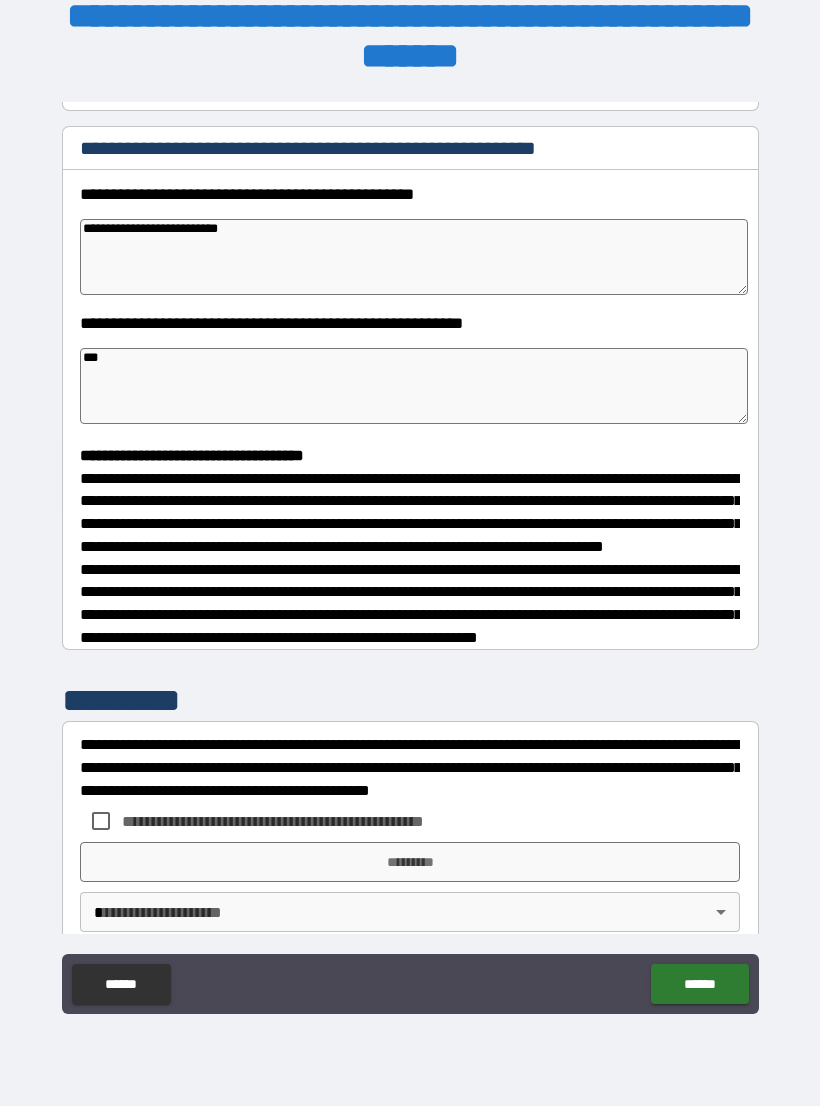 type on "*" 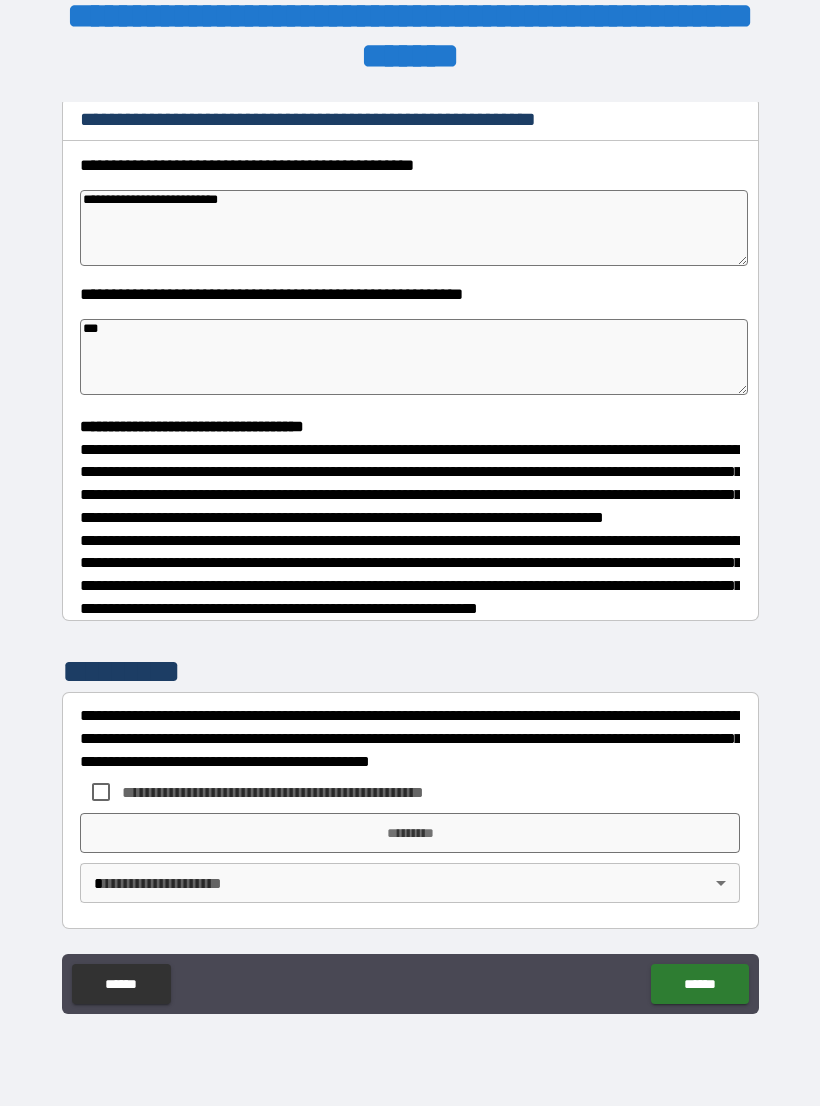scroll, scrollTop: 302, scrollLeft: 0, axis: vertical 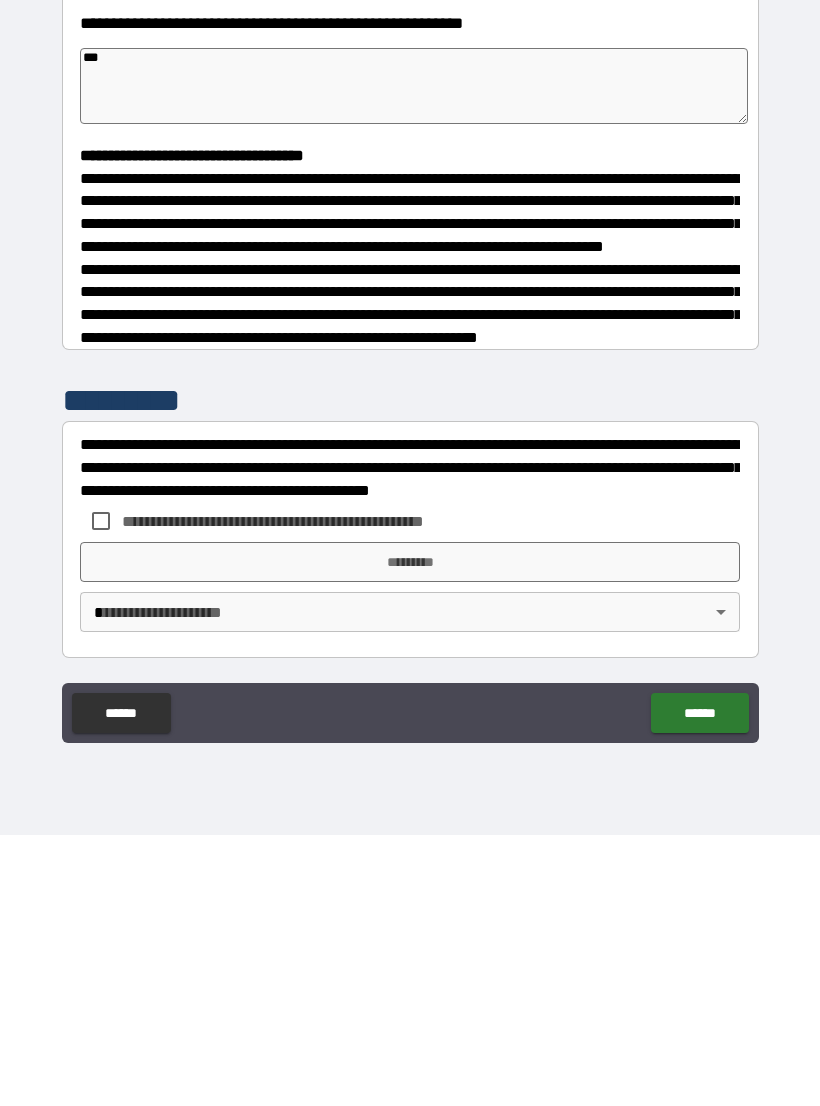 type on "***" 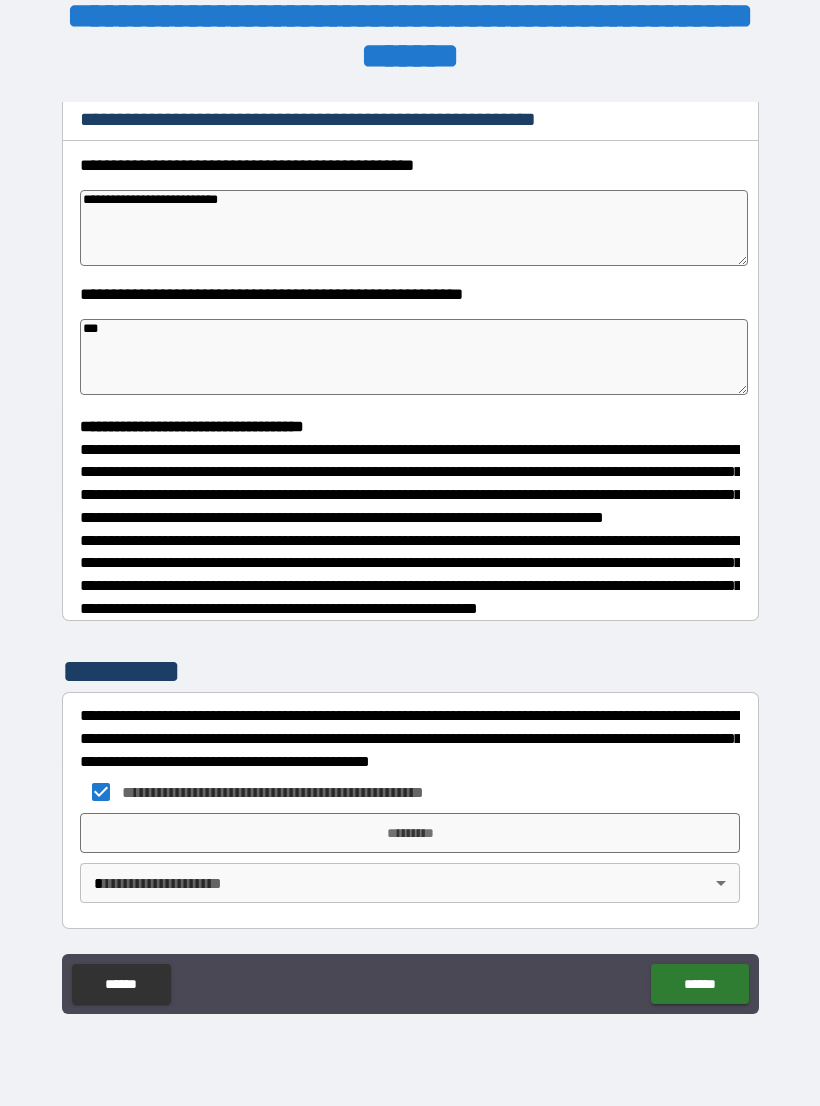 type on "*" 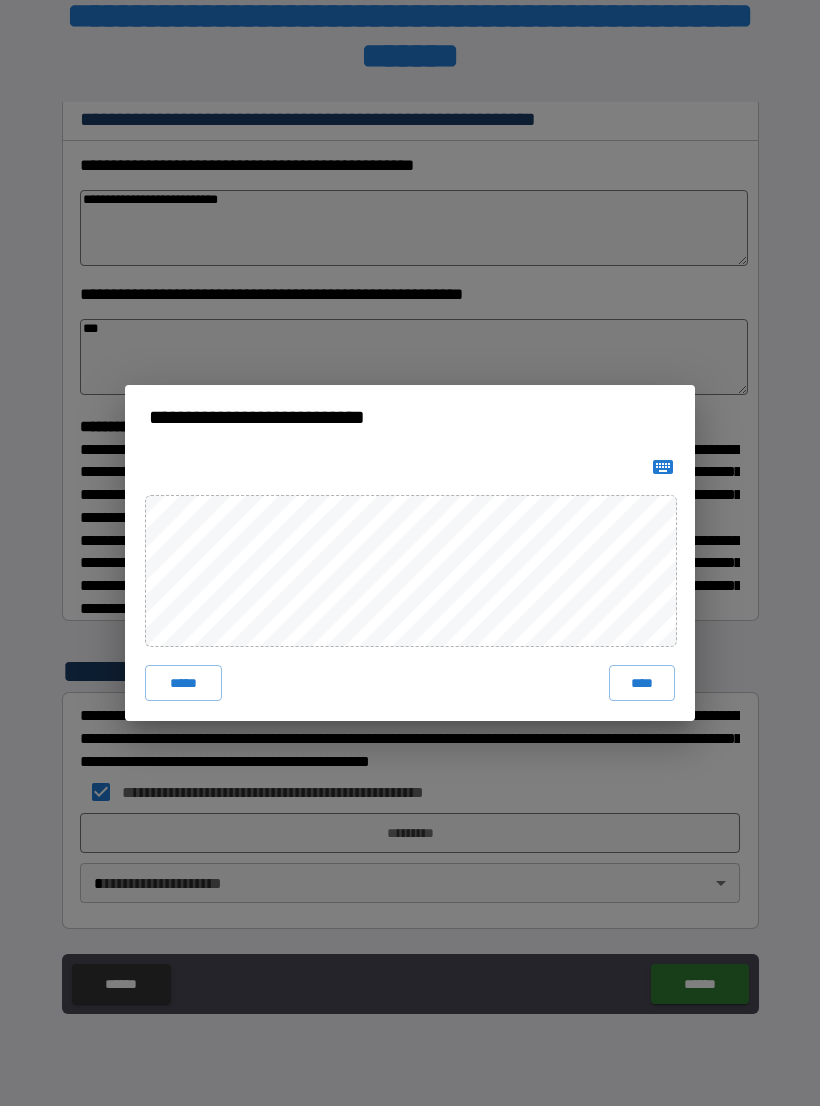 click on "****" at bounding box center (642, 683) 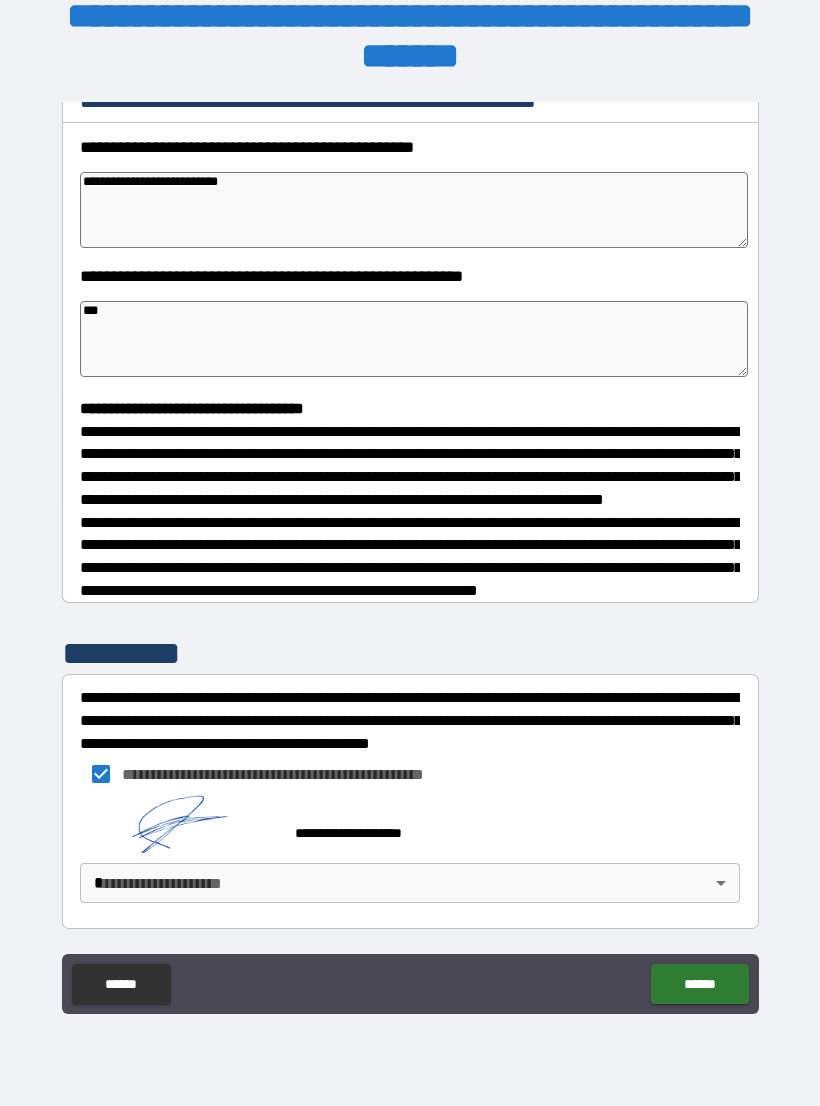 click on "**********" at bounding box center [410, 537] 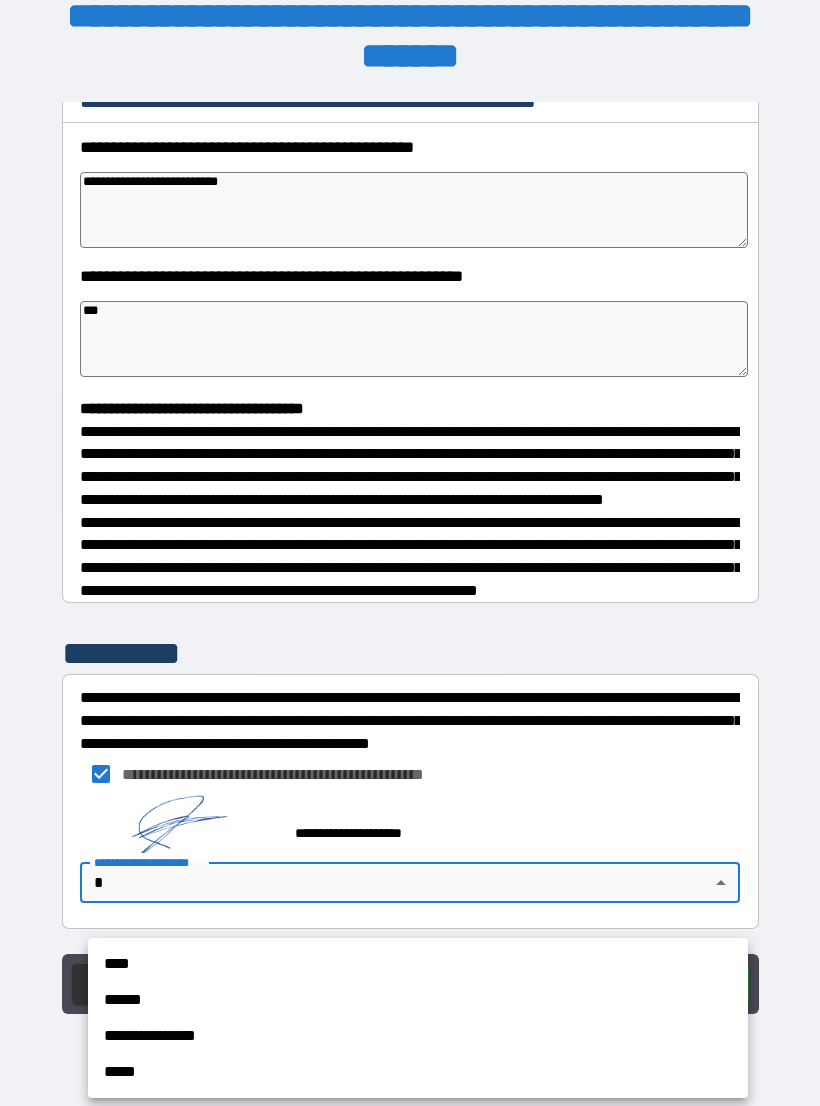 click on "**********" at bounding box center (418, 1036) 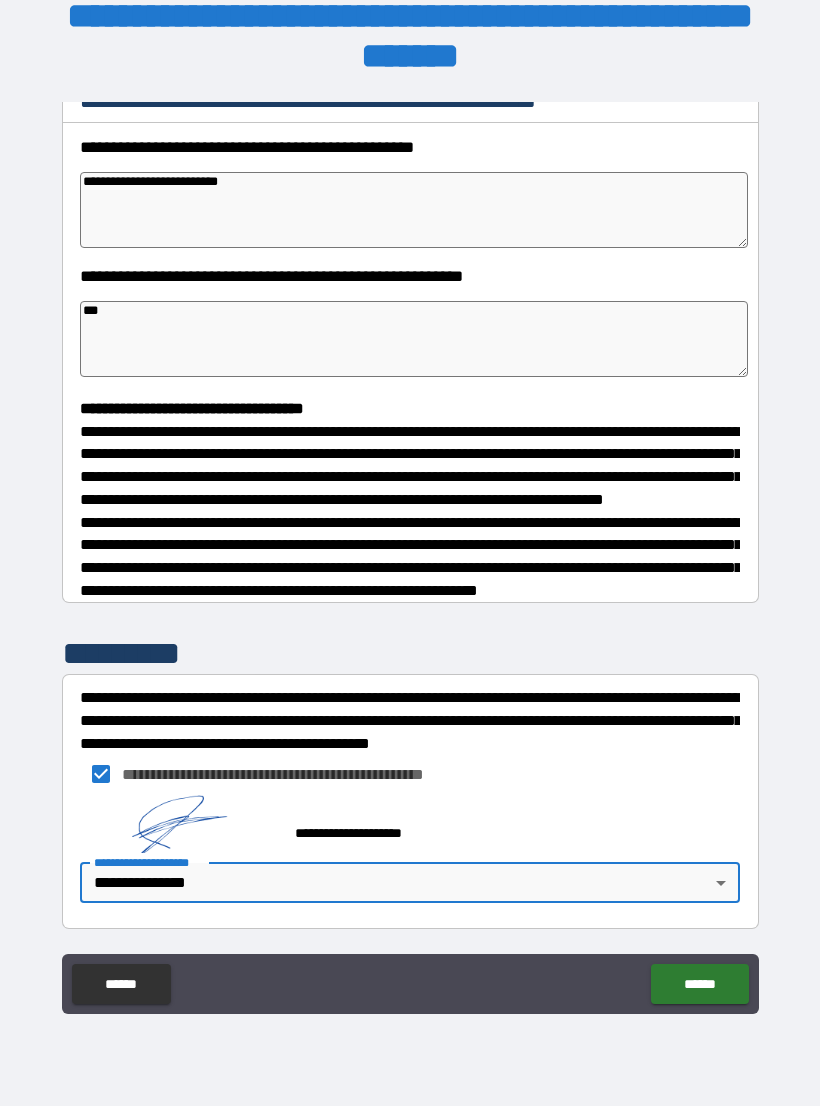 scroll, scrollTop: 319, scrollLeft: 0, axis: vertical 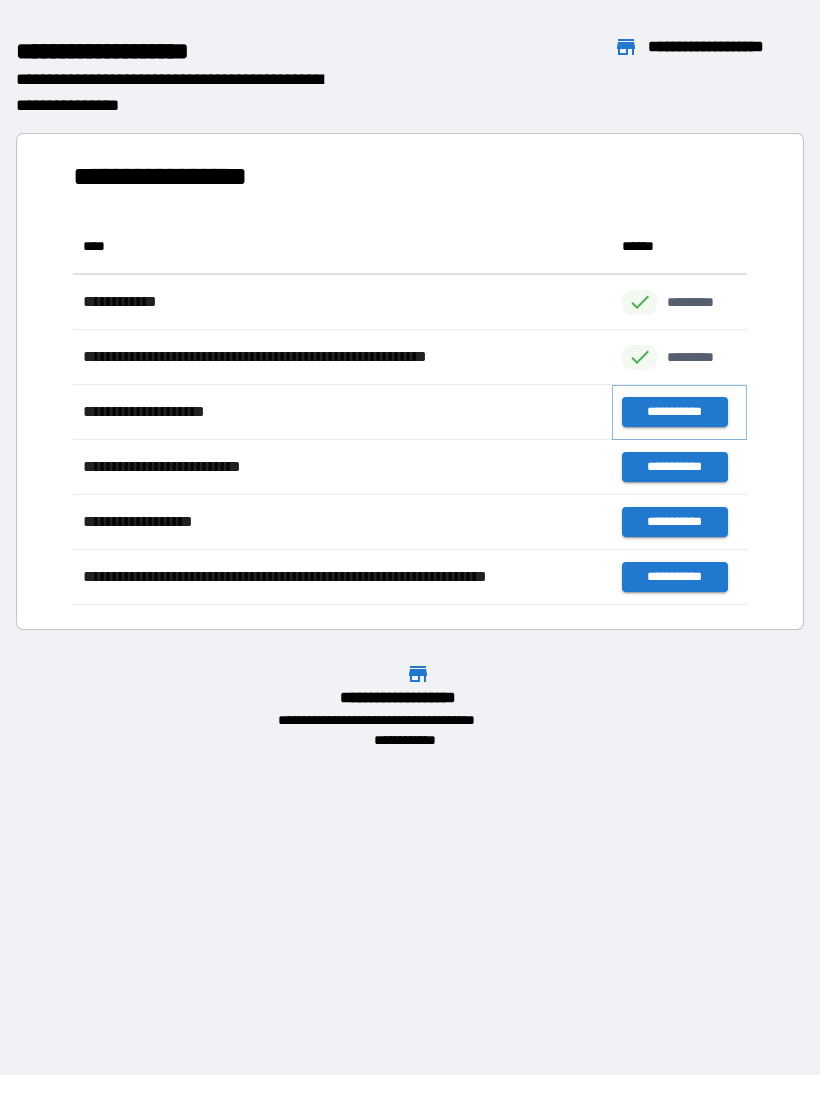 click on "**********" at bounding box center [674, 412] 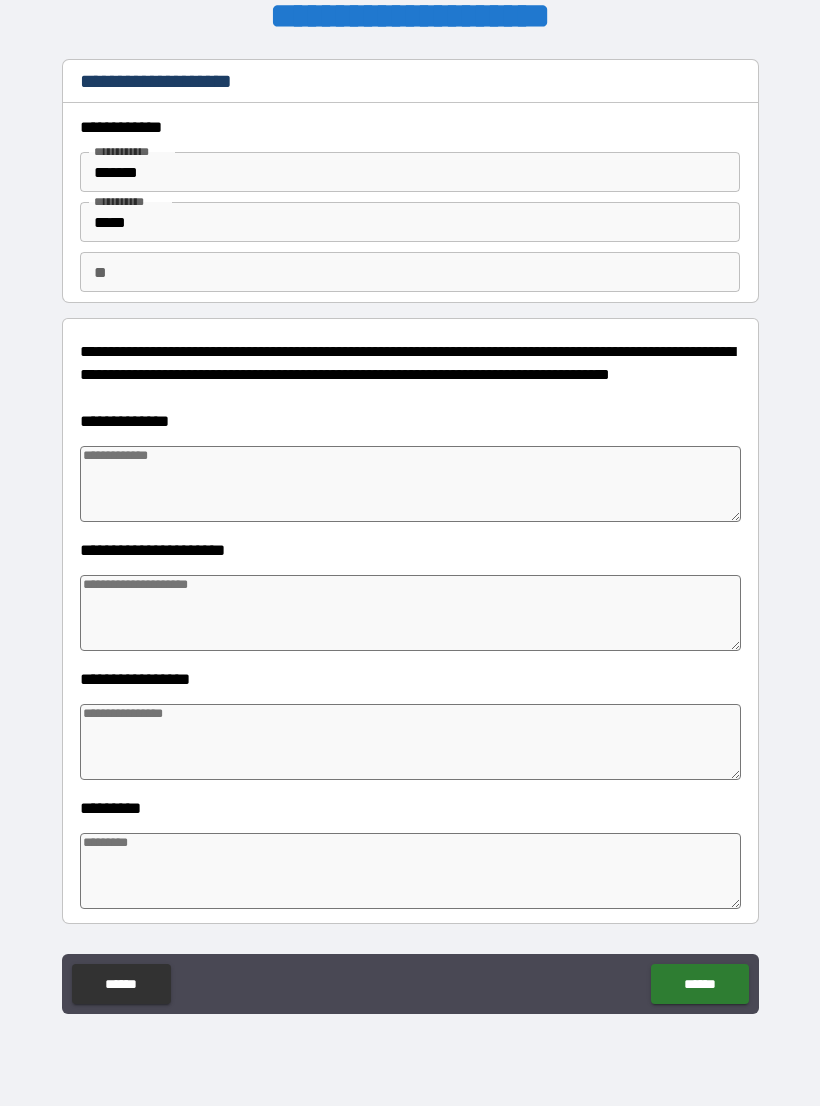 click at bounding box center (410, 484) 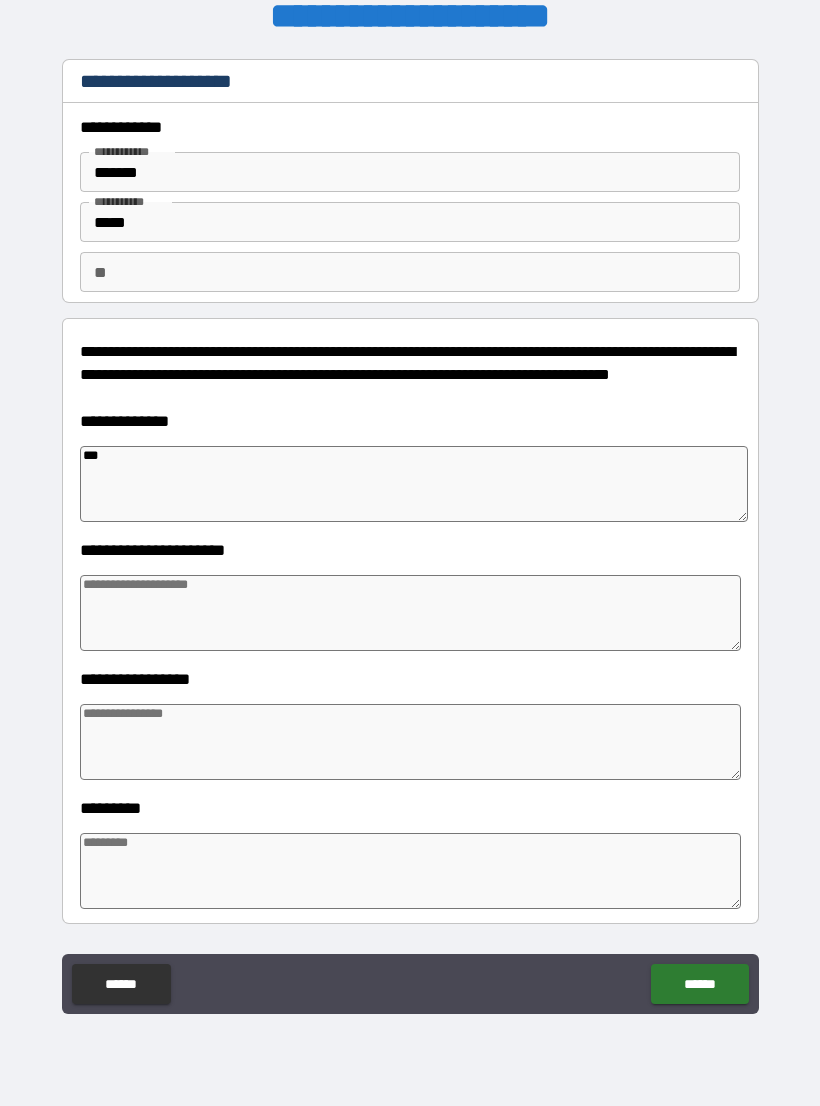click on "***" at bounding box center [414, 484] 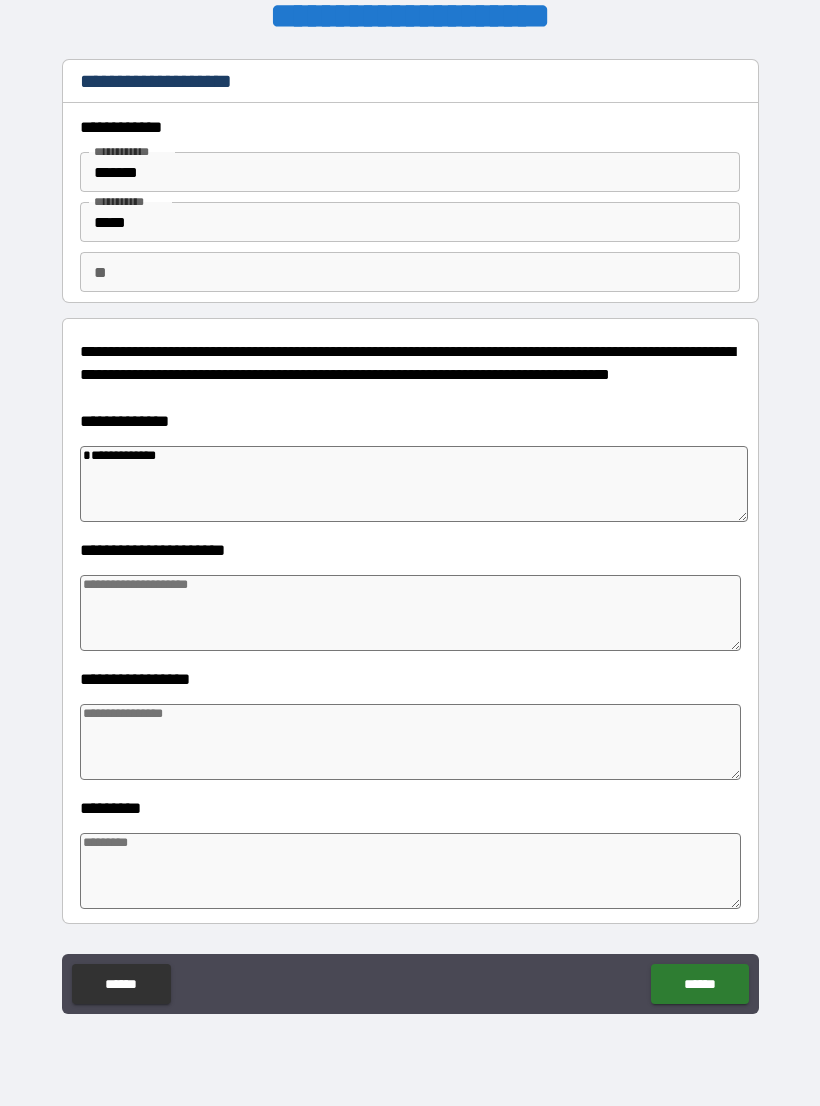 click at bounding box center (410, 613) 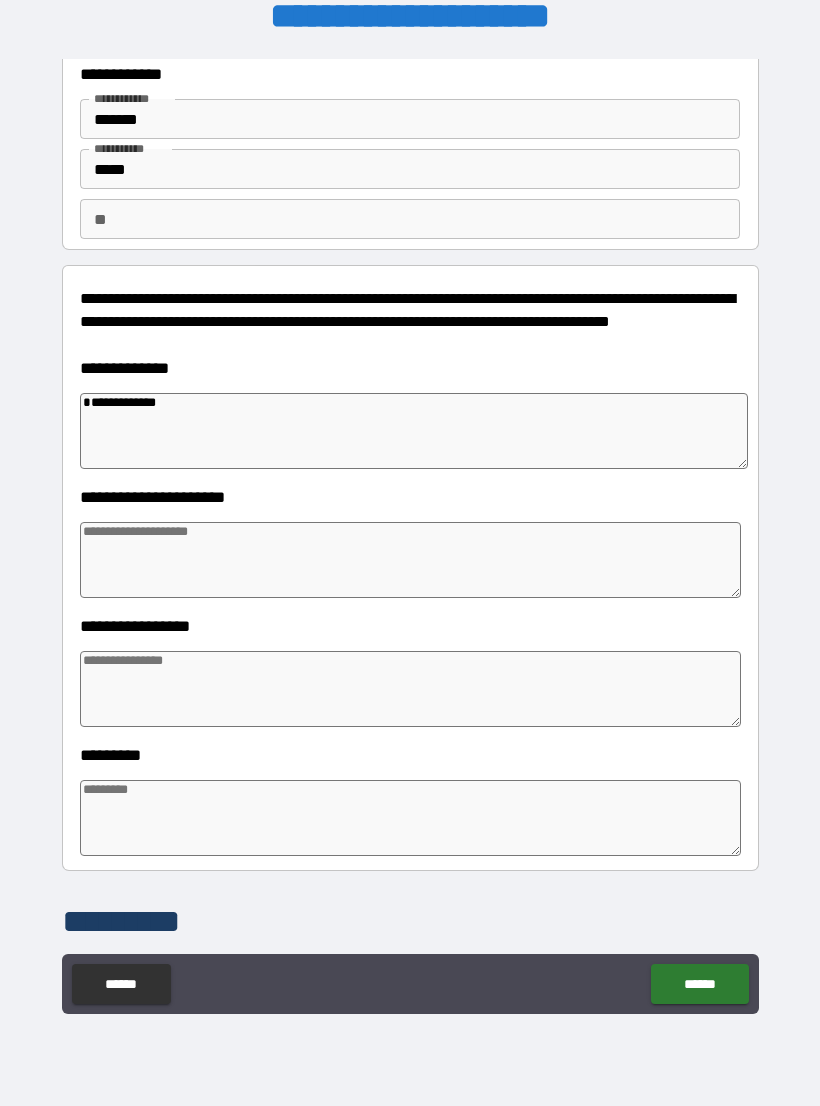 scroll, scrollTop: 55, scrollLeft: 0, axis: vertical 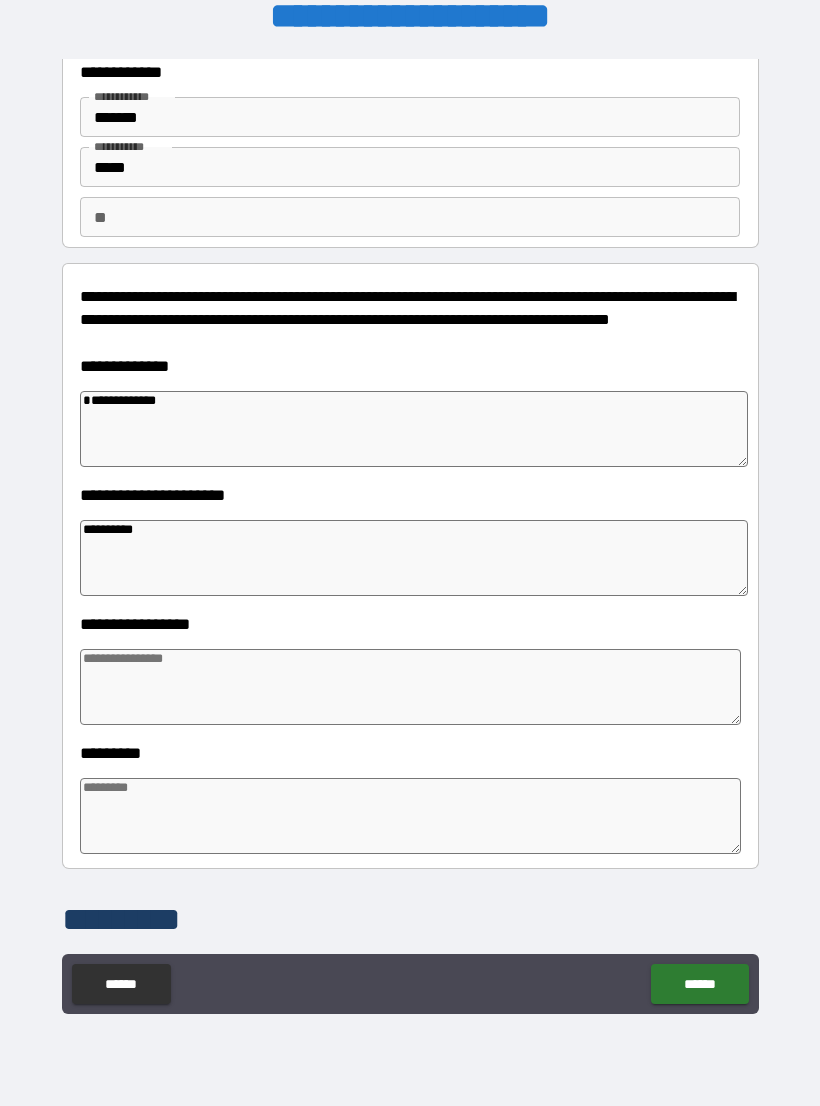 click at bounding box center [410, 687] 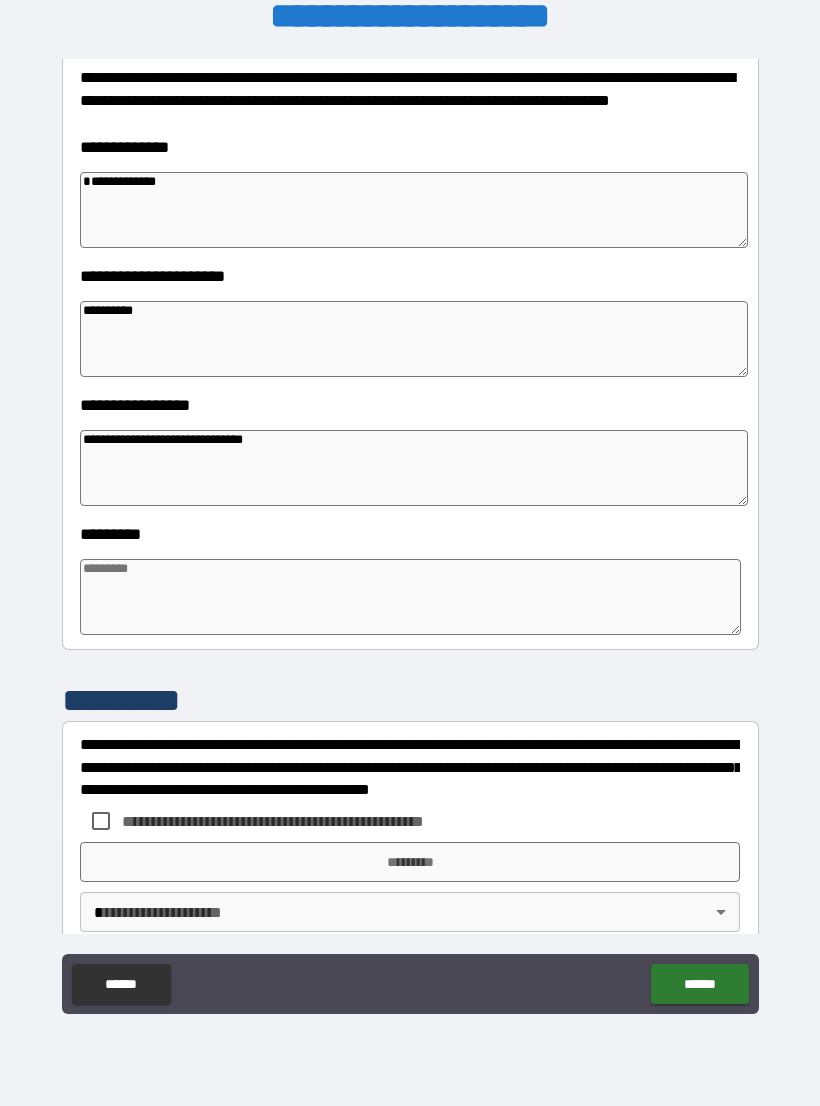 scroll, scrollTop: 277, scrollLeft: 0, axis: vertical 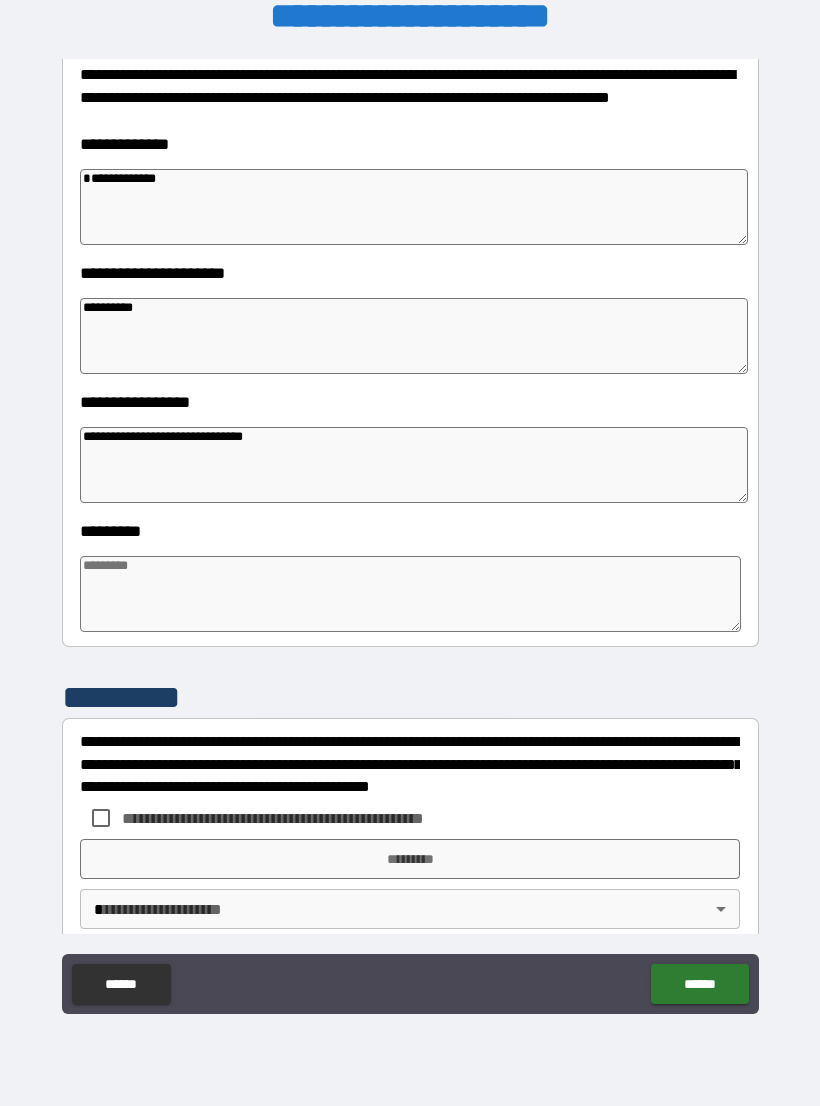 click at bounding box center [410, 594] 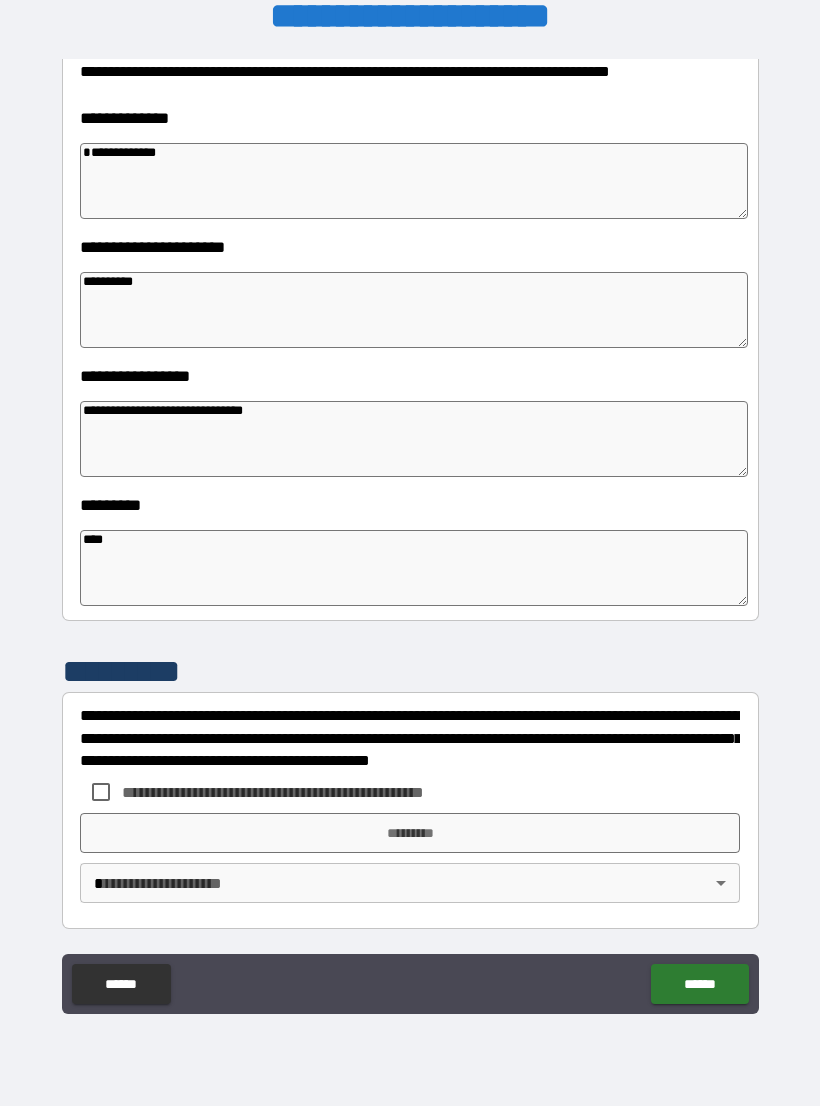 scroll, scrollTop: 303, scrollLeft: 0, axis: vertical 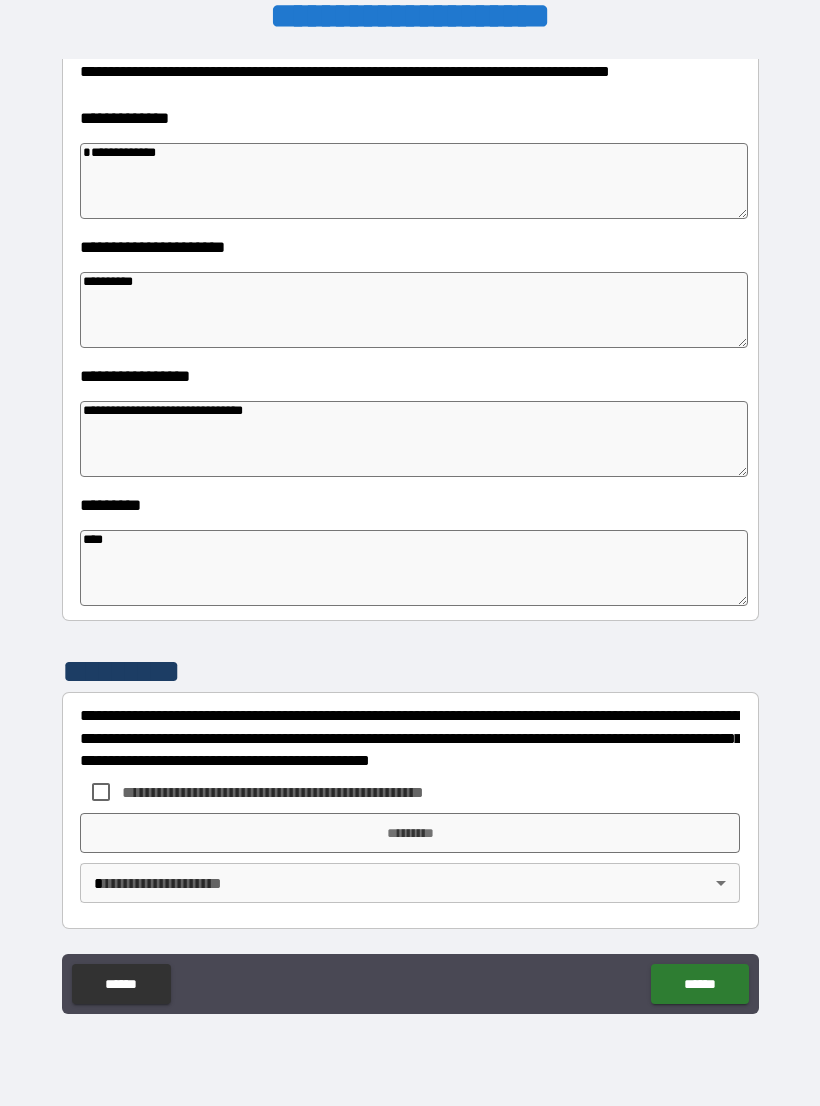 click on "**********" at bounding box center (410, 734) 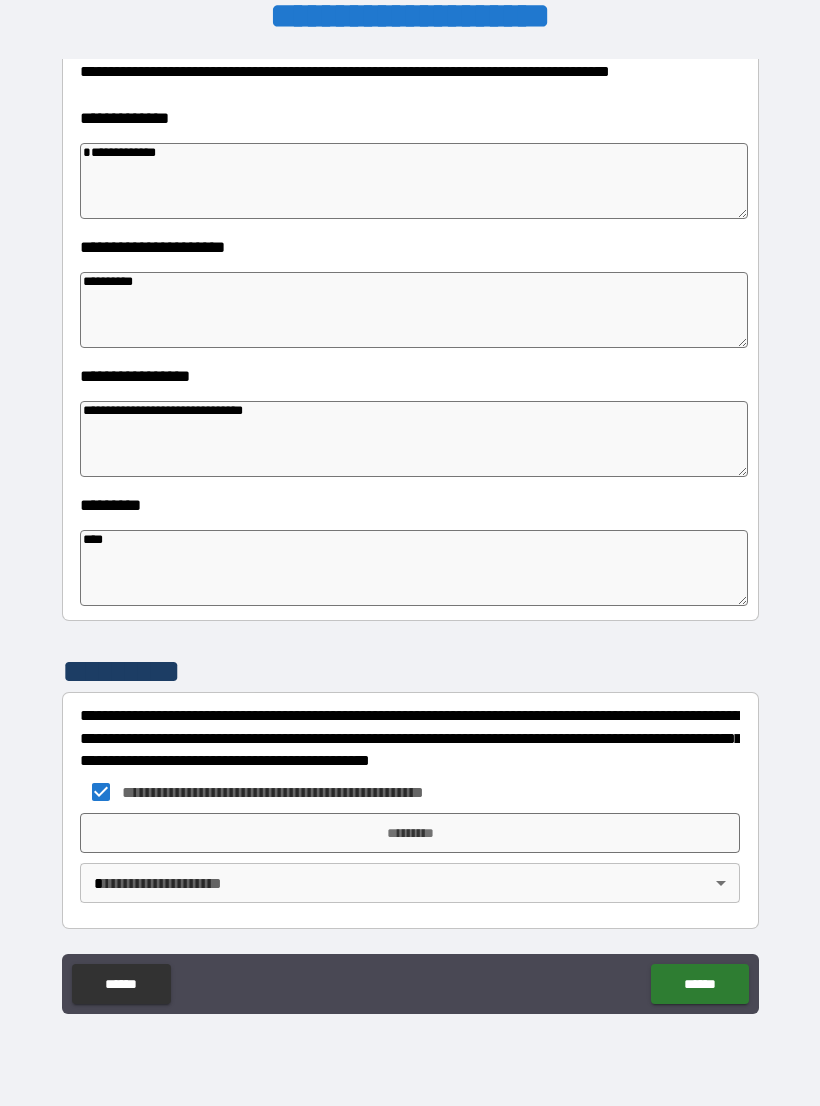 click on "*********" at bounding box center (410, 833) 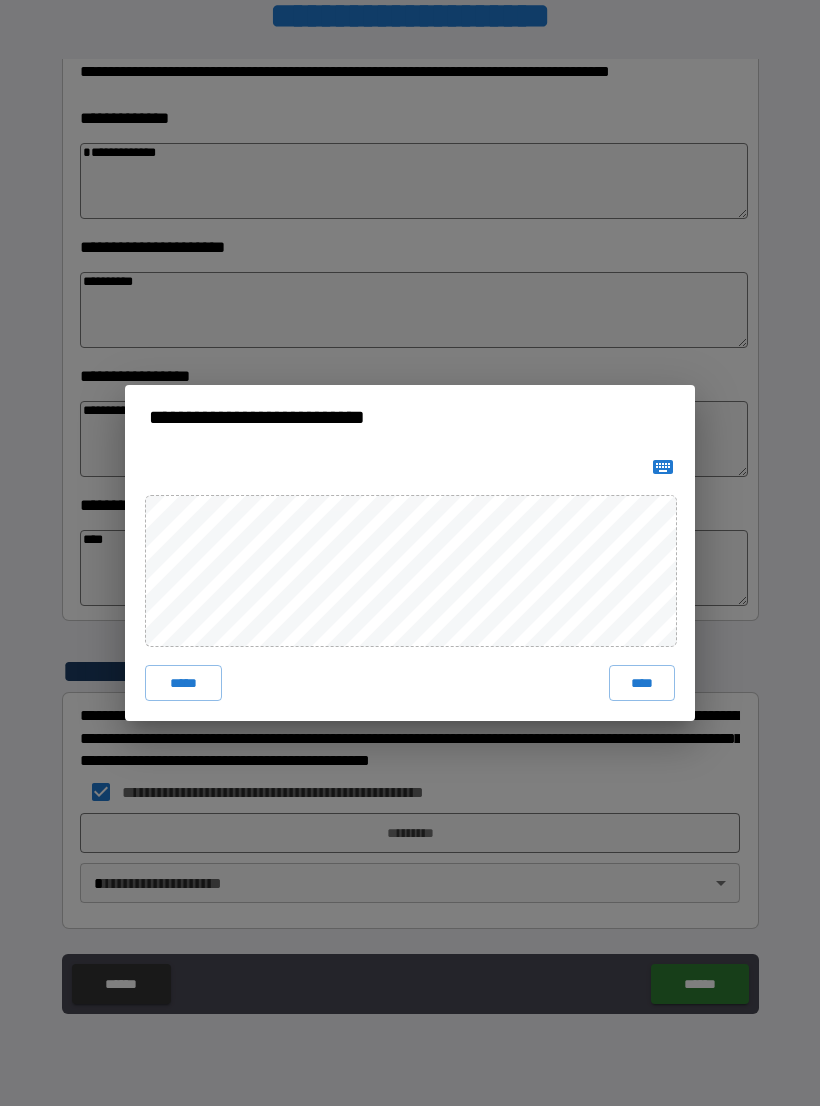 click on "****" at bounding box center [642, 683] 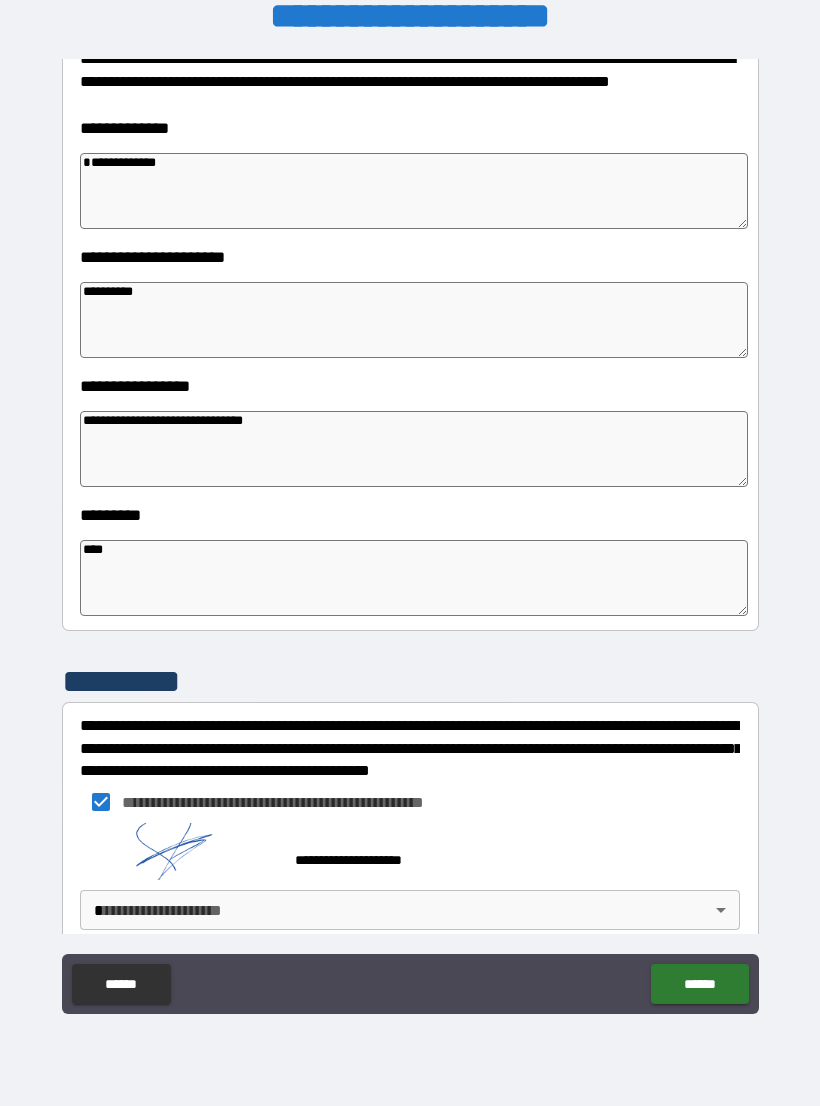 click on "**********" at bounding box center (410, 537) 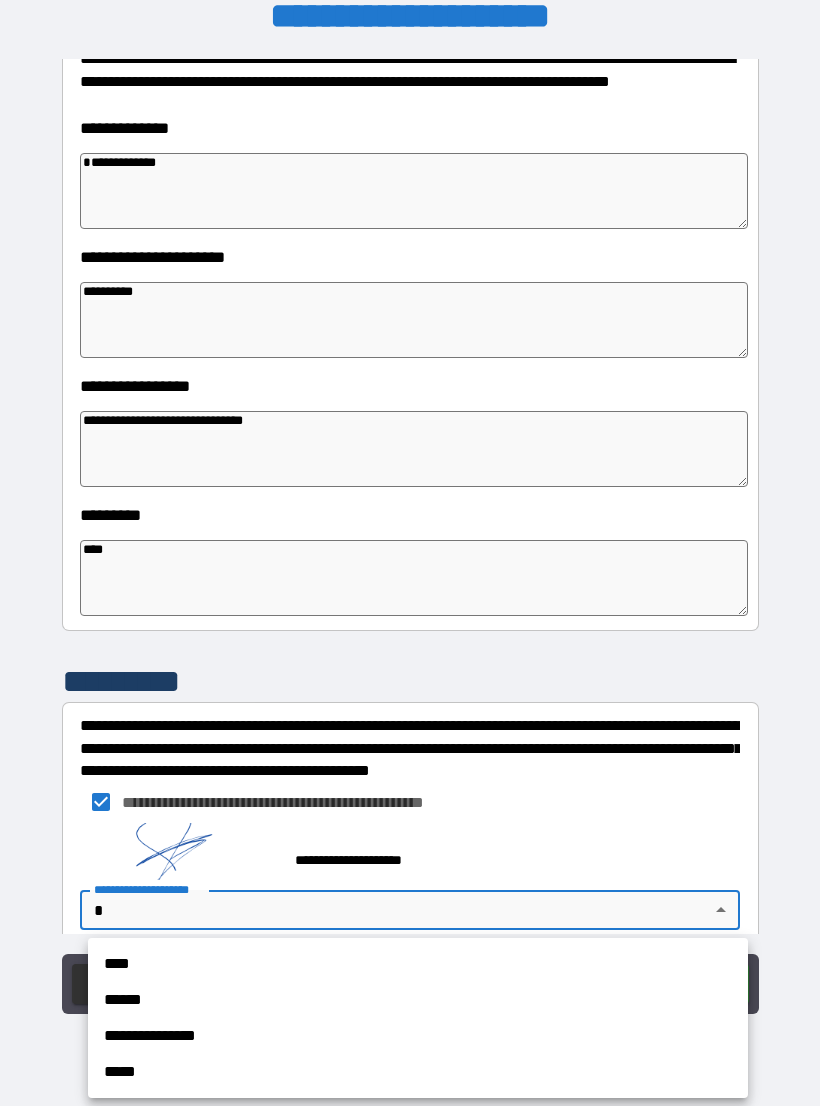 click on "**********" at bounding box center [418, 1036] 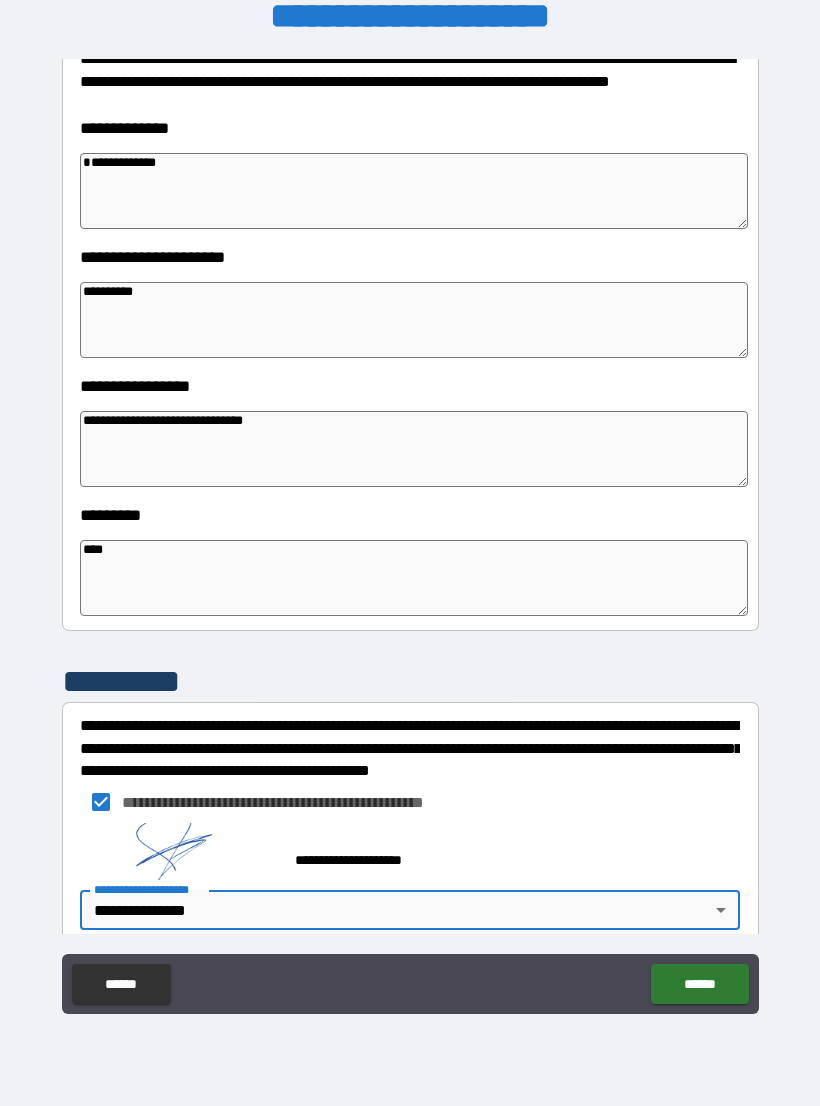 click on "******" at bounding box center [699, 984] 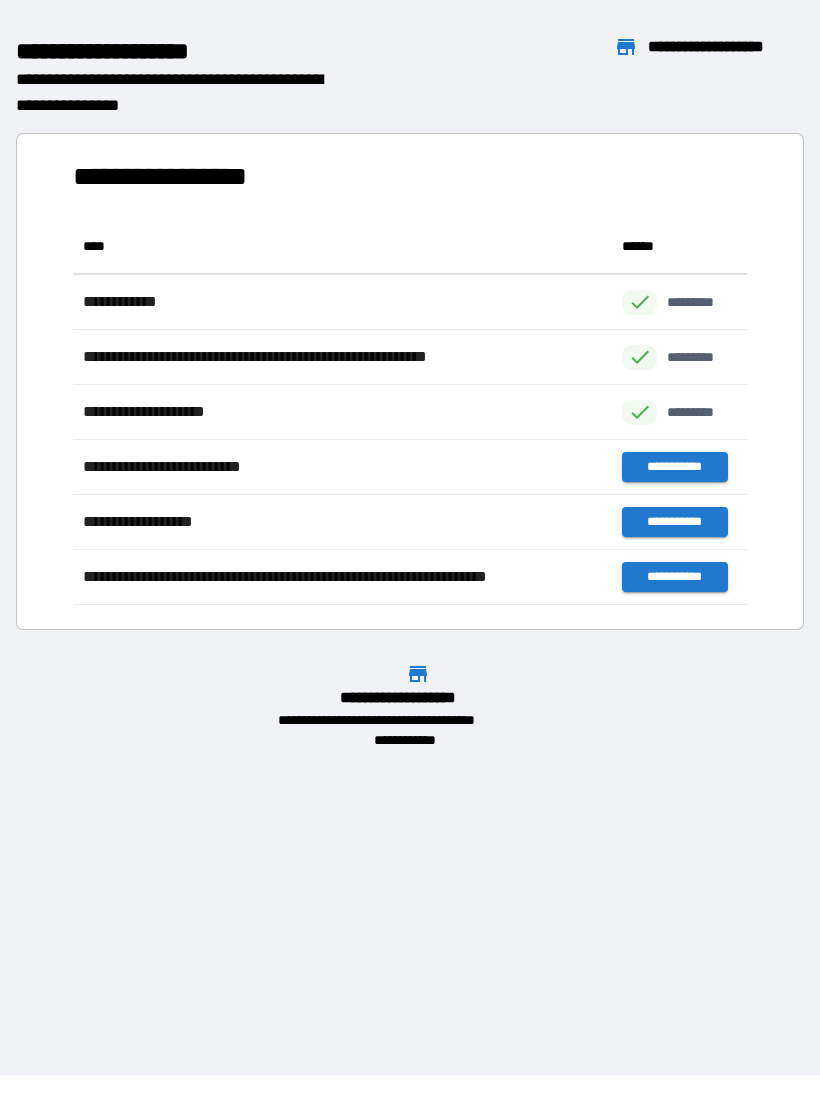 scroll, scrollTop: 1, scrollLeft: 1, axis: both 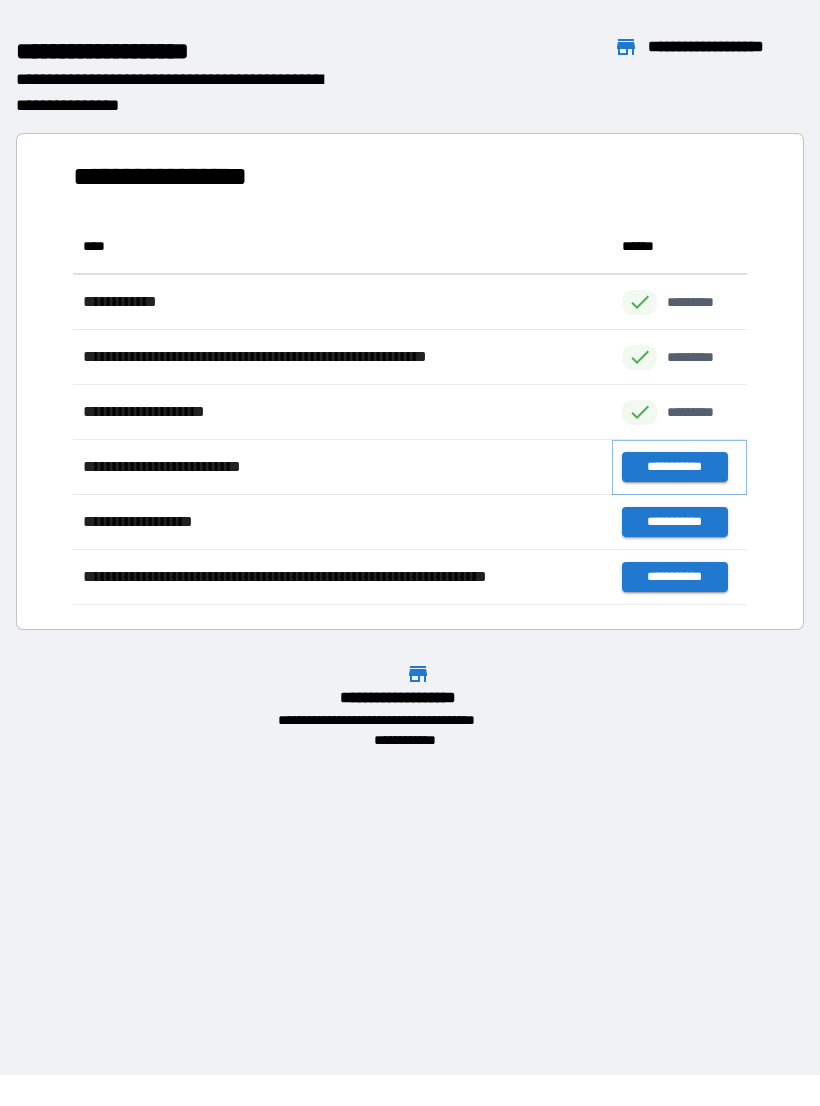click on "**********" at bounding box center (674, 467) 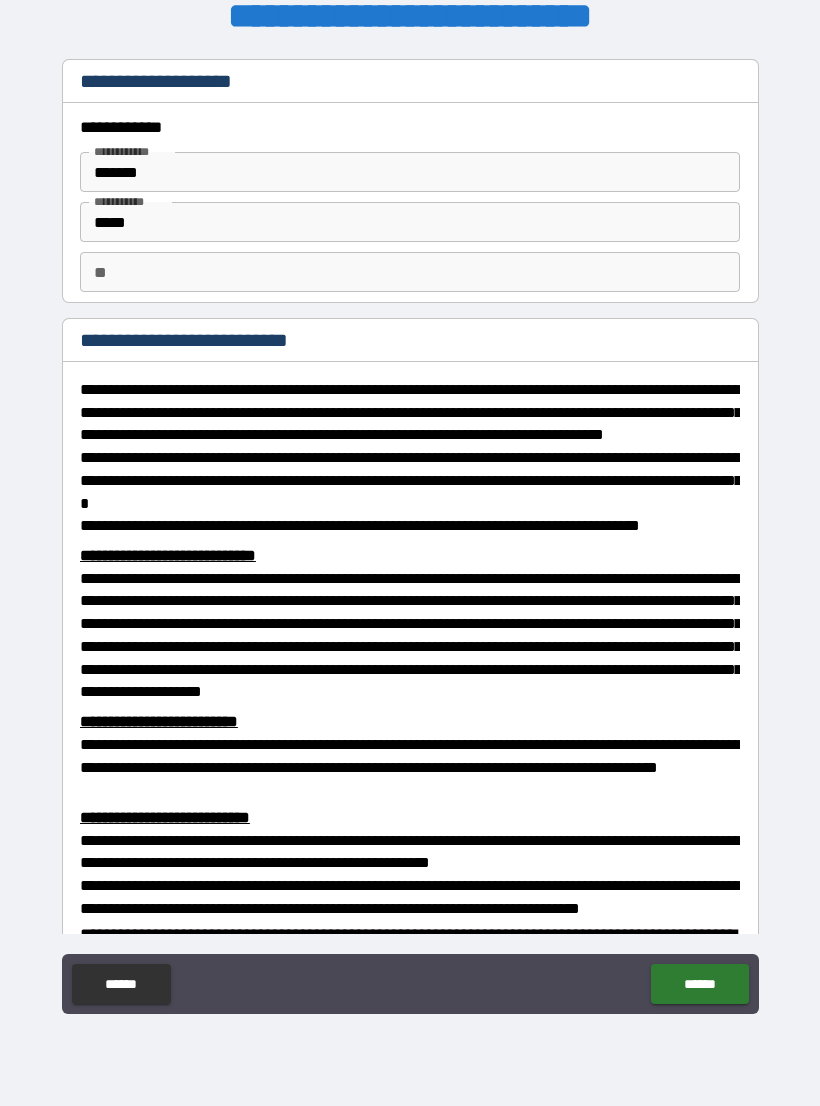 scroll, scrollTop: 0, scrollLeft: 0, axis: both 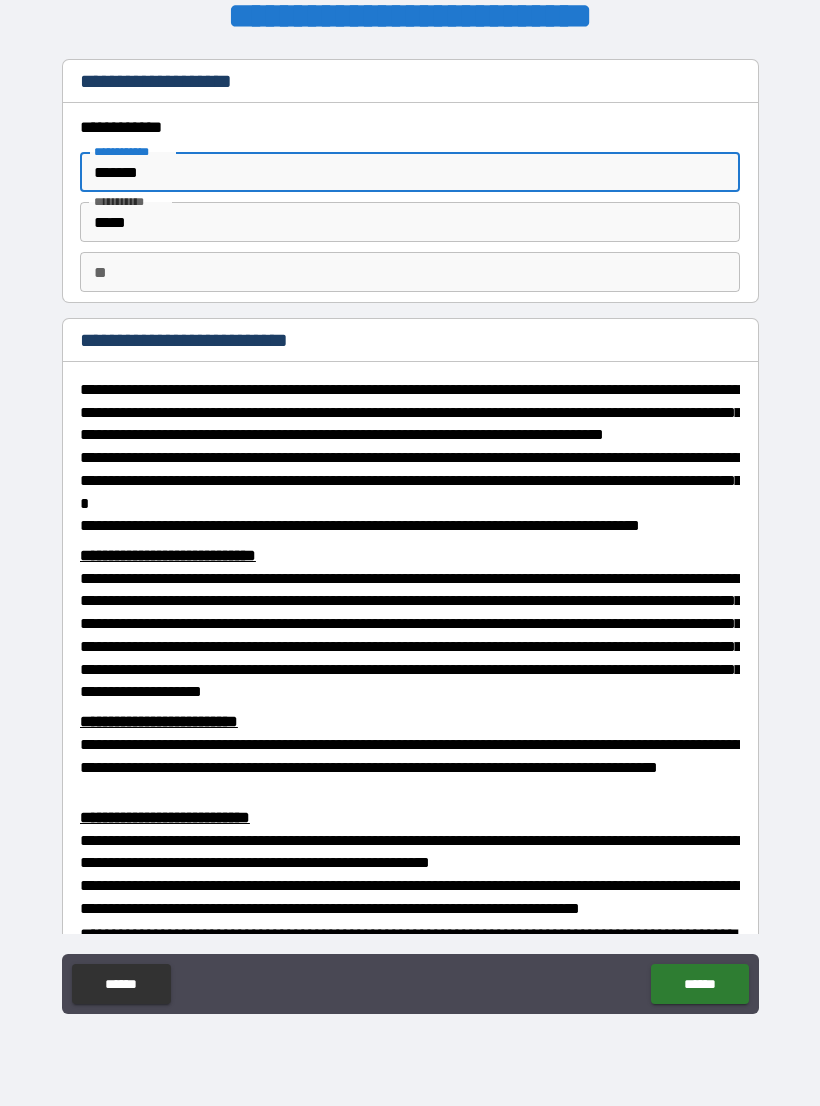 click on "*******" at bounding box center (410, 172) 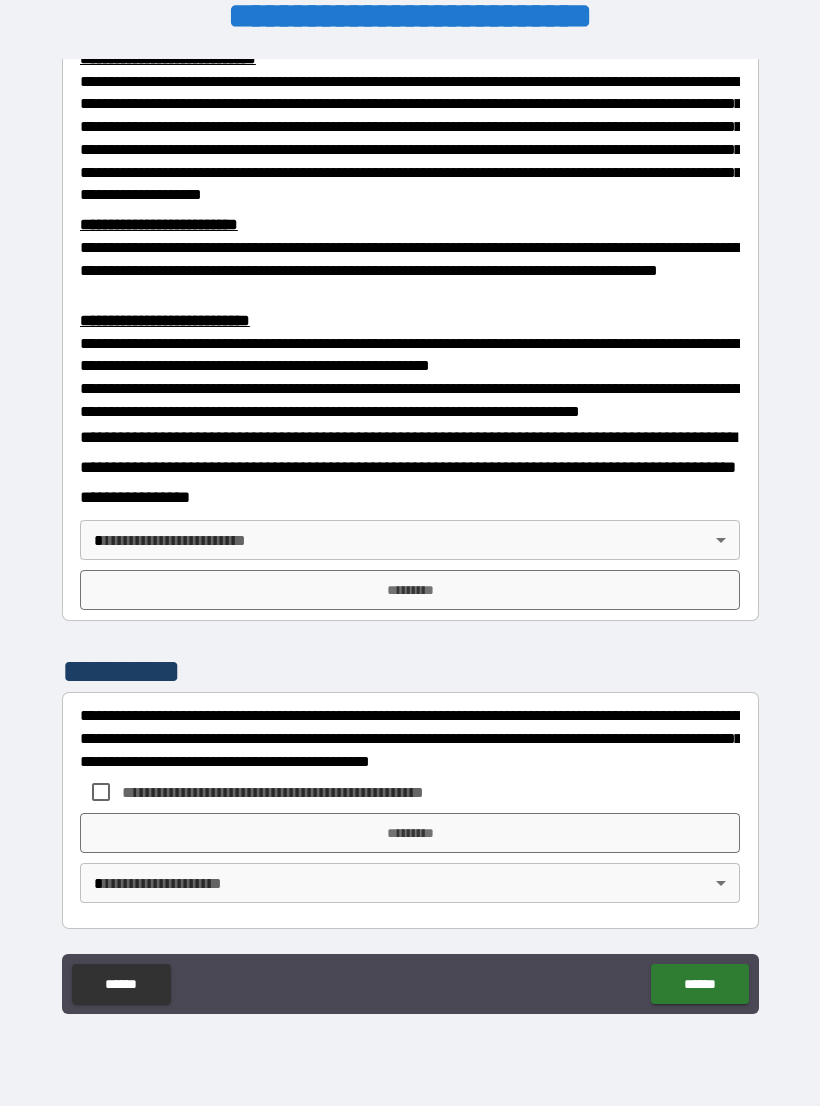 scroll, scrollTop: 549, scrollLeft: 0, axis: vertical 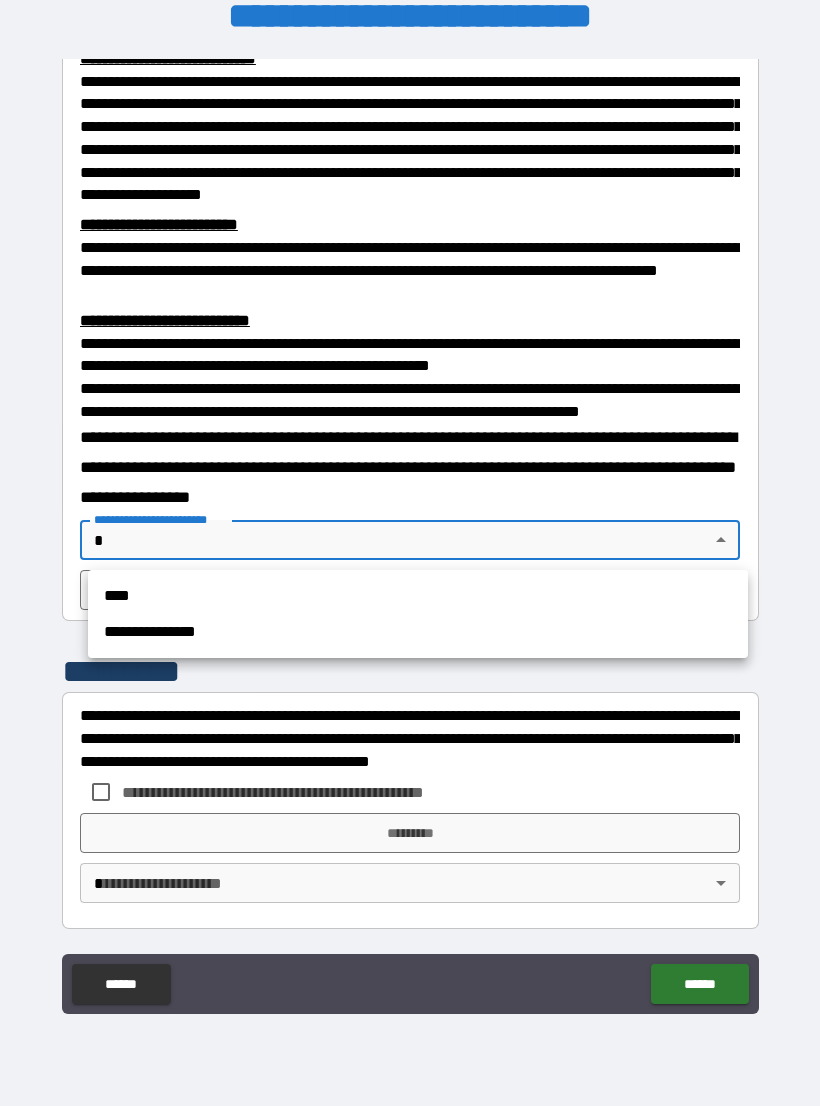 click on "**********" at bounding box center (418, 632) 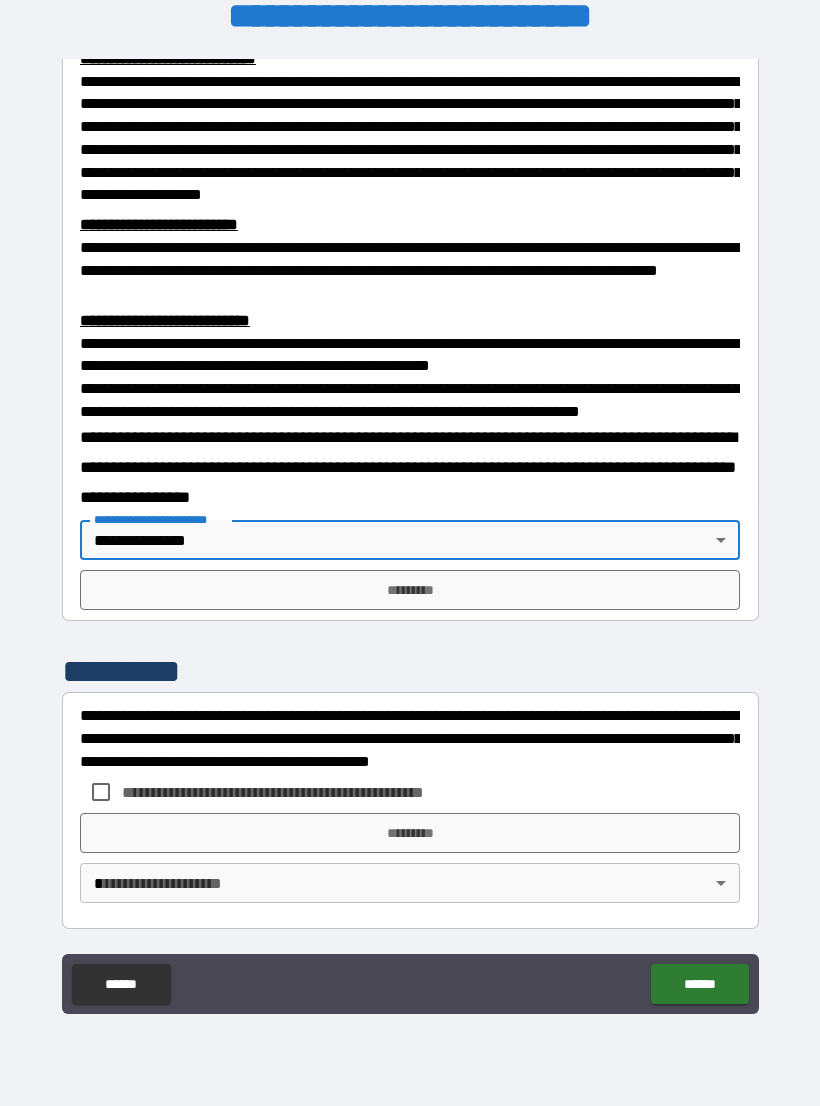 click on "*********" at bounding box center [410, 590] 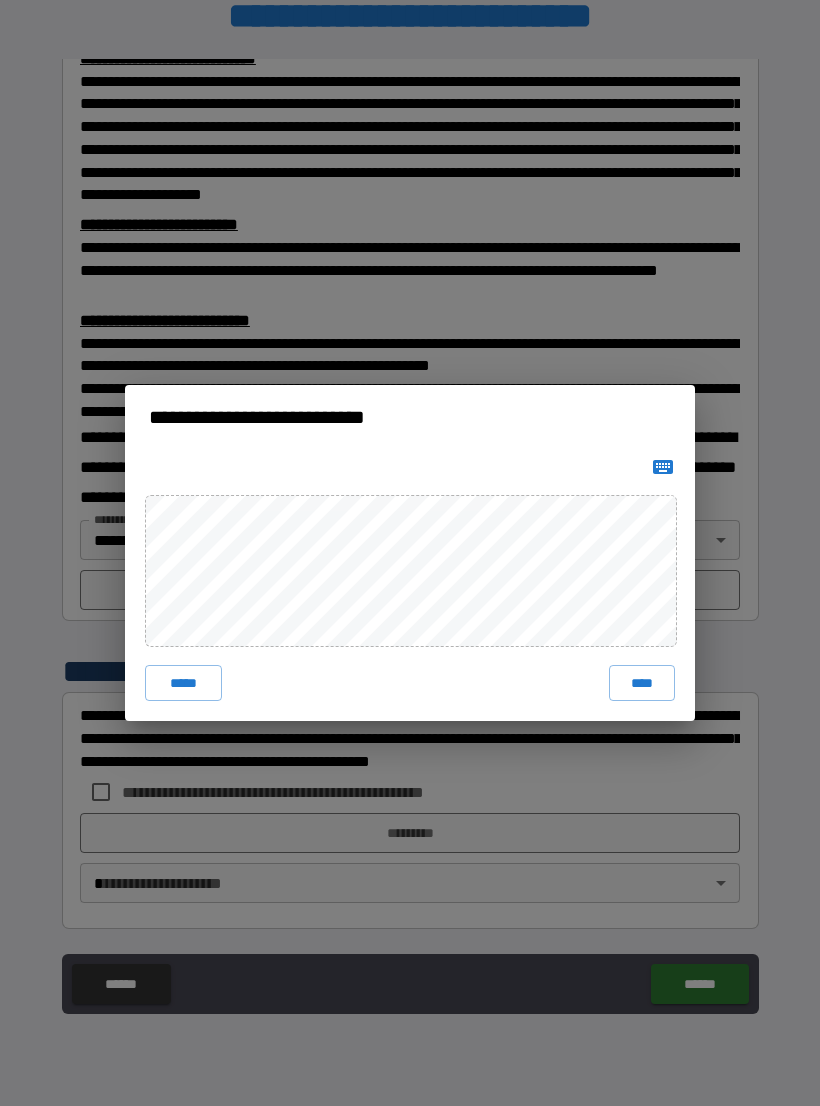click on "****" at bounding box center (642, 683) 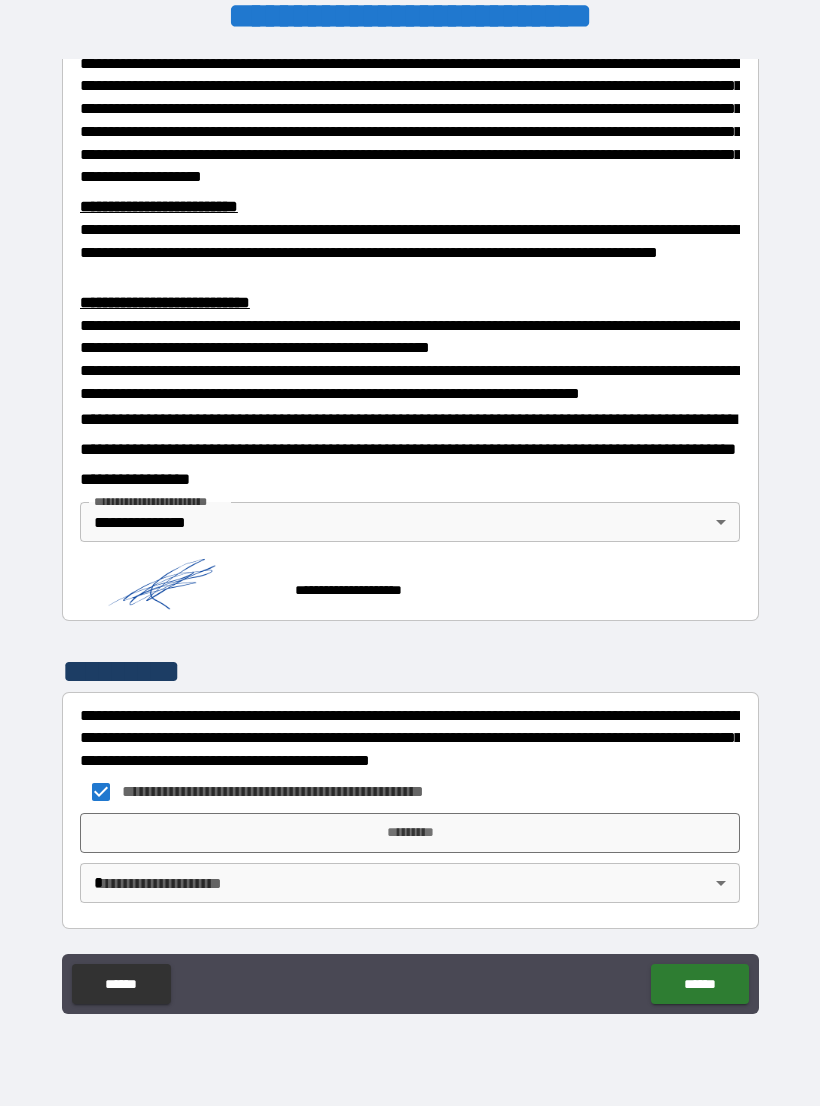click on "*********" at bounding box center [410, 833] 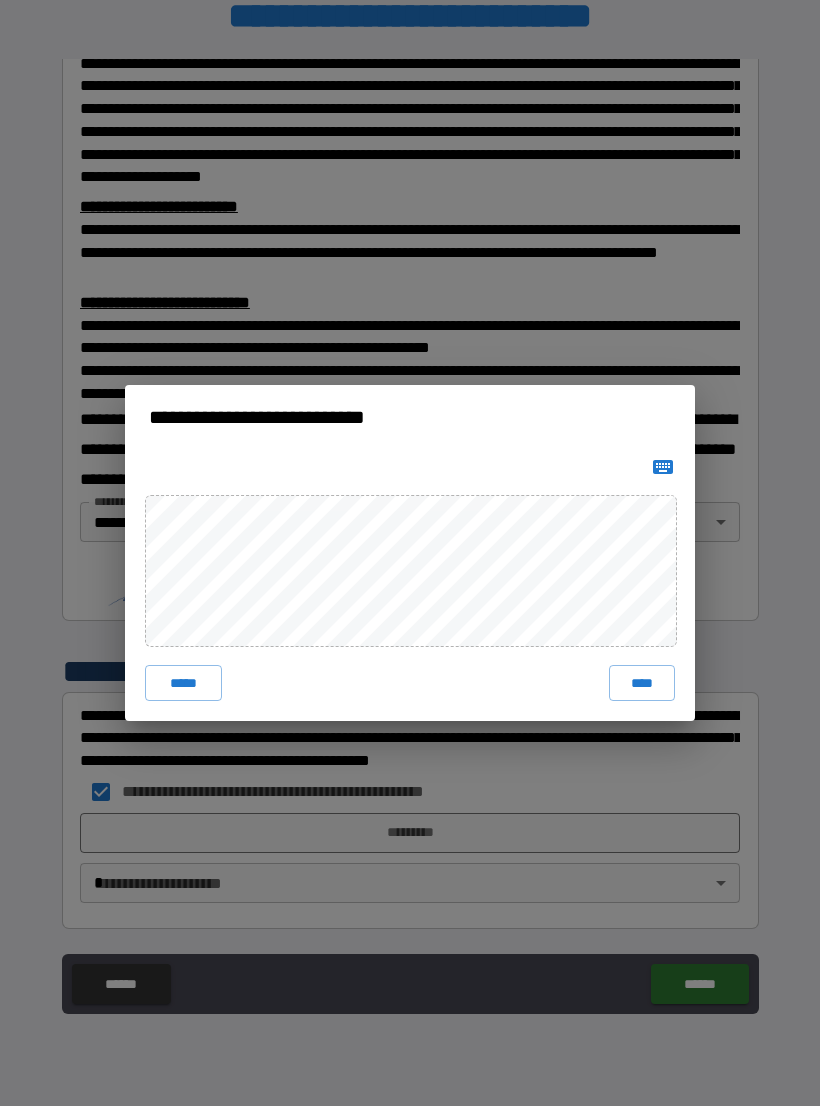 click on "****" at bounding box center (642, 683) 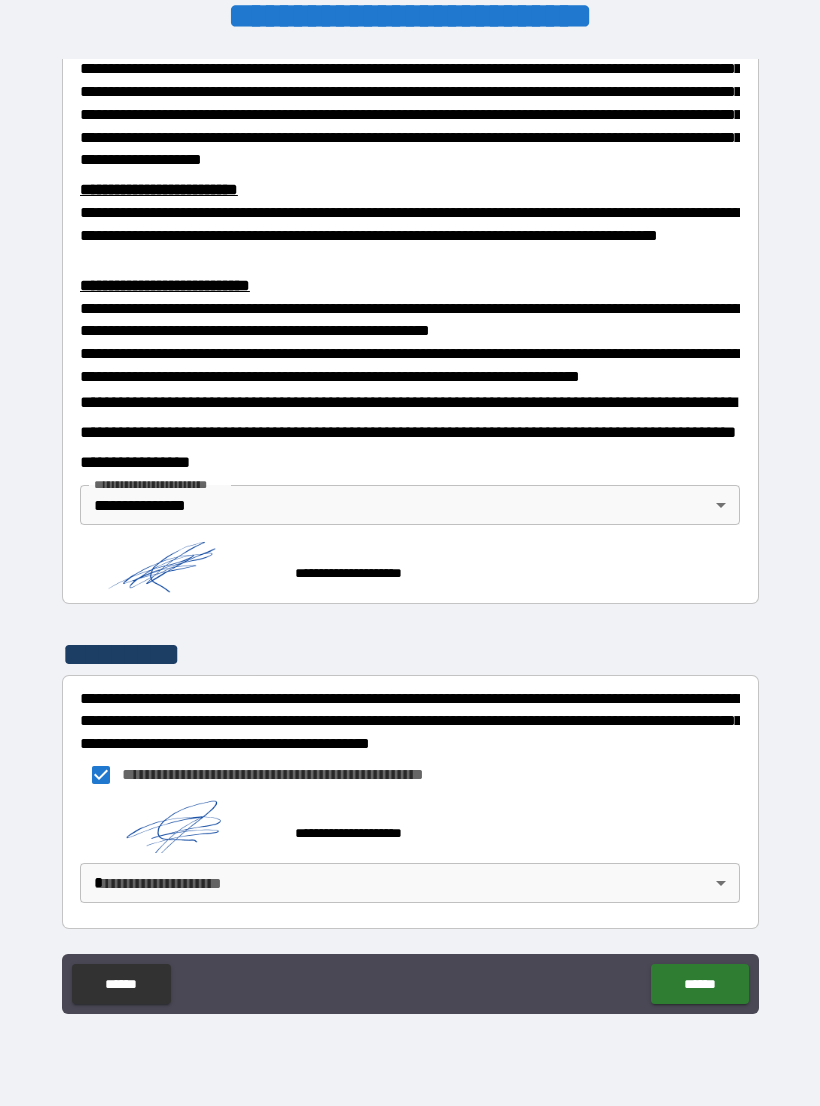 scroll, scrollTop: 583, scrollLeft: 0, axis: vertical 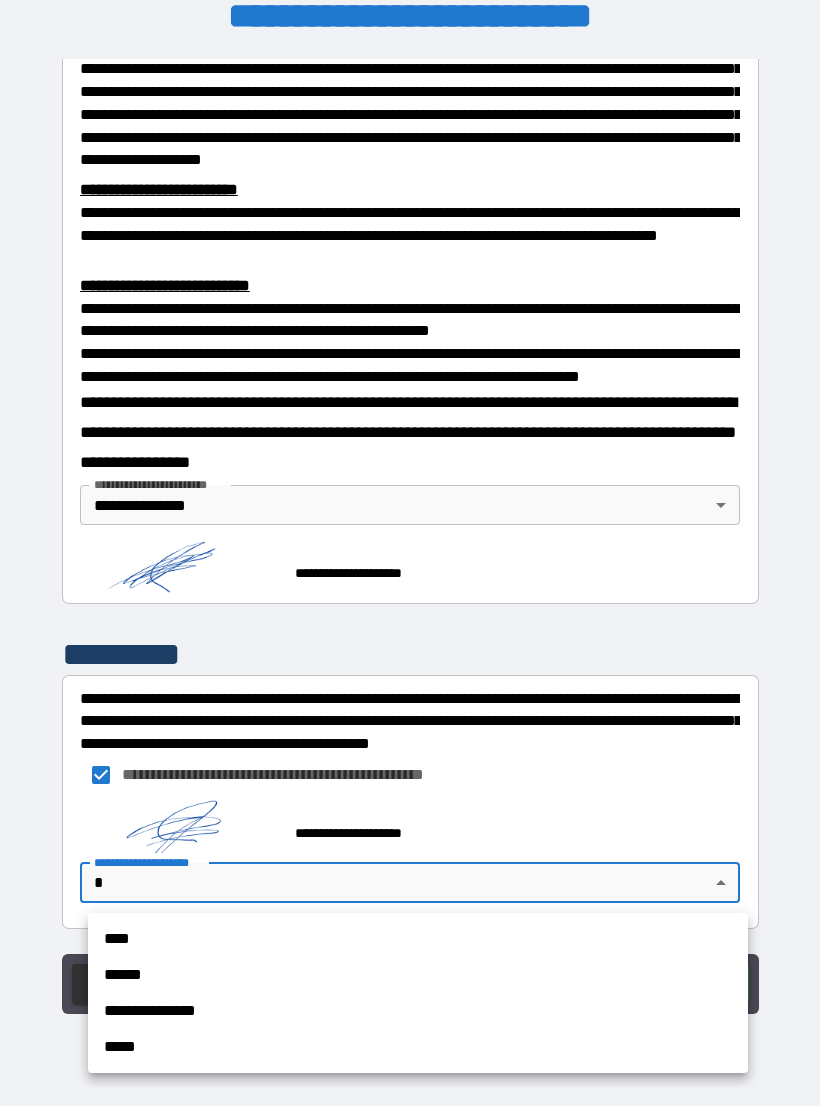 click on "**********" at bounding box center [418, 1011] 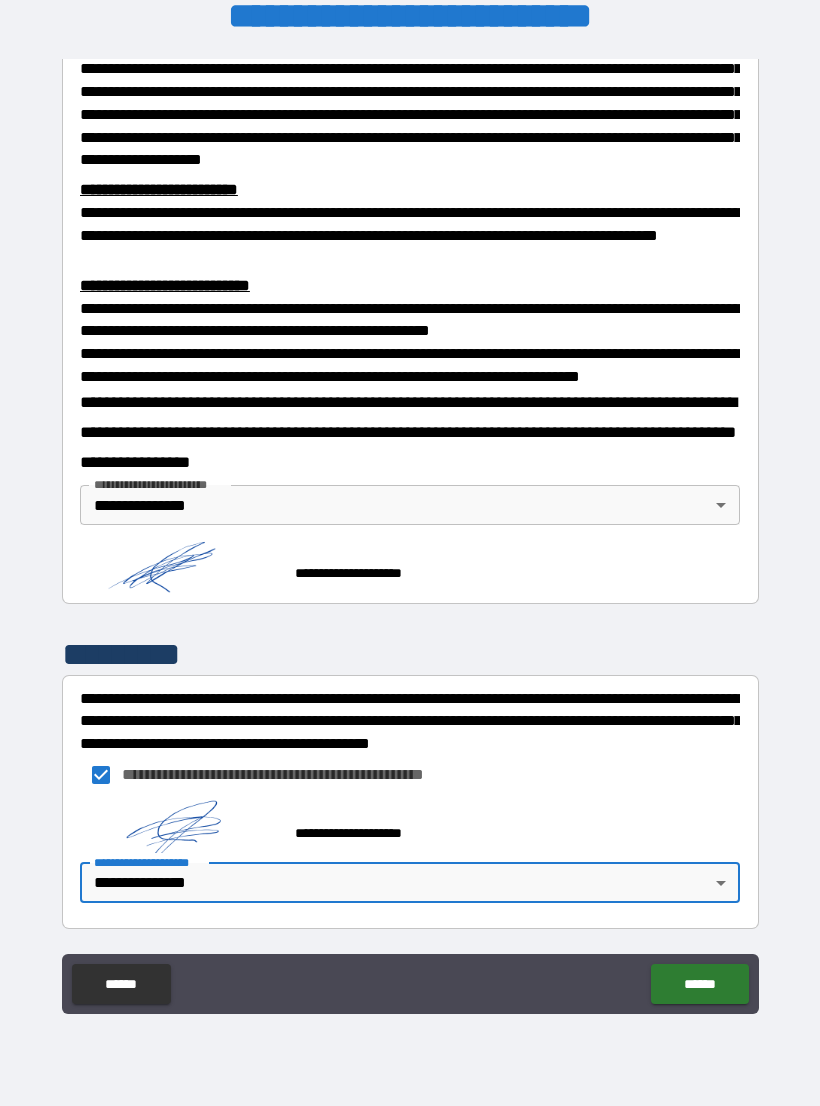 click on "******" at bounding box center [699, 984] 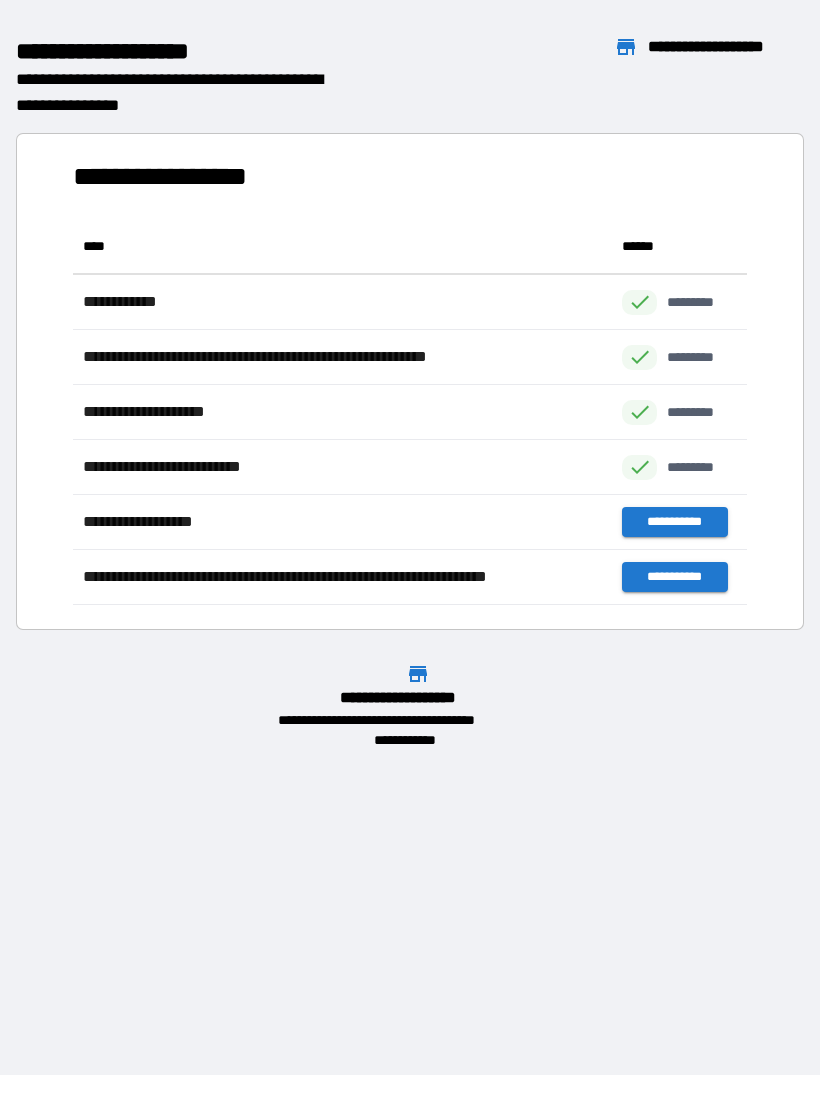 scroll, scrollTop: 386, scrollLeft: 674, axis: both 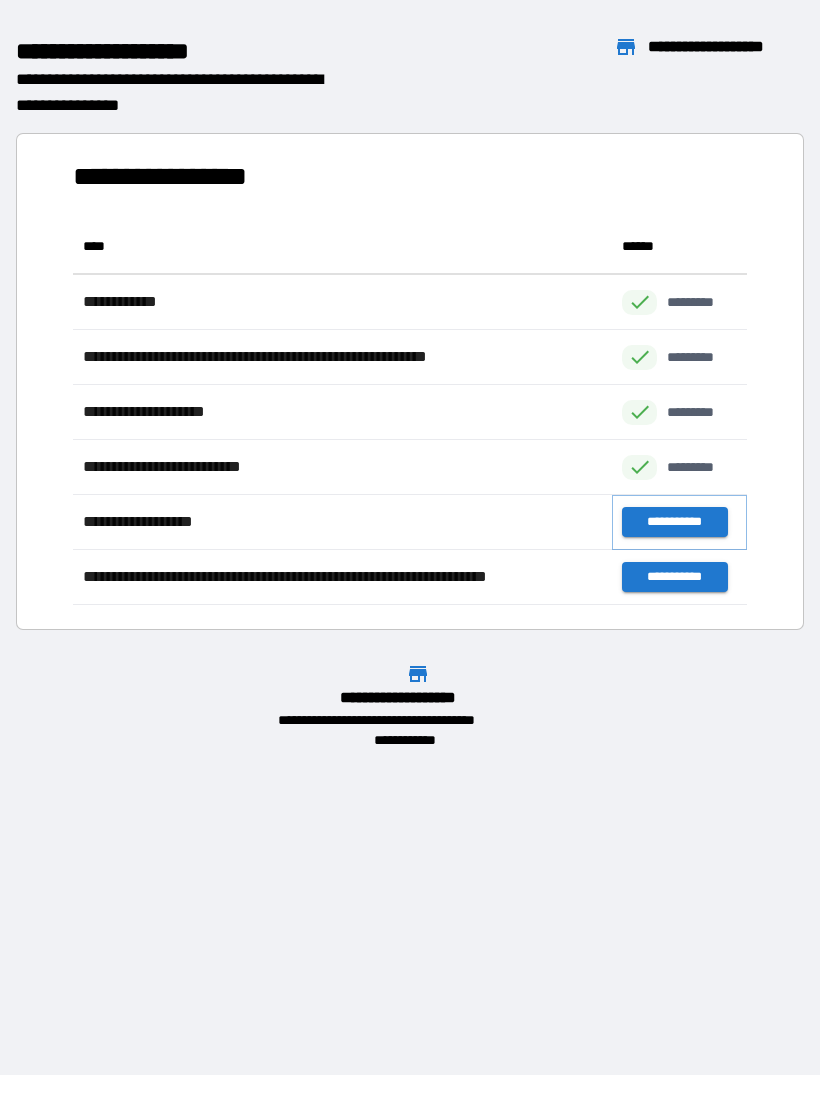 click on "**********" at bounding box center (674, 522) 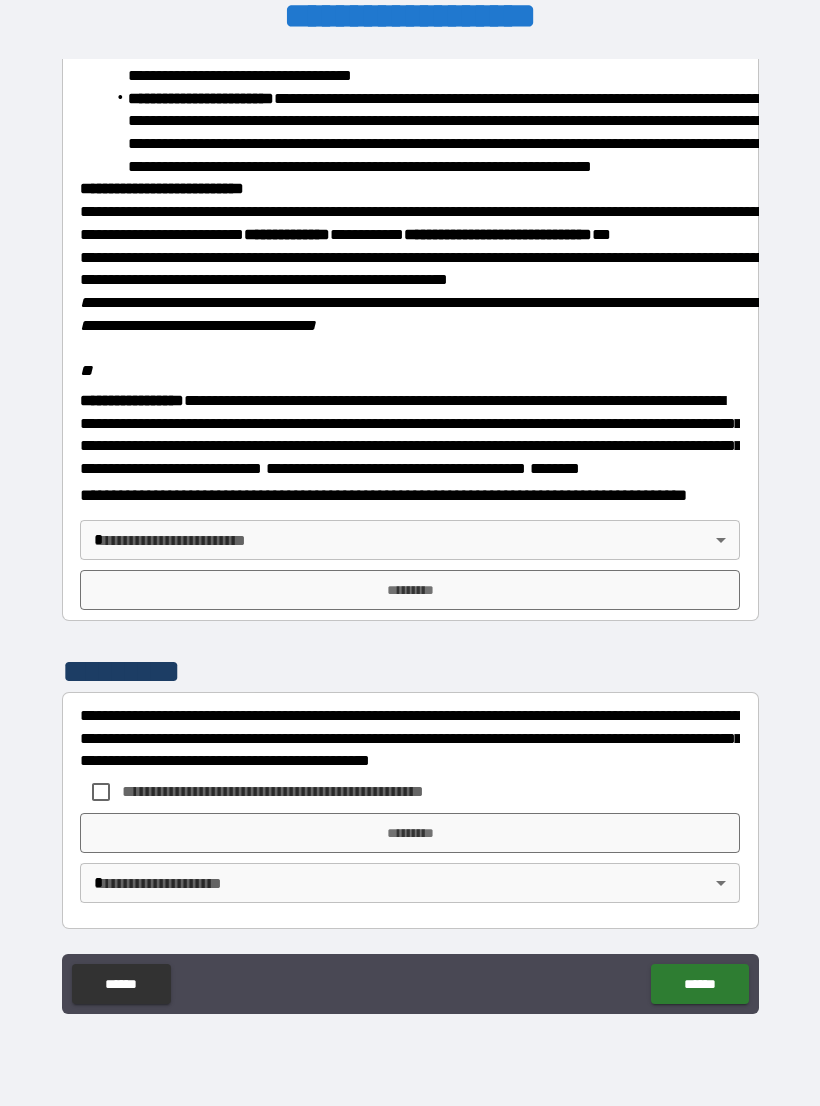 scroll, scrollTop: 2234, scrollLeft: 0, axis: vertical 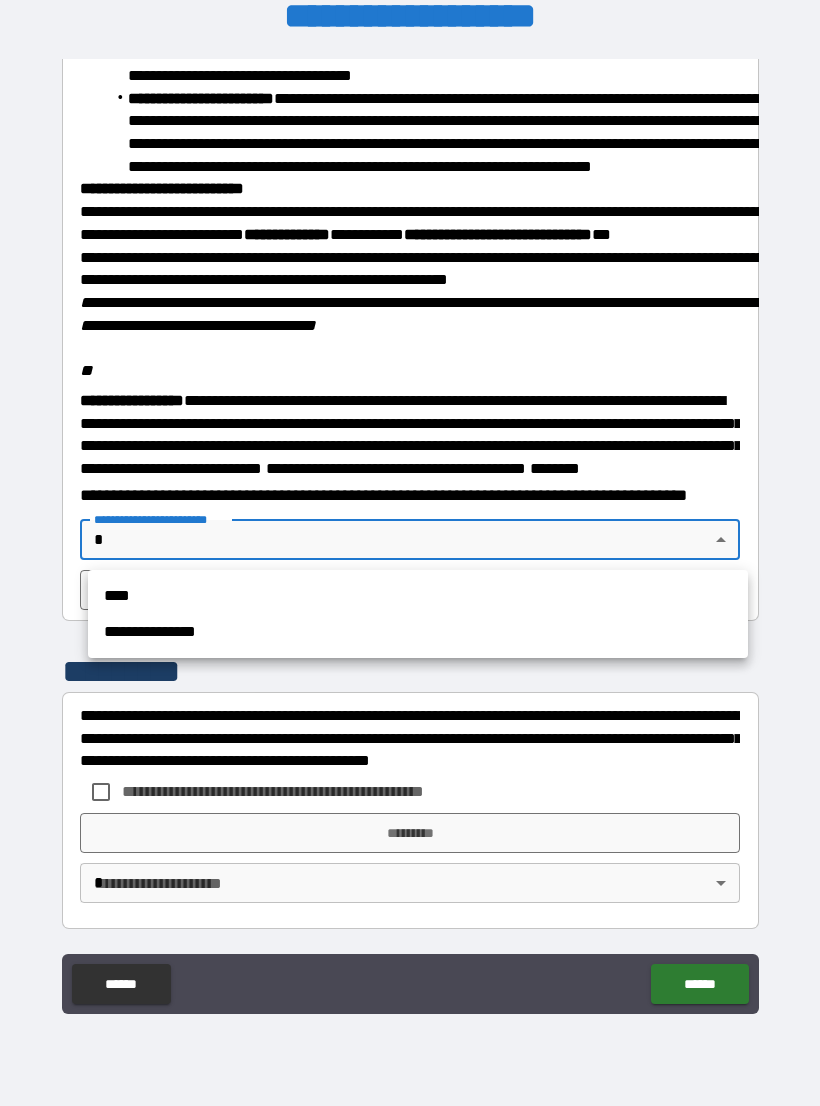 click on "**********" at bounding box center [418, 632] 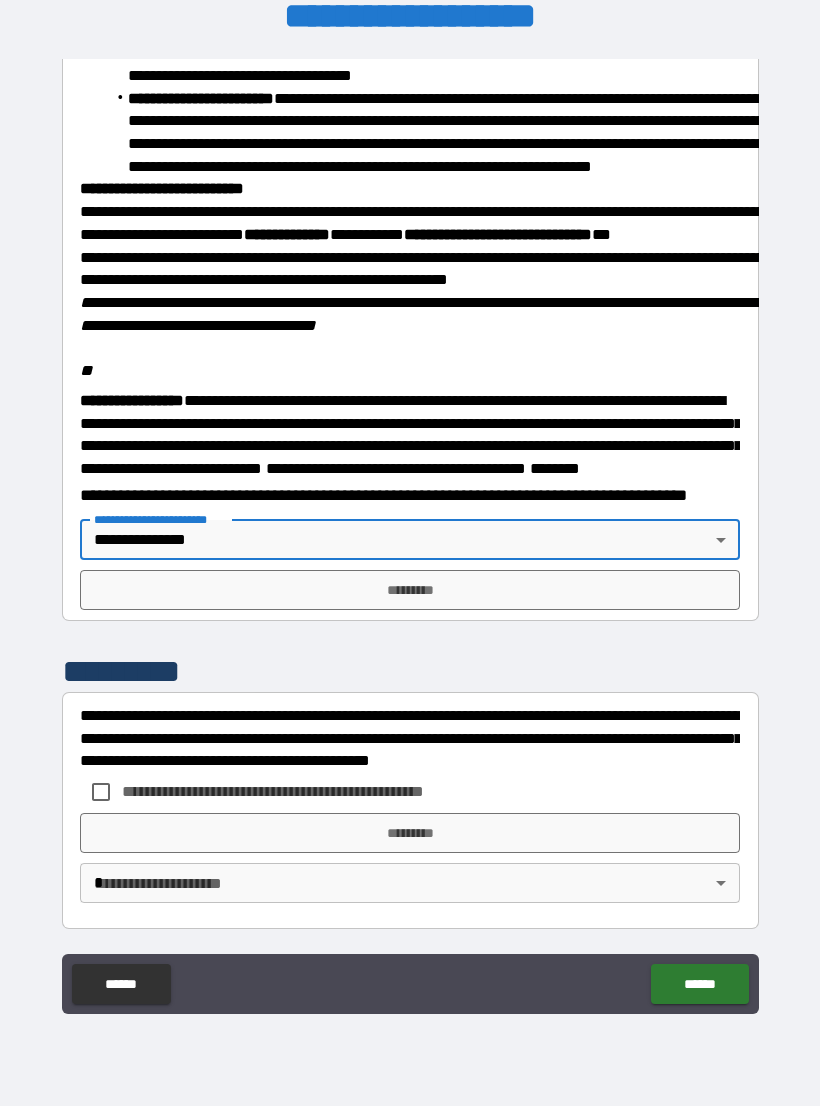 click on "*********" at bounding box center [410, 590] 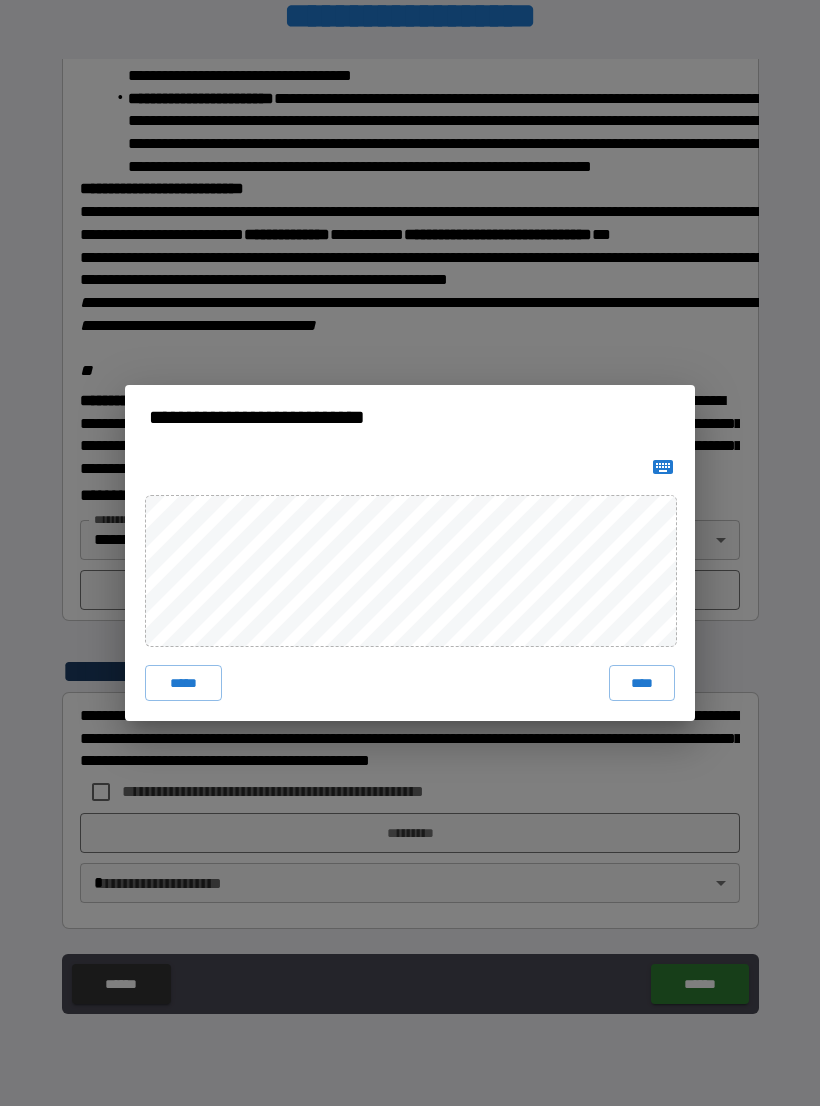 click on "****" at bounding box center (642, 683) 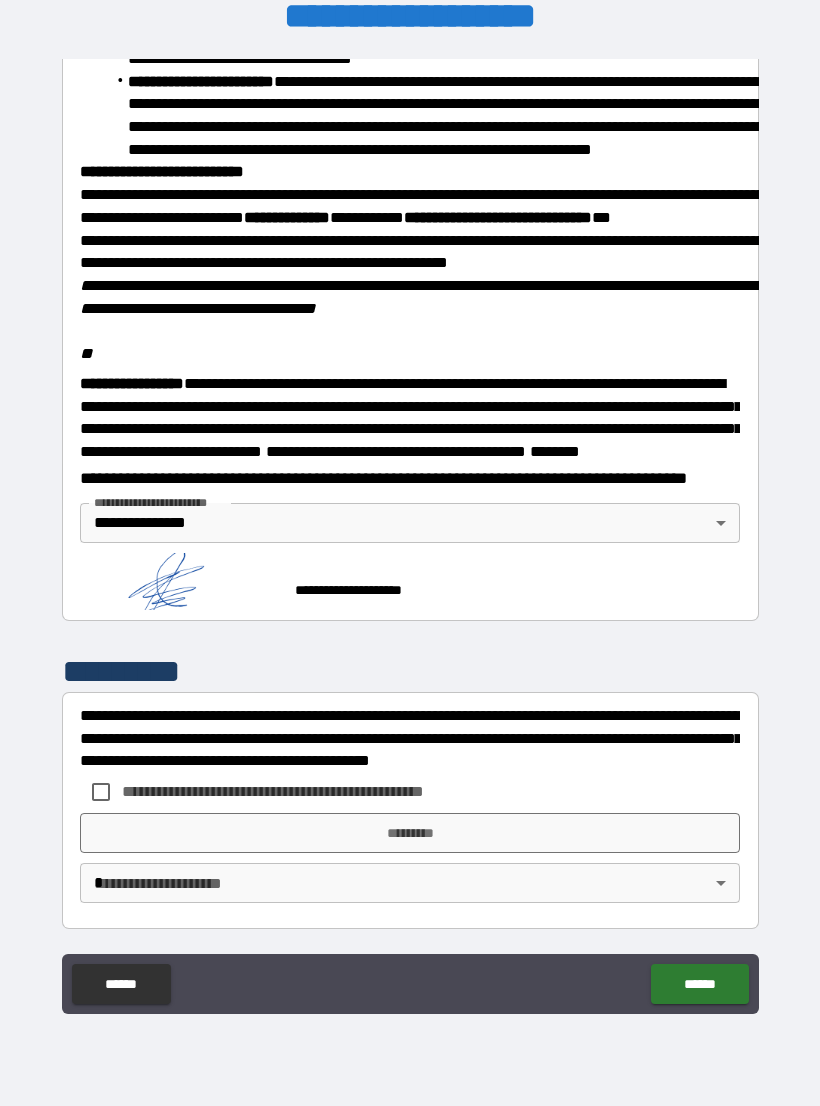 click on "**********" at bounding box center [410, 792] 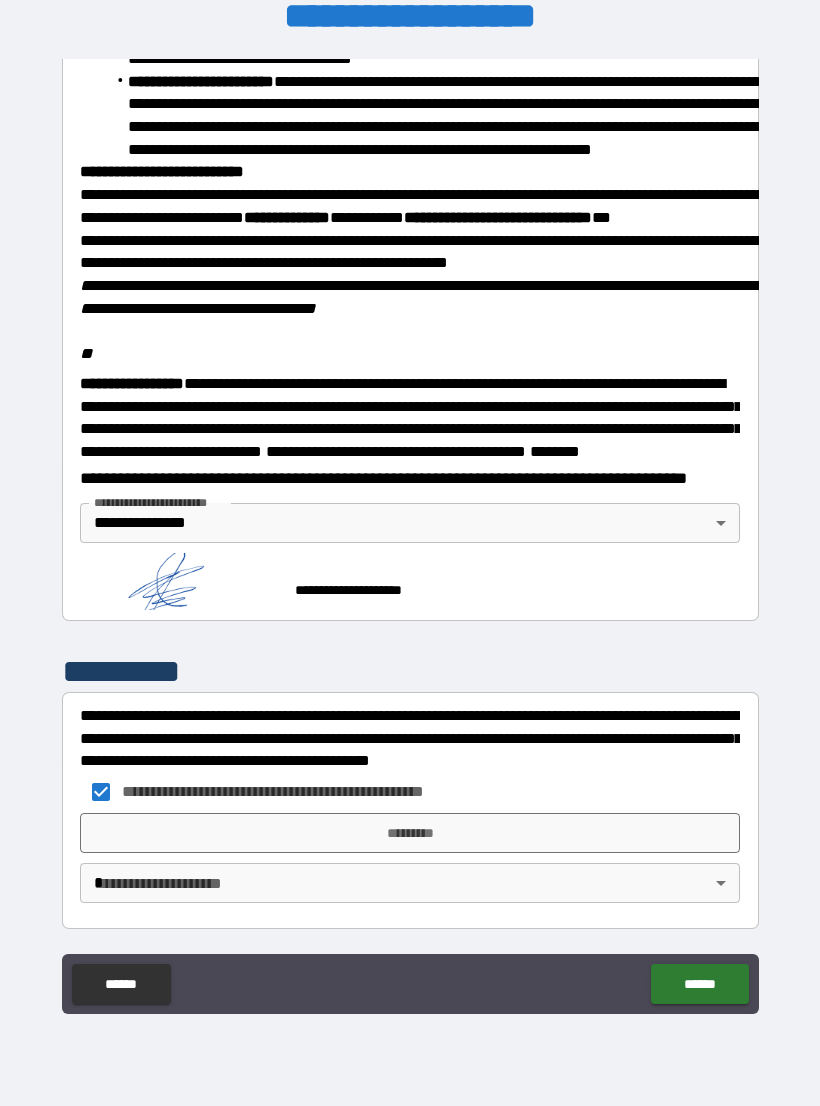click on "*********" at bounding box center (410, 833) 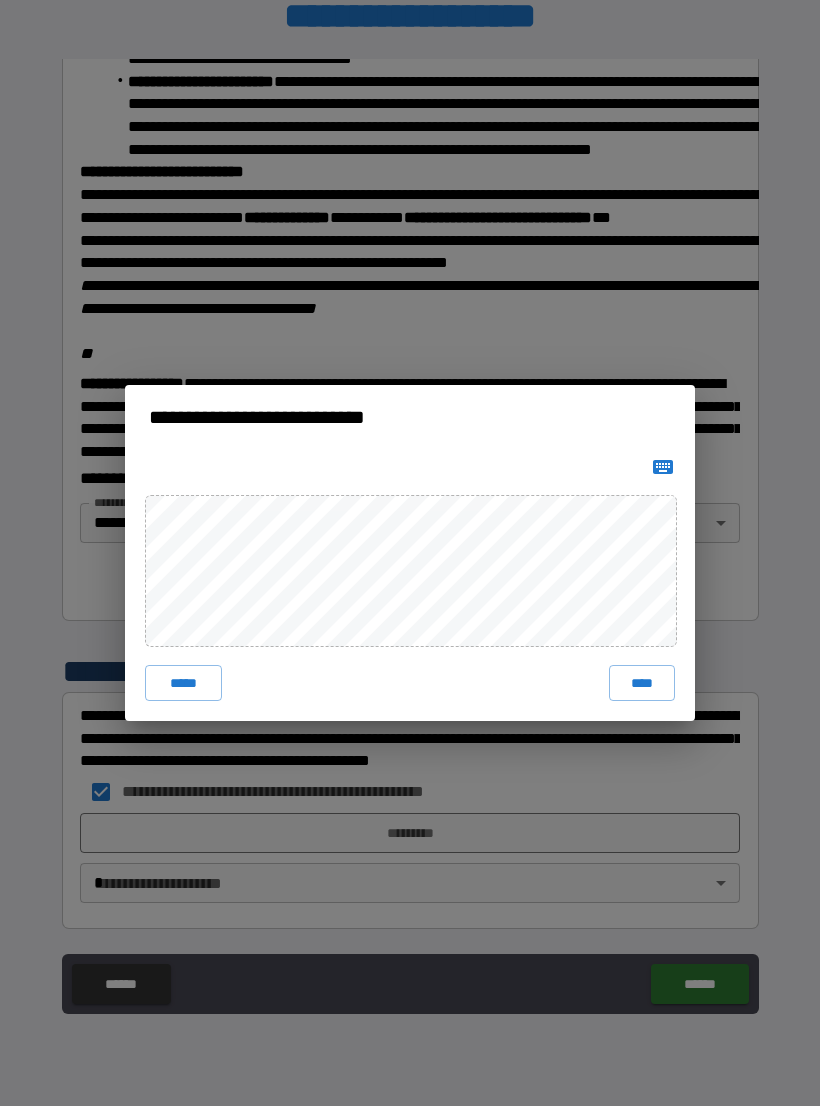 click on "****" at bounding box center (642, 683) 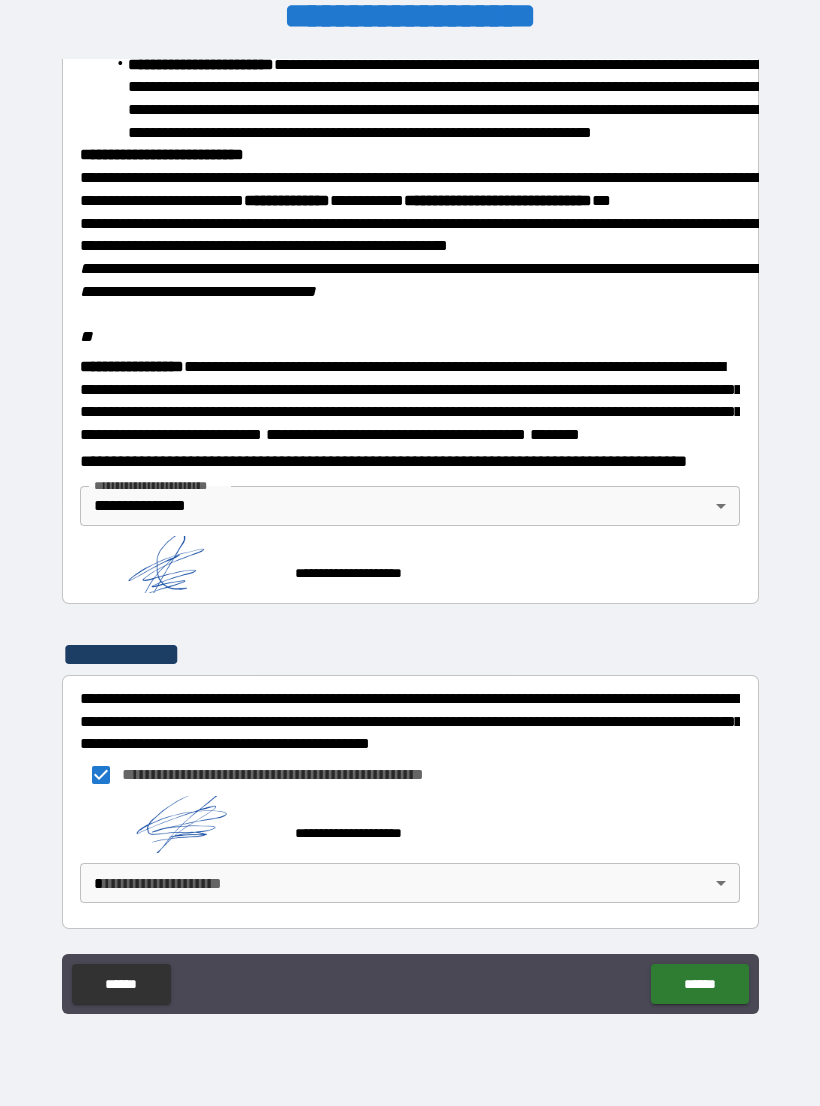 scroll, scrollTop: 2268, scrollLeft: 0, axis: vertical 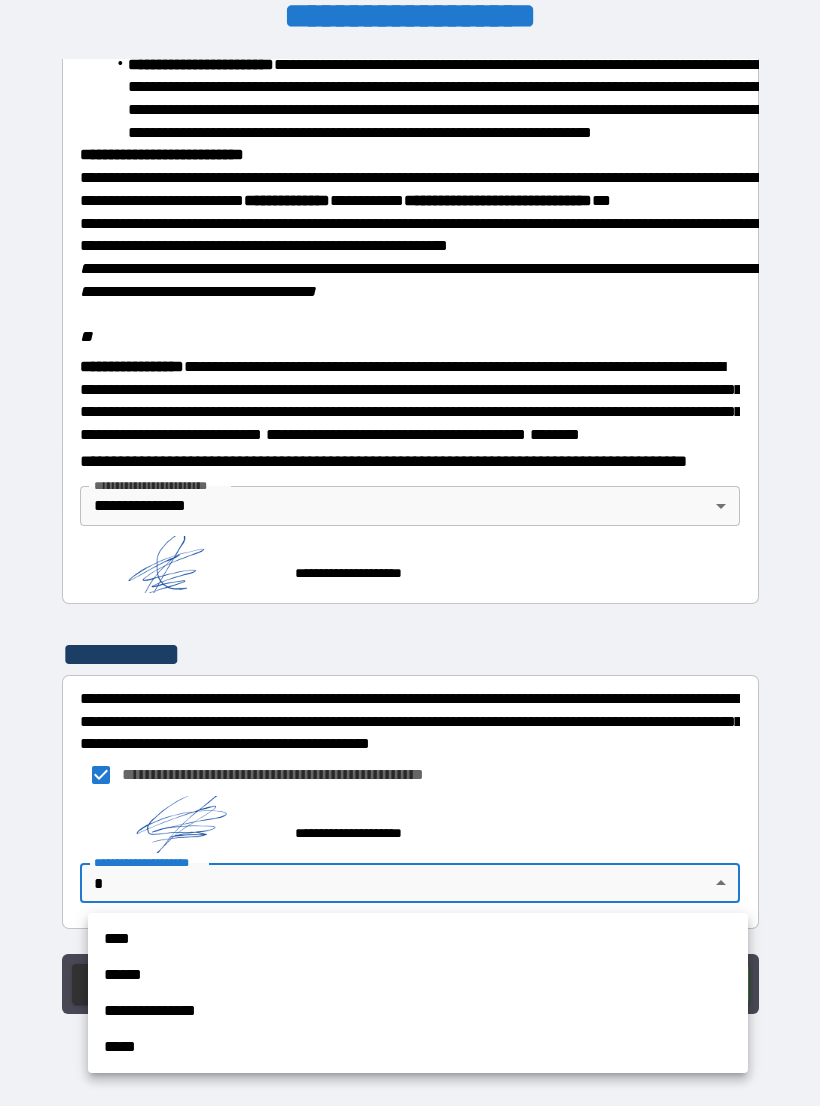 click on "**********" at bounding box center (418, 1011) 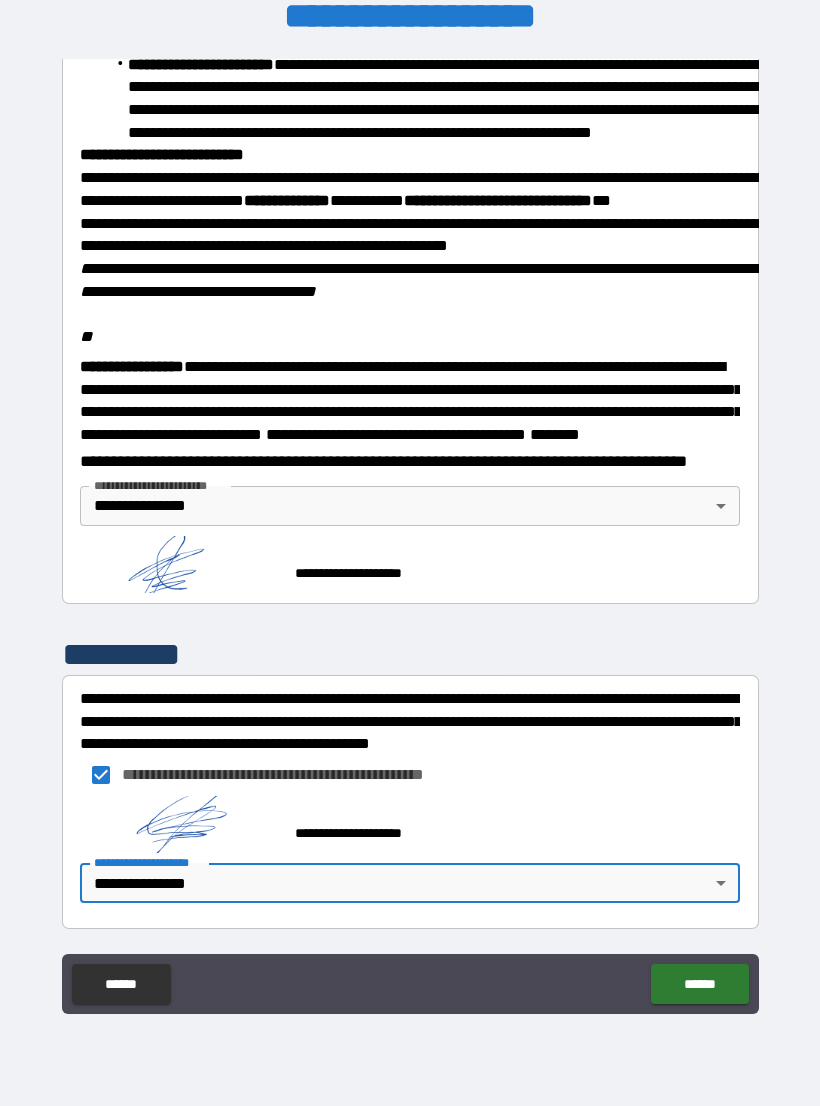 click on "******" at bounding box center [699, 984] 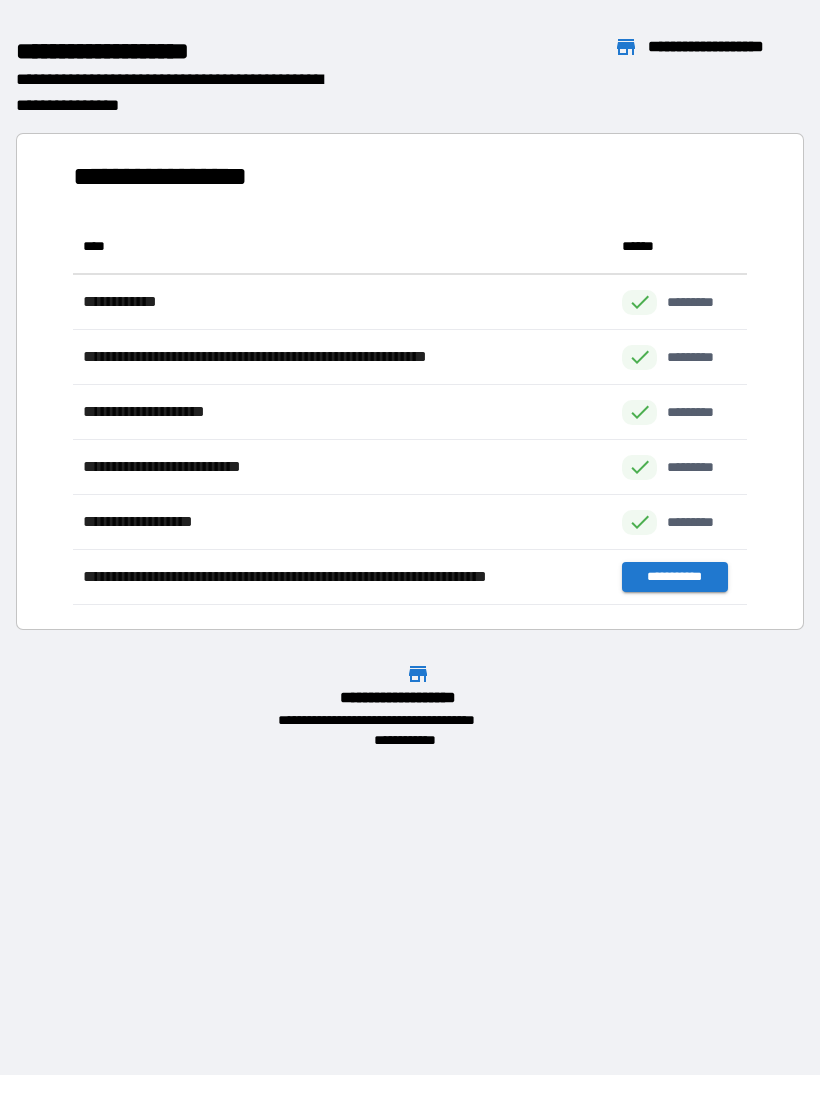 scroll, scrollTop: 1, scrollLeft: 1, axis: both 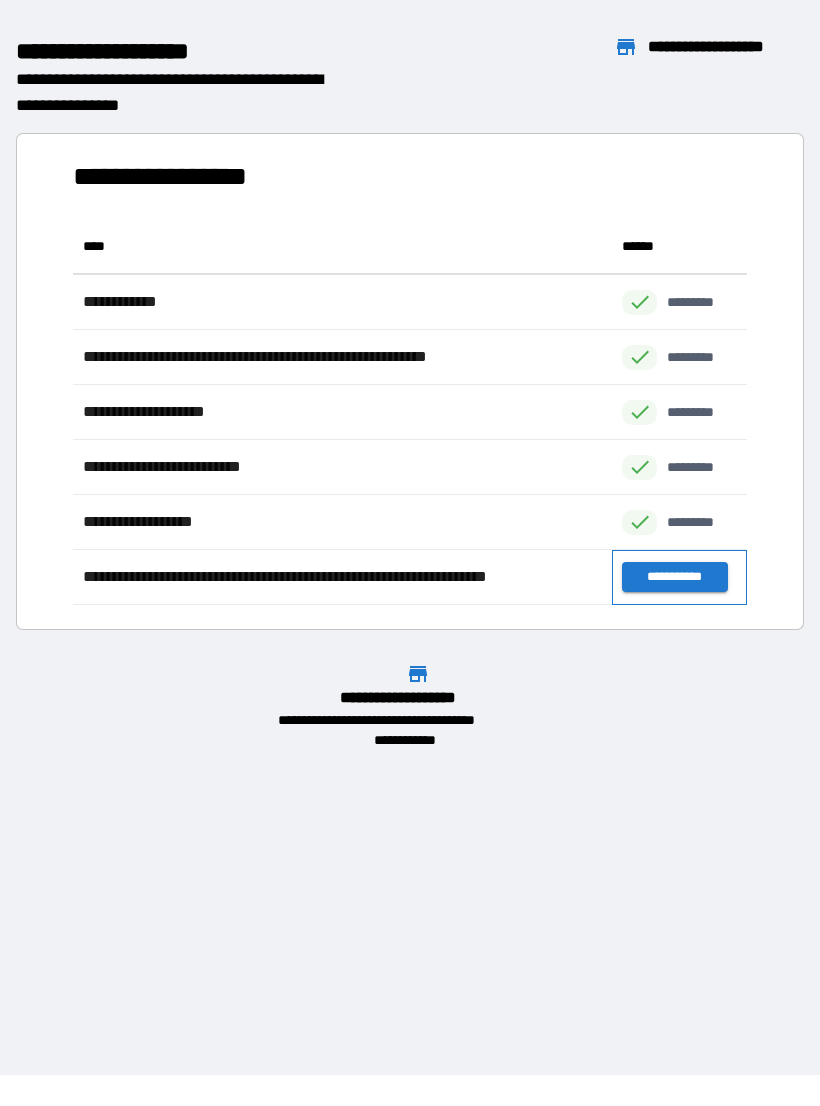 click on "**********" at bounding box center [679, 577] 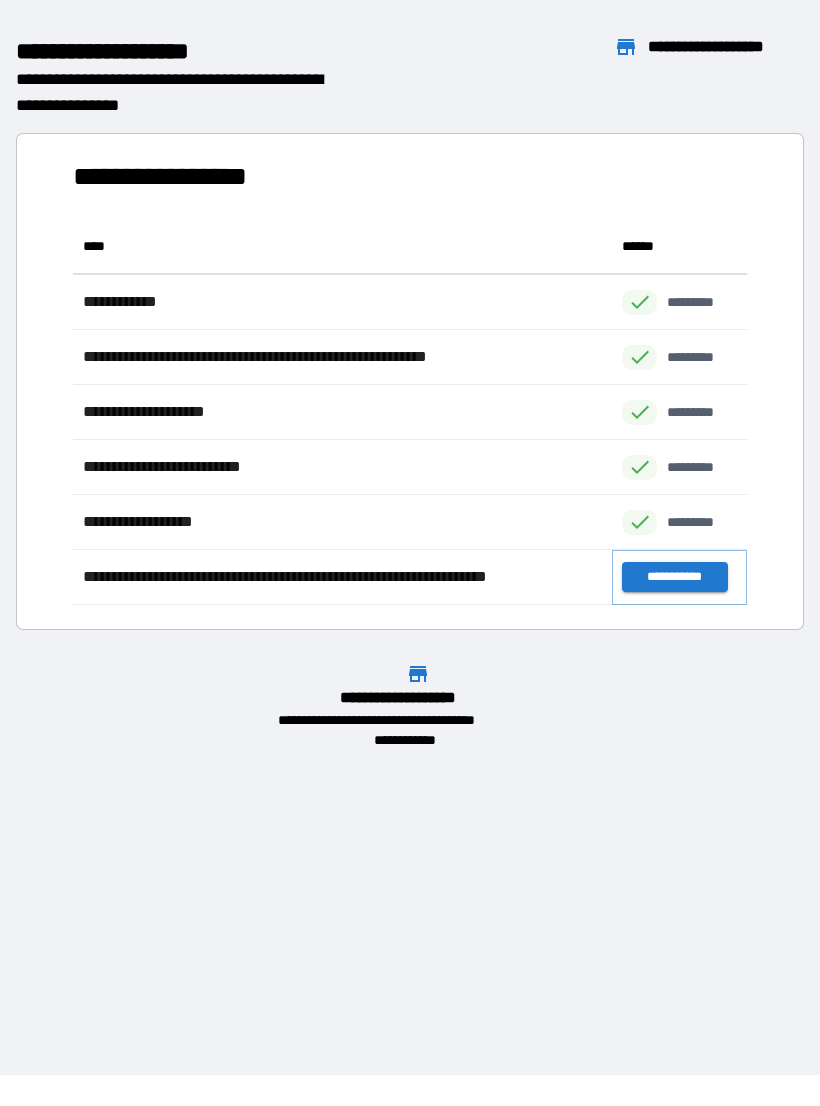 click on "**********" at bounding box center [674, 577] 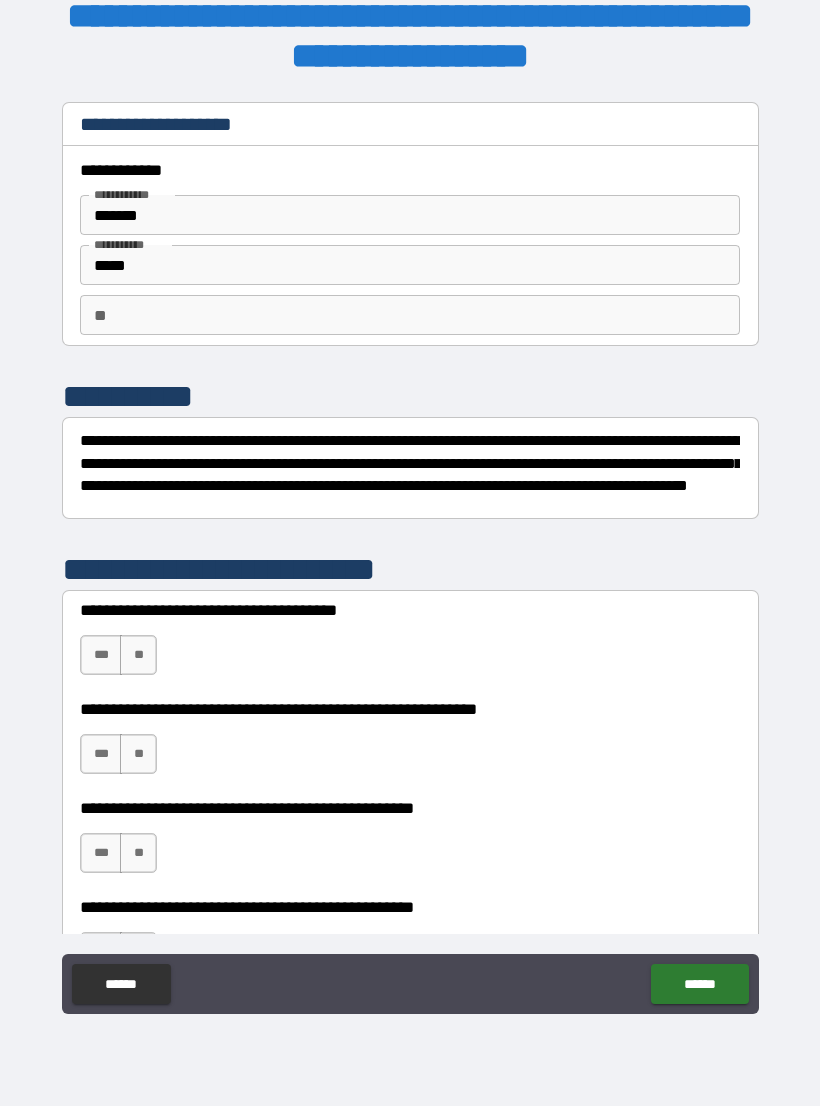 click on "***" at bounding box center [101, 655] 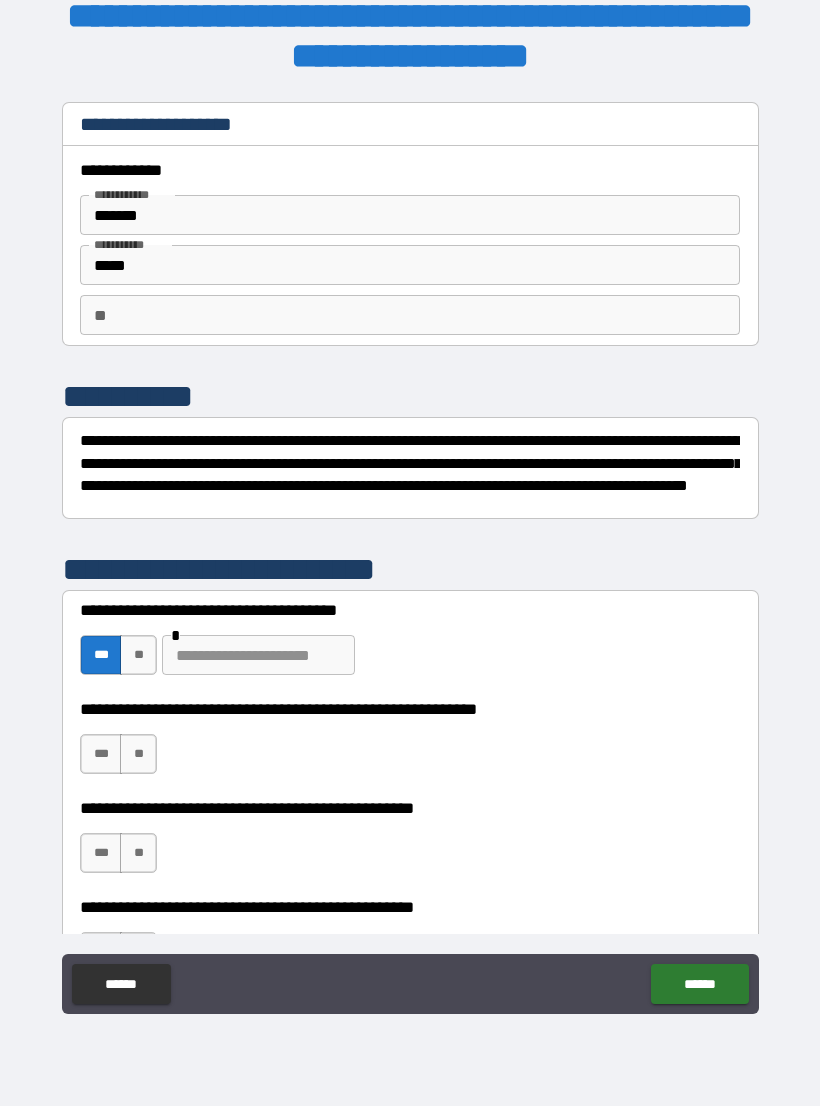 click on "**" at bounding box center [138, 655] 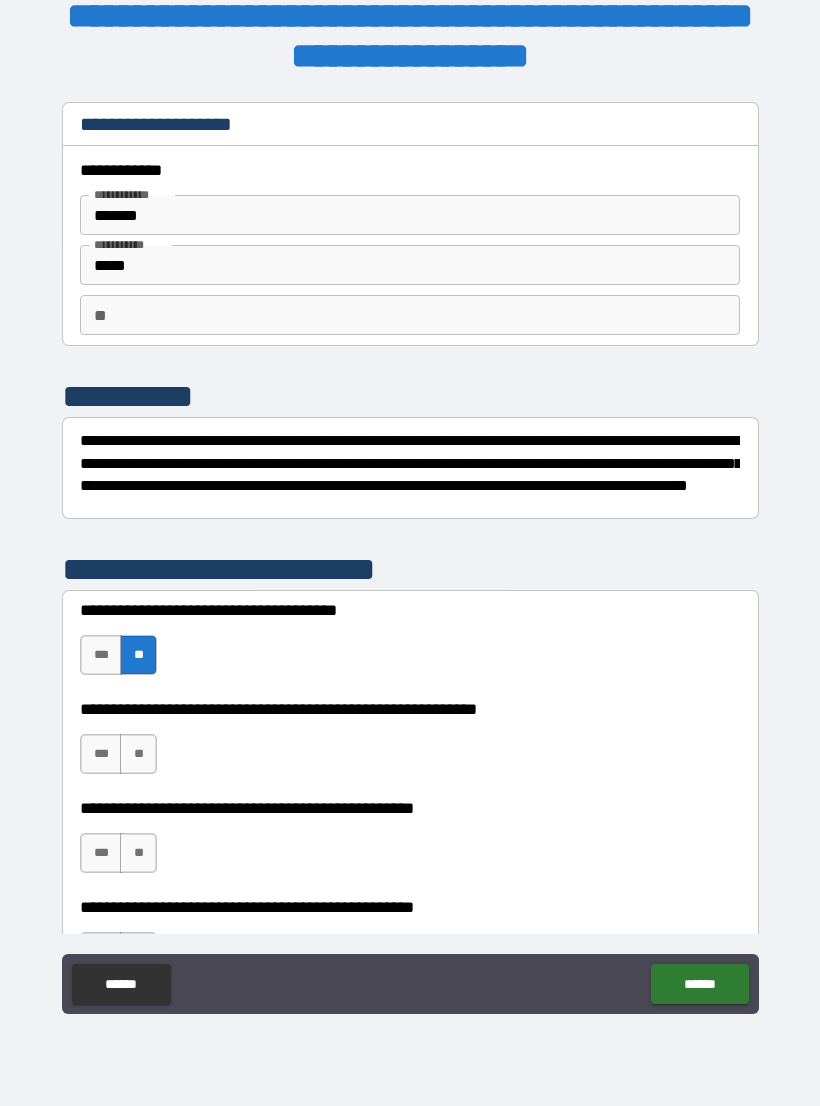 click on "**********" at bounding box center (410, 744) 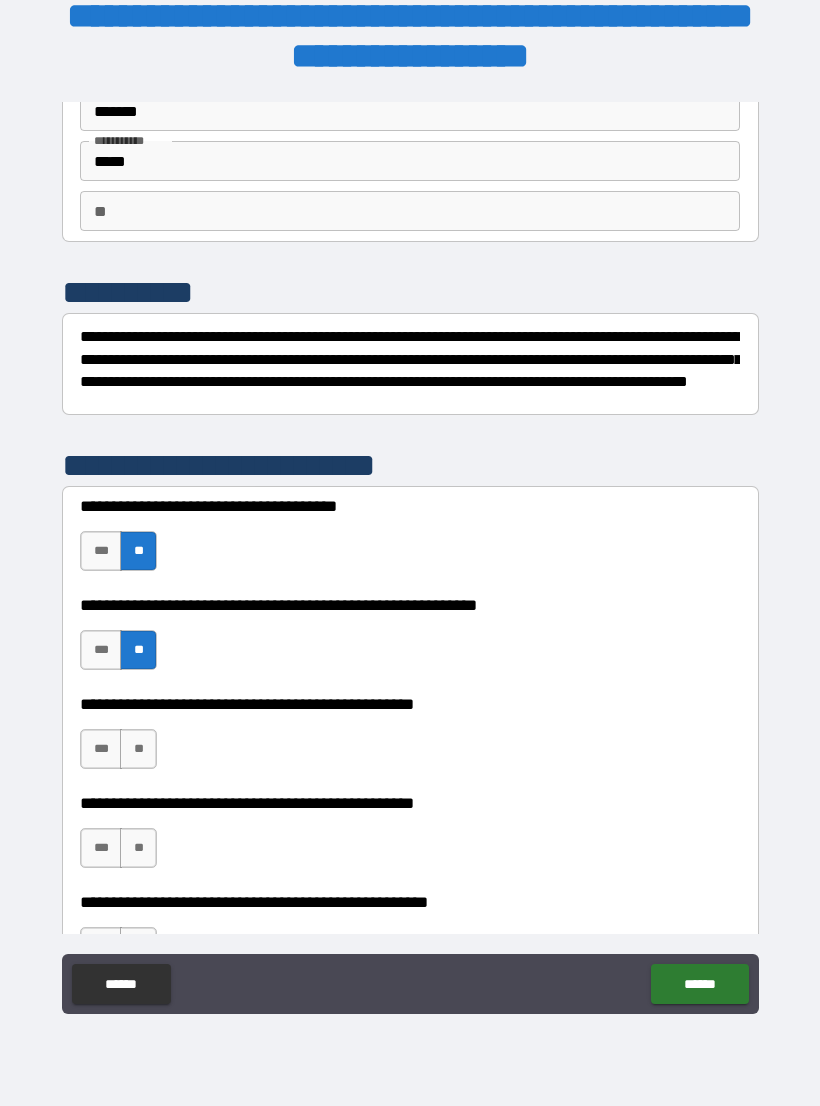 scroll, scrollTop: 105, scrollLeft: 0, axis: vertical 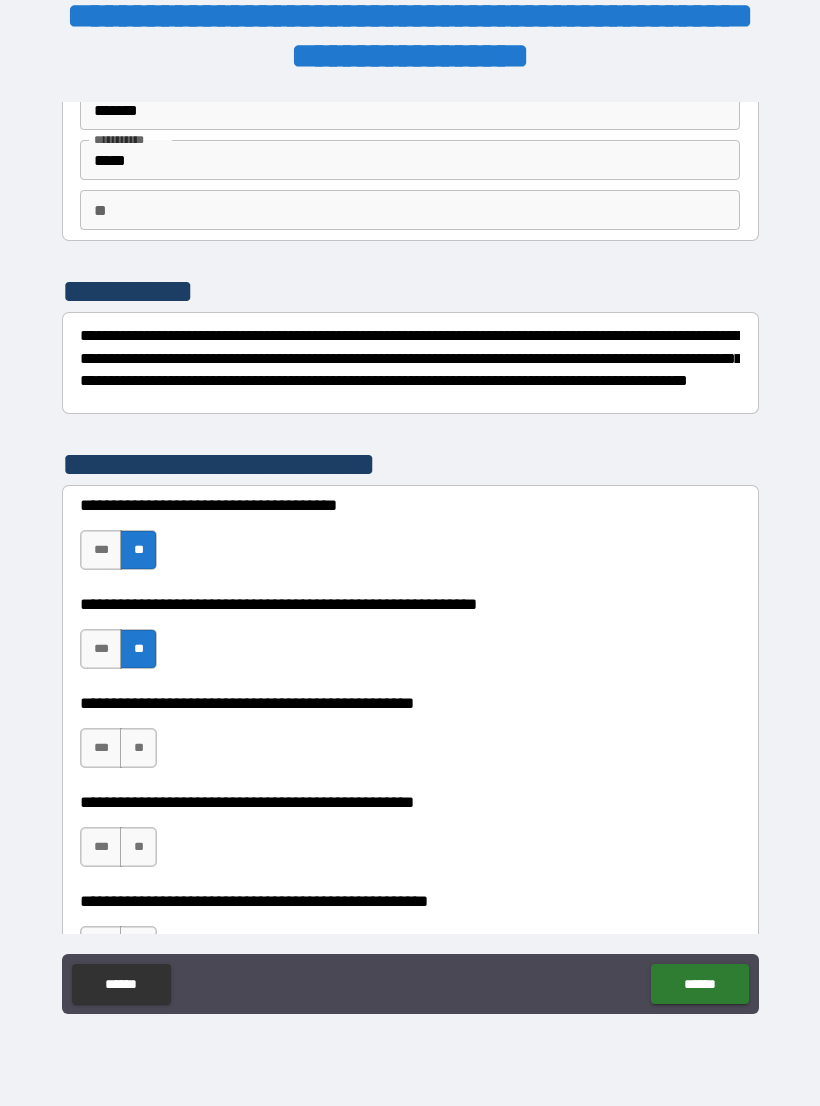 click on "**" at bounding box center [138, 748] 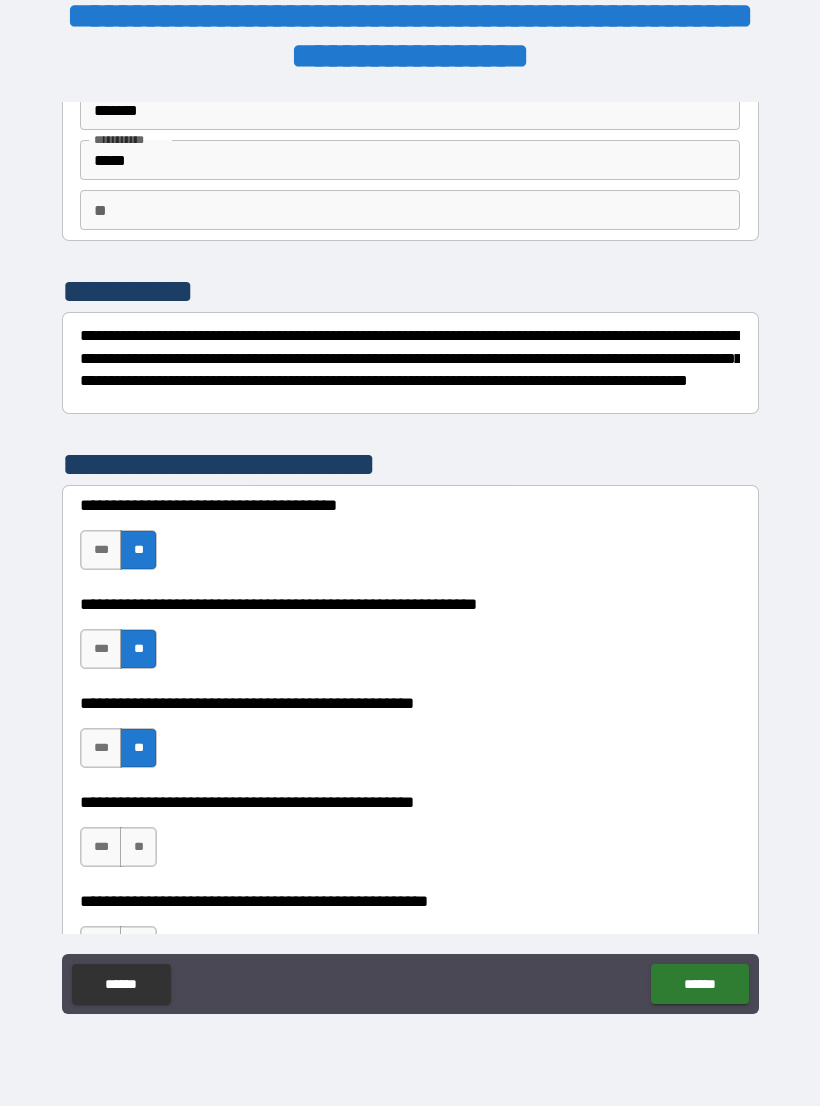 click on "**" at bounding box center (138, 847) 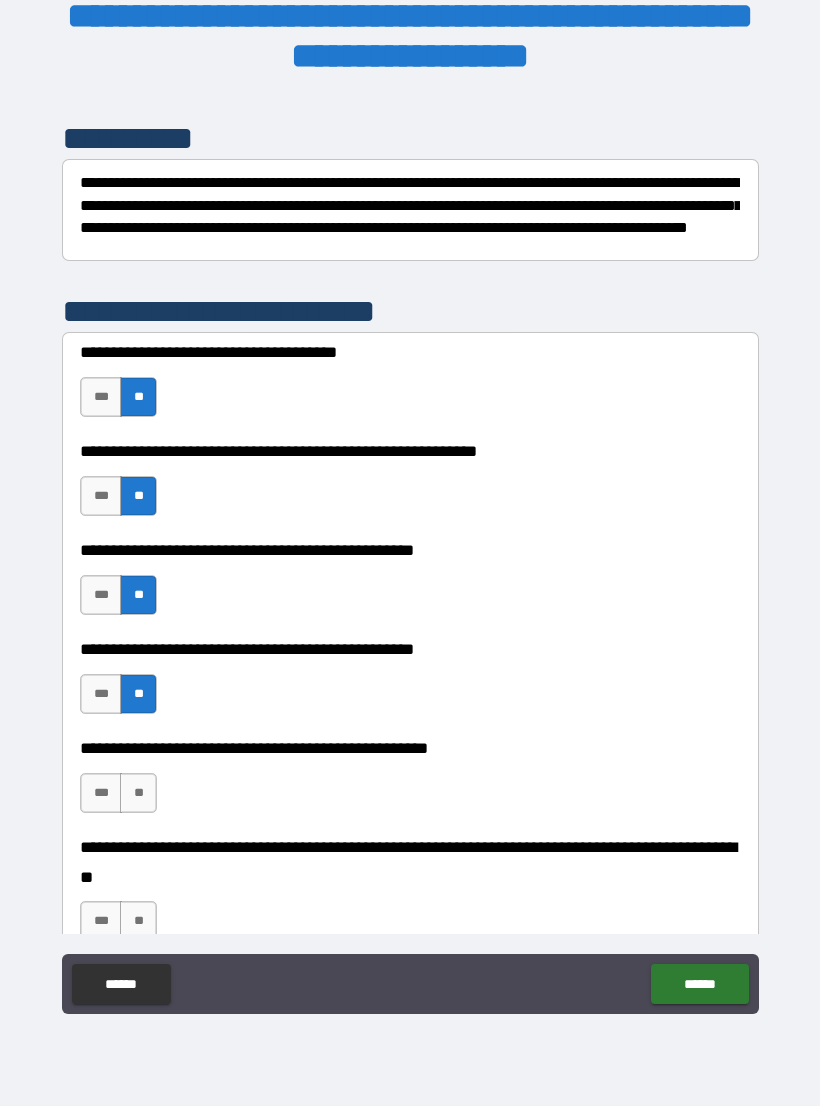 scroll, scrollTop: 259, scrollLeft: 0, axis: vertical 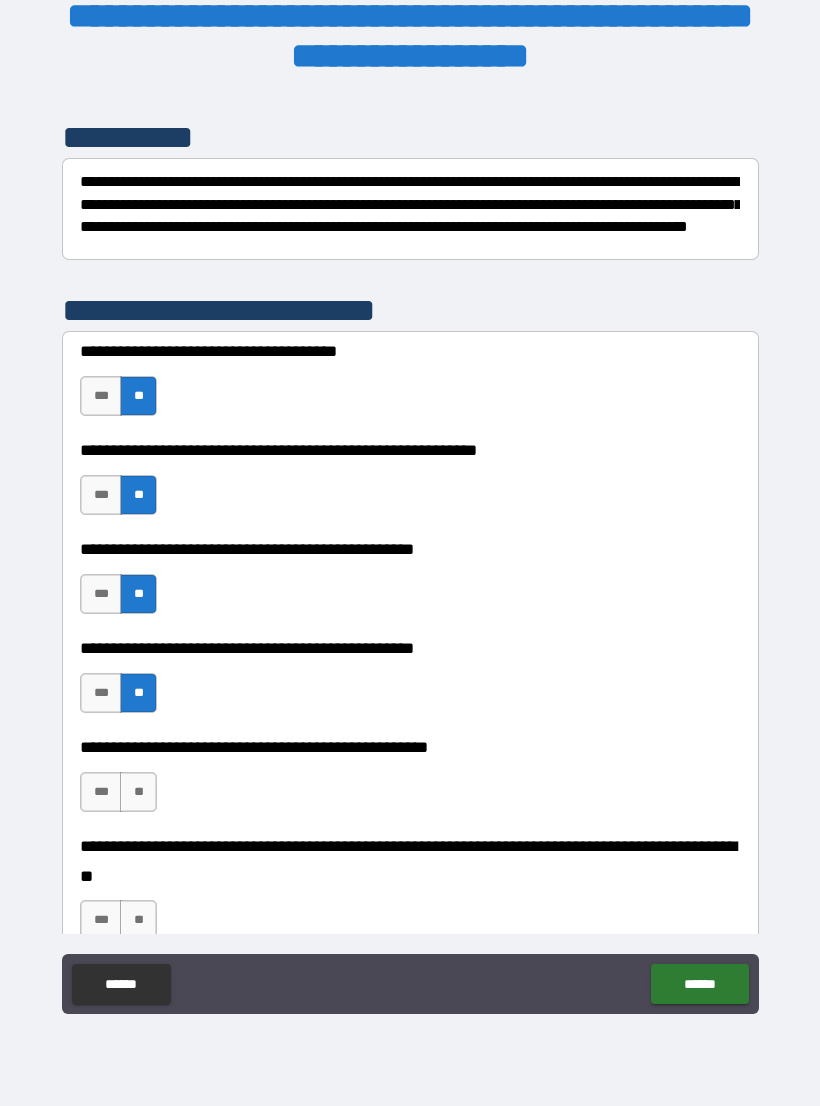 click on "**" at bounding box center [138, 792] 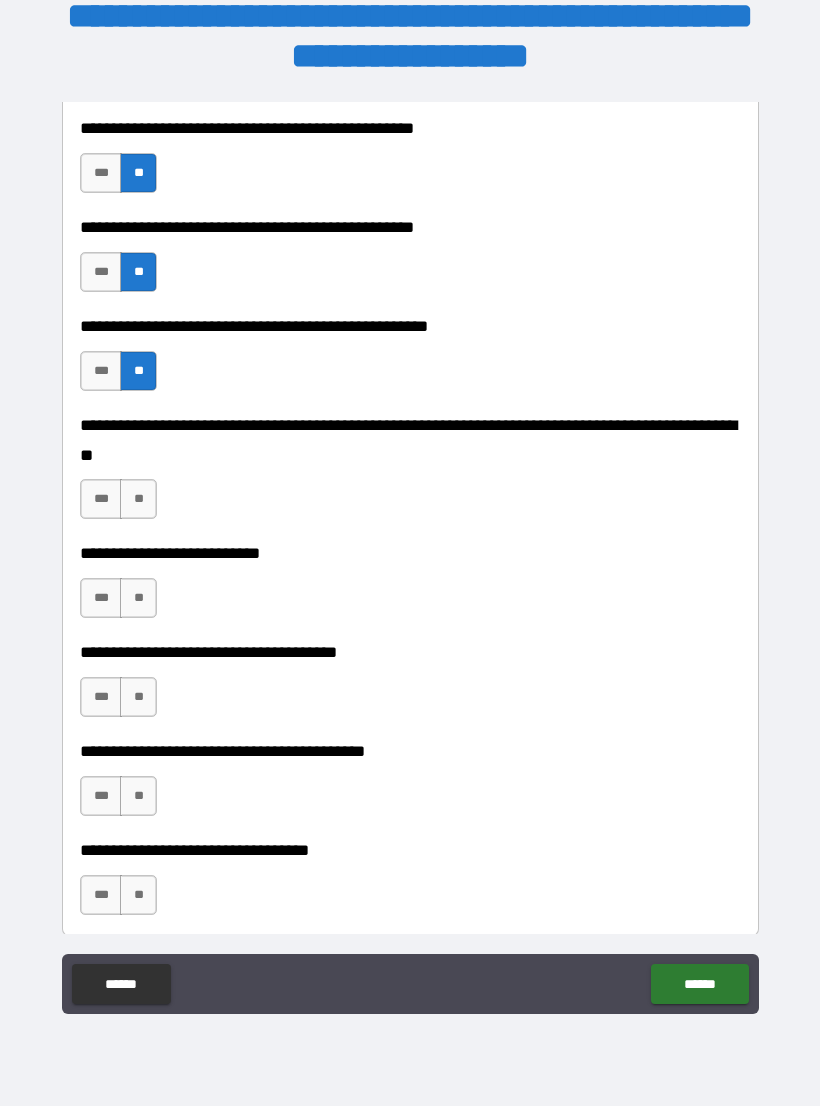 scroll, scrollTop: 681, scrollLeft: 0, axis: vertical 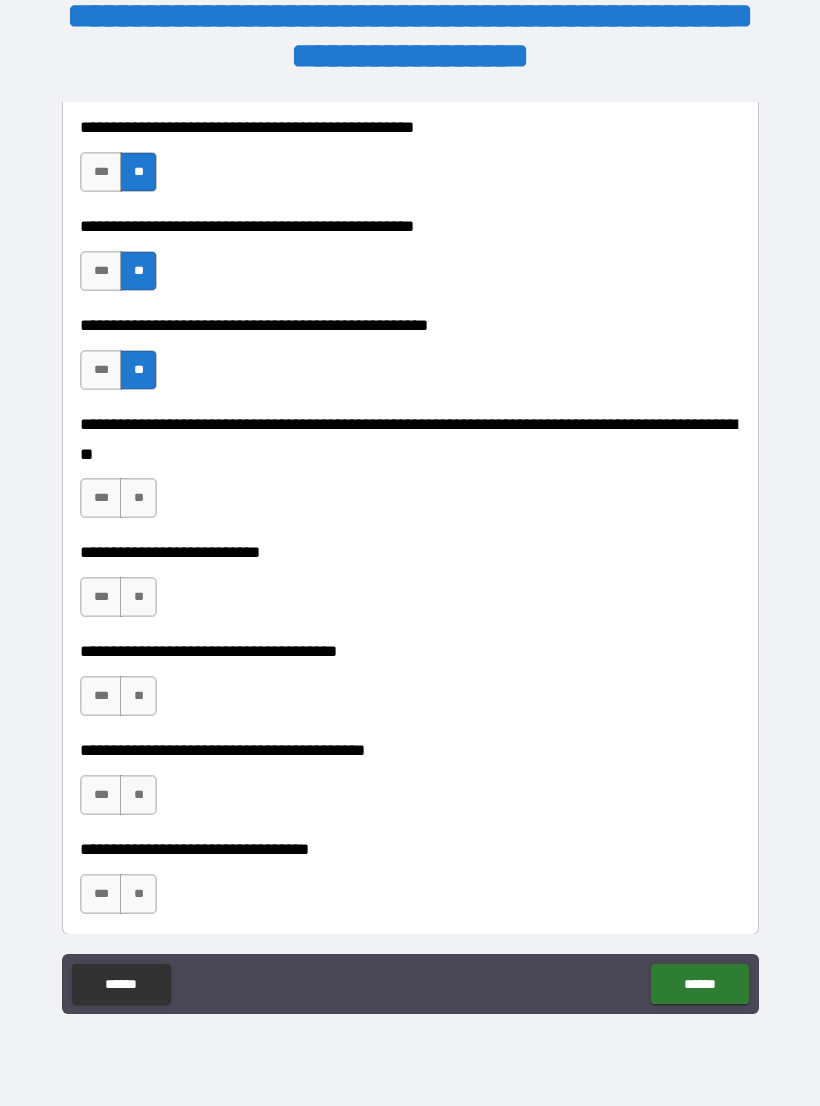 click on "**" at bounding box center [138, 498] 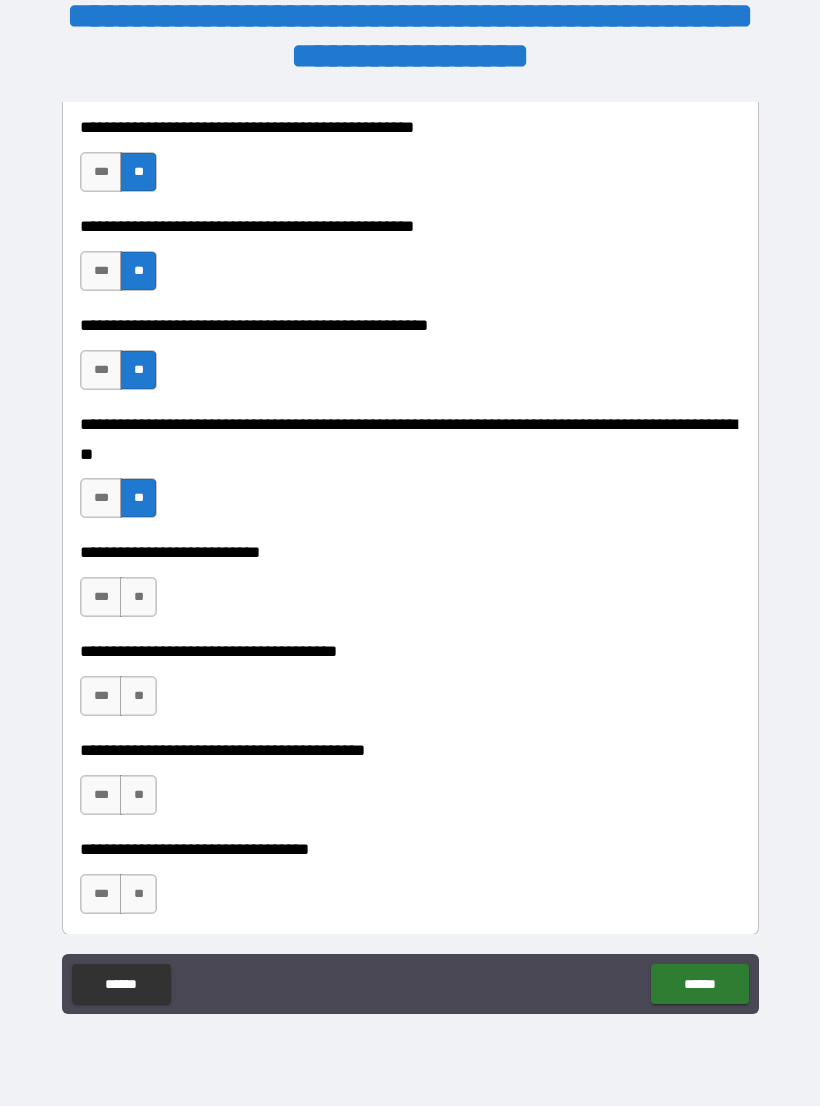 click on "**" at bounding box center (138, 597) 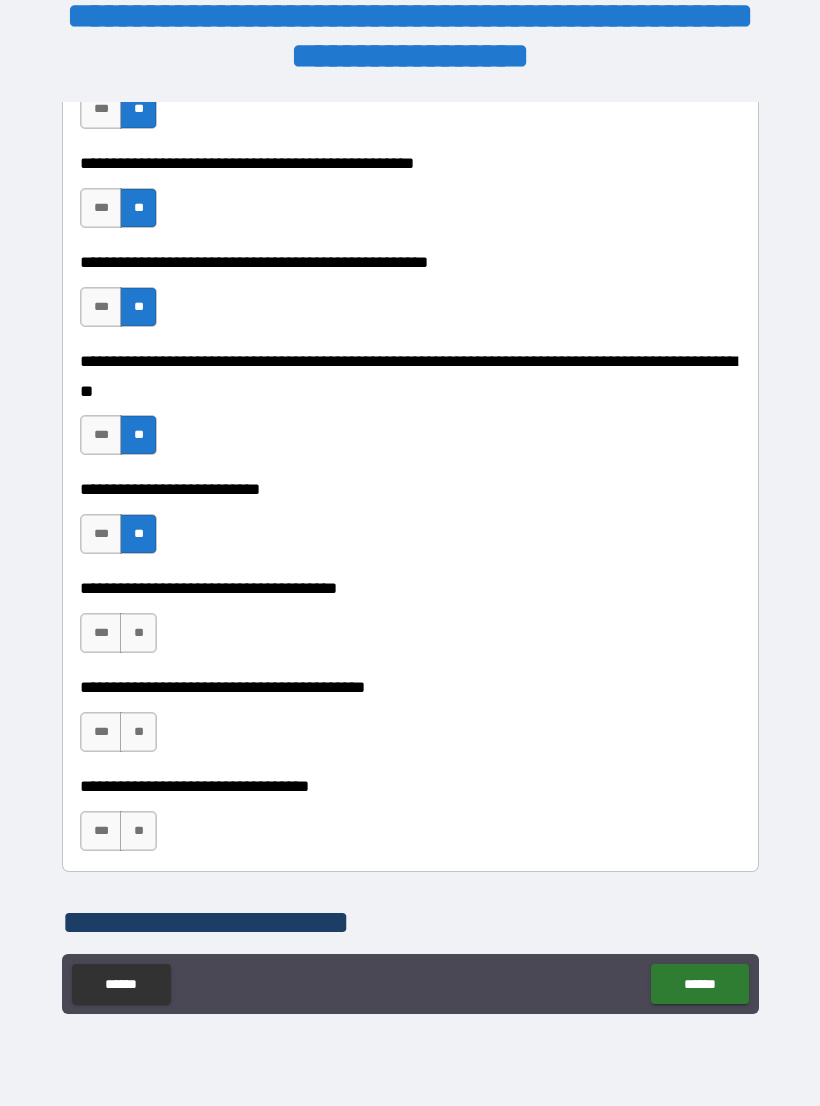 click on "**" at bounding box center (138, 633) 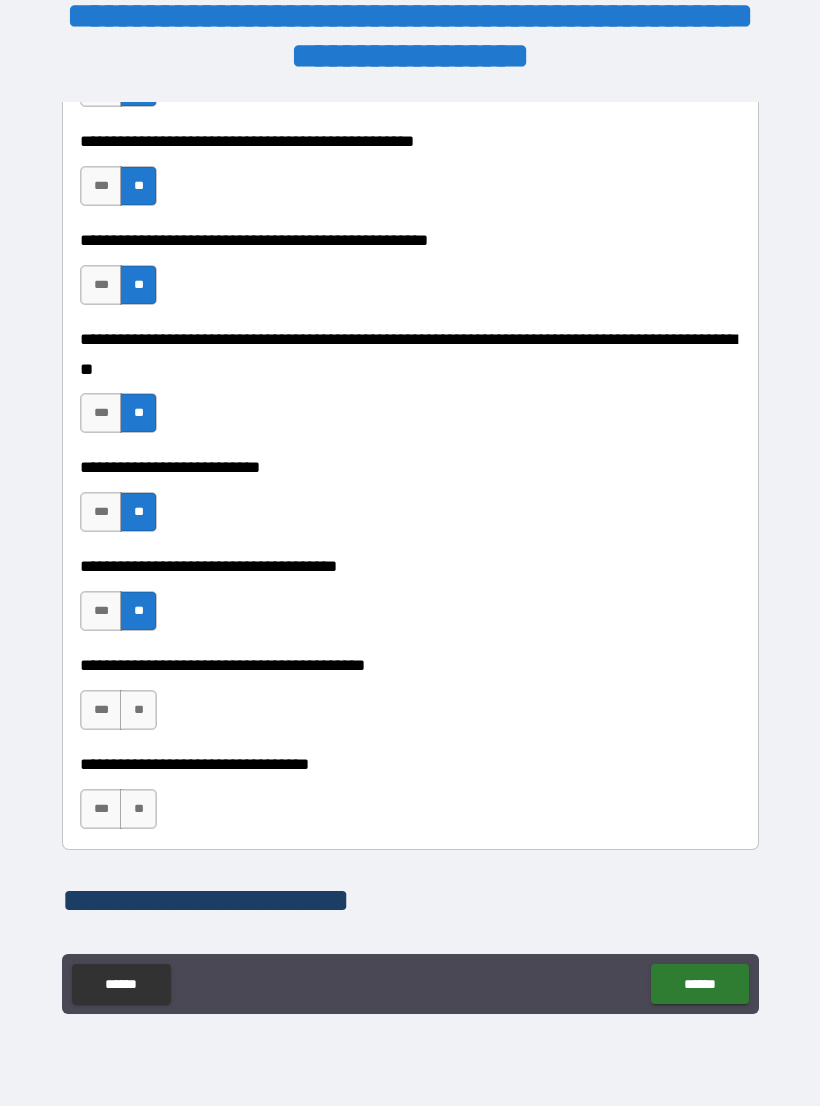 click on "**" at bounding box center [138, 710] 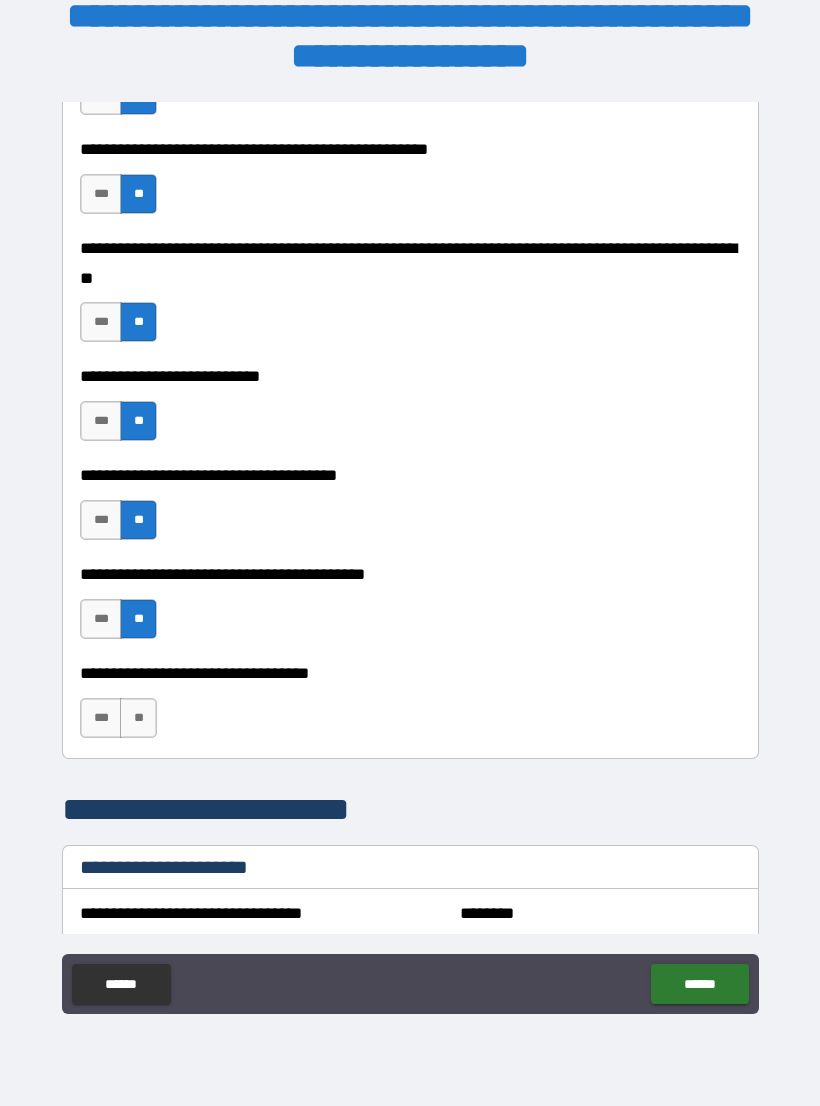 click on "**" at bounding box center [138, 718] 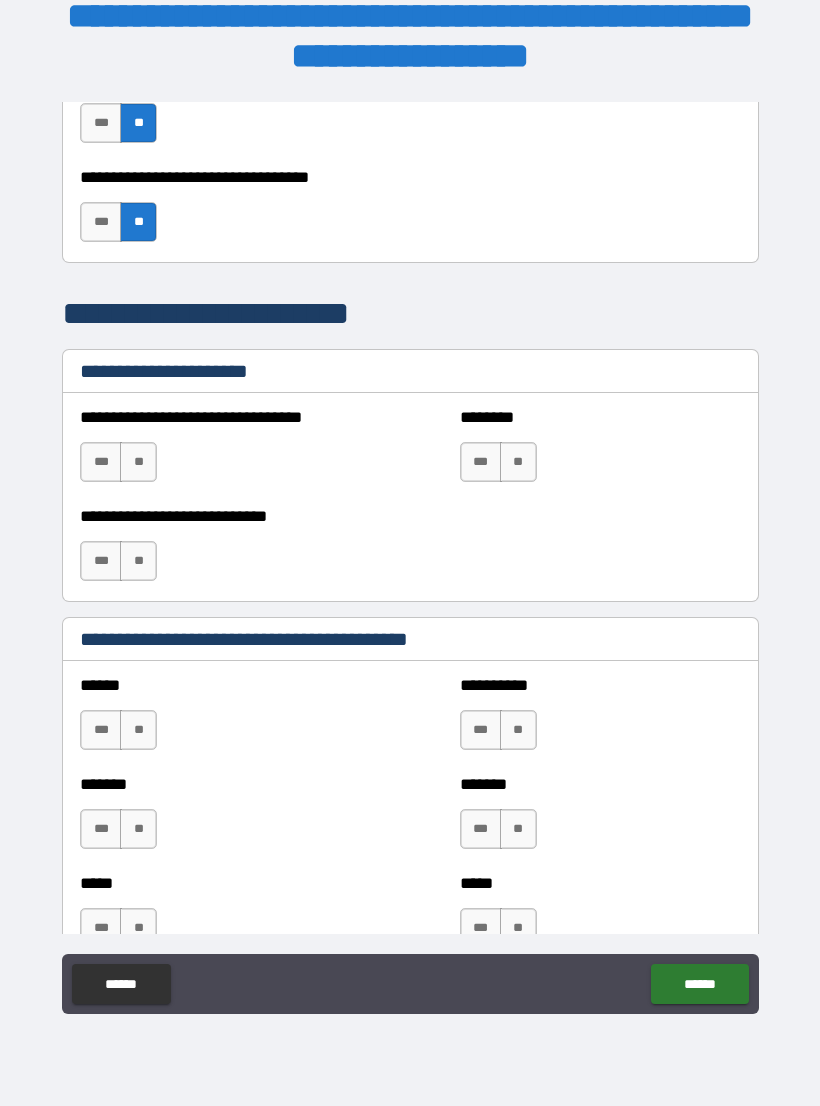 scroll, scrollTop: 1344, scrollLeft: 0, axis: vertical 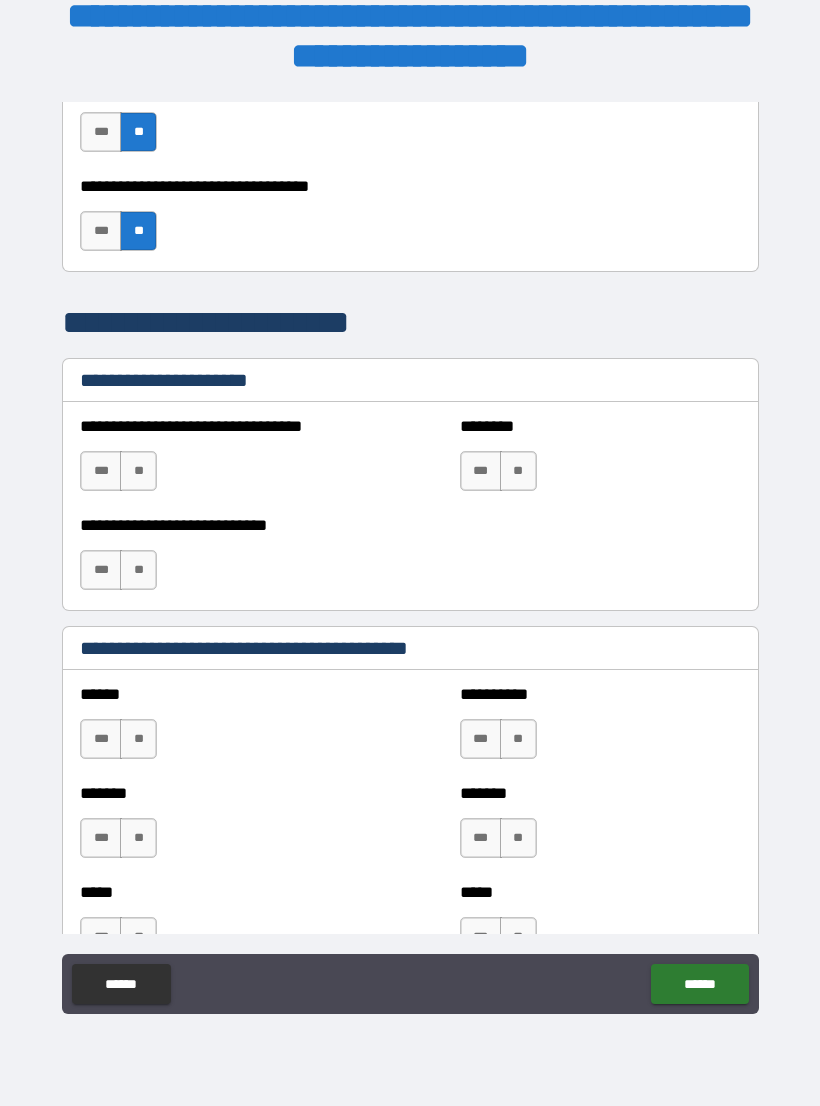 click on "**" at bounding box center [138, 471] 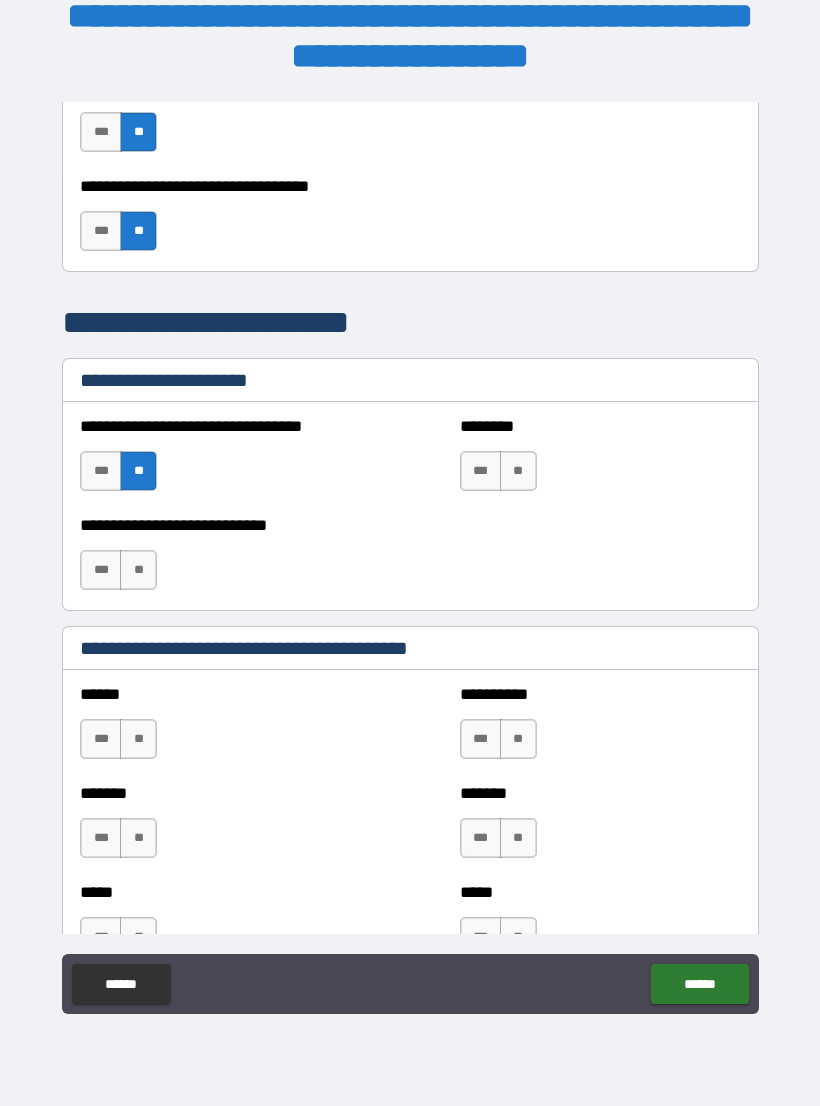 click on "**" at bounding box center [518, 471] 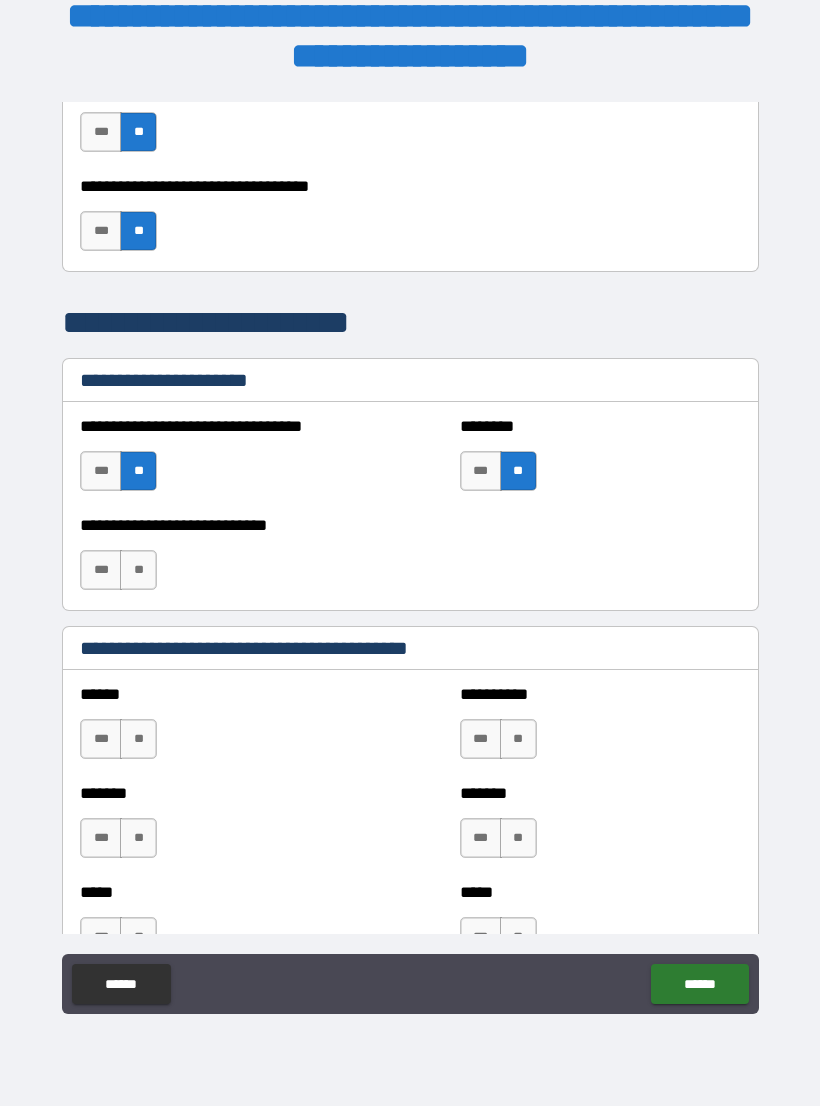 click on "**" at bounding box center (138, 570) 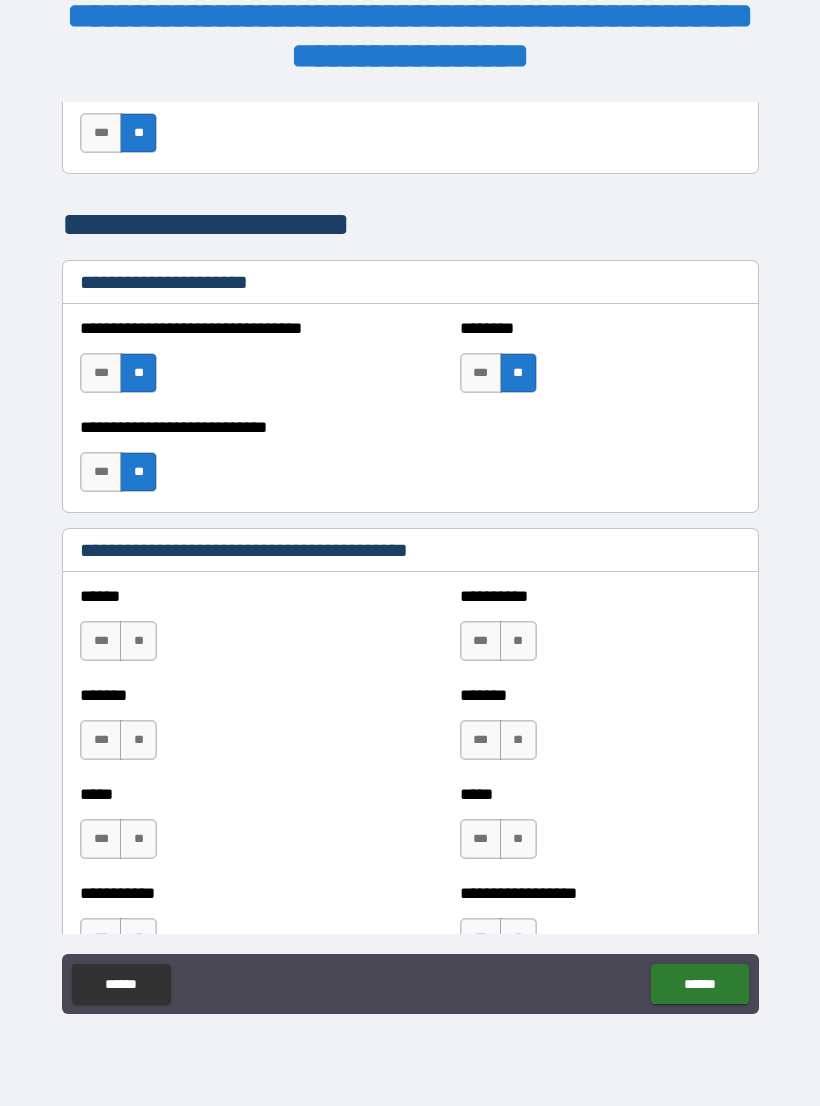 scroll, scrollTop: 1457, scrollLeft: 0, axis: vertical 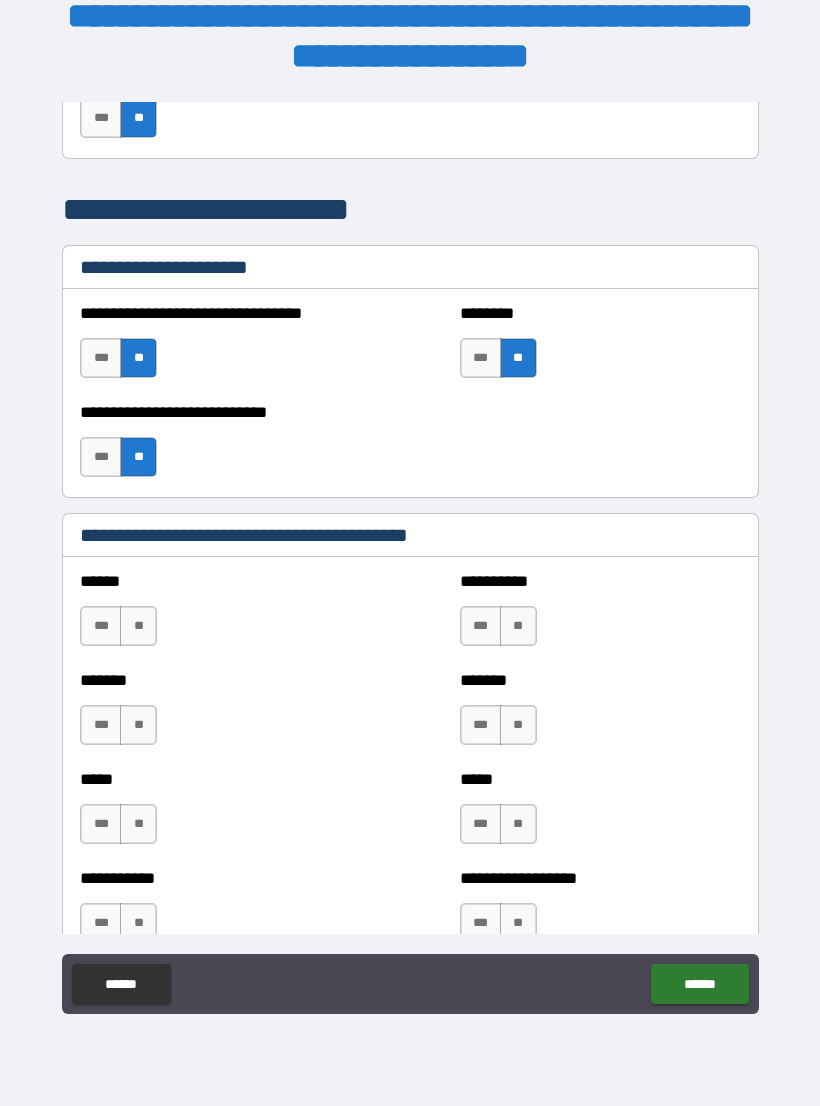 click on "**" at bounding box center [138, 626] 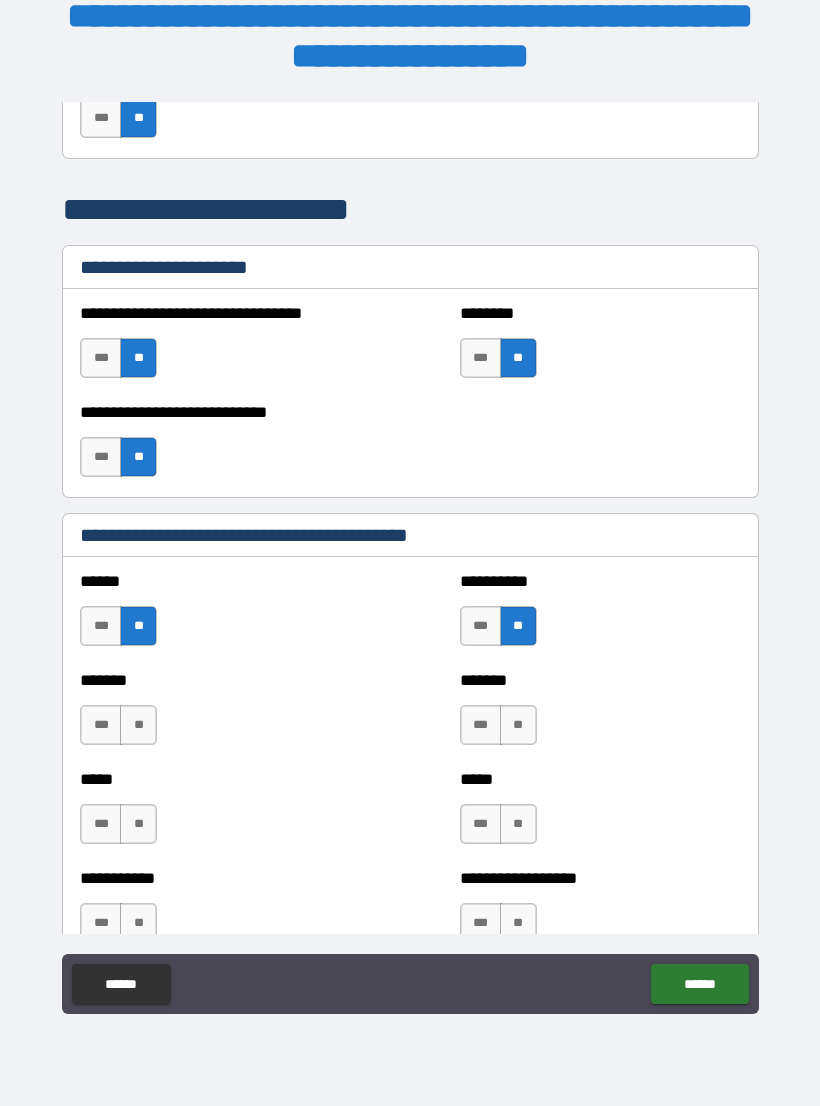 click on "**" at bounding box center (138, 725) 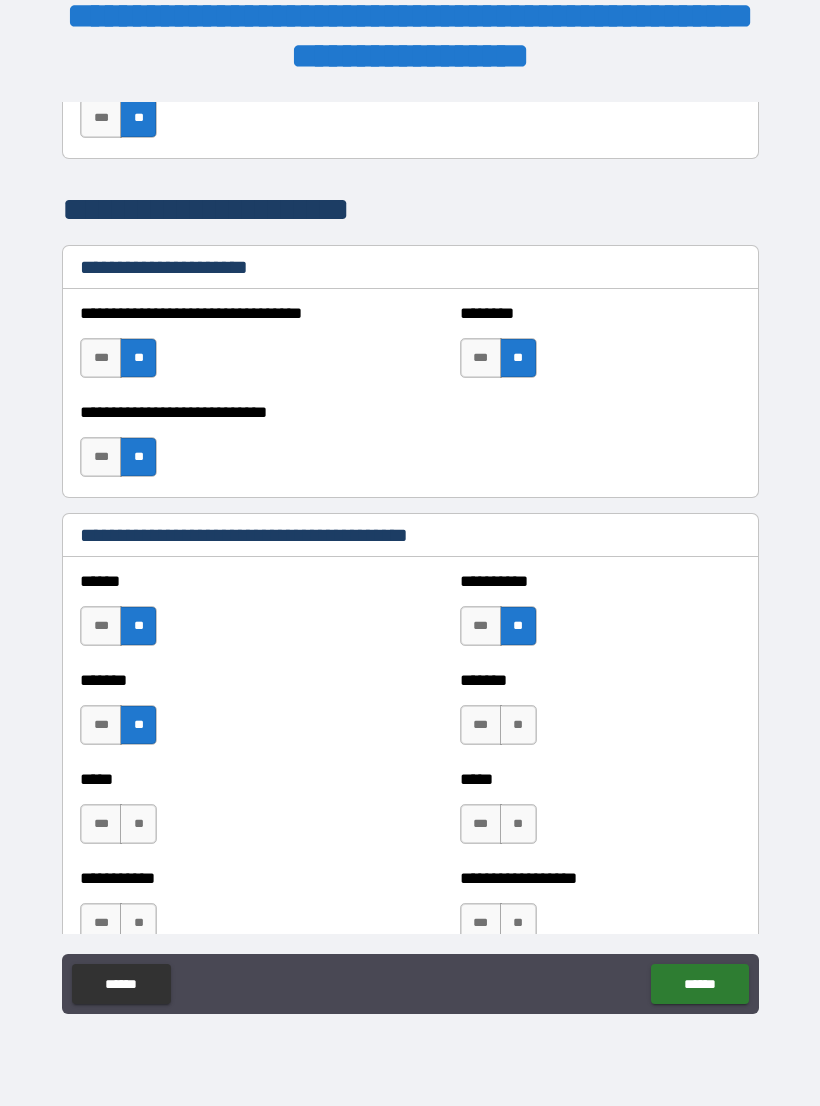 click on "**" at bounding box center (518, 725) 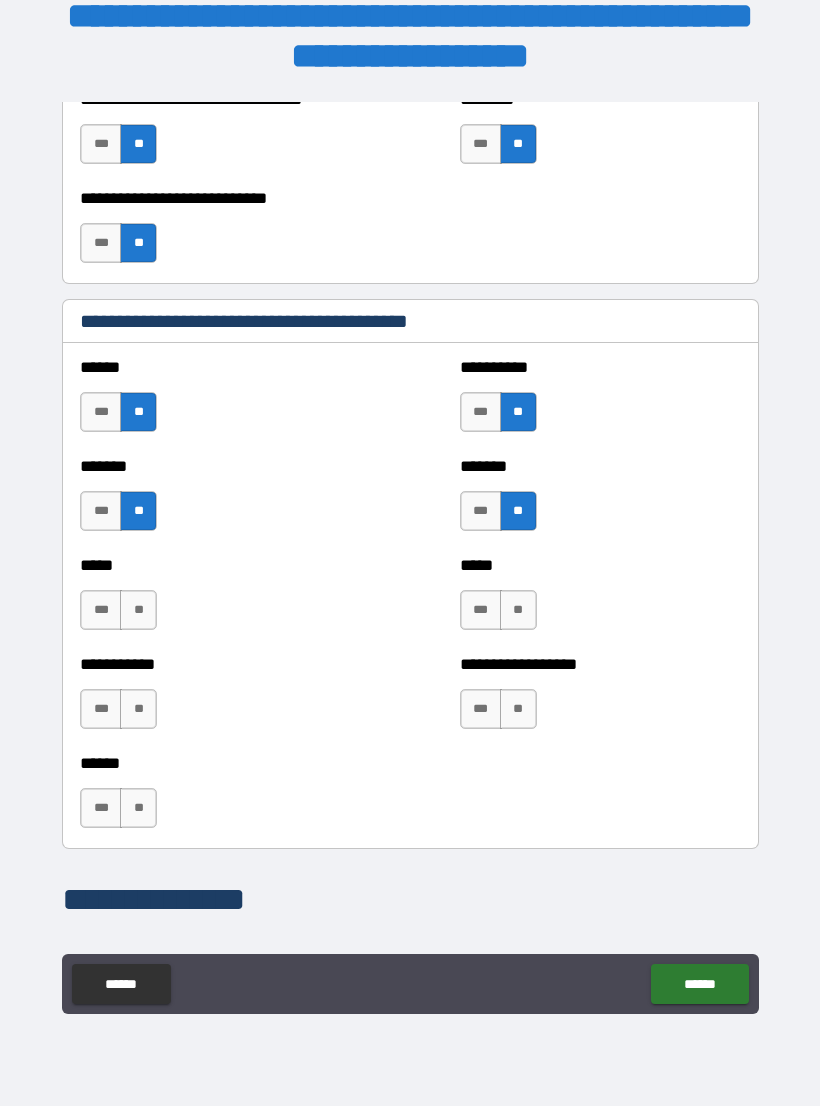 scroll, scrollTop: 1684, scrollLeft: 0, axis: vertical 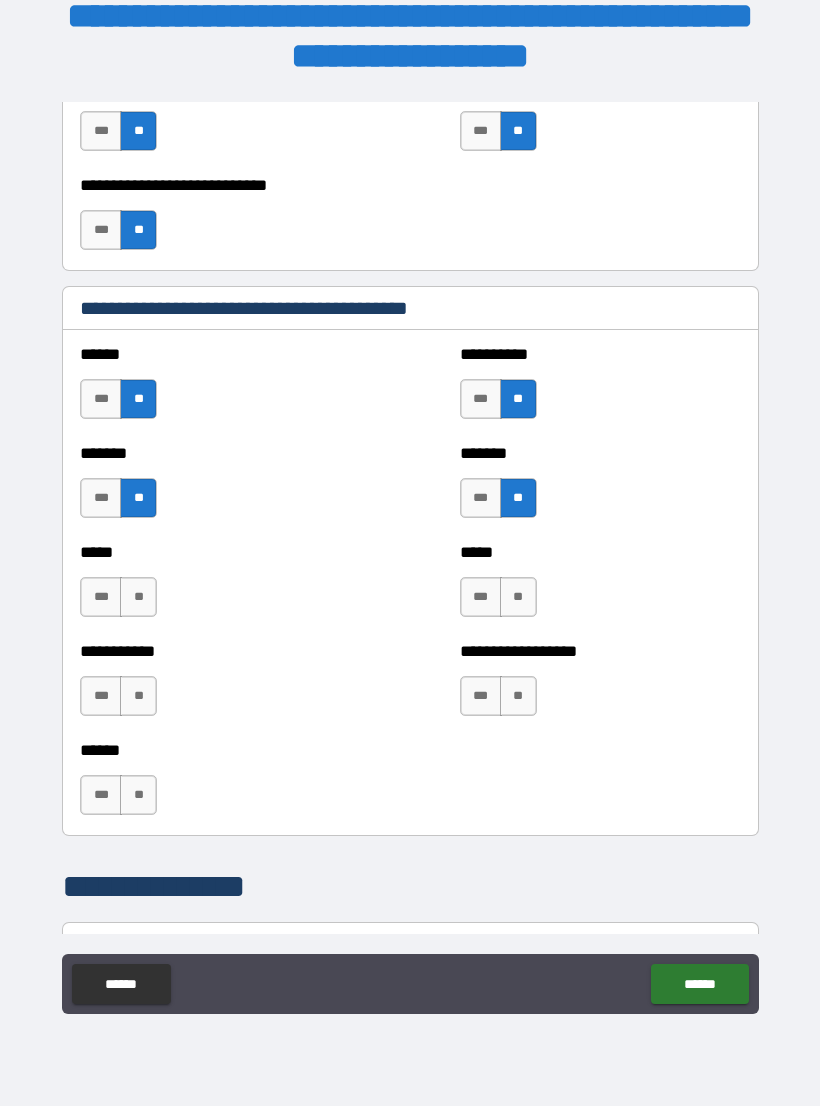 click on "**" at bounding box center (518, 597) 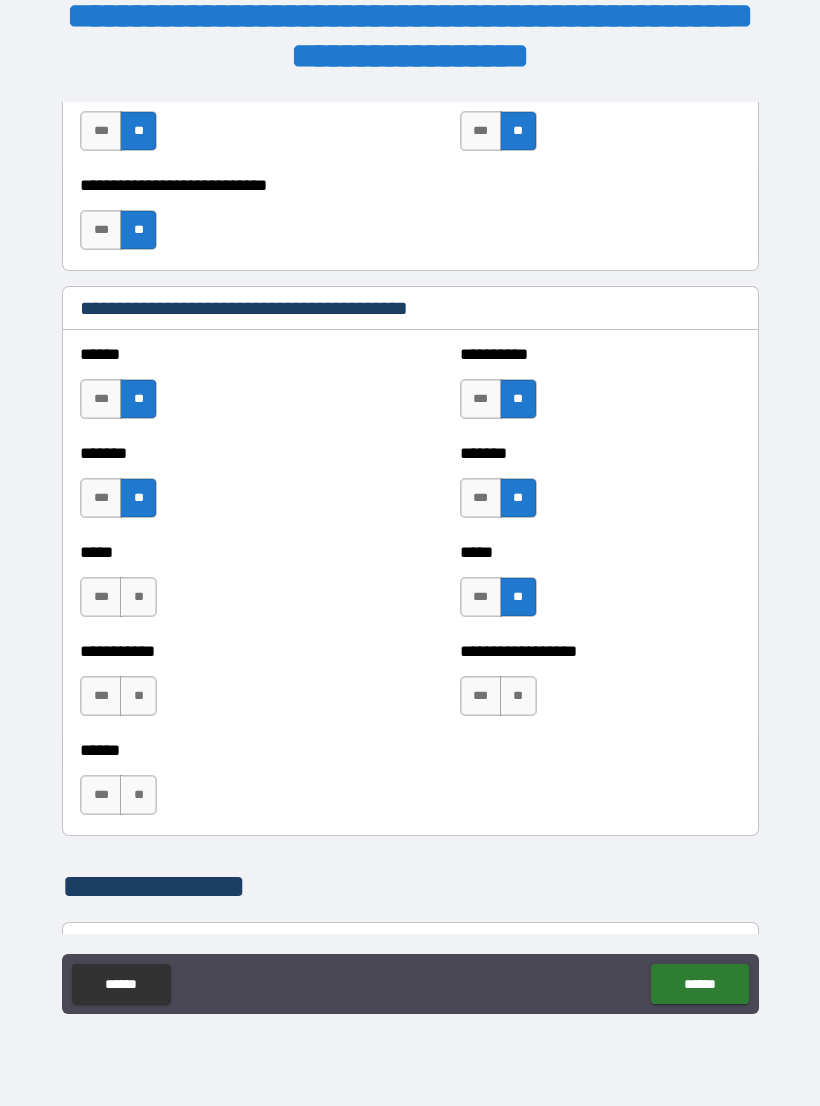 click on "***** *** **" at bounding box center [220, 587] 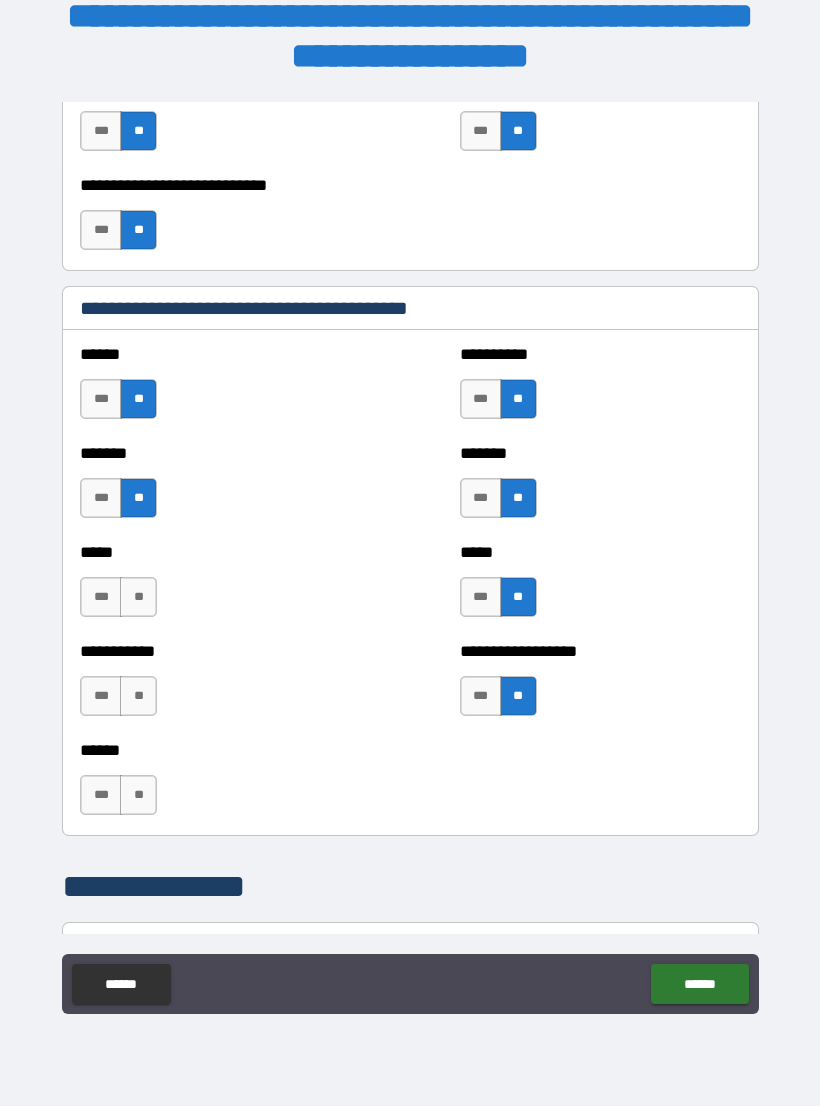 click on "**" at bounding box center (138, 696) 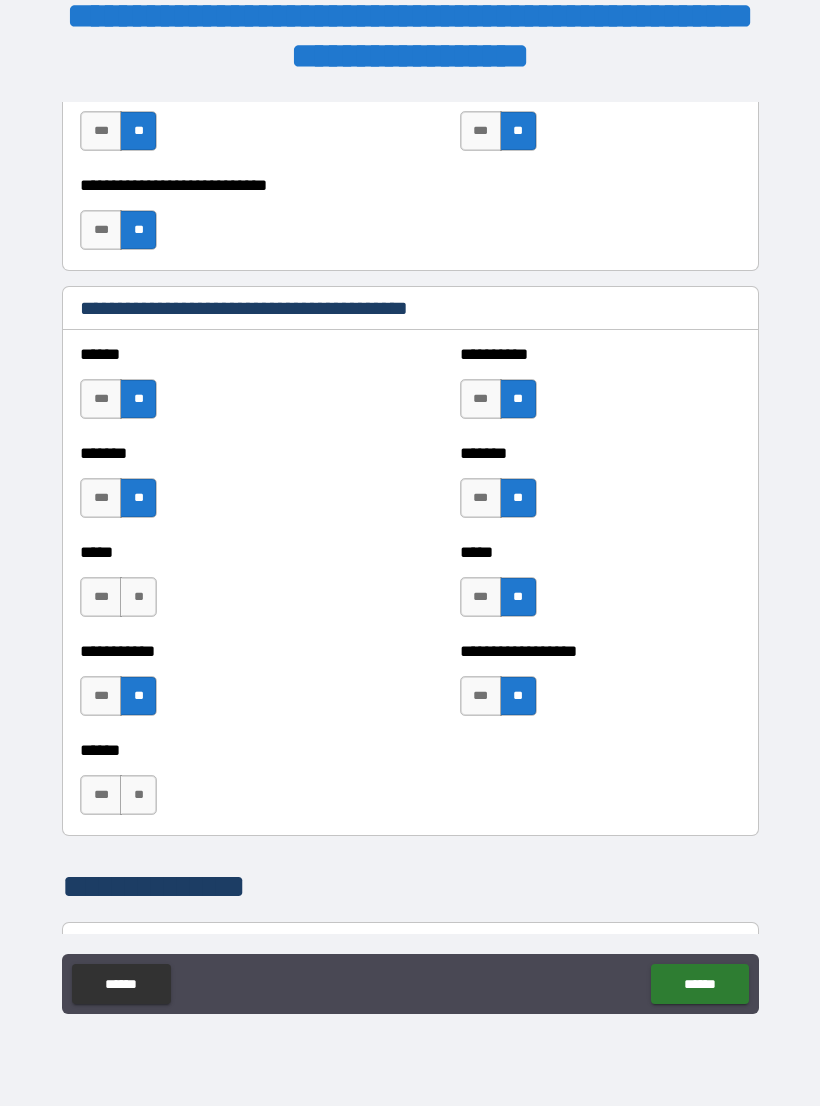 click on "**" at bounding box center (138, 795) 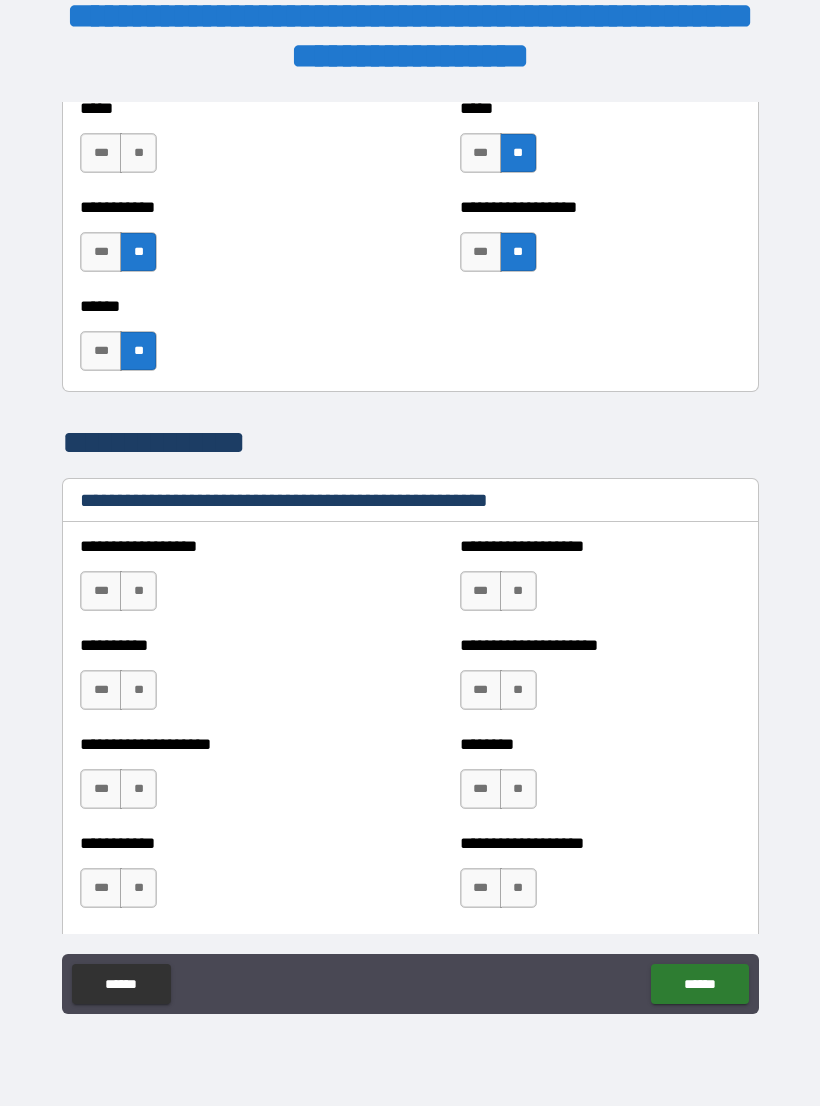 scroll, scrollTop: 2151, scrollLeft: 0, axis: vertical 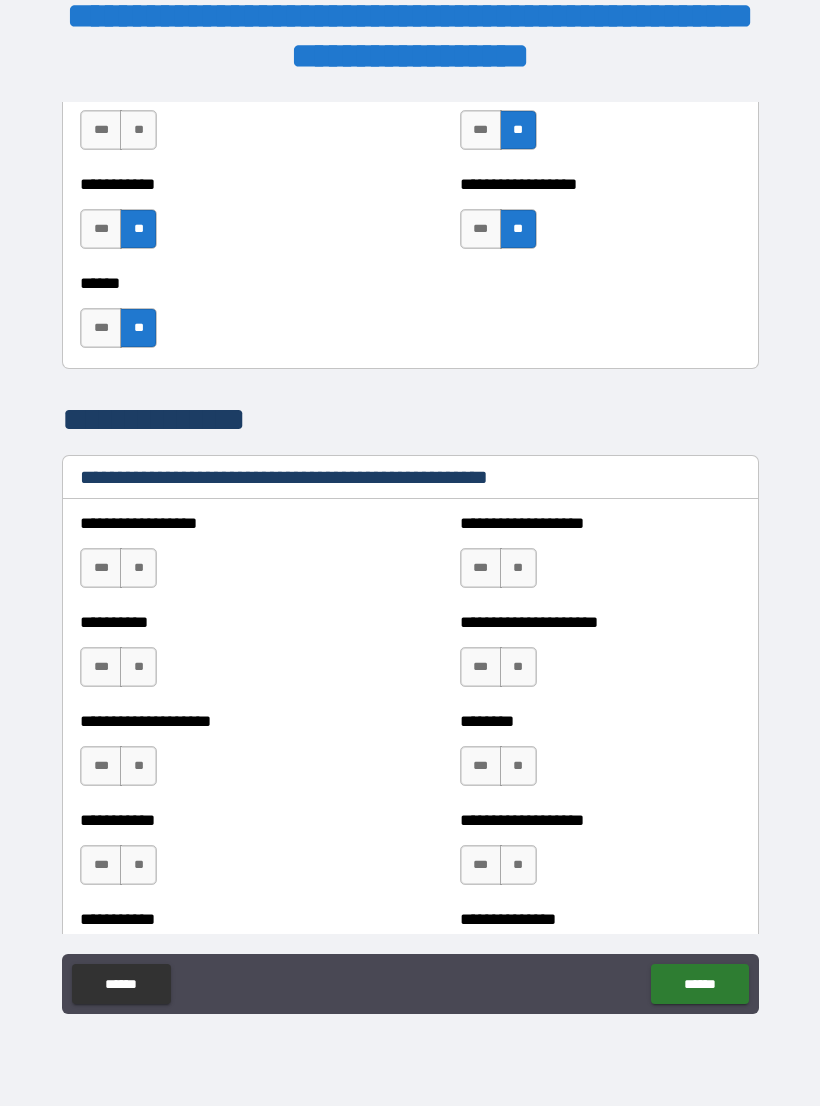click on "**" at bounding box center (518, 568) 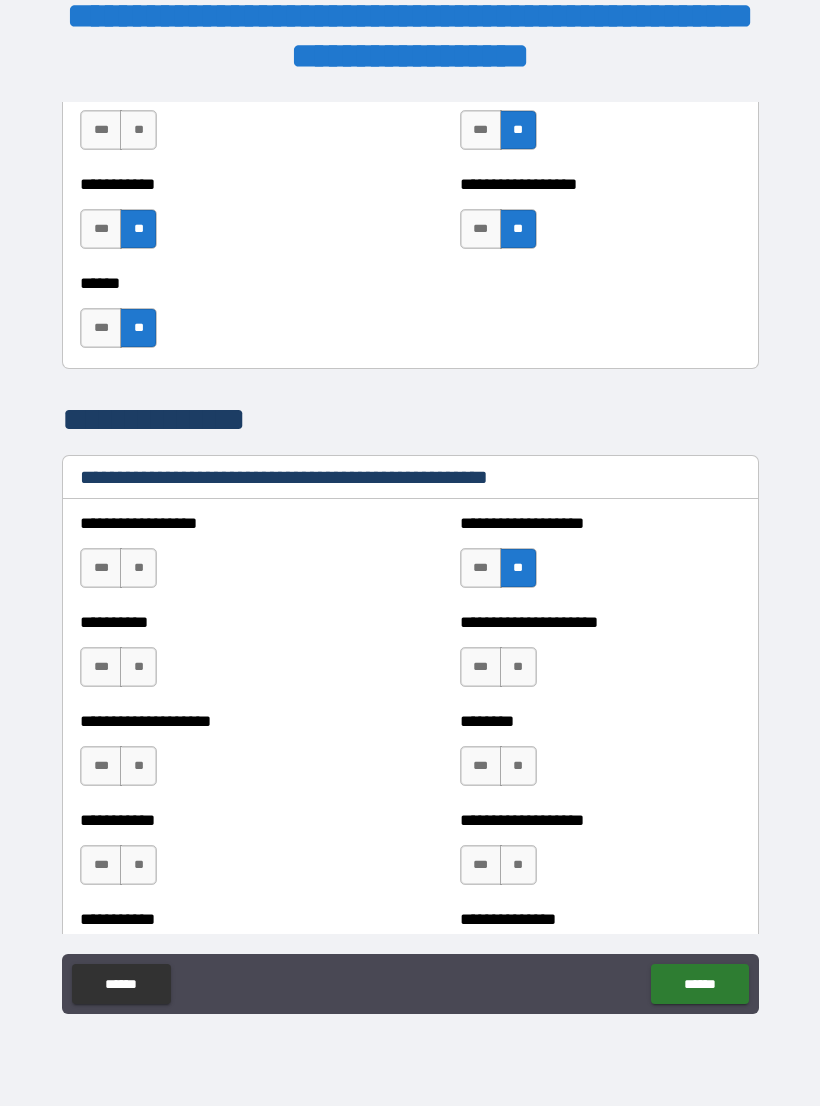 click on "*** **" at bounding box center (121, 573) 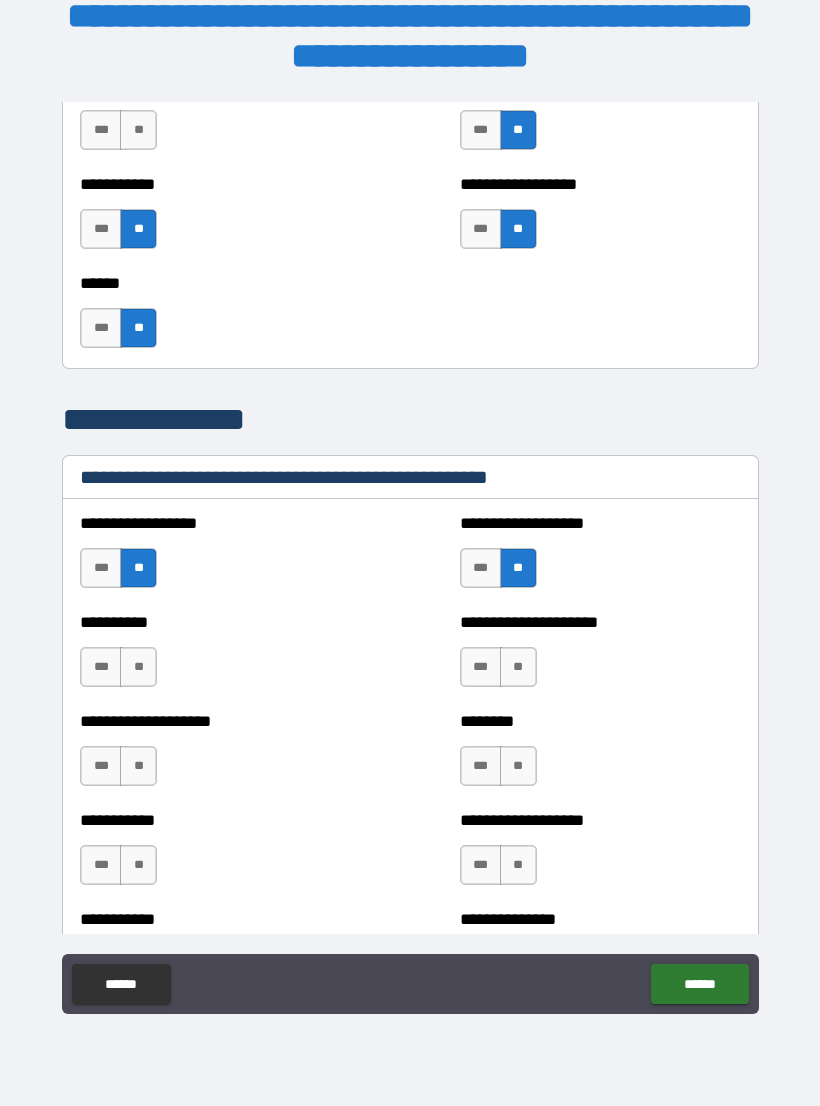 click on "**" at bounding box center (138, 667) 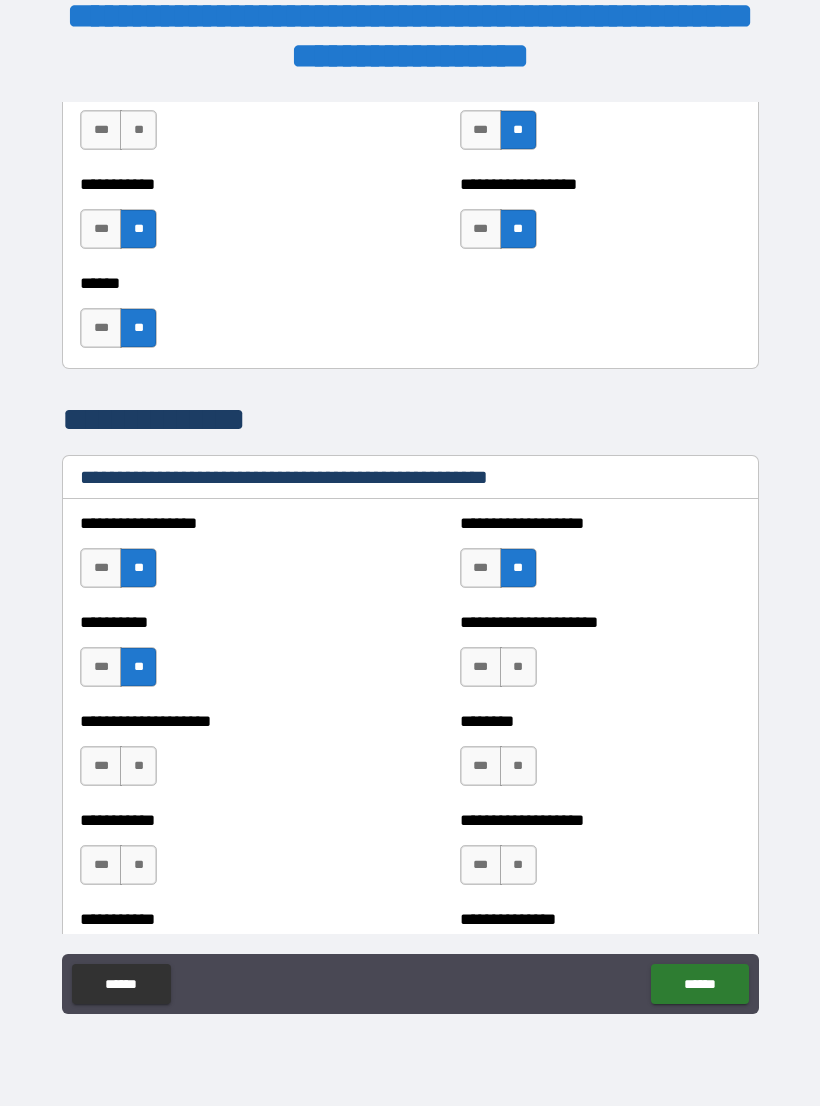 click on "**" at bounding box center [518, 667] 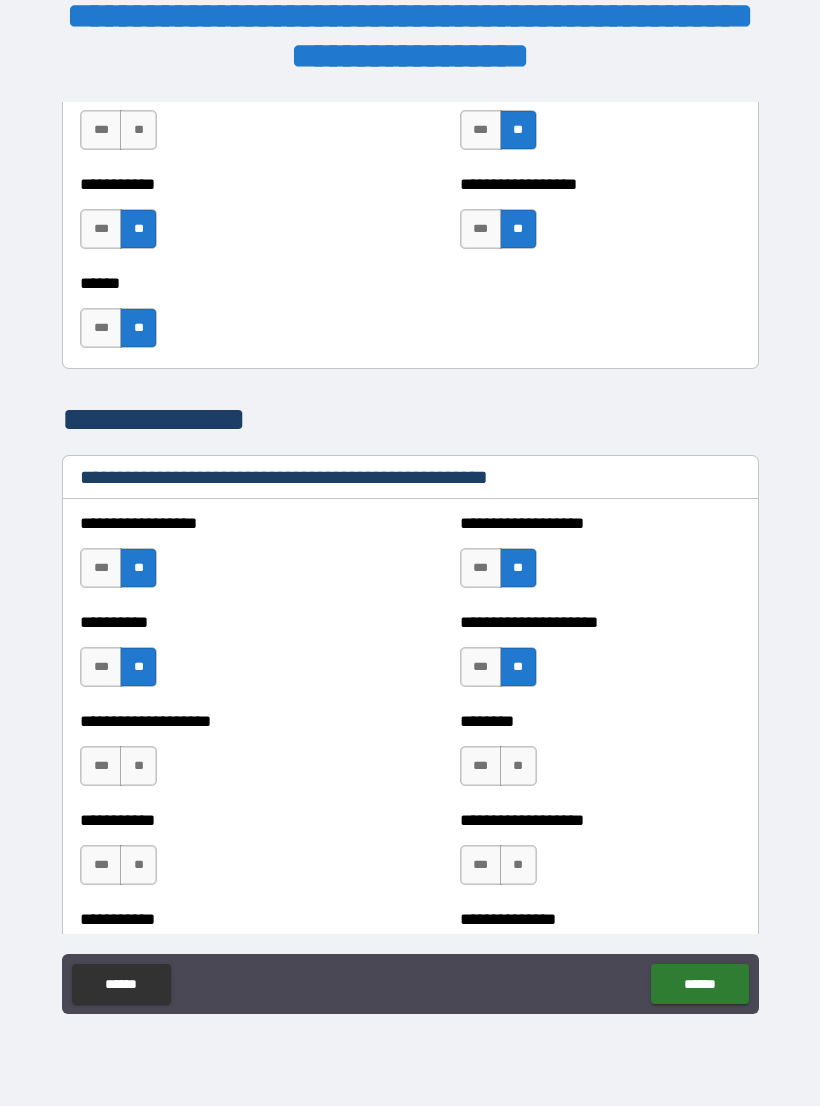 click on "**" at bounding box center (518, 766) 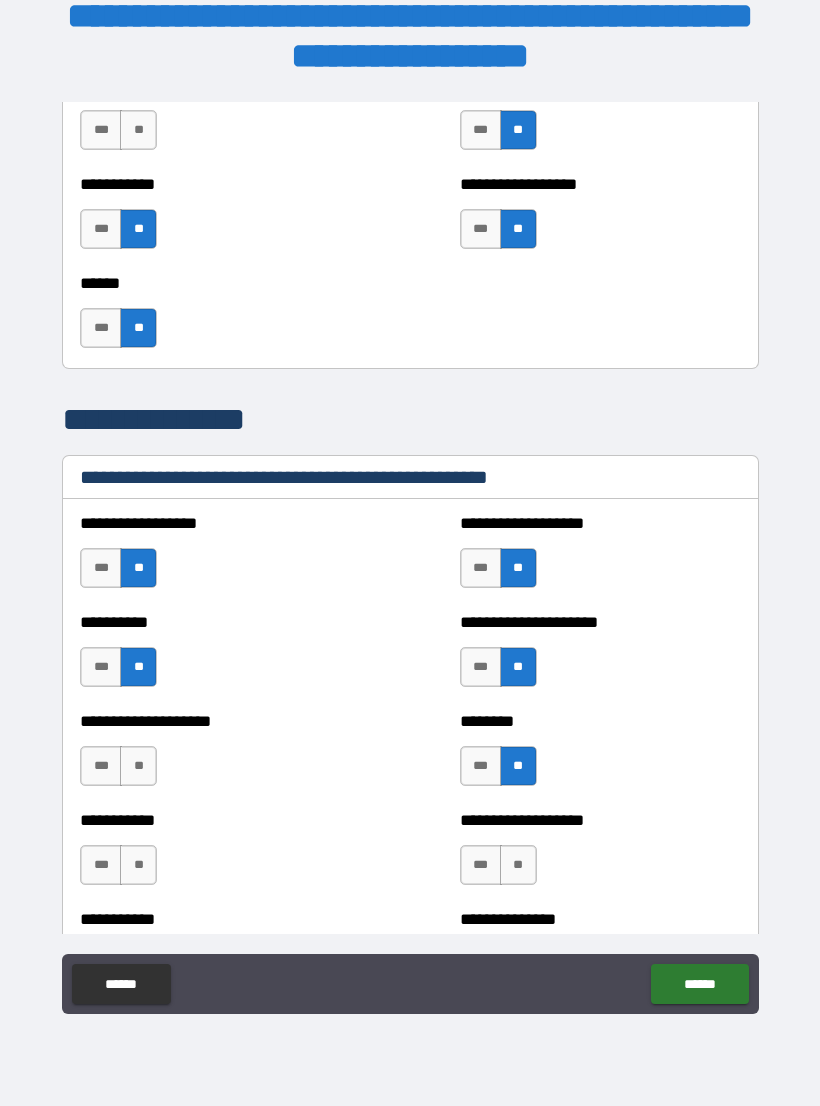 click on "**" at bounding box center (138, 766) 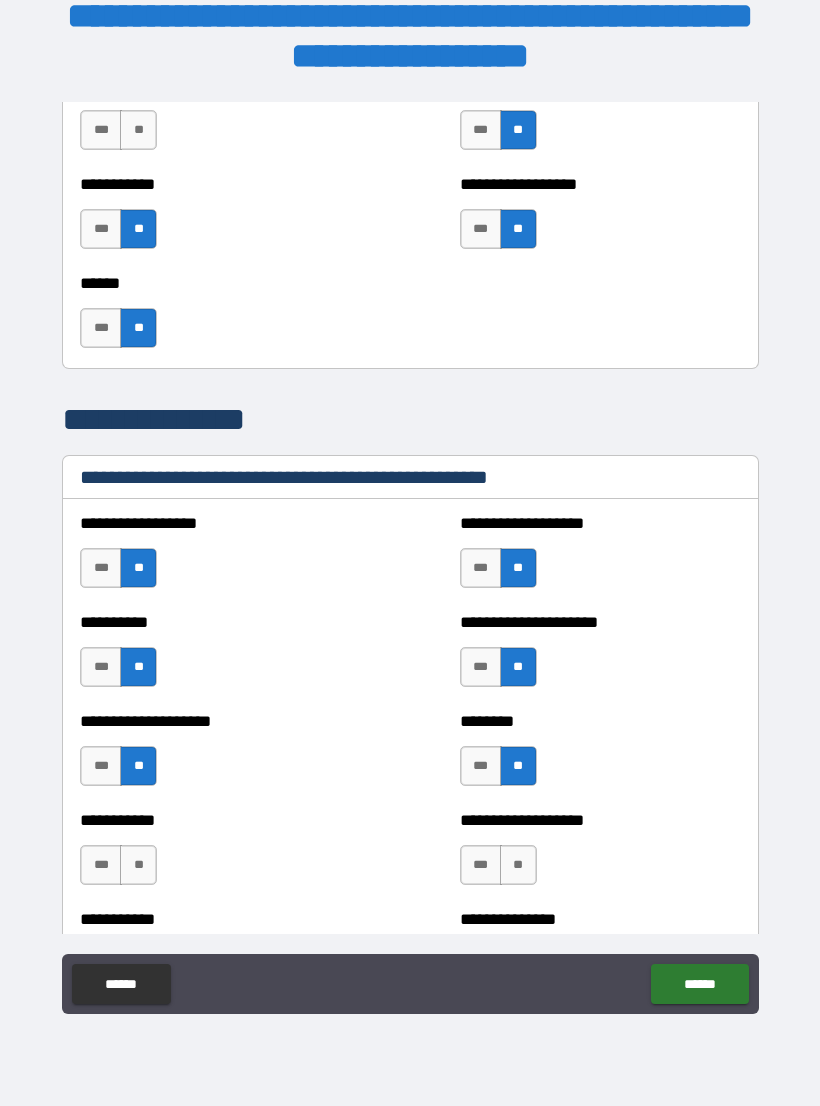 click on "**" at bounding box center [518, 865] 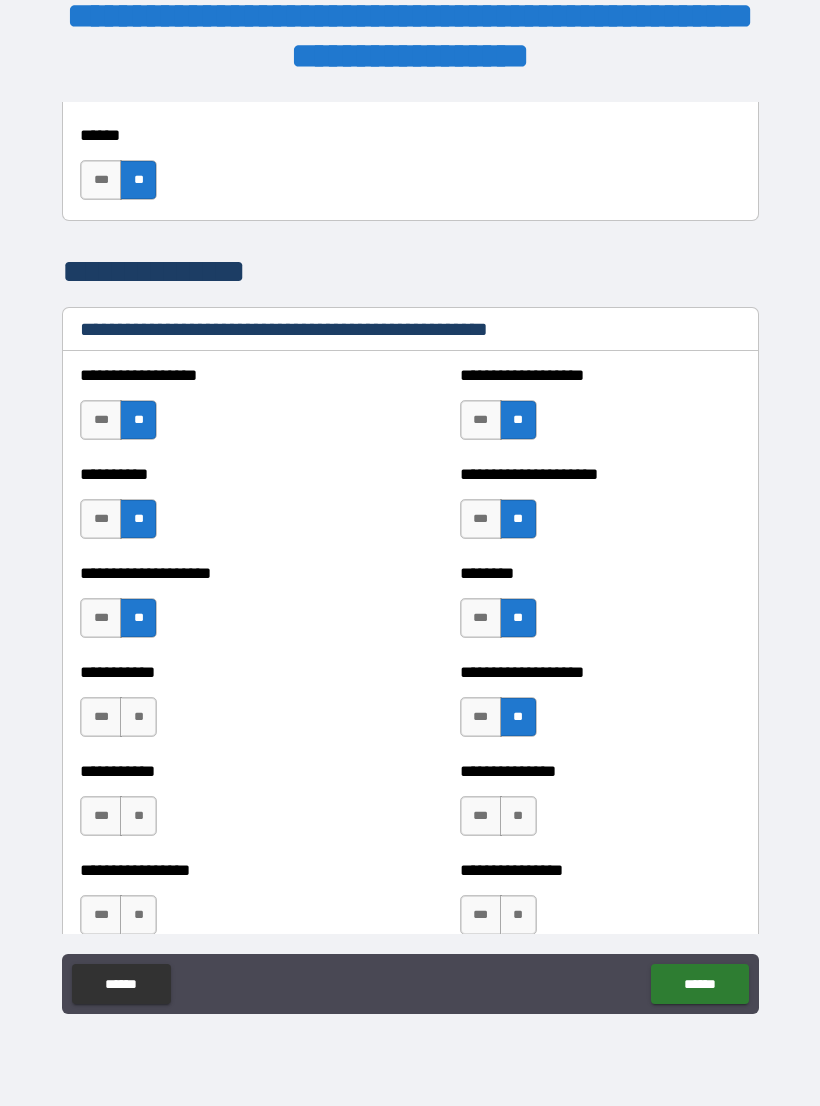scroll, scrollTop: 2304, scrollLeft: 0, axis: vertical 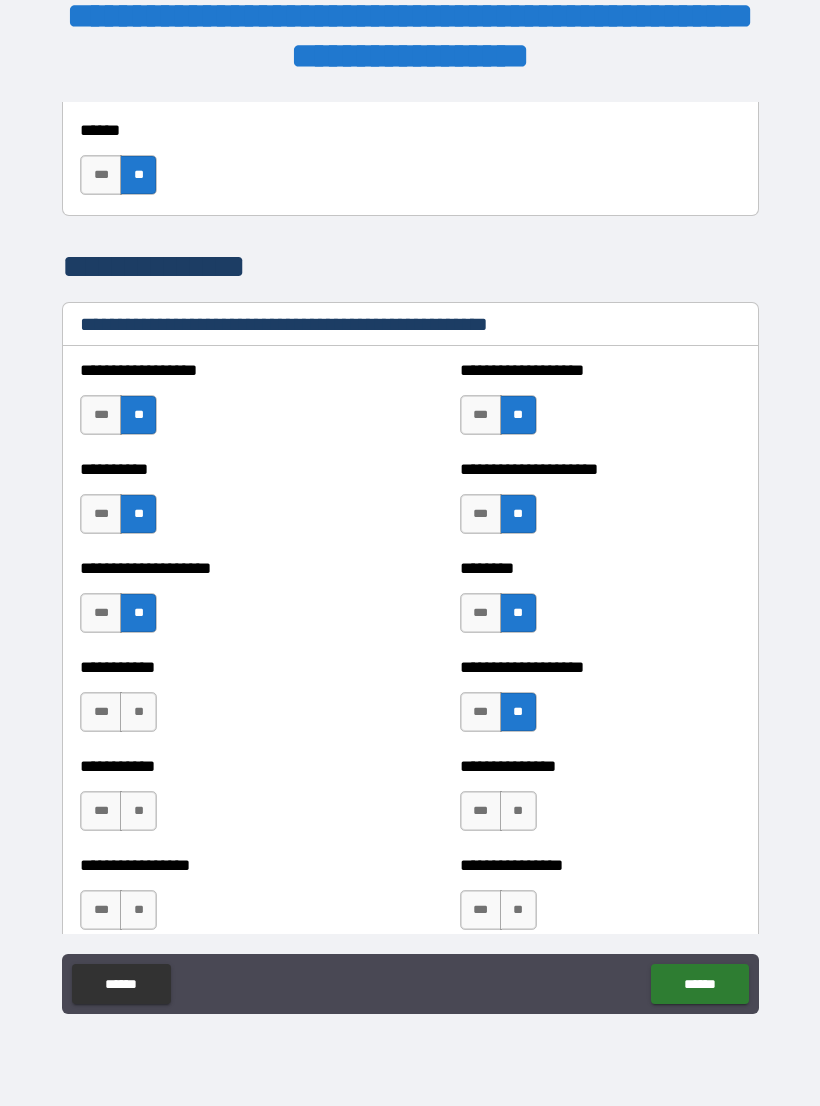 click on "**********" at bounding box center (220, 702) 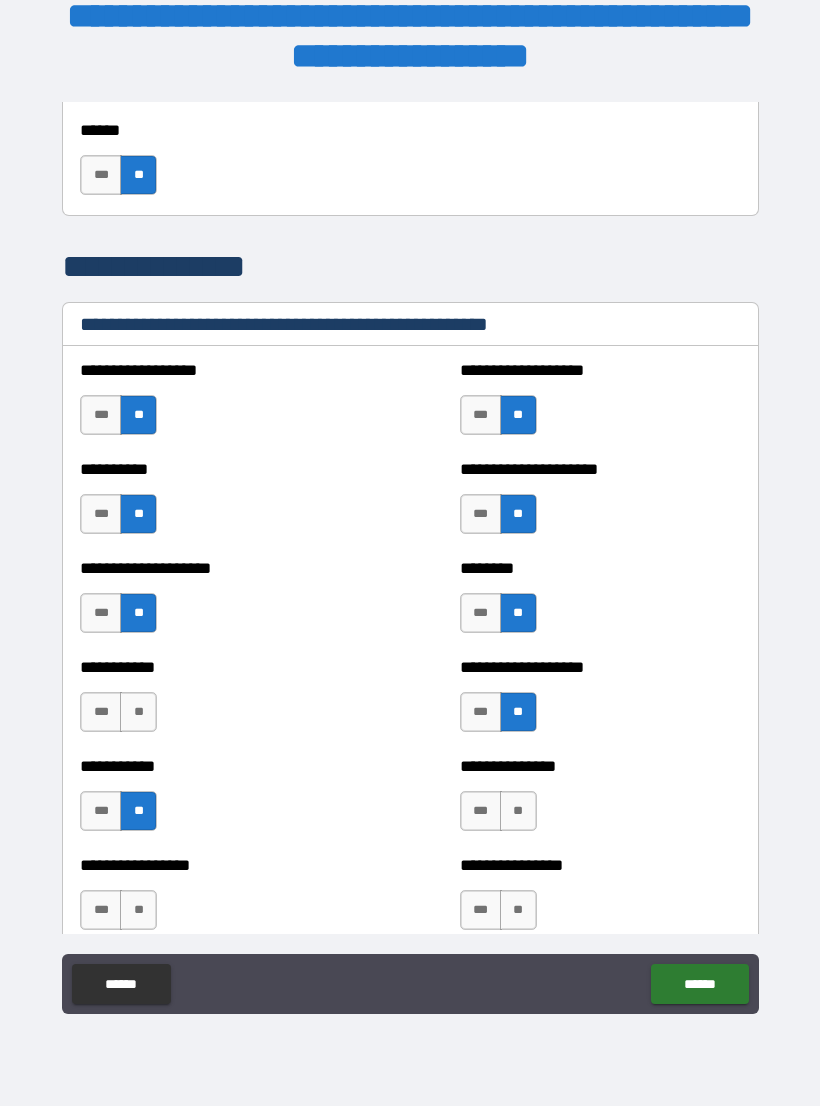 click on "**" at bounding box center [138, 712] 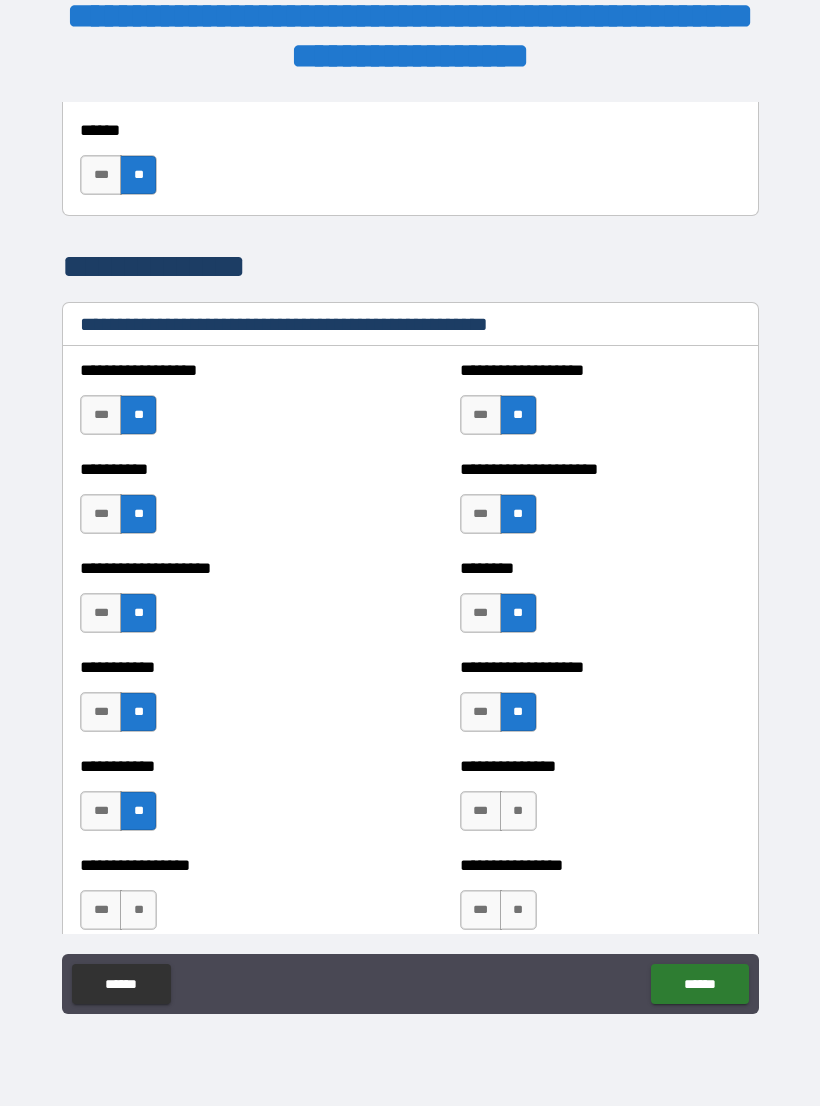 click on "**" at bounding box center [518, 811] 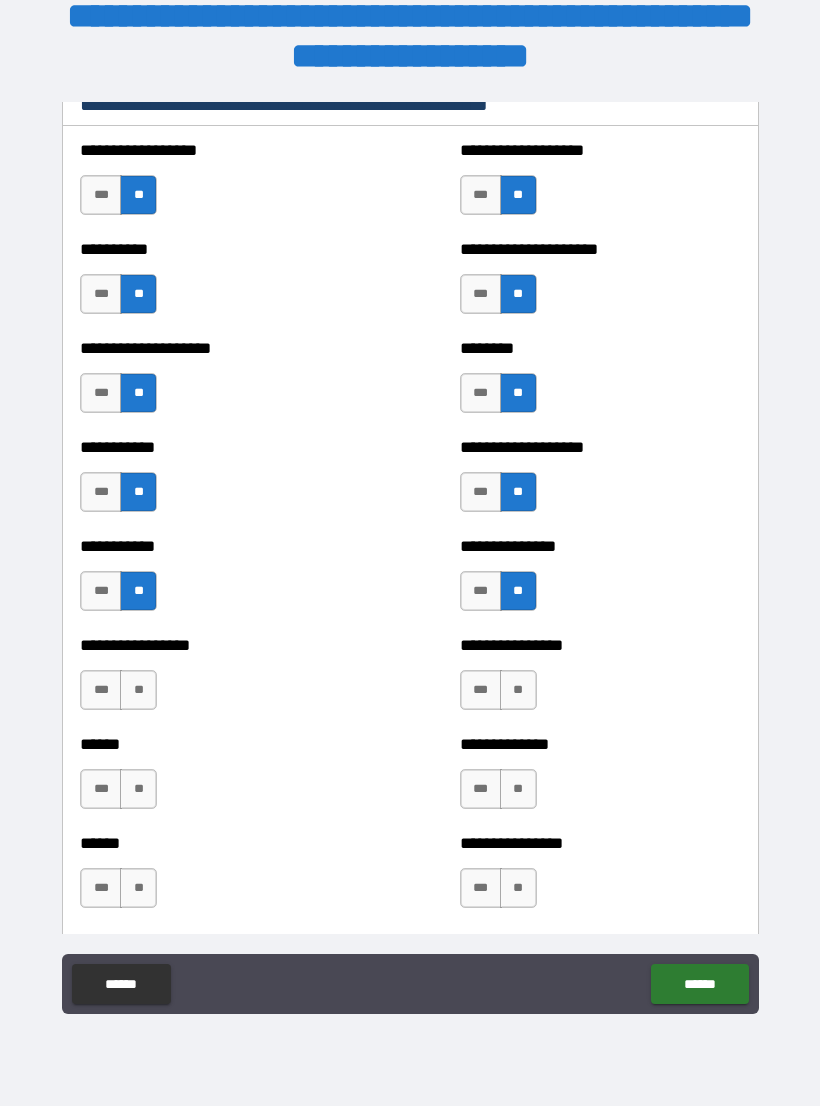 scroll, scrollTop: 2562, scrollLeft: 0, axis: vertical 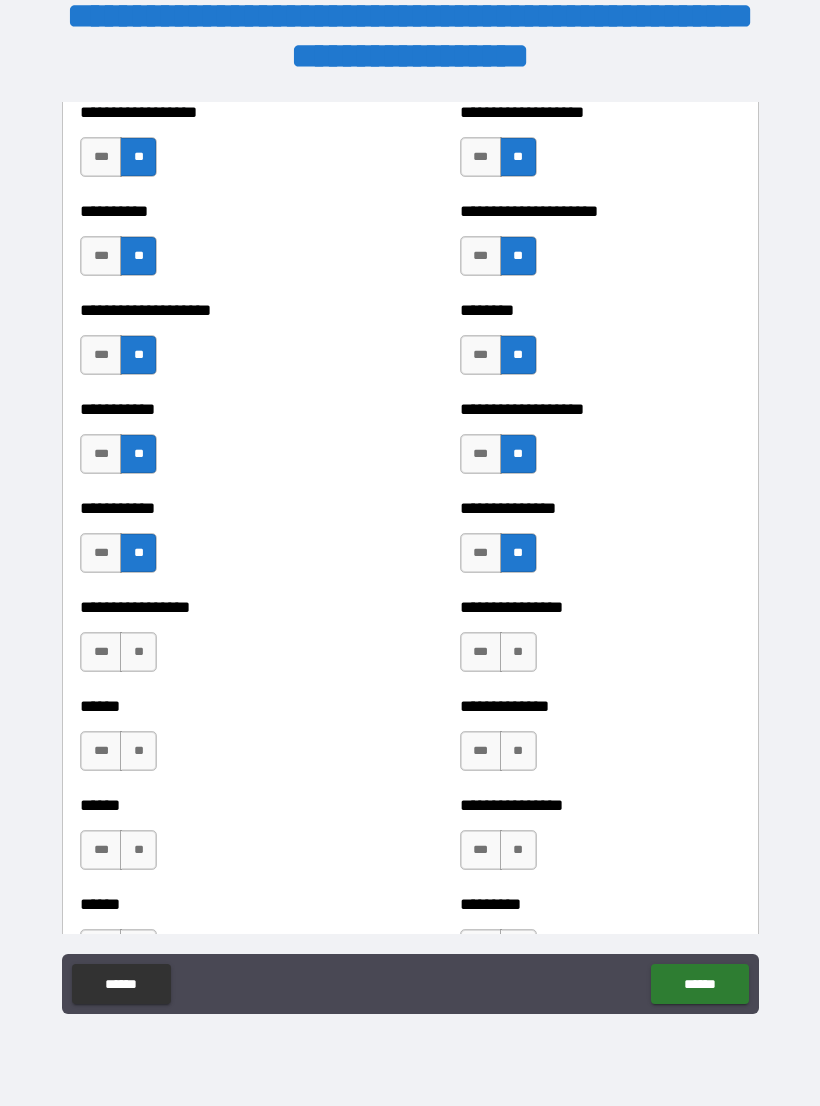 click on "**" at bounding box center (518, 652) 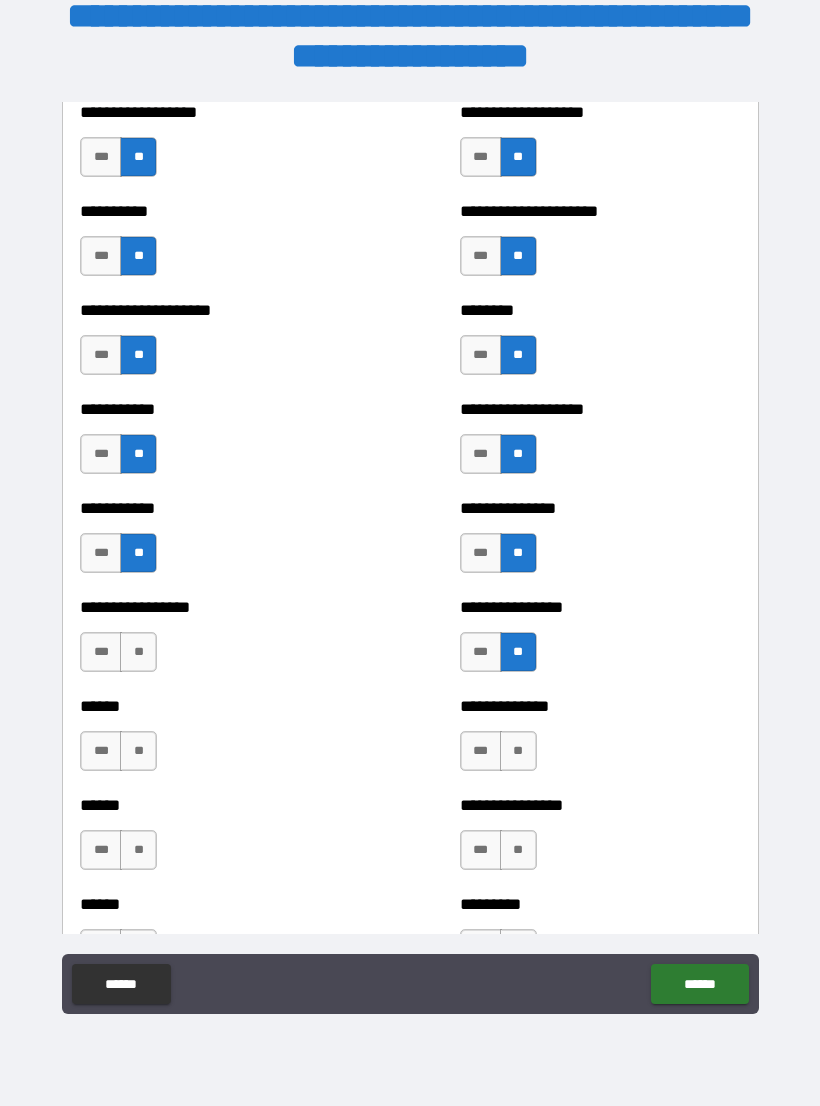 click on "**" at bounding box center (138, 652) 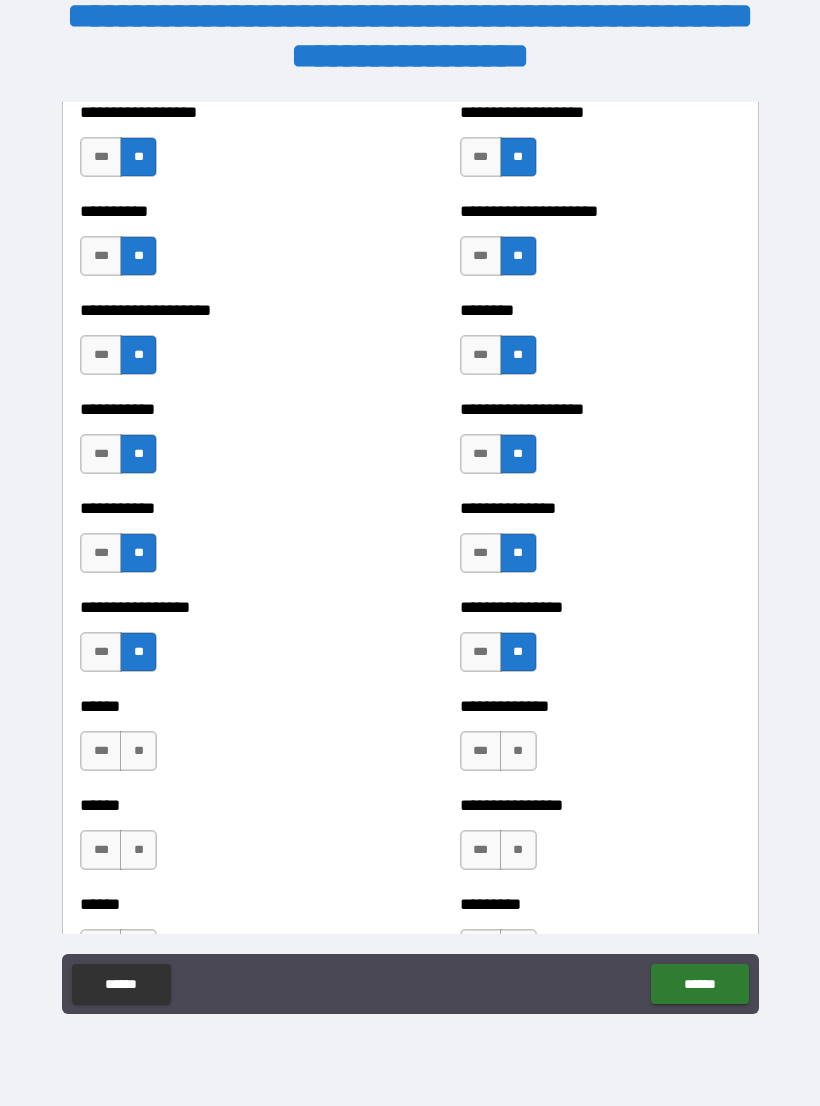 click on "**" at bounding box center (518, 751) 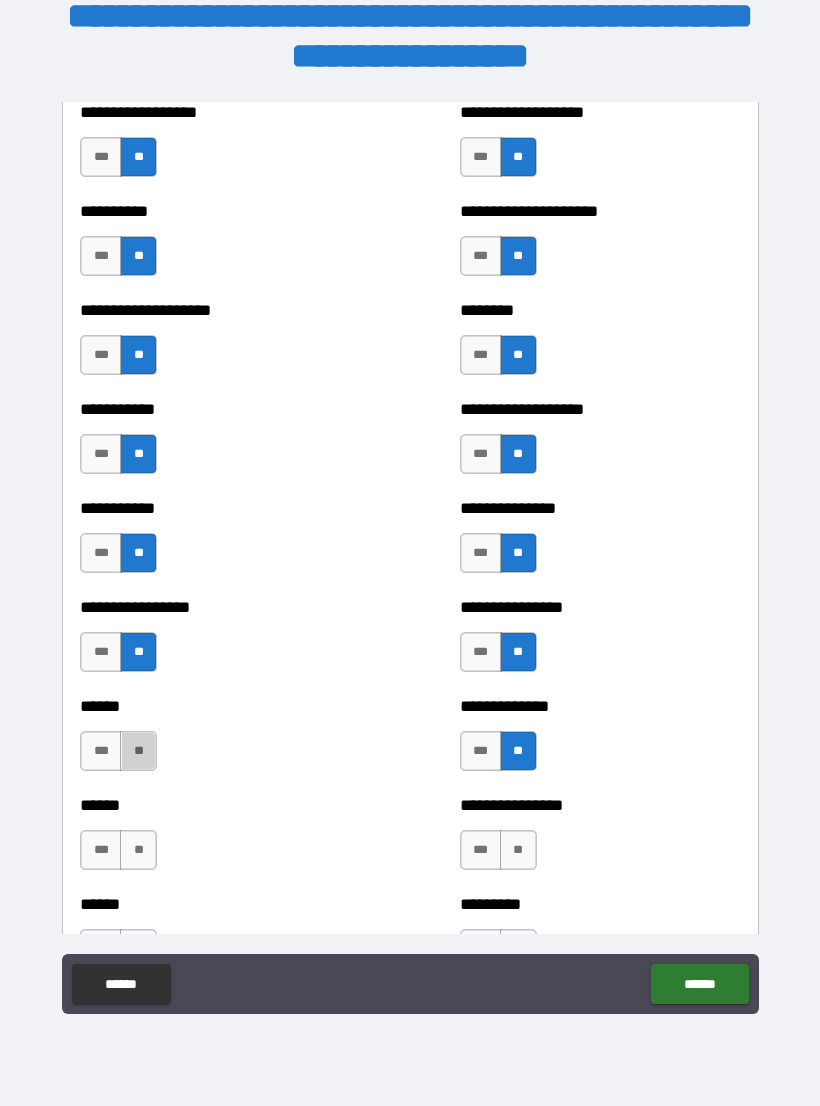 click on "**" at bounding box center [138, 751] 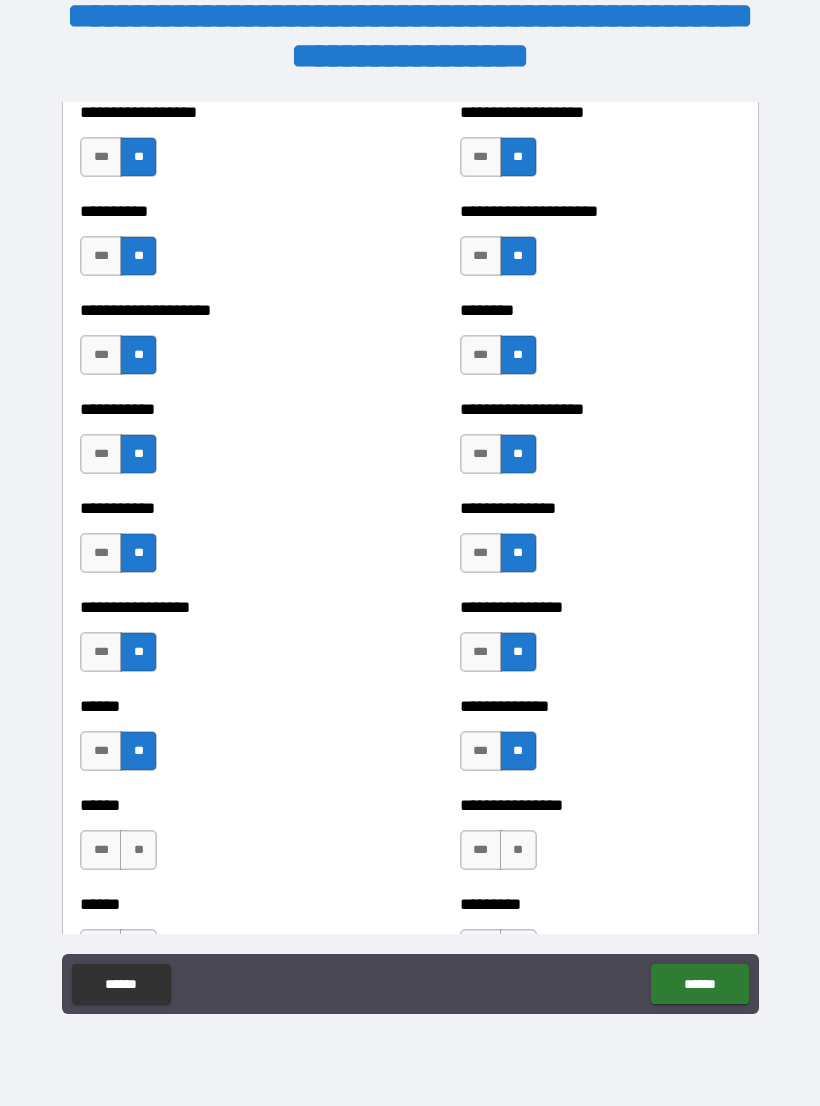 click on "**" at bounding box center [518, 850] 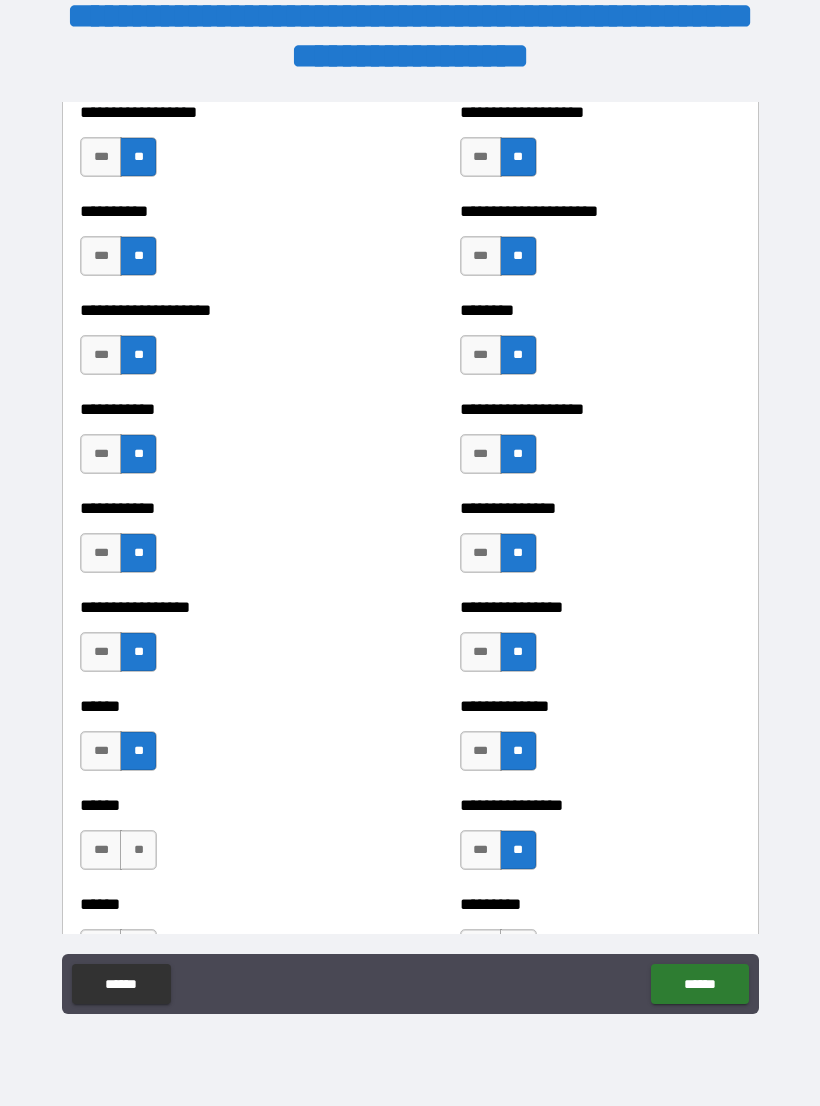 click on "**" at bounding box center [138, 850] 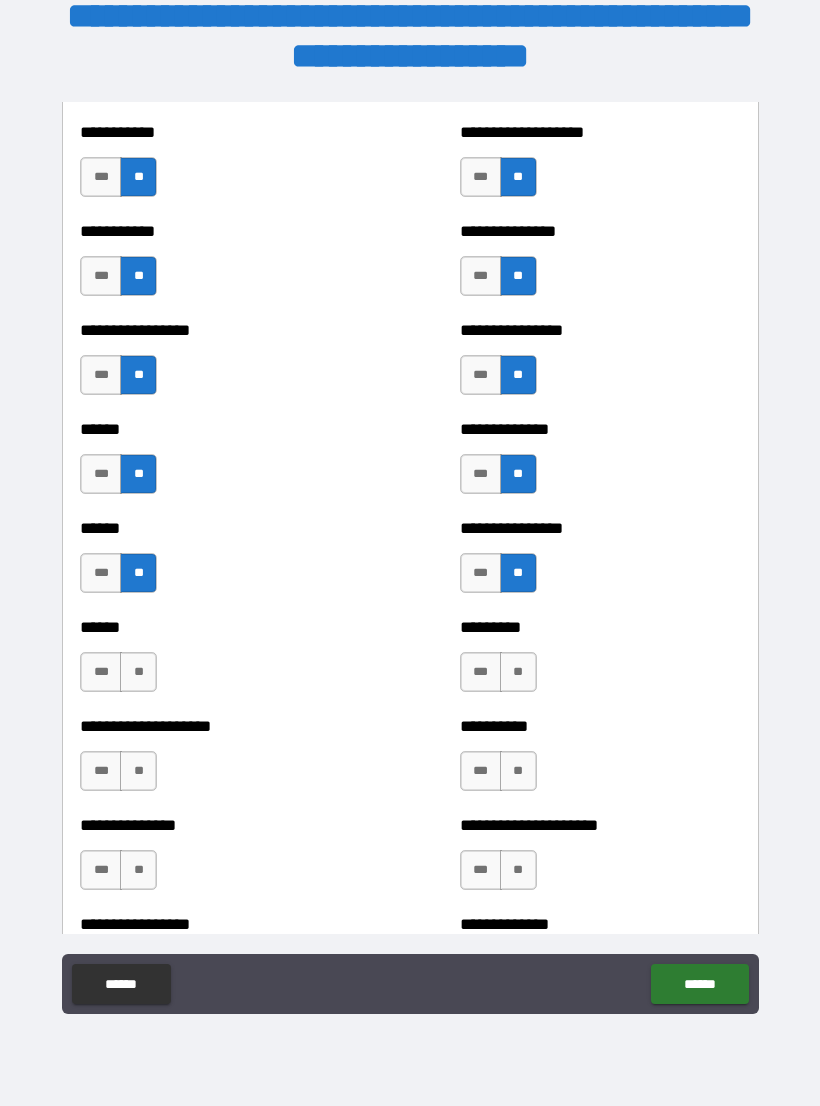 scroll, scrollTop: 2864, scrollLeft: 0, axis: vertical 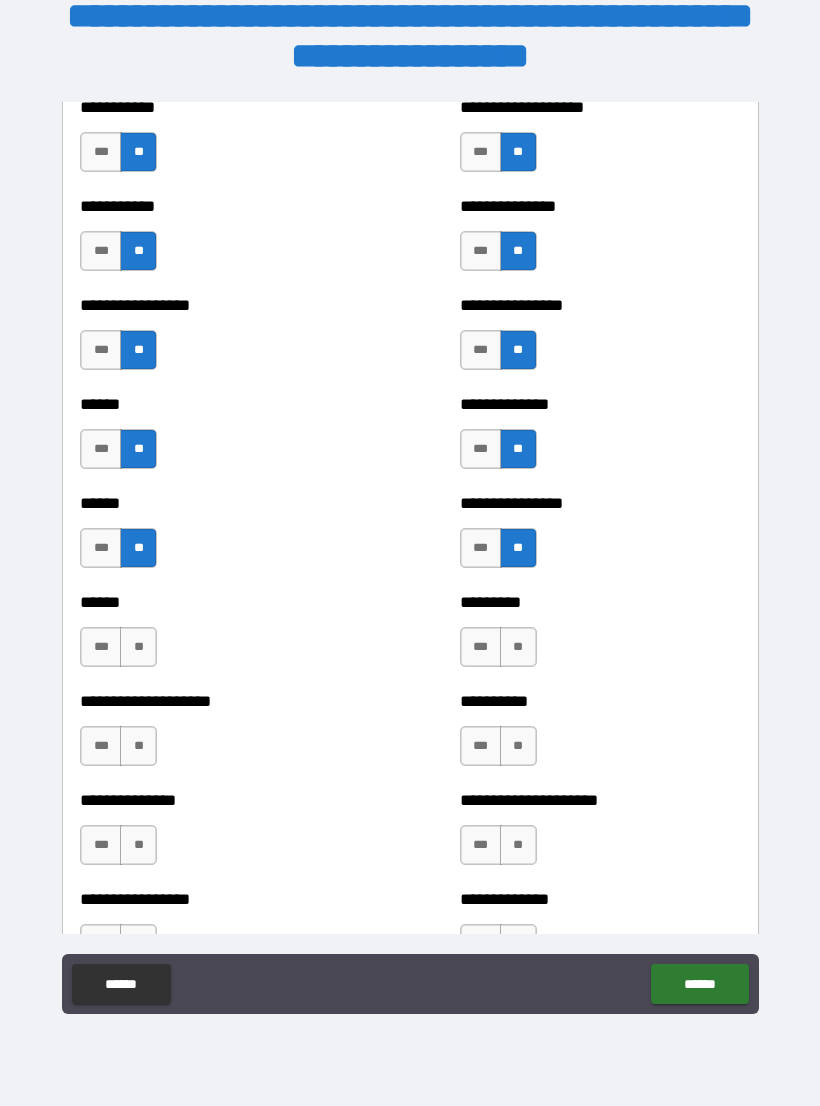 click on "**" at bounding box center (138, 647) 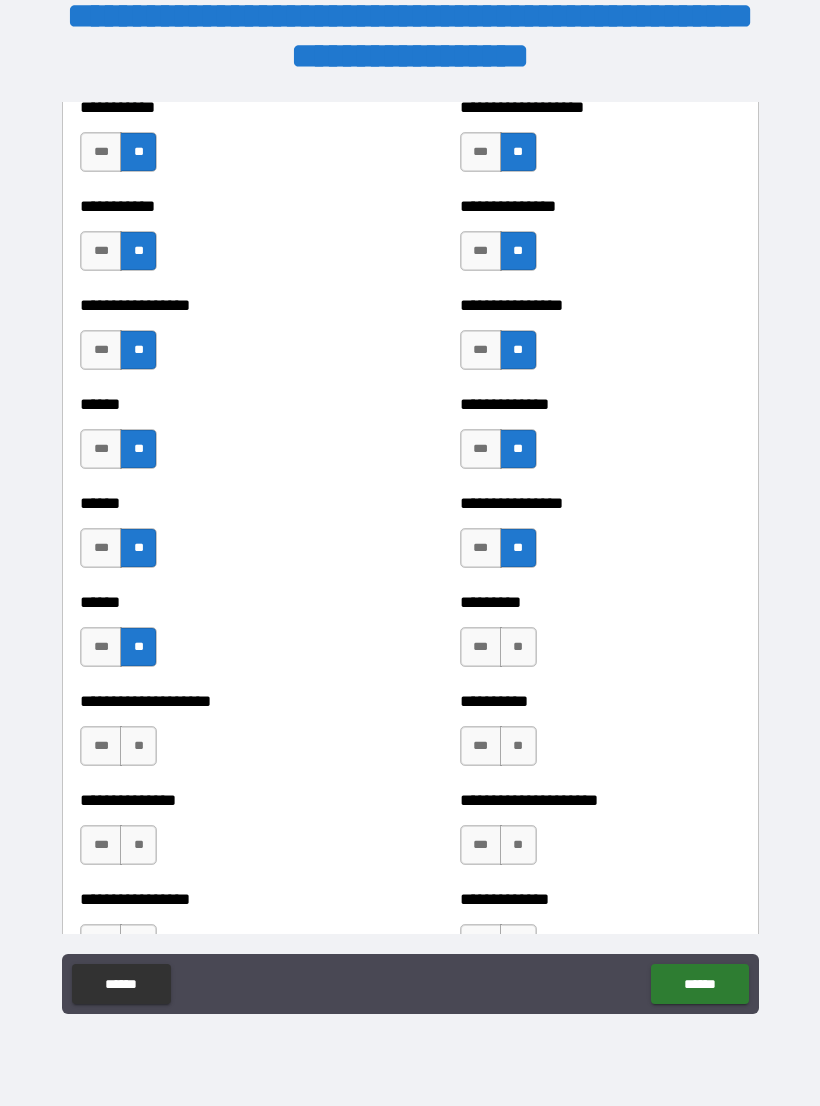 click on "**" at bounding box center [518, 647] 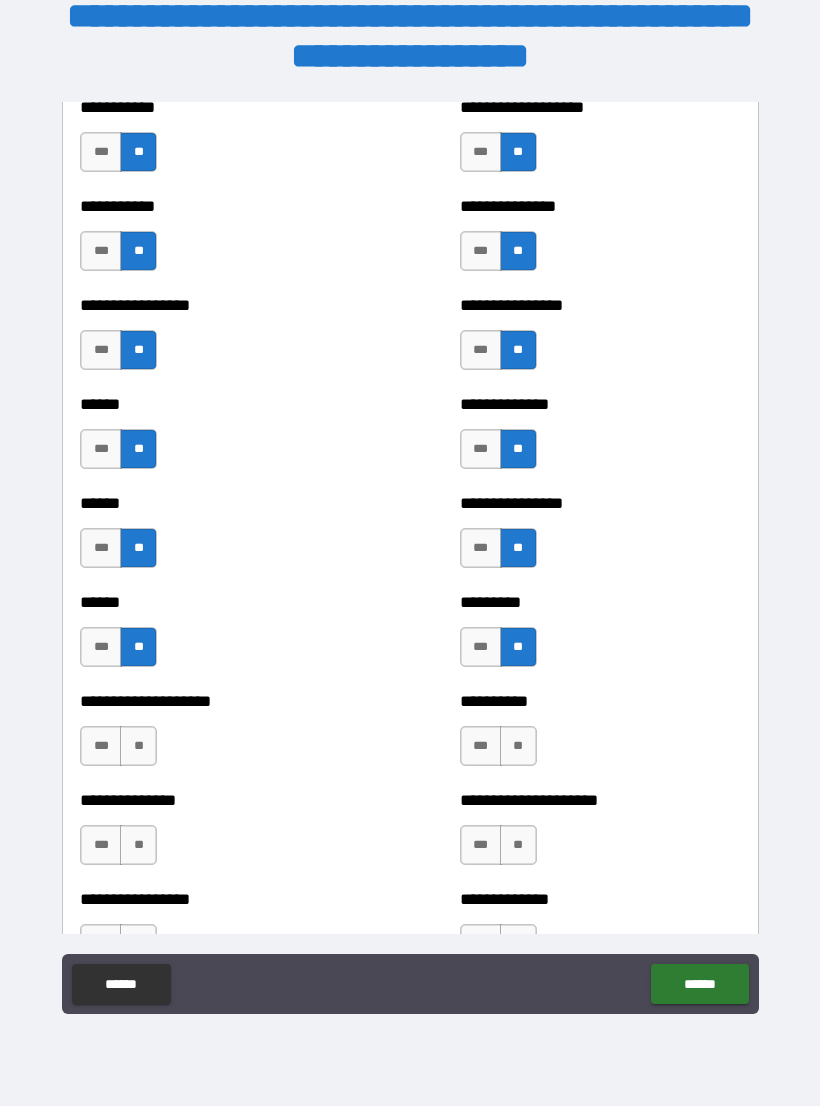 click on "**" at bounding box center [518, 746] 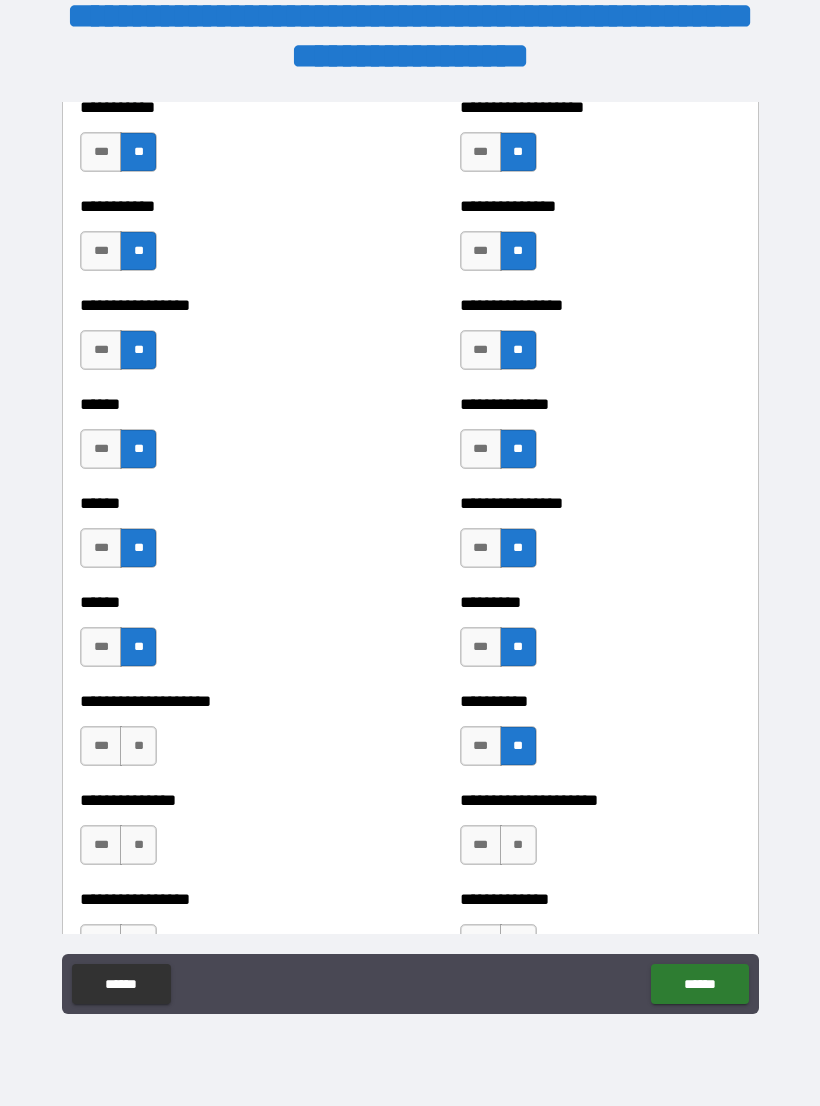 click on "**" at bounding box center [138, 746] 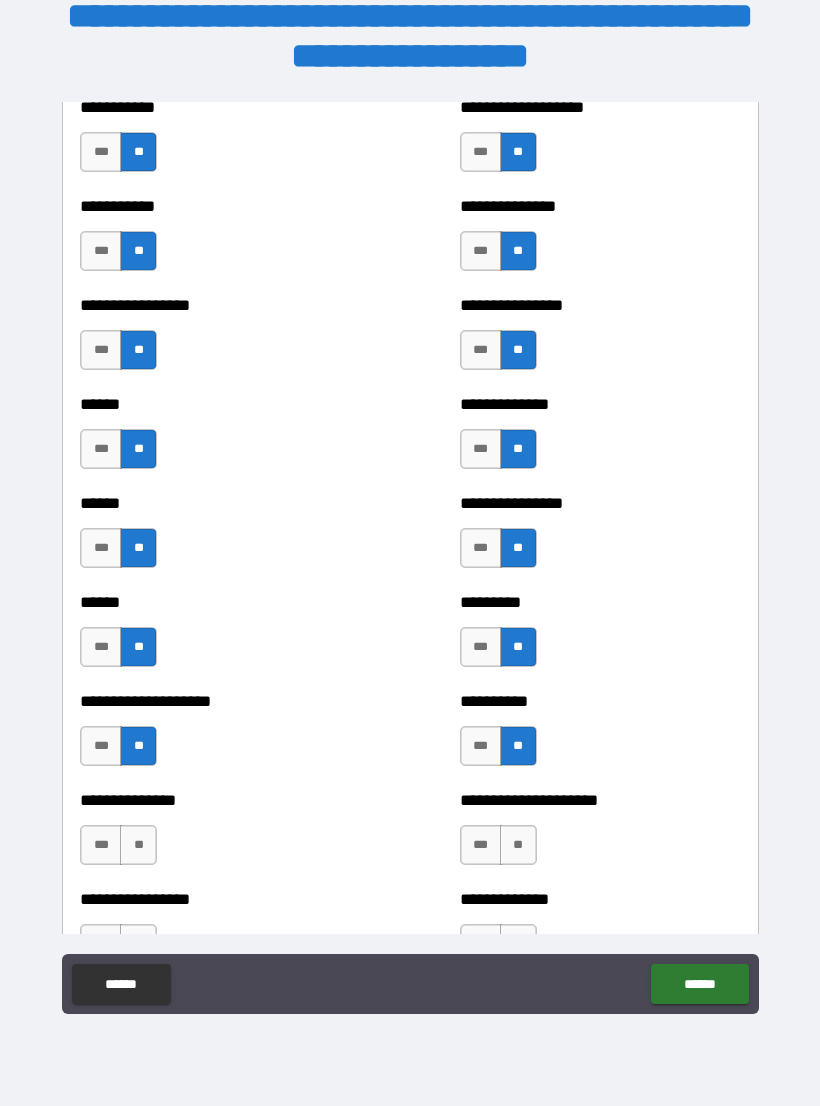 click on "**" at bounding box center [518, 845] 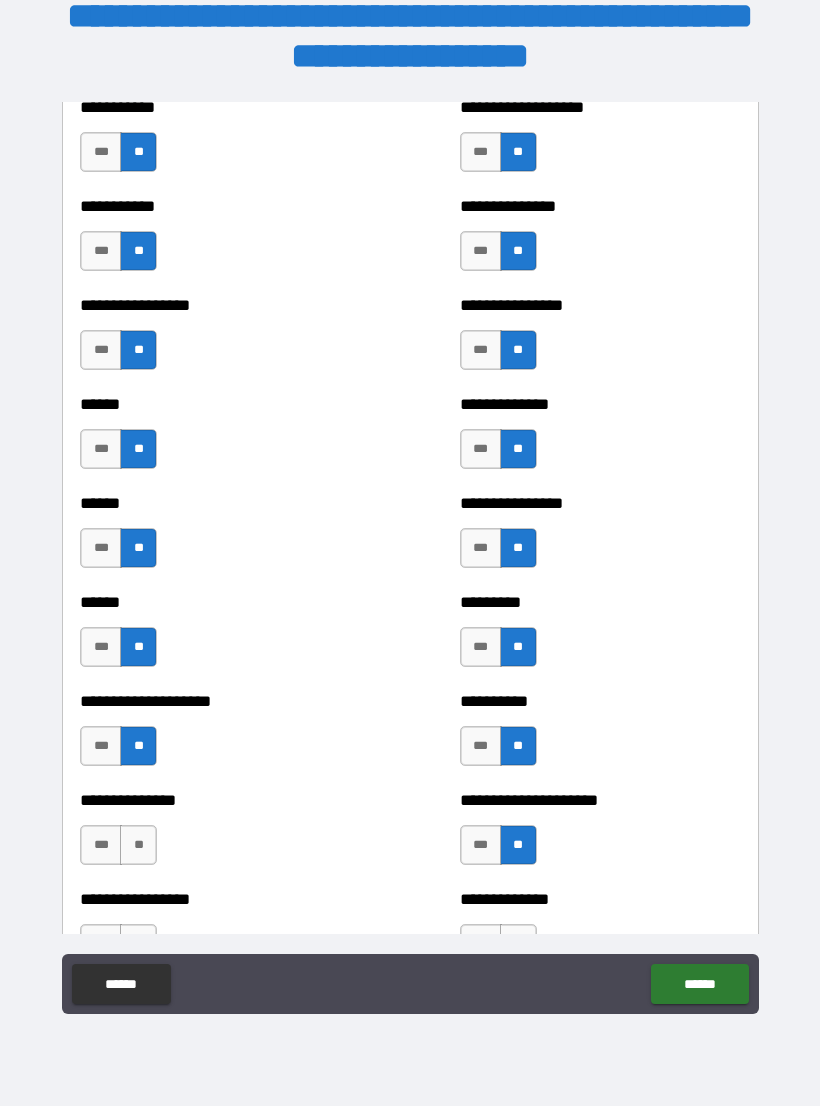 click on "**" at bounding box center [138, 845] 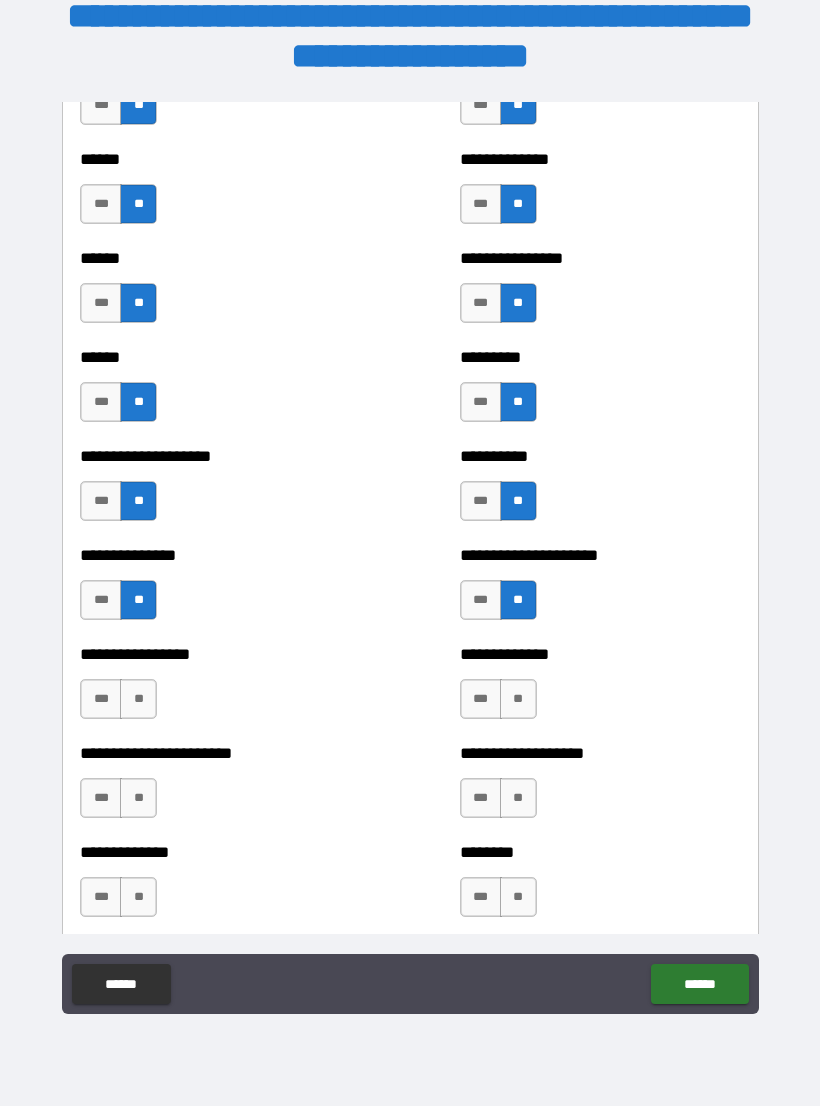 scroll, scrollTop: 3107, scrollLeft: 0, axis: vertical 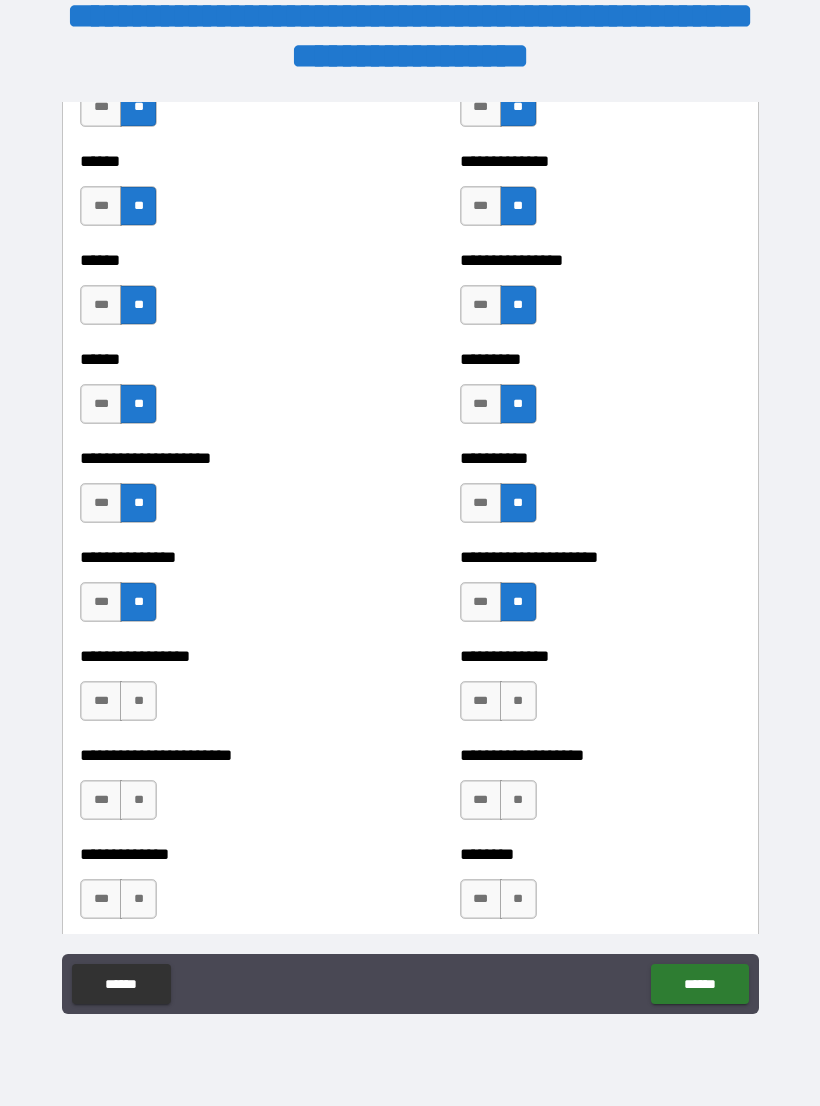 click on "**" at bounding box center (518, 701) 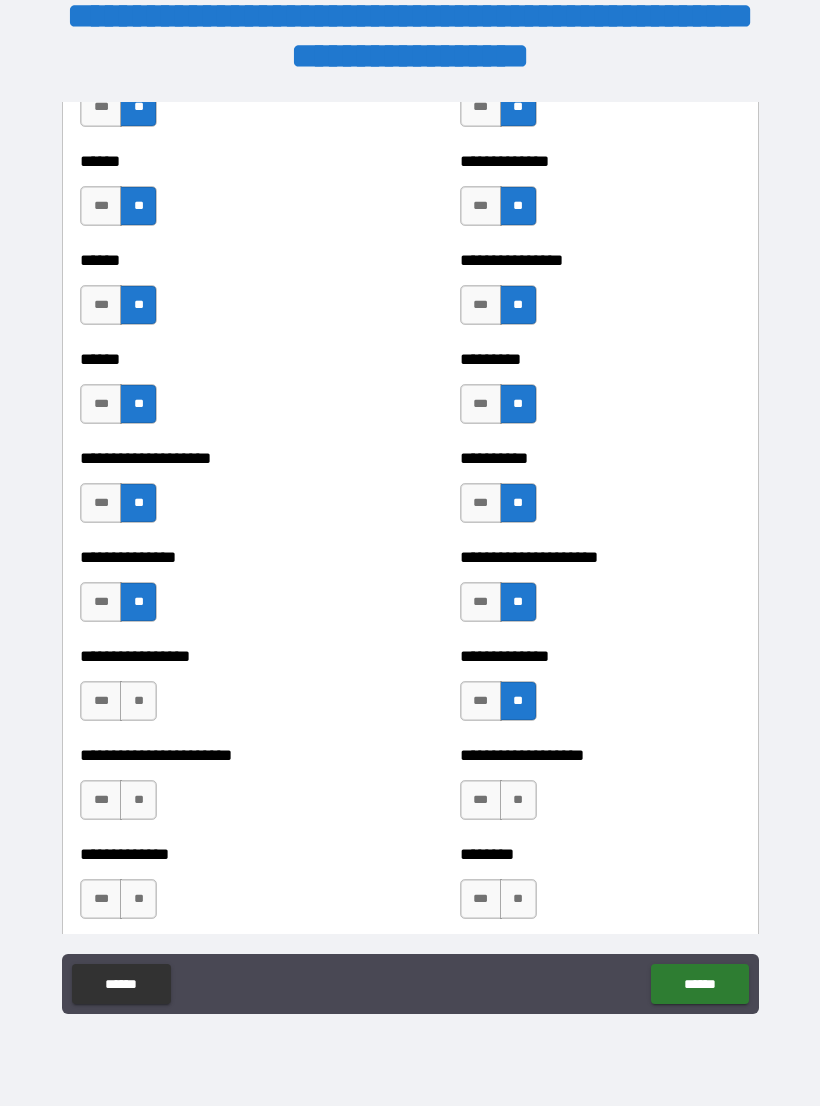 click on "**" at bounding box center (518, 800) 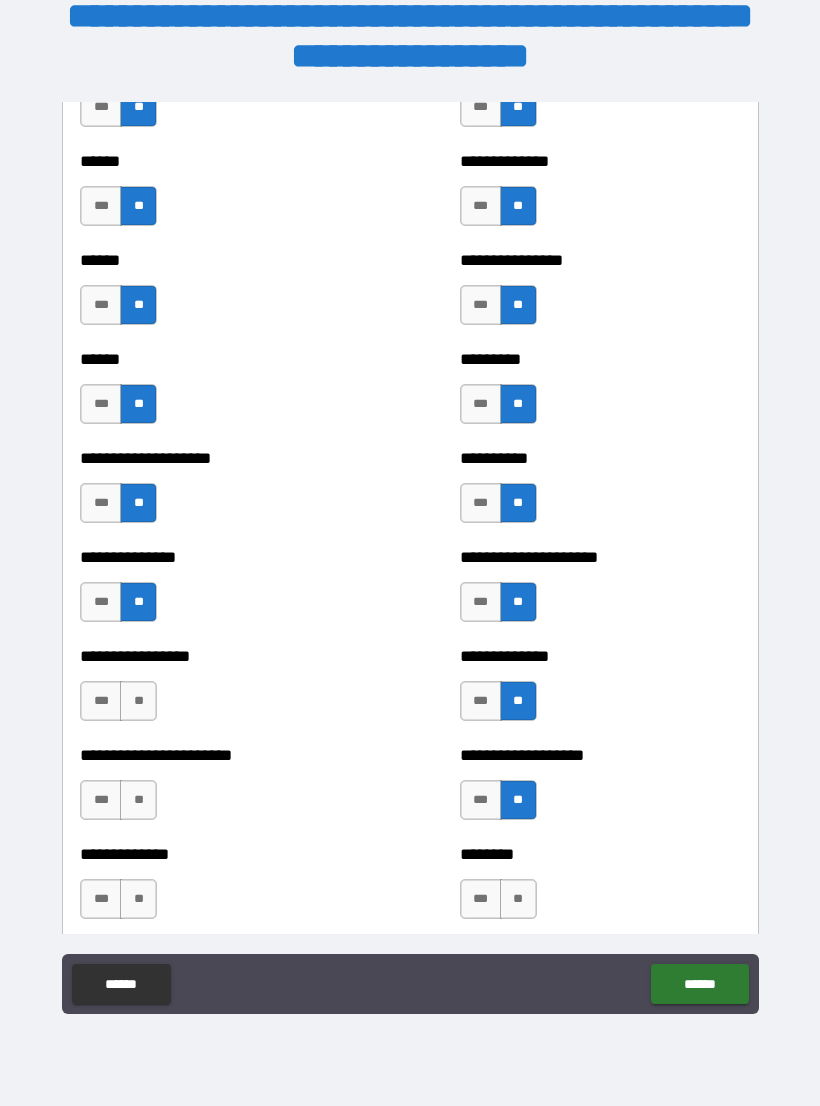 click on "**" at bounding box center [138, 701] 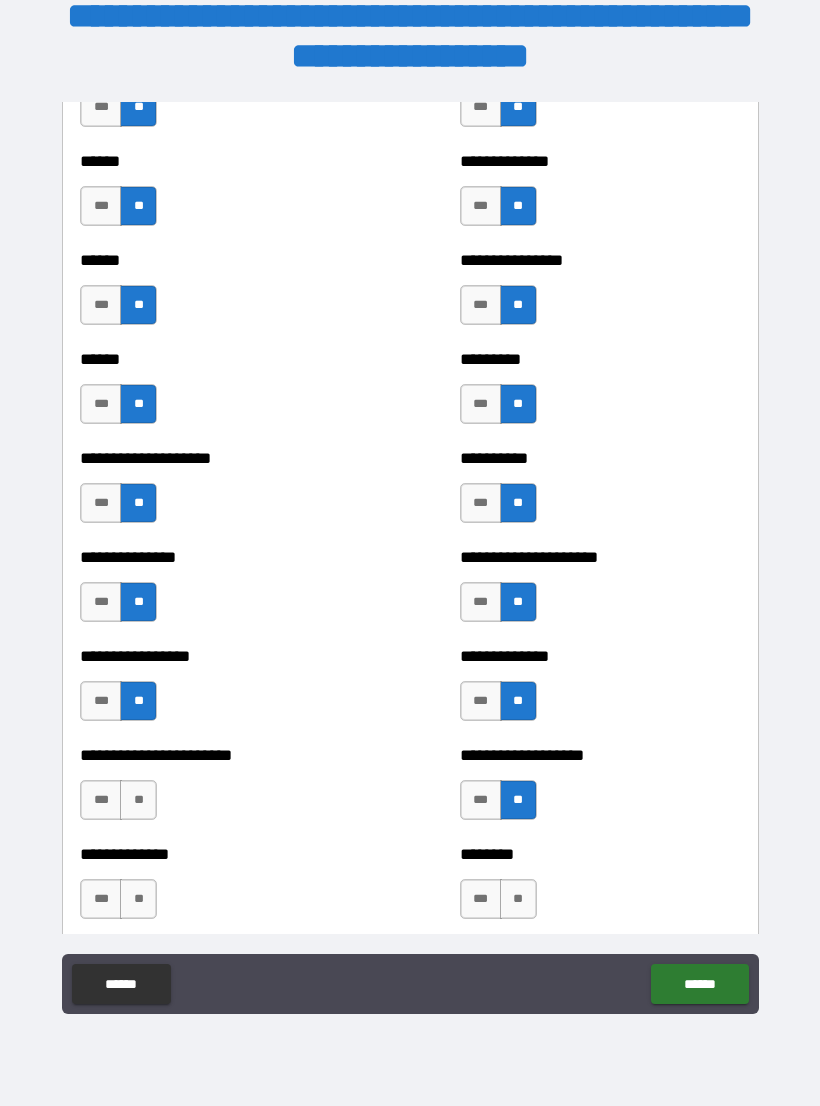 click on "**" at bounding box center (138, 800) 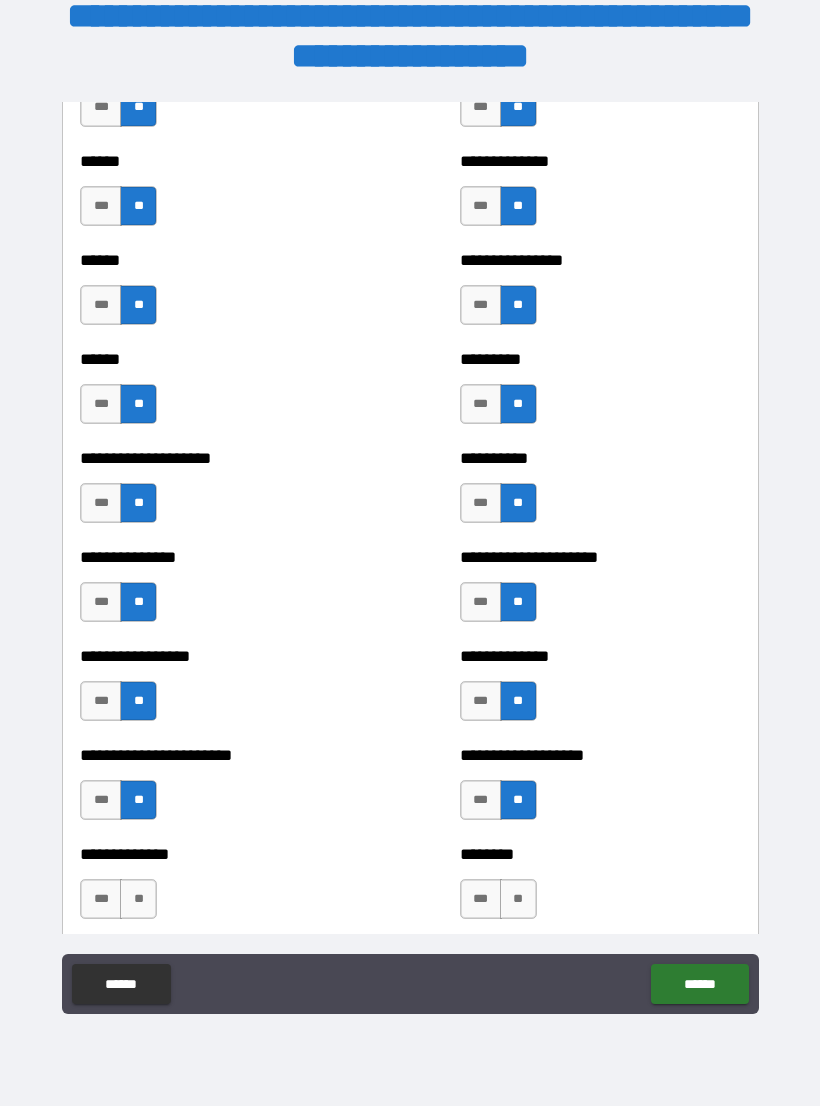 click on "**" at bounding box center (518, 899) 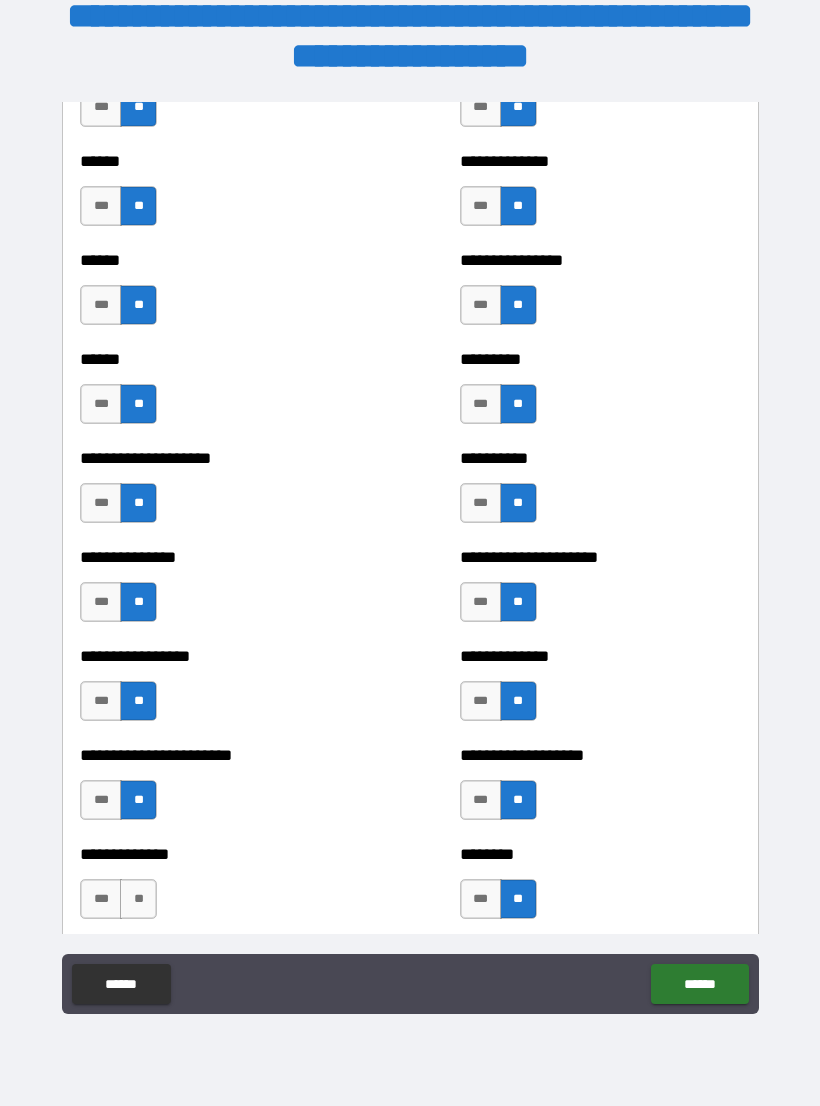 click on "**" at bounding box center [138, 899] 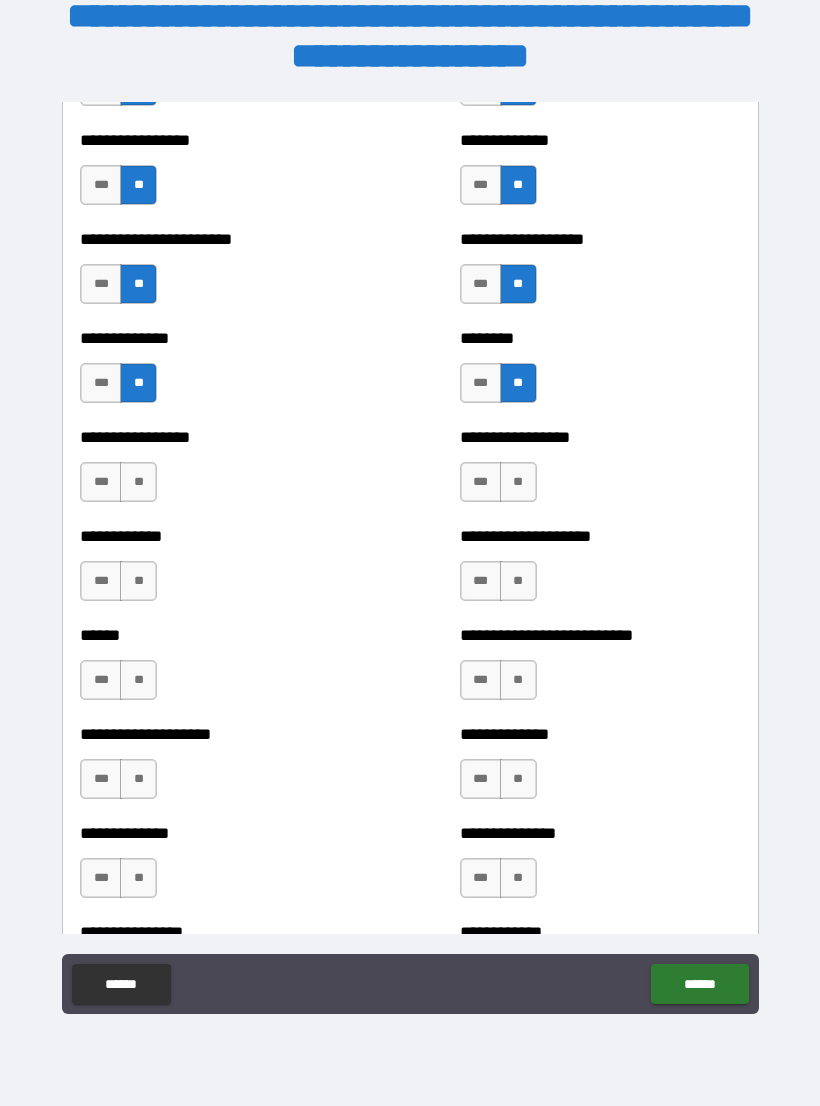 scroll, scrollTop: 3624, scrollLeft: 0, axis: vertical 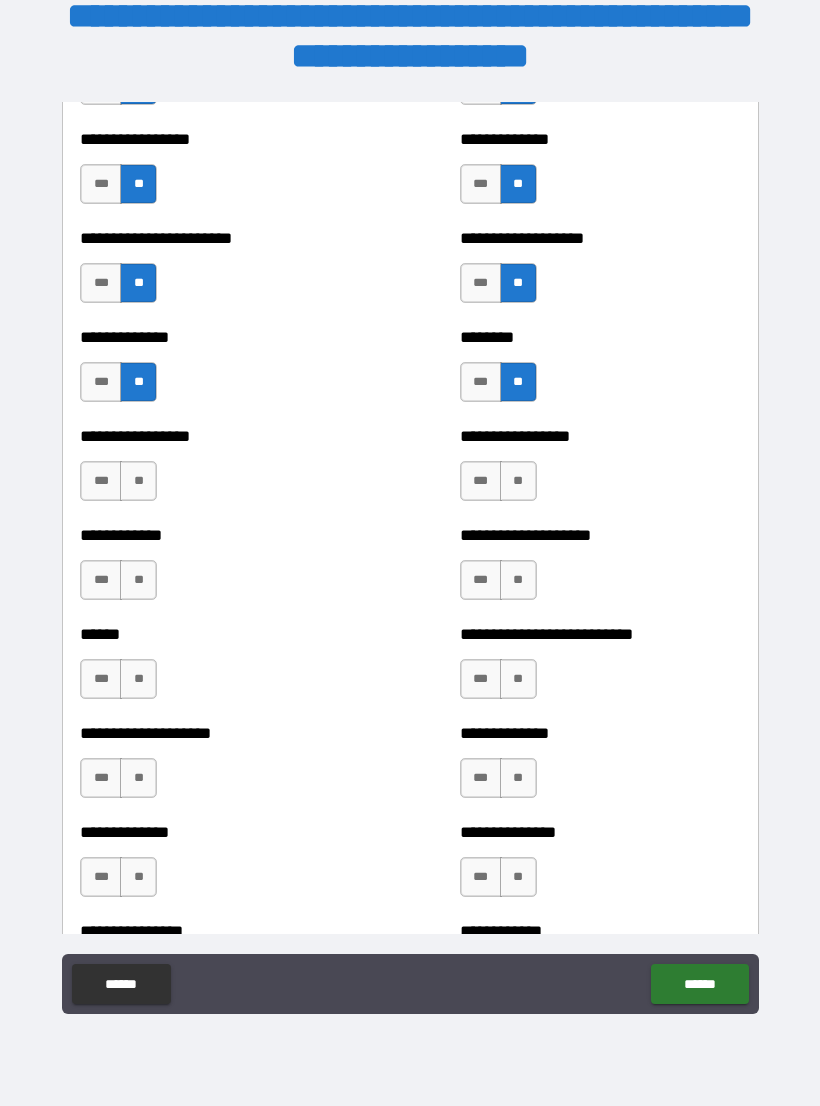 click on "**" at bounding box center (518, 481) 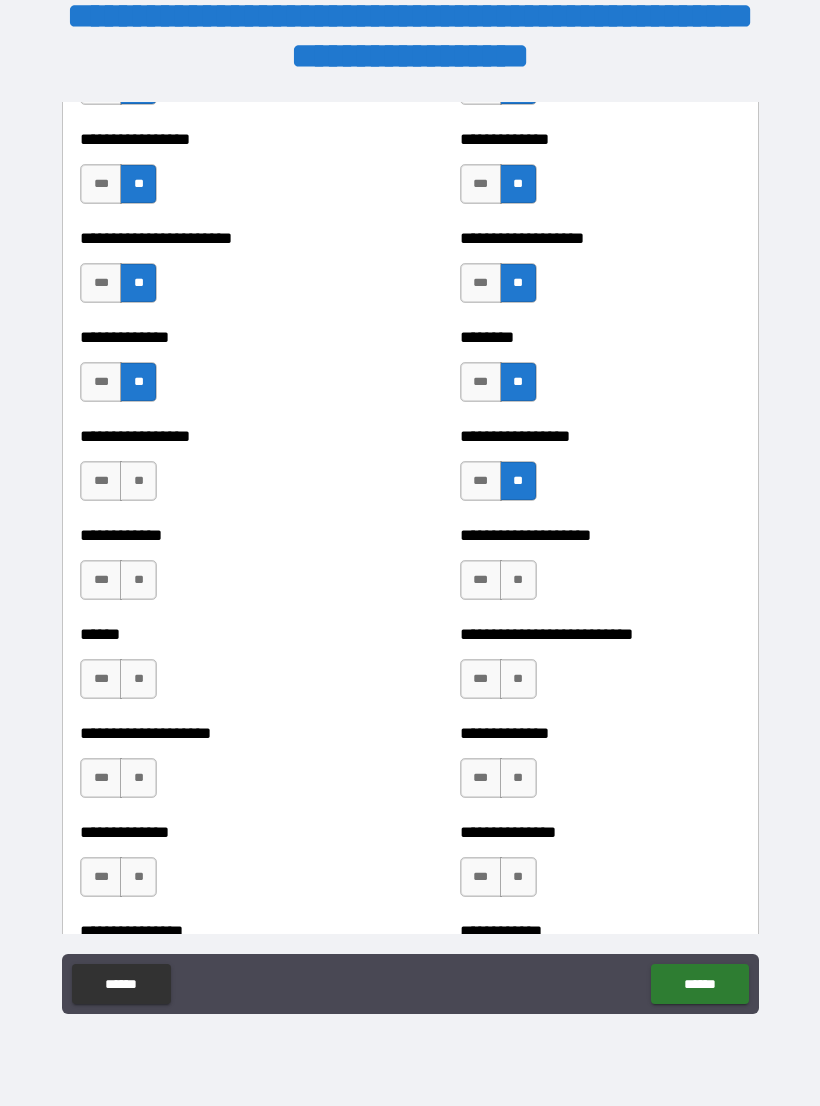 click on "**" at bounding box center [518, 580] 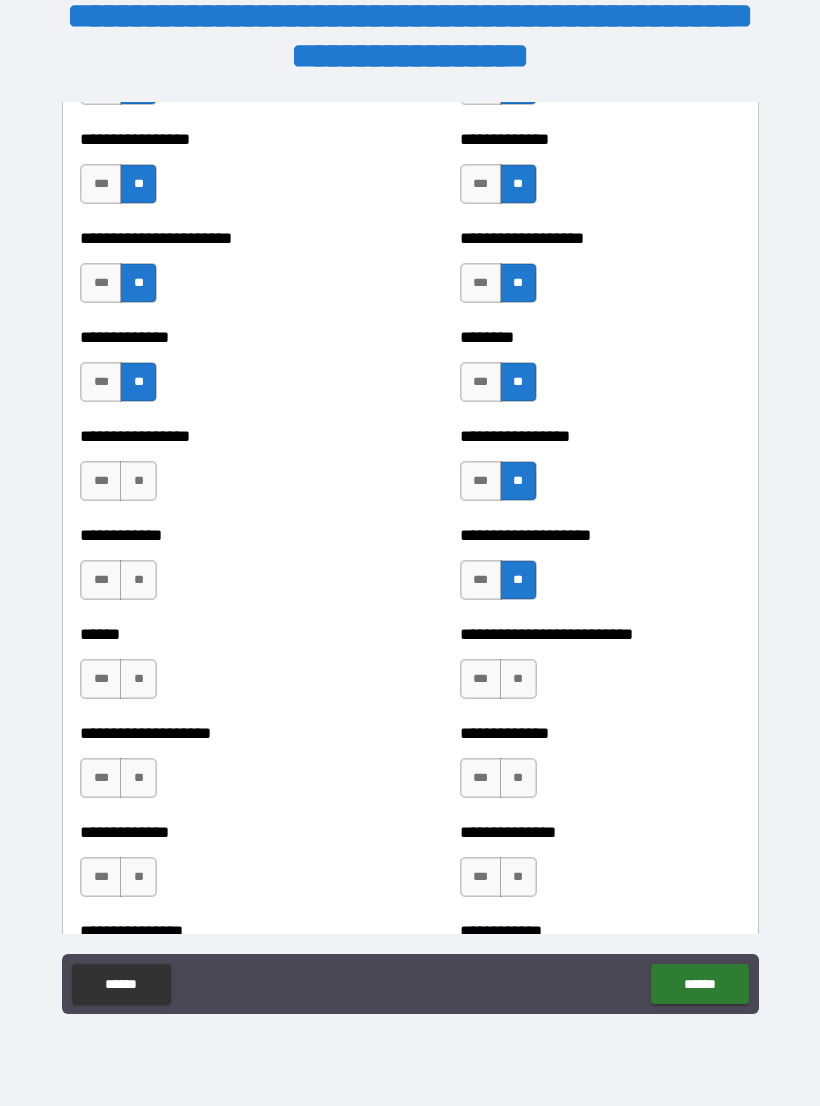click on "**" at bounding box center (138, 580) 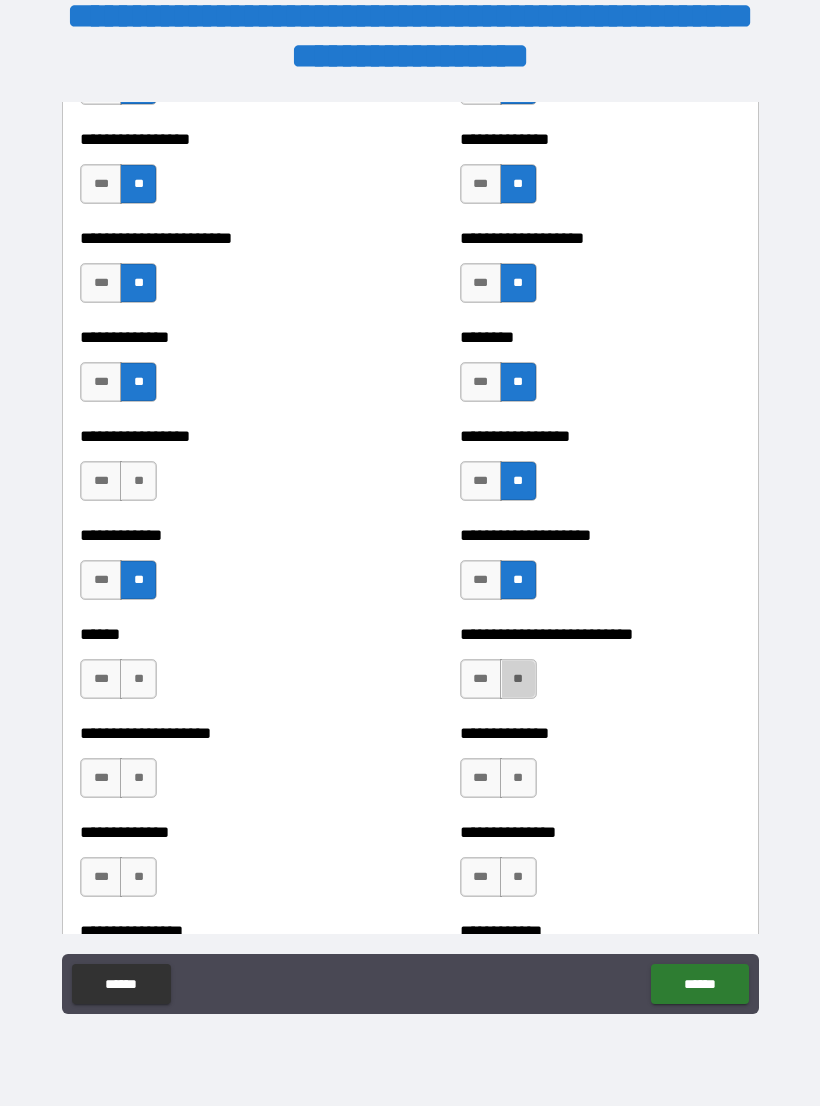 click on "**" at bounding box center [518, 679] 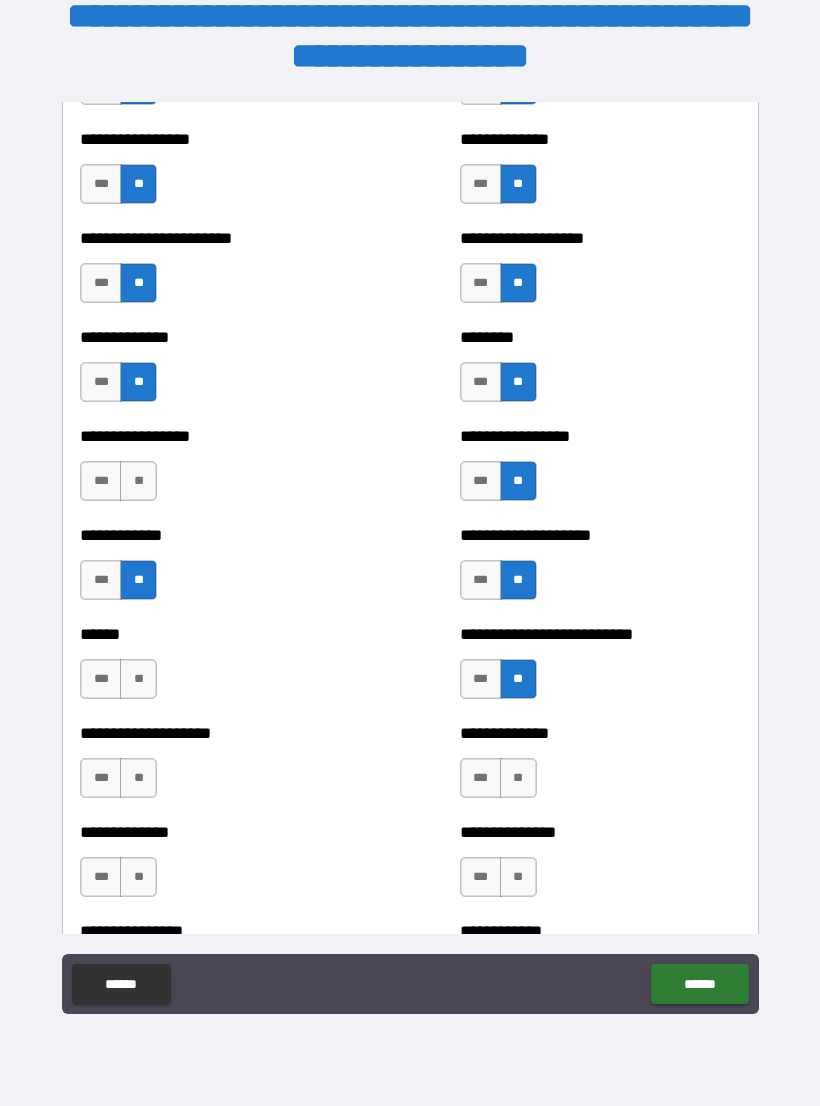 click on "**" at bounding box center (138, 481) 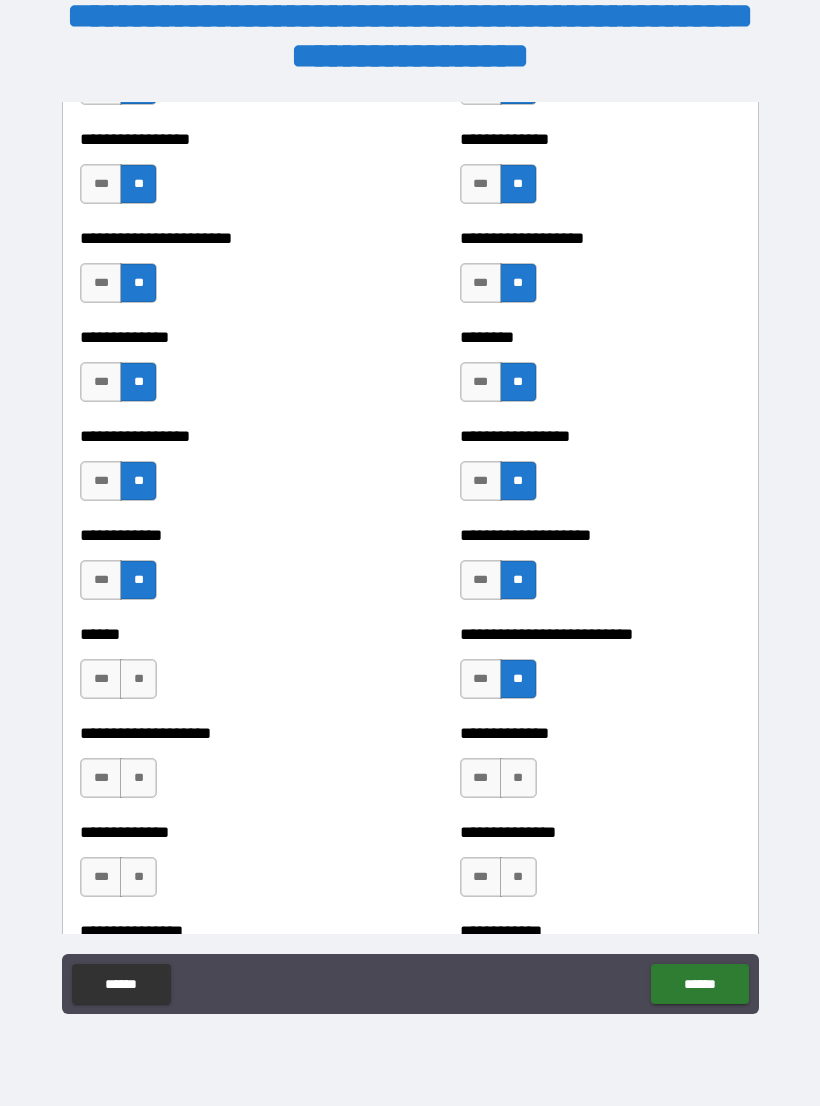 click on "**" at bounding box center (138, 679) 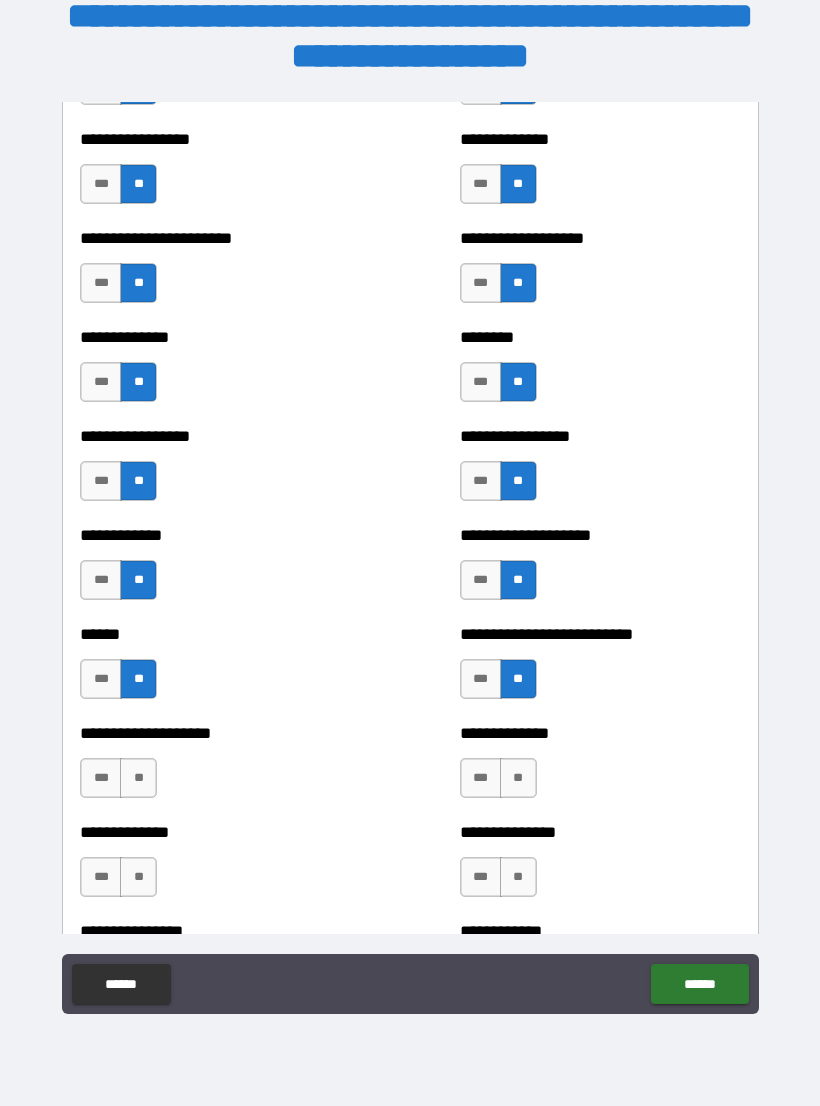 click on "**" at bounding box center [518, 778] 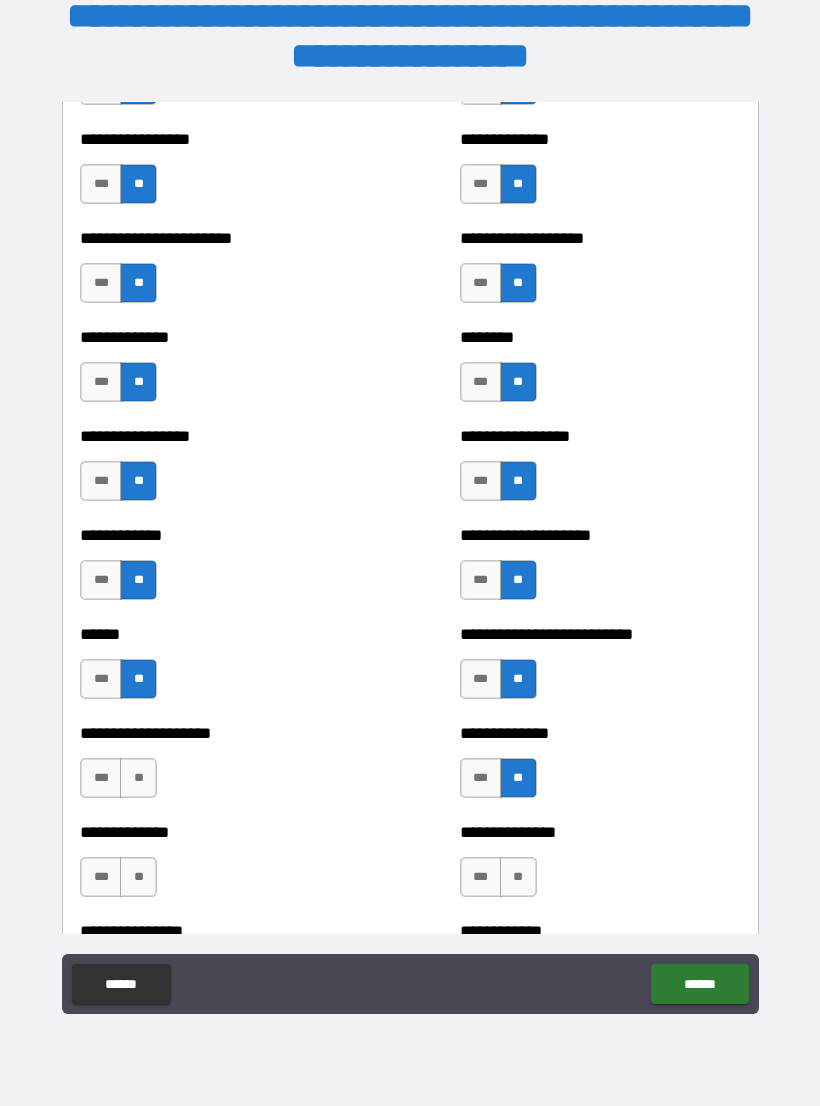 click on "**********" at bounding box center (220, 768) 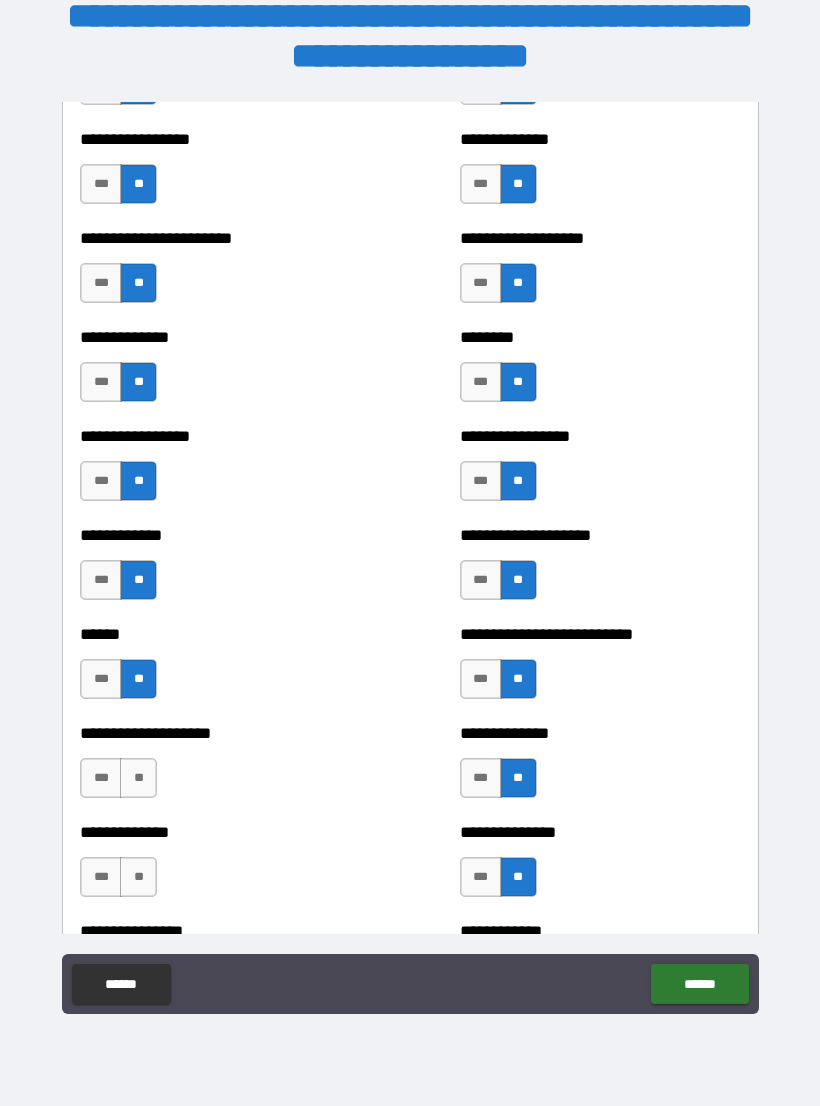 click on "**" at bounding box center (138, 778) 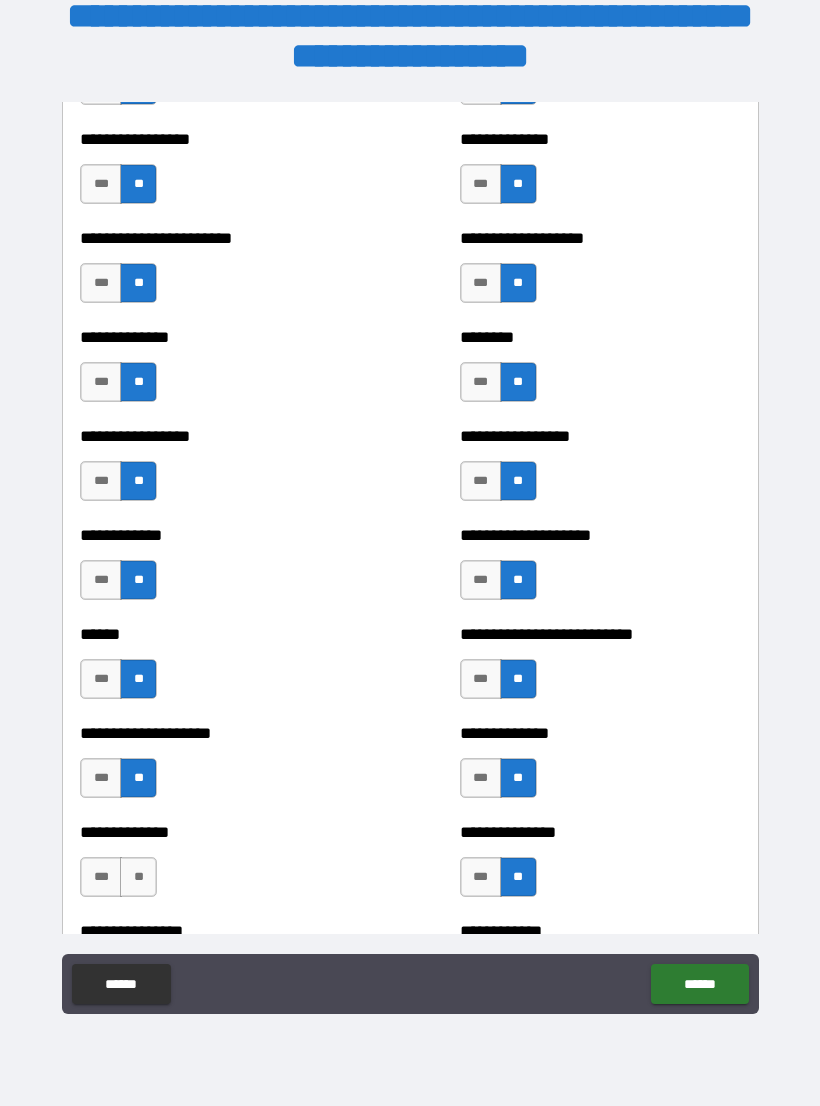 click on "**" at bounding box center (138, 877) 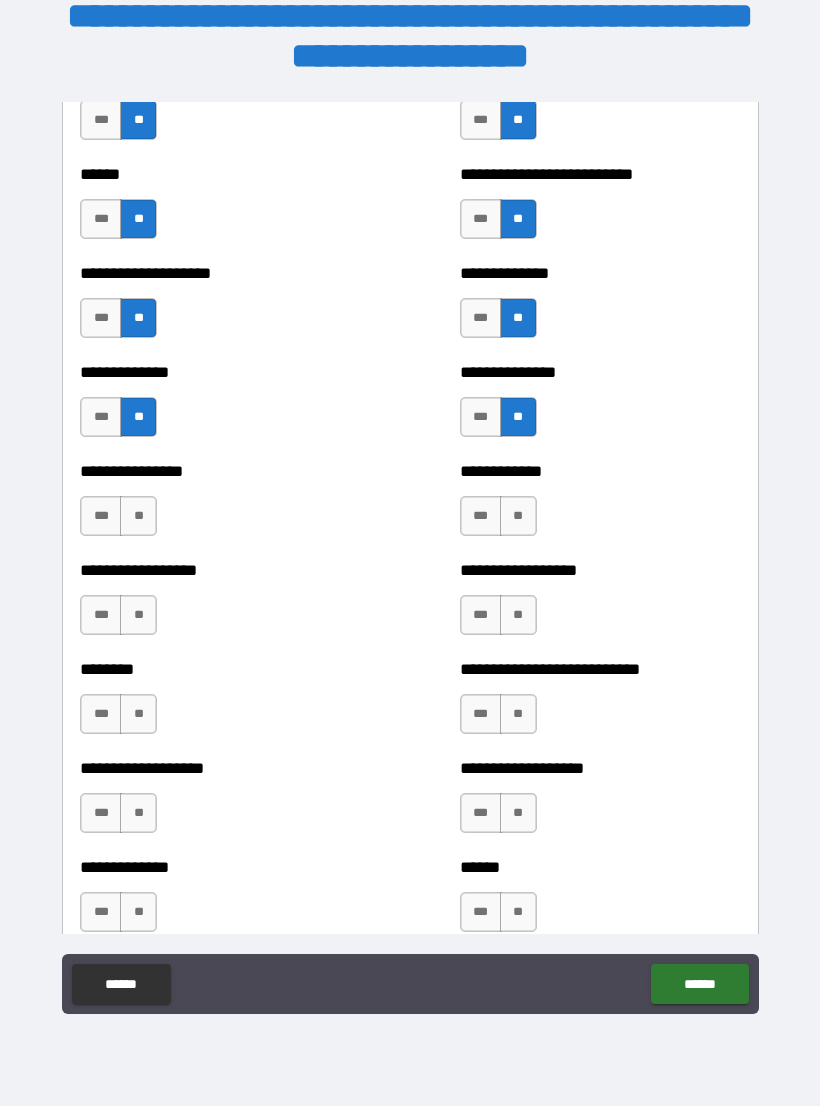 scroll, scrollTop: 4098, scrollLeft: 0, axis: vertical 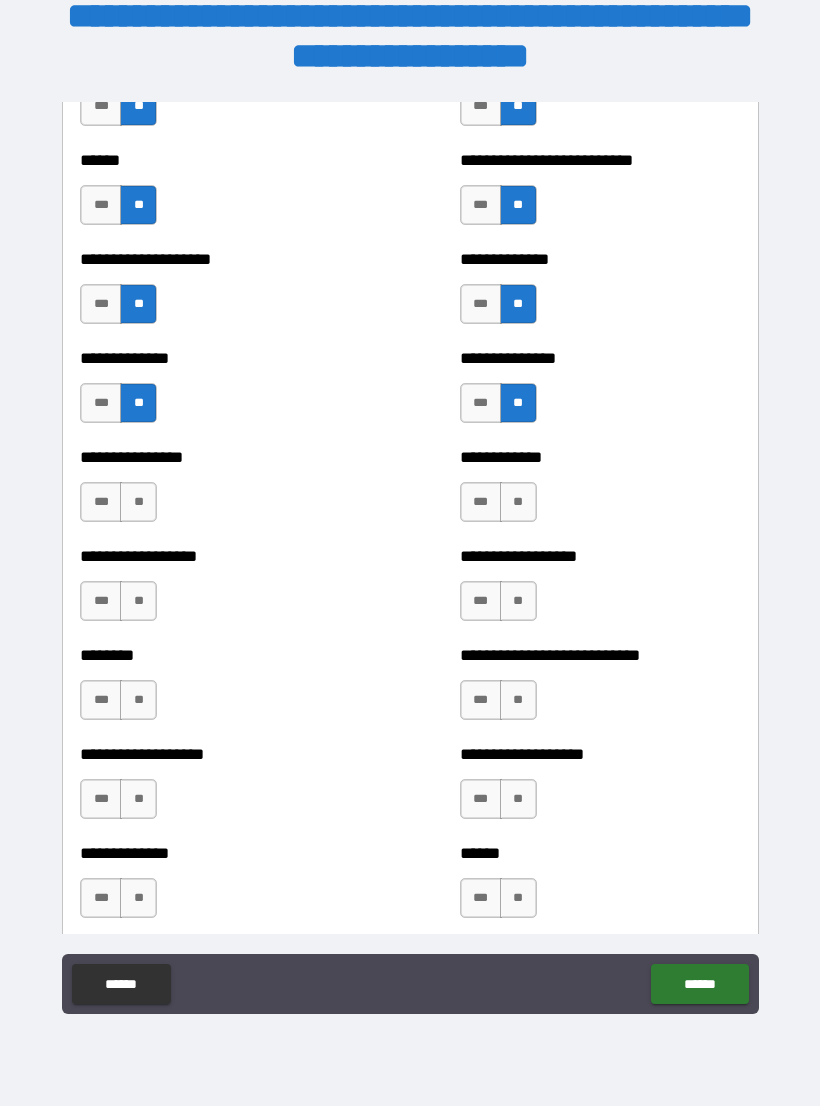 click on "**" at bounding box center [138, 502] 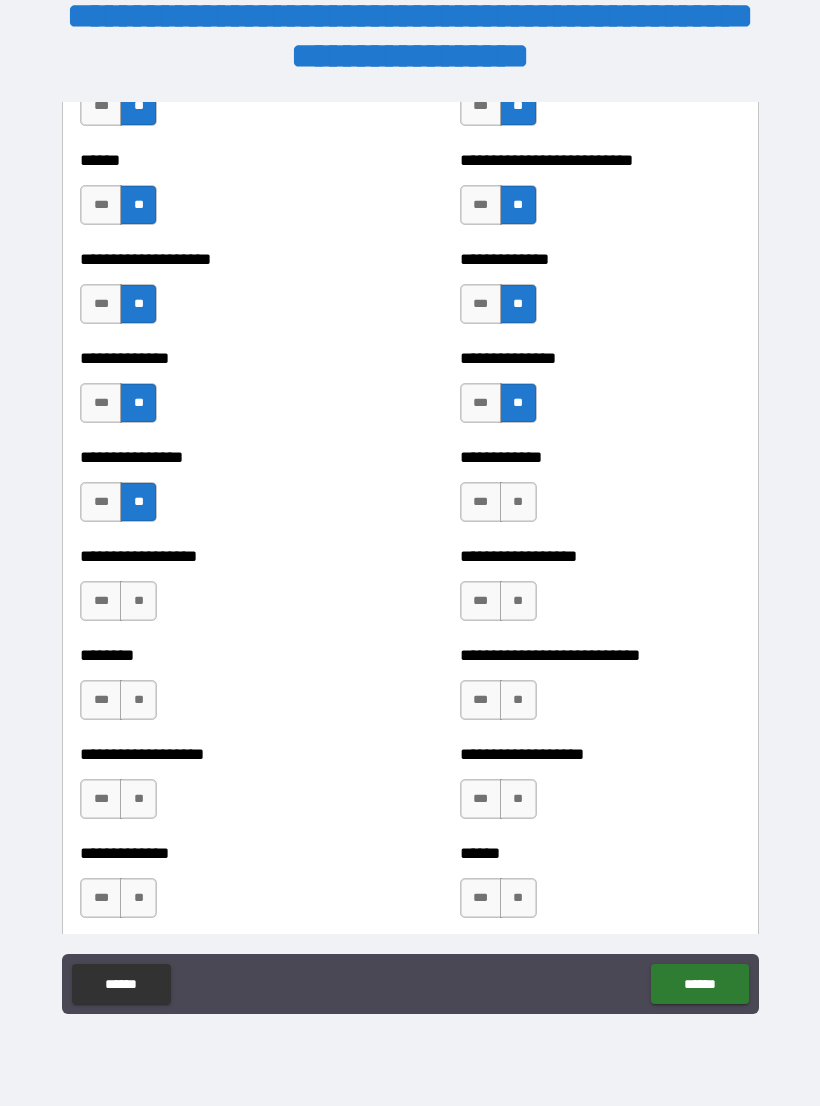 click on "**" at bounding box center [518, 502] 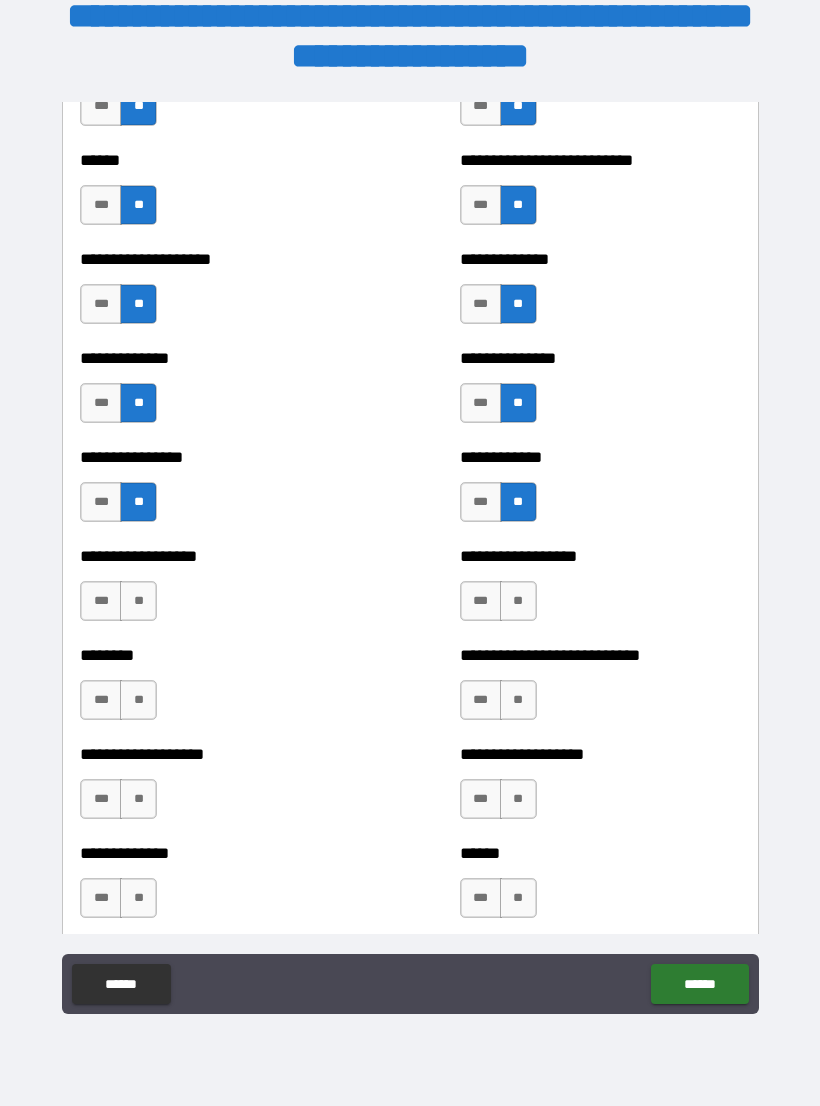 click on "**" at bounding box center (518, 601) 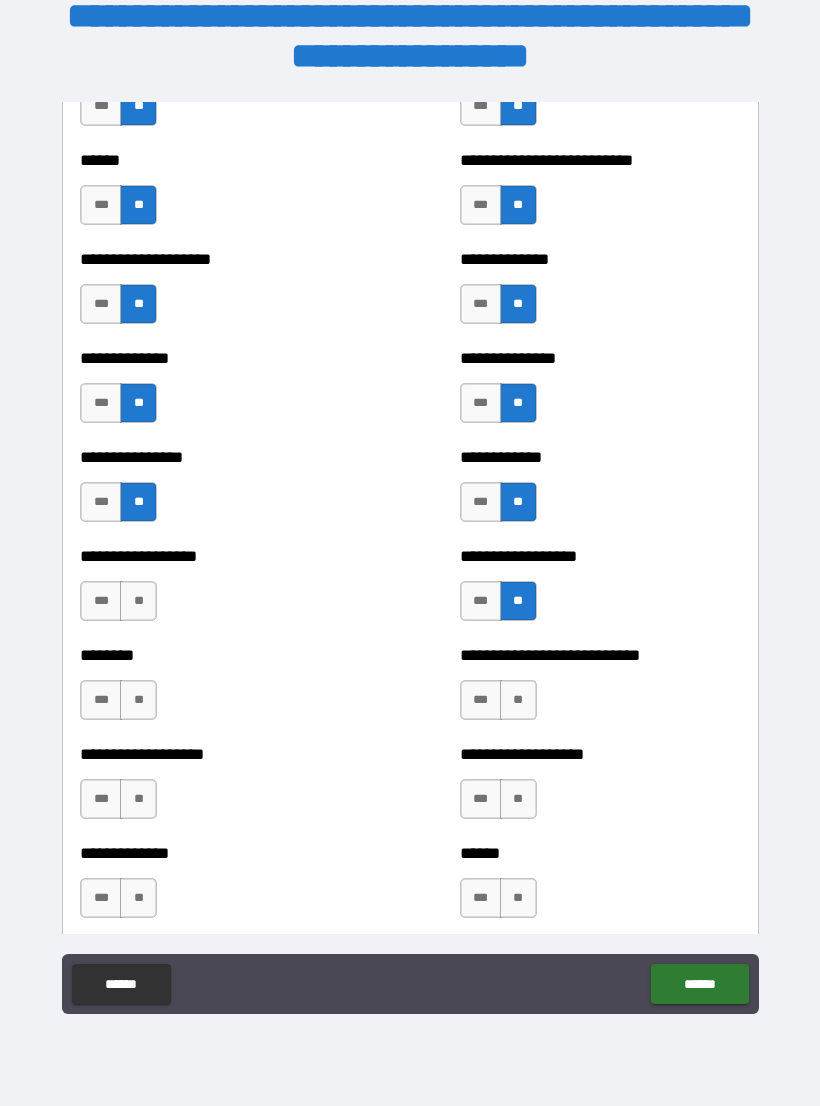click on "**" at bounding box center (138, 601) 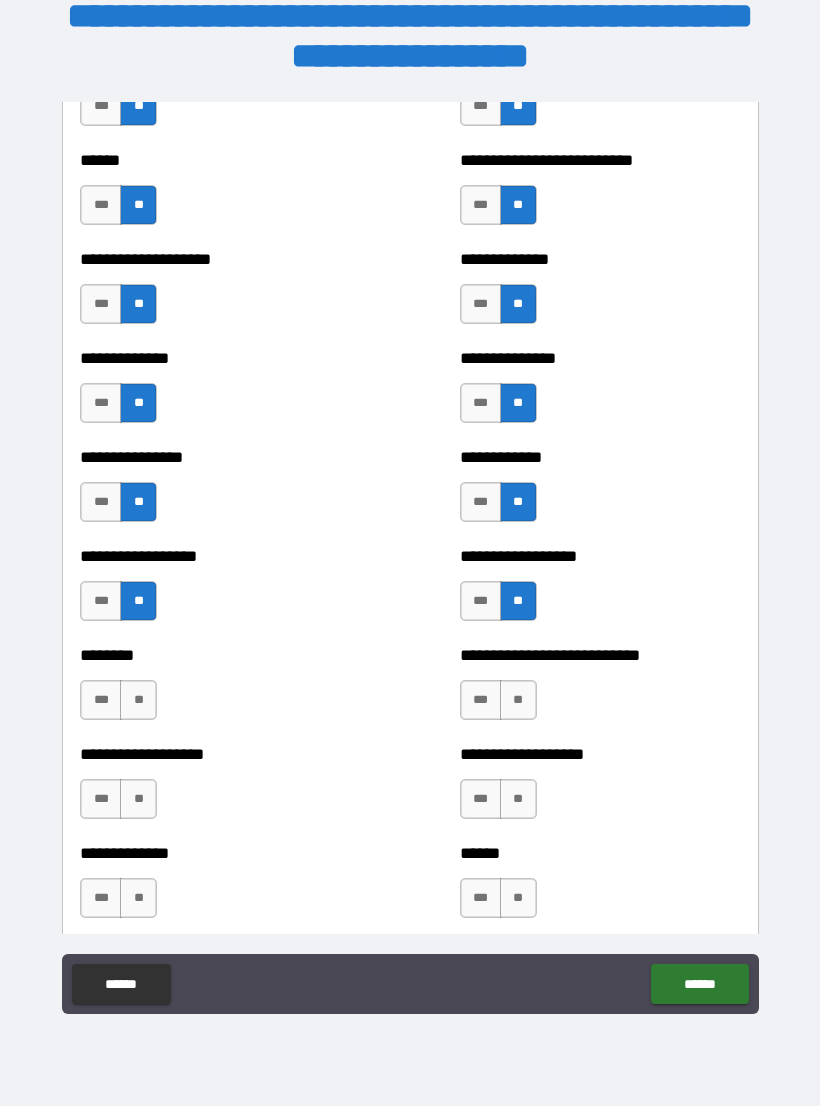 click on "**" at bounding box center (518, 700) 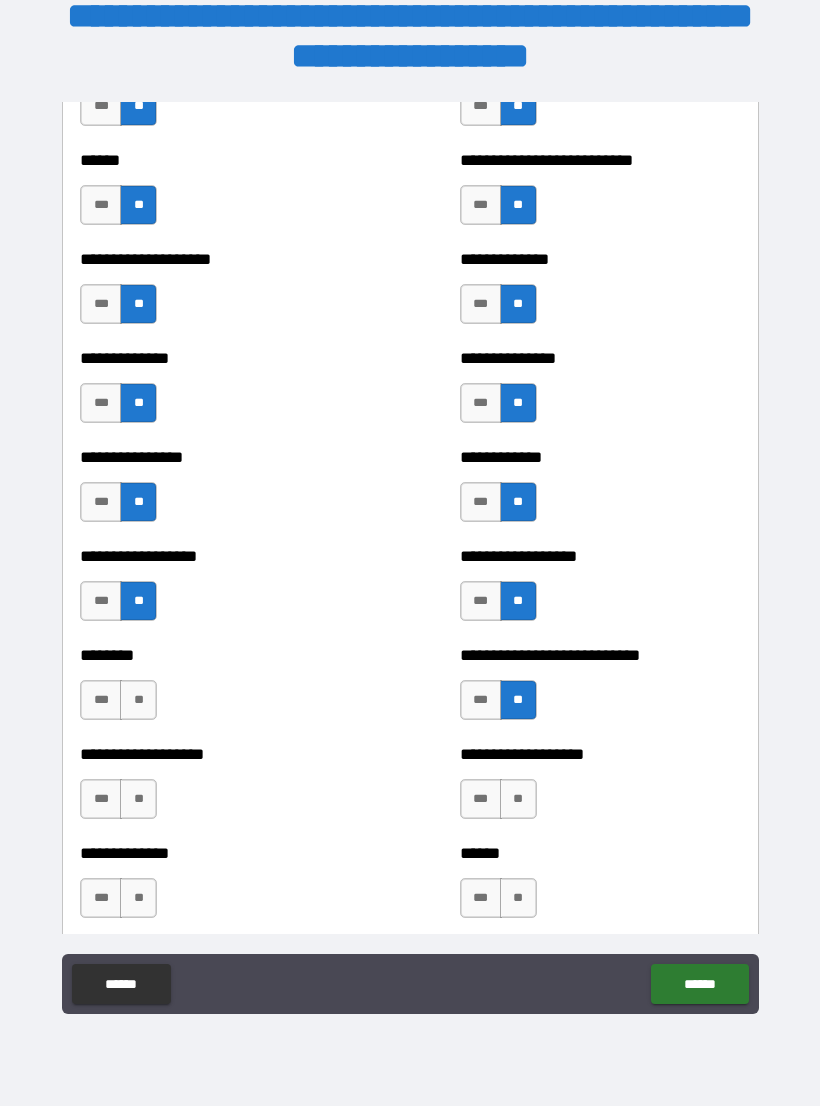 click on "**" at bounding box center [138, 700] 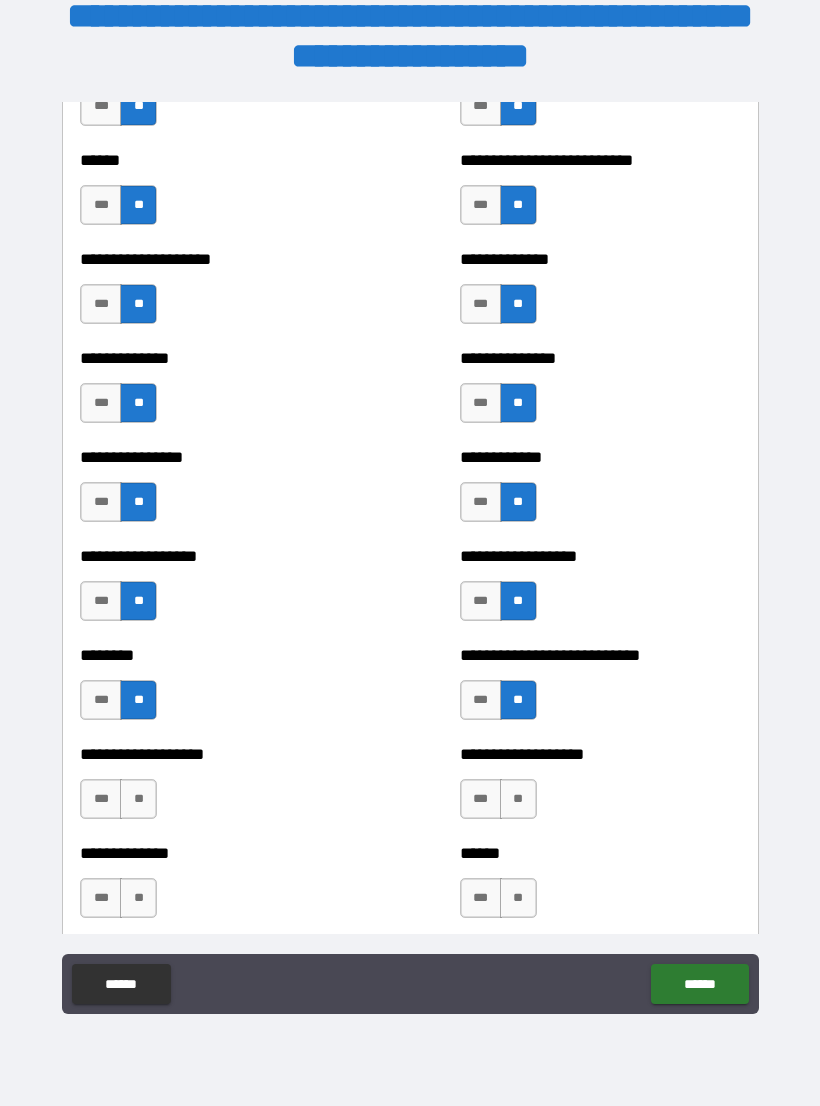 click on "**" at bounding box center [518, 799] 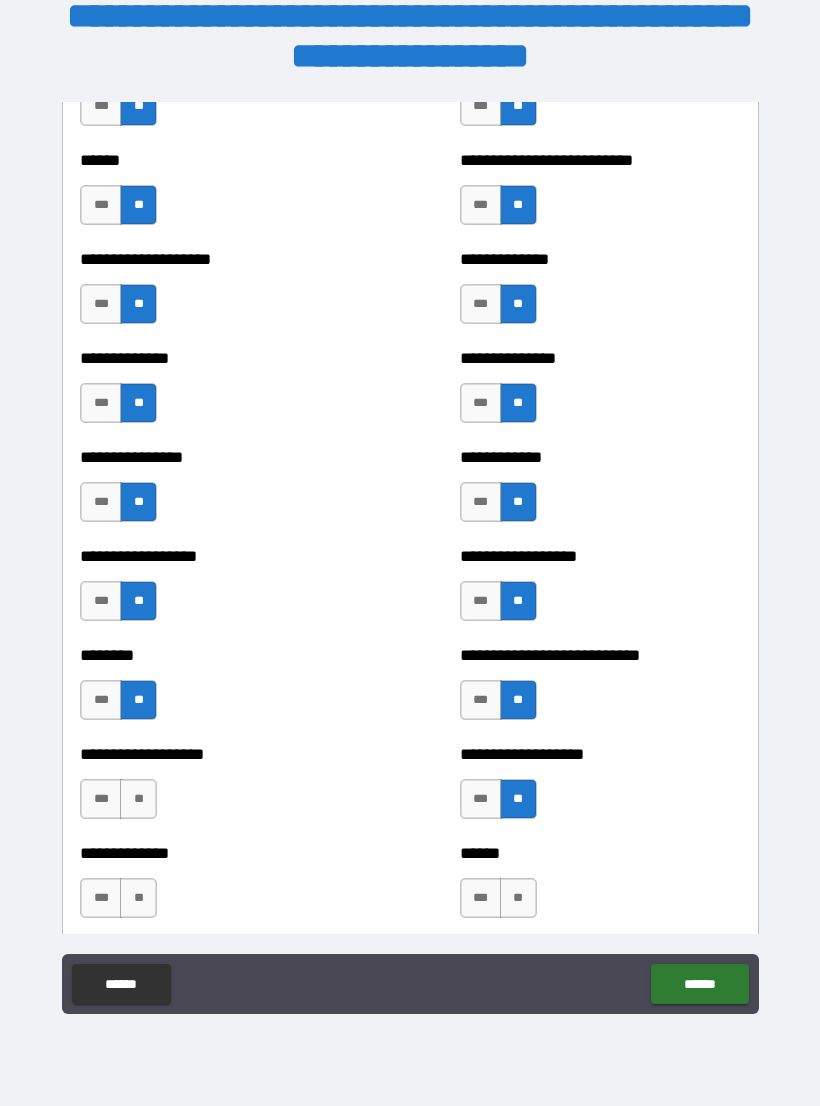 click on "**" at bounding box center [138, 799] 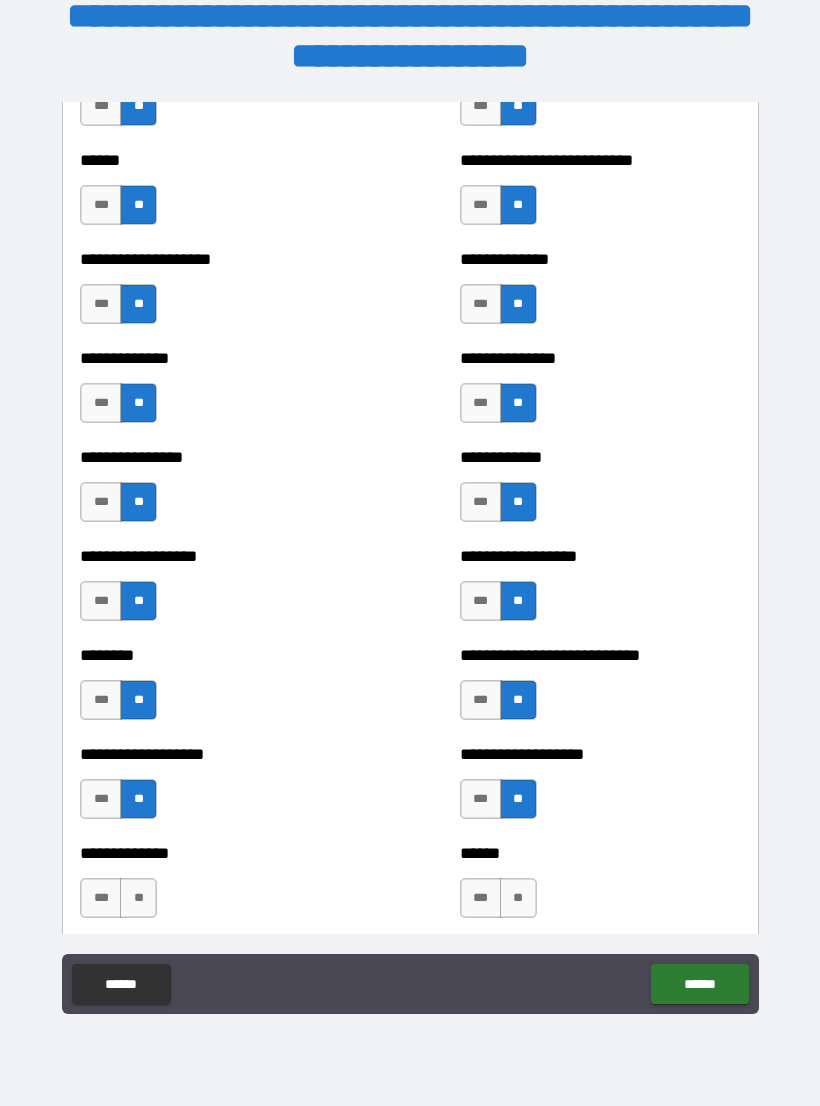 click on "**" at bounding box center (518, 898) 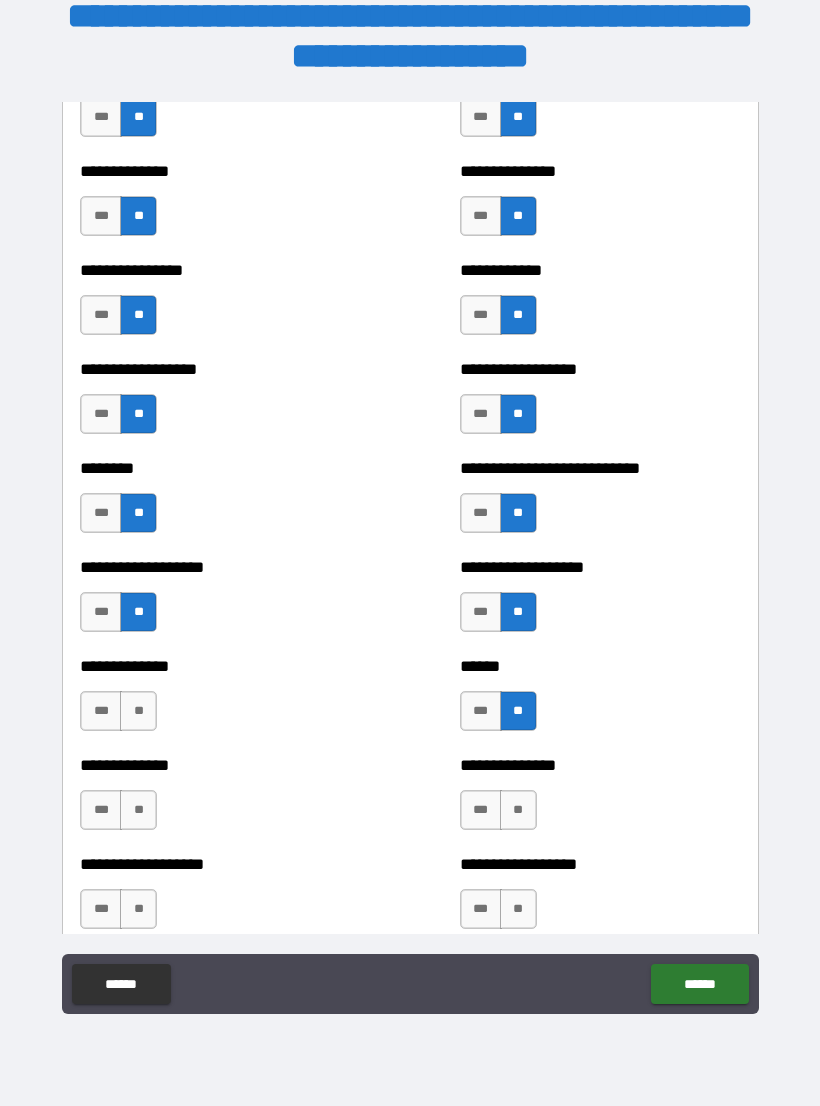 scroll, scrollTop: 4288, scrollLeft: 0, axis: vertical 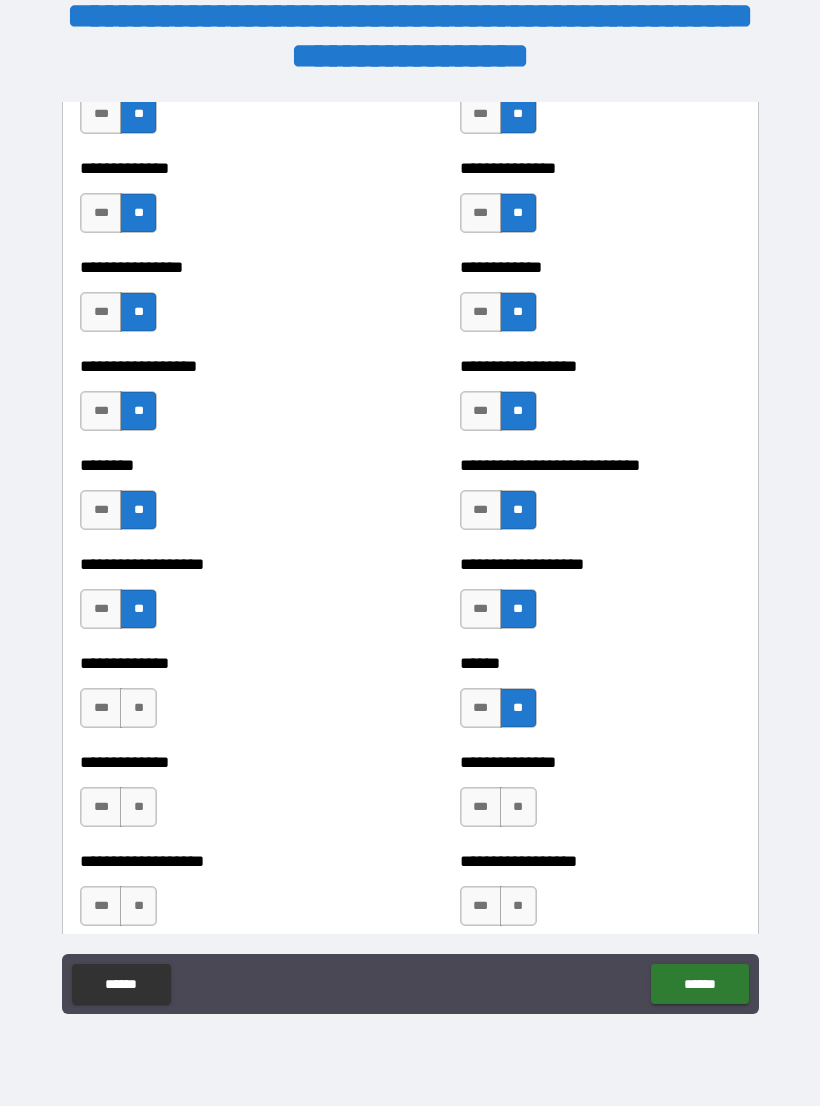 click on "**" at bounding box center (138, 708) 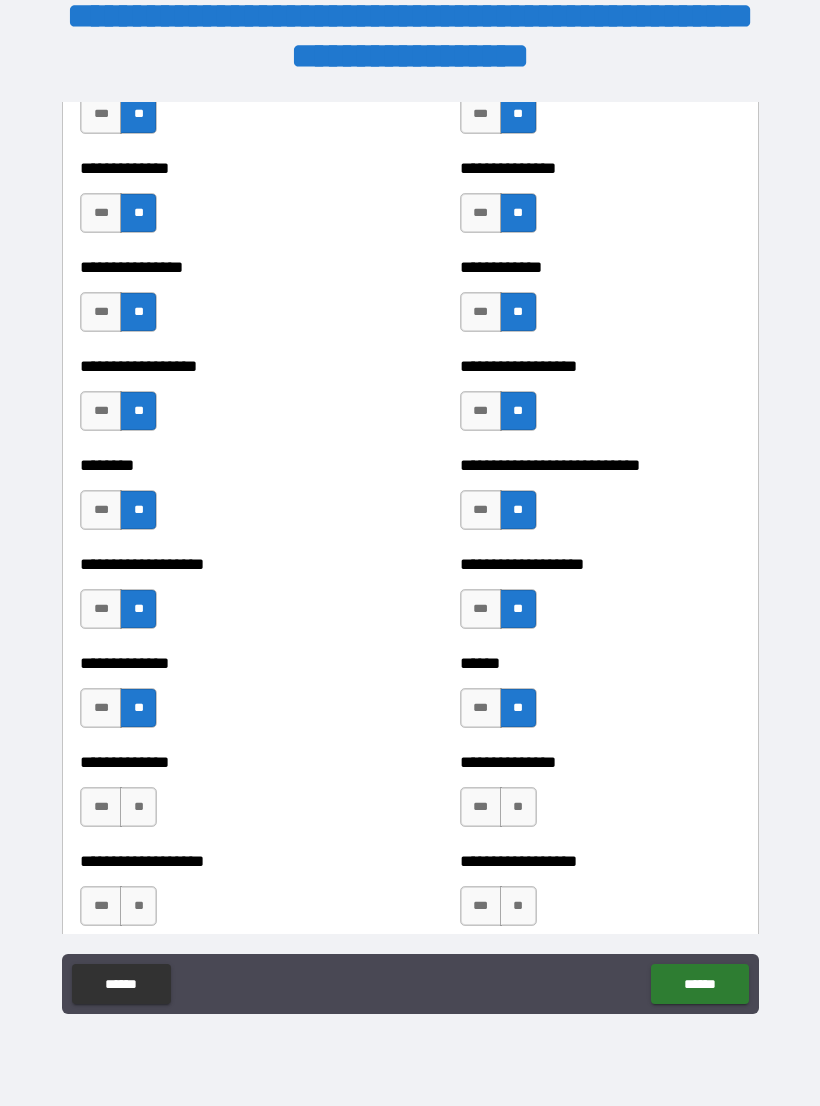 click on "**" at bounding box center (518, 807) 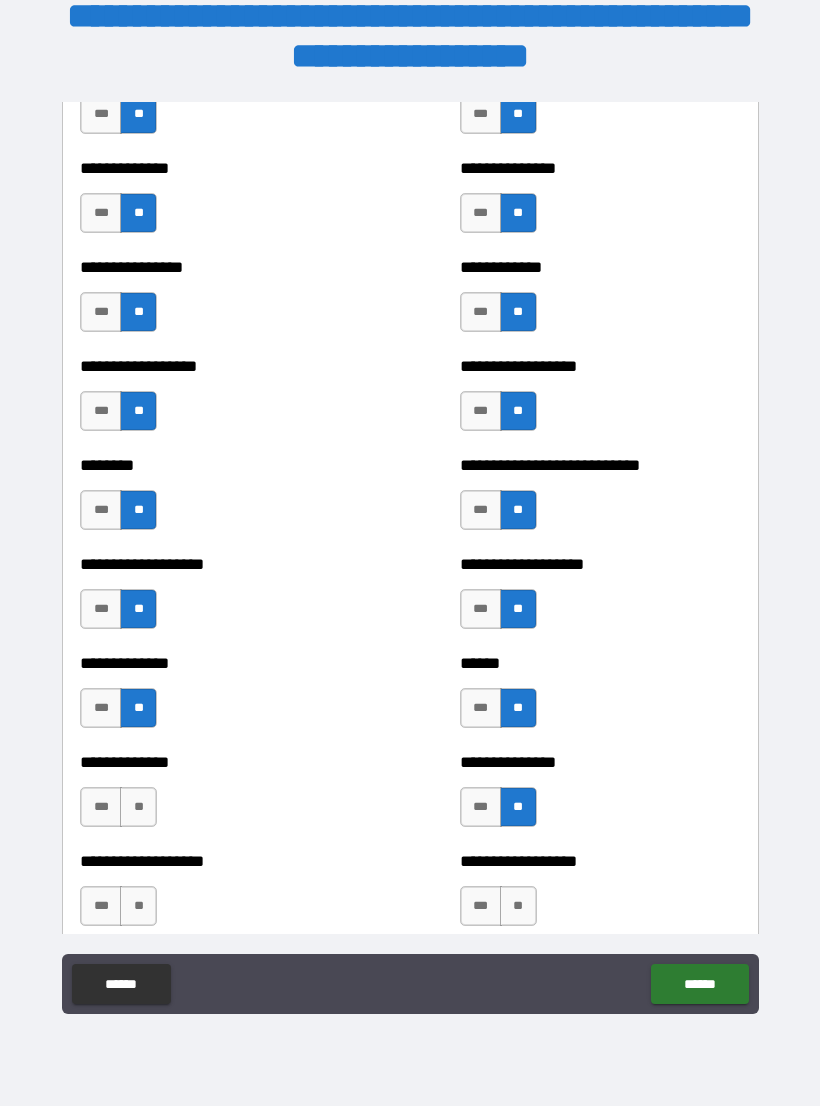 click on "**" at bounding box center (138, 807) 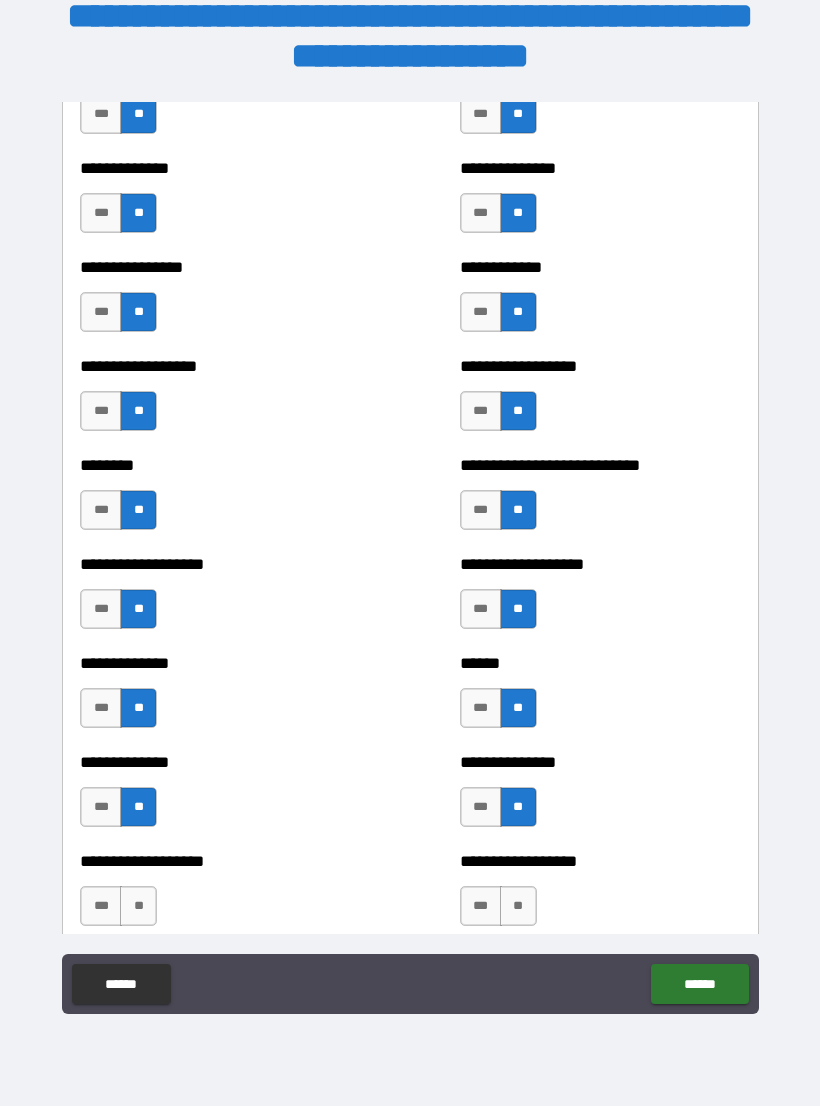 click on "**" at bounding box center (518, 906) 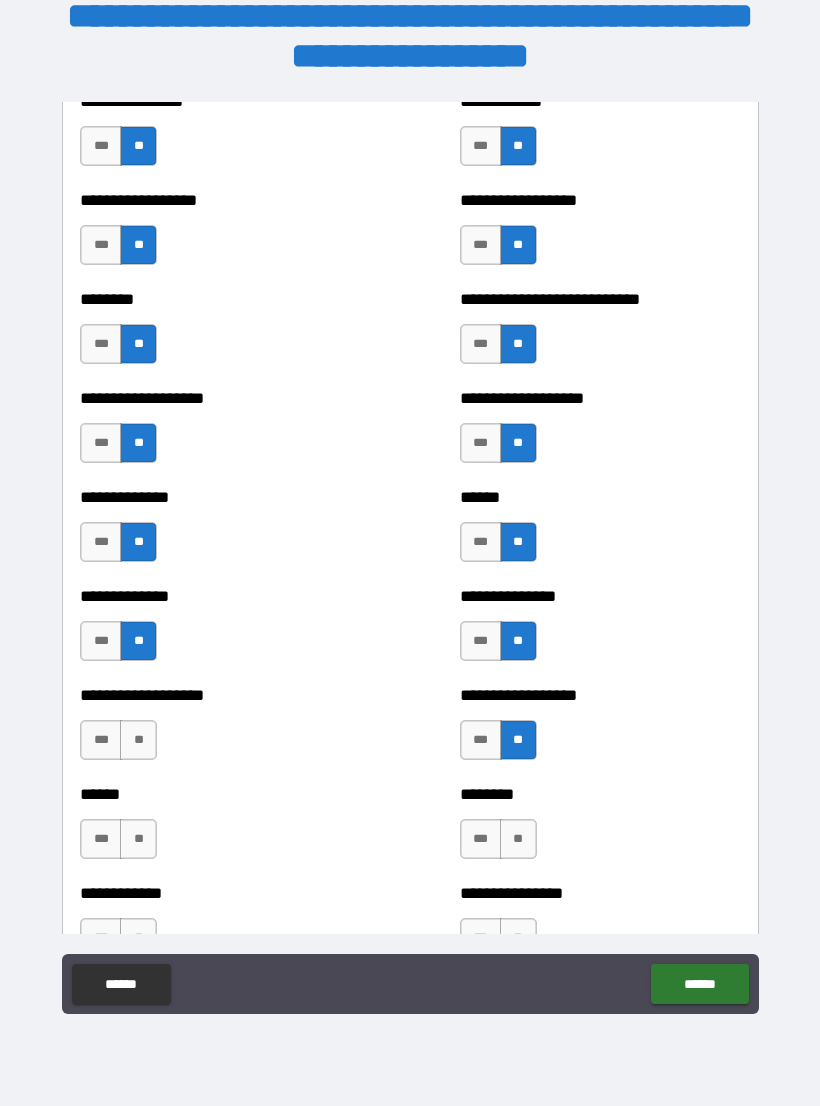 scroll, scrollTop: 4462, scrollLeft: 0, axis: vertical 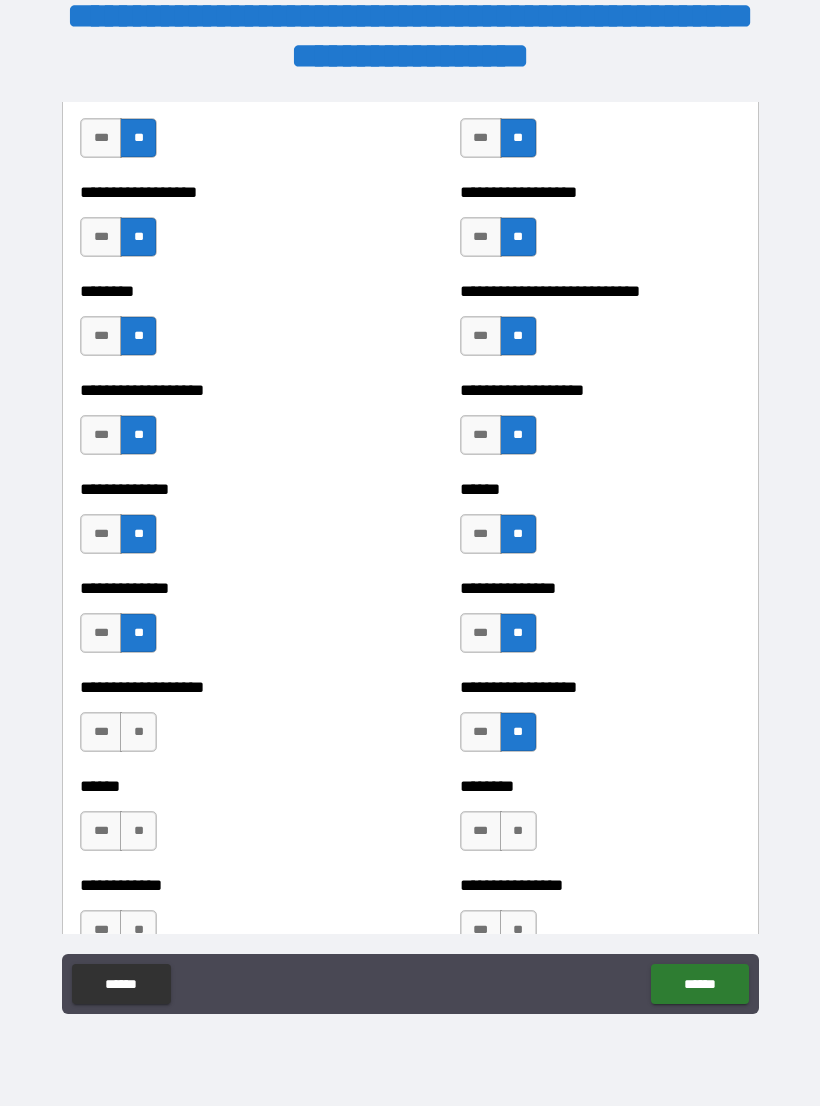 click on "**" at bounding box center (138, 732) 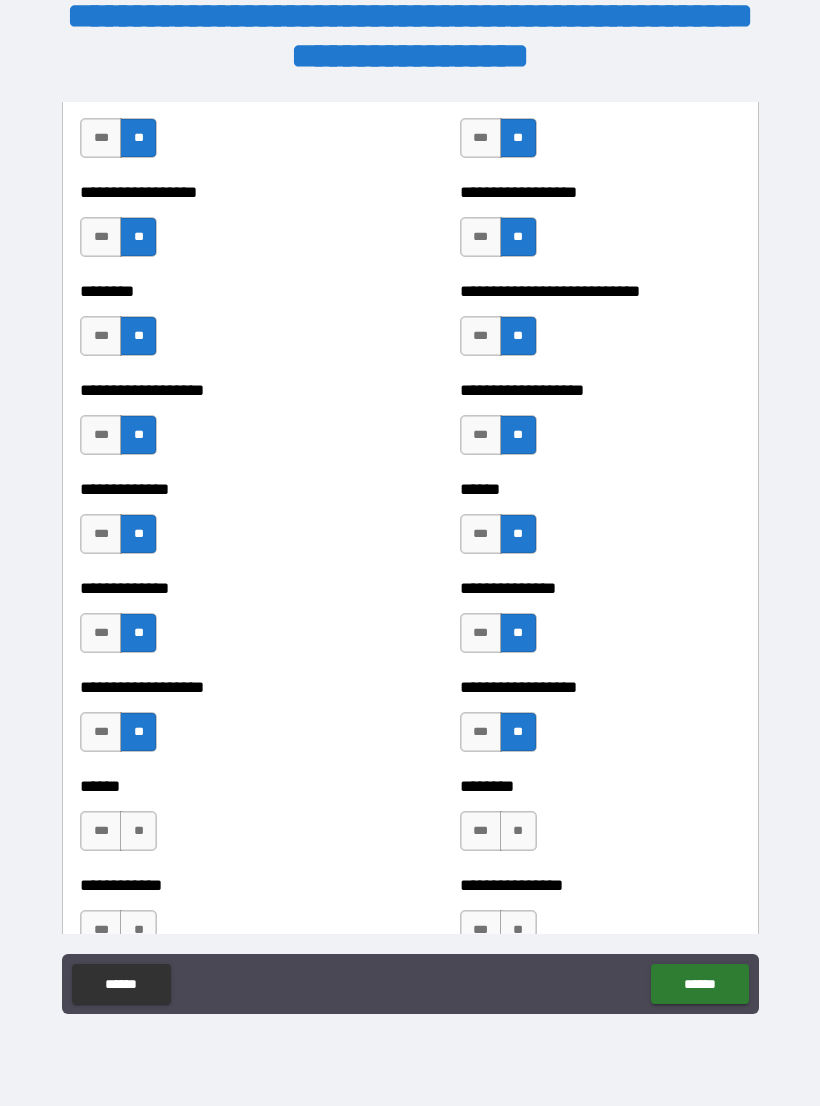 click on "**" at bounding box center [518, 831] 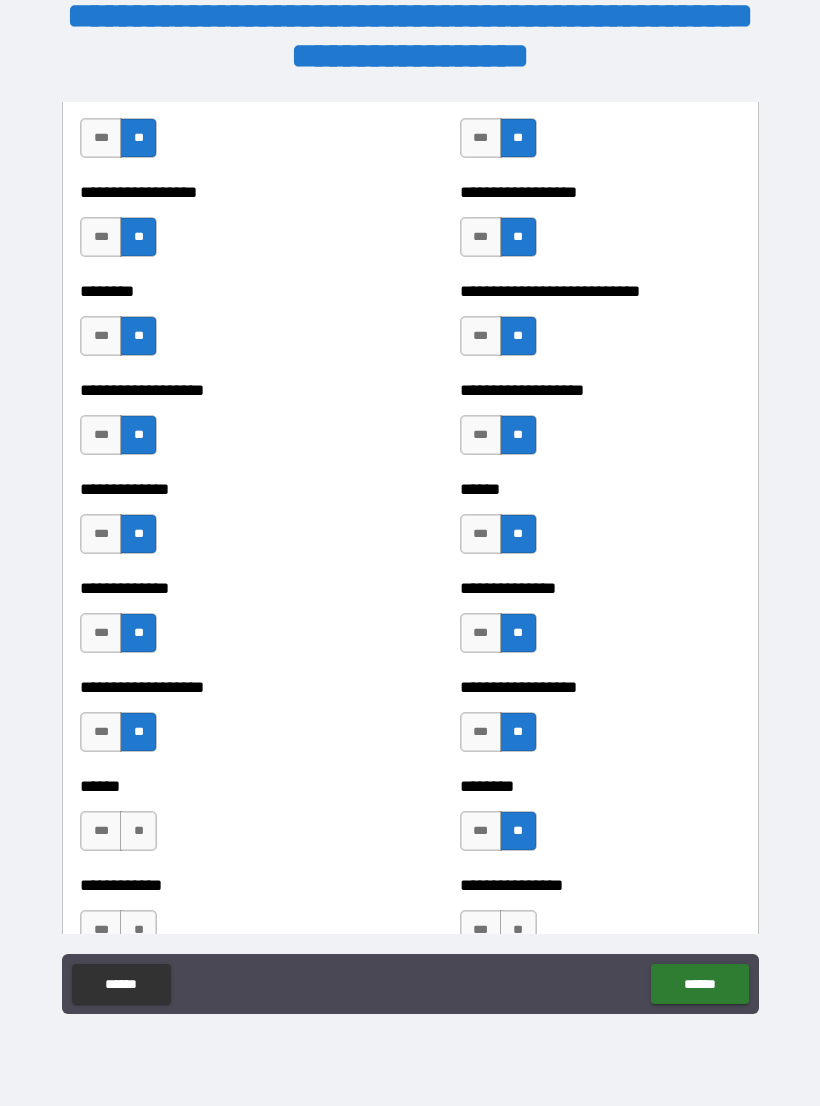 click on "**" at bounding box center (138, 831) 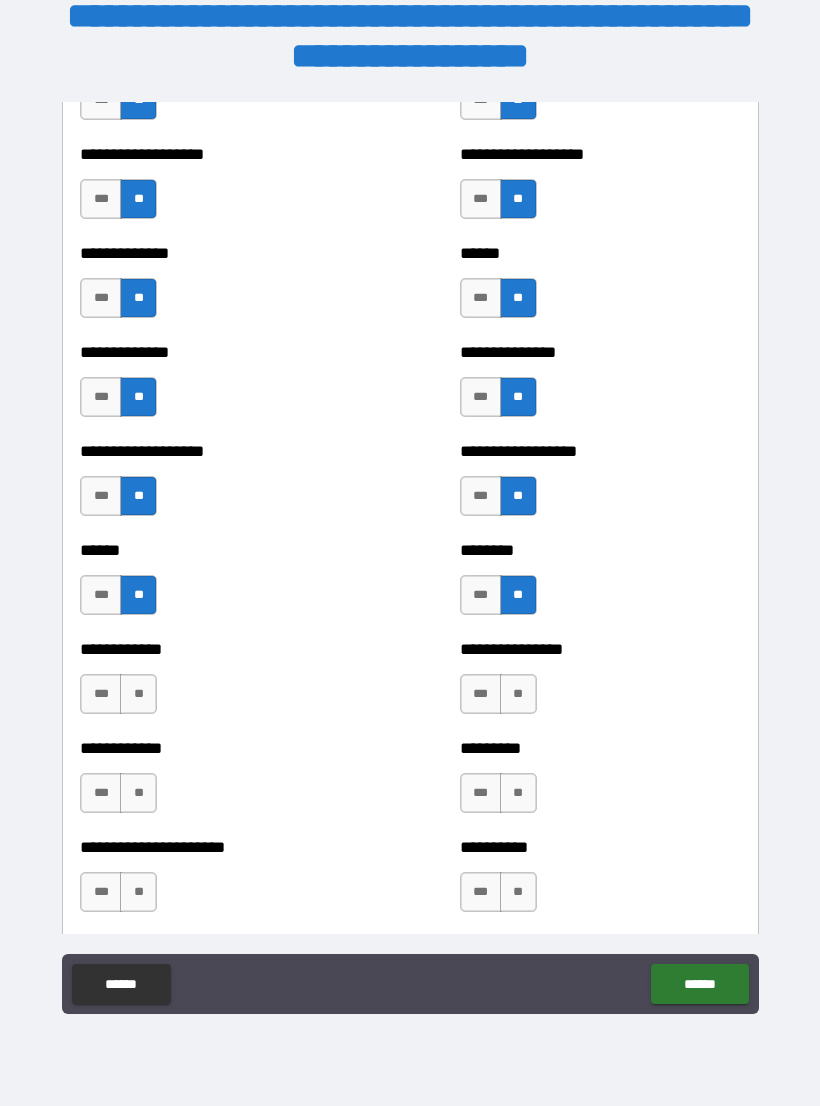 scroll, scrollTop: 4695, scrollLeft: 0, axis: vertical 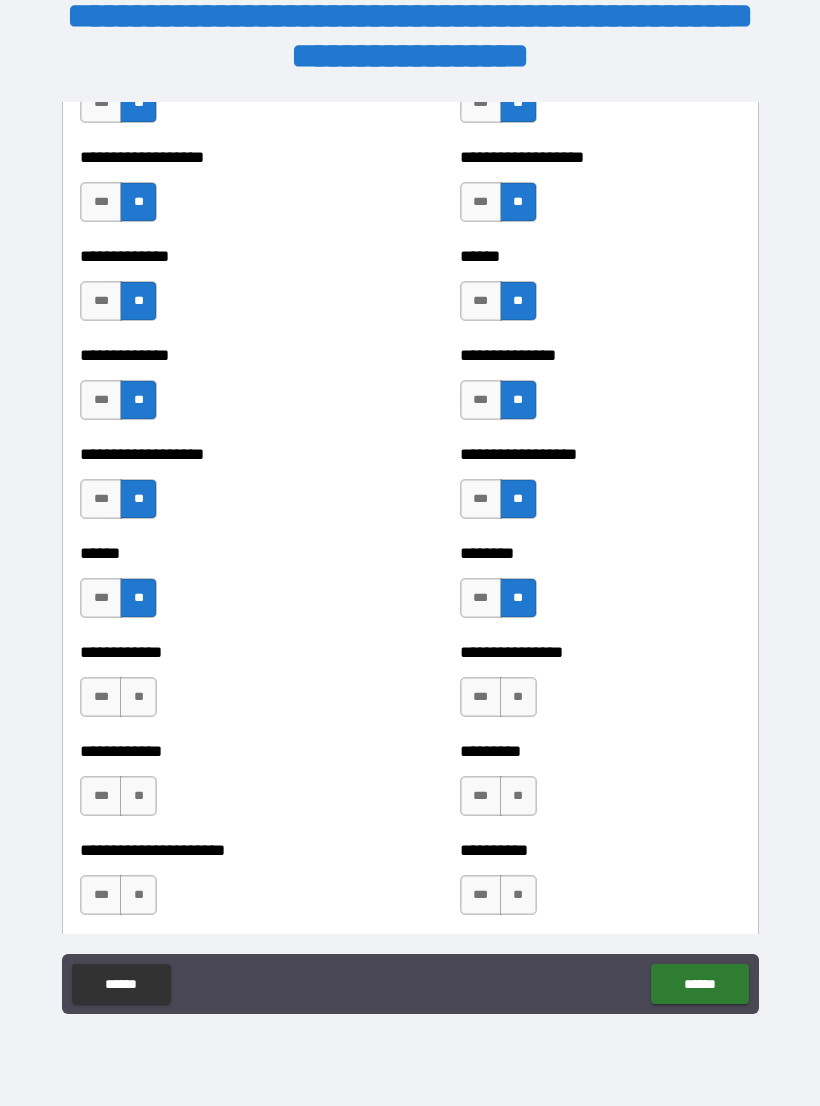click on "**" at bounding box center (518, 697) 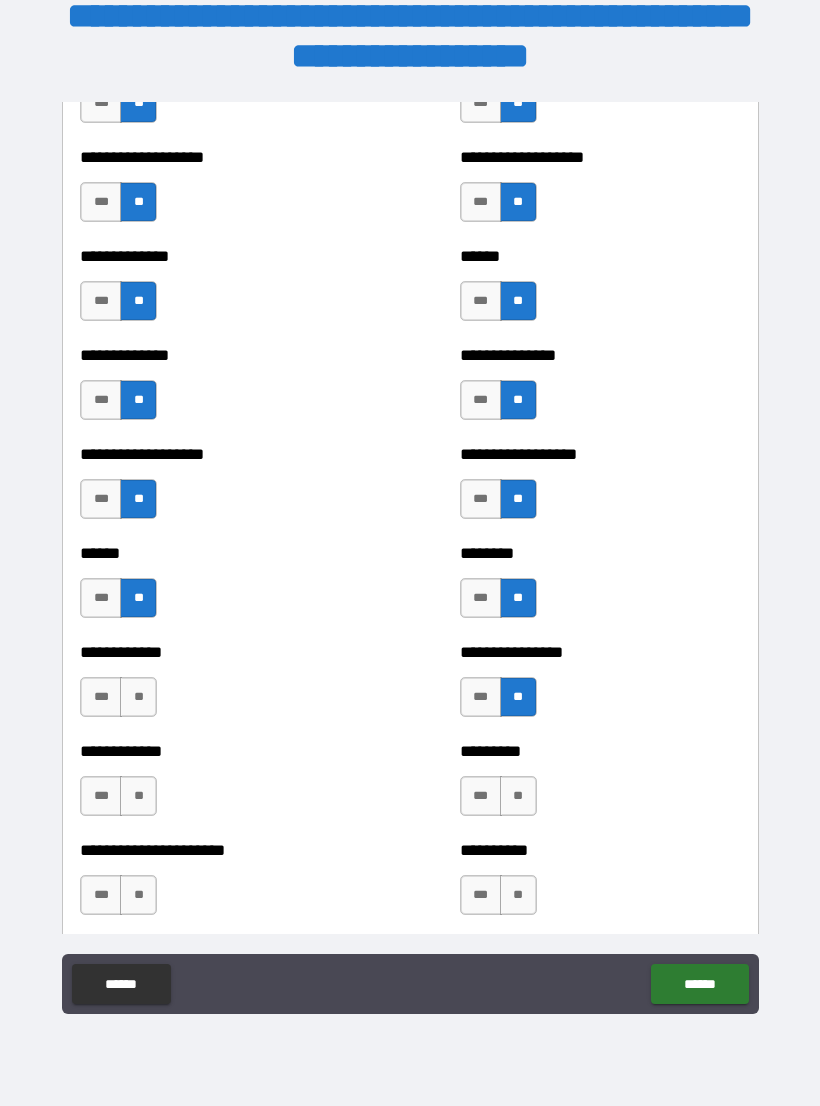 click on "**" at bounding box center (138, 697) 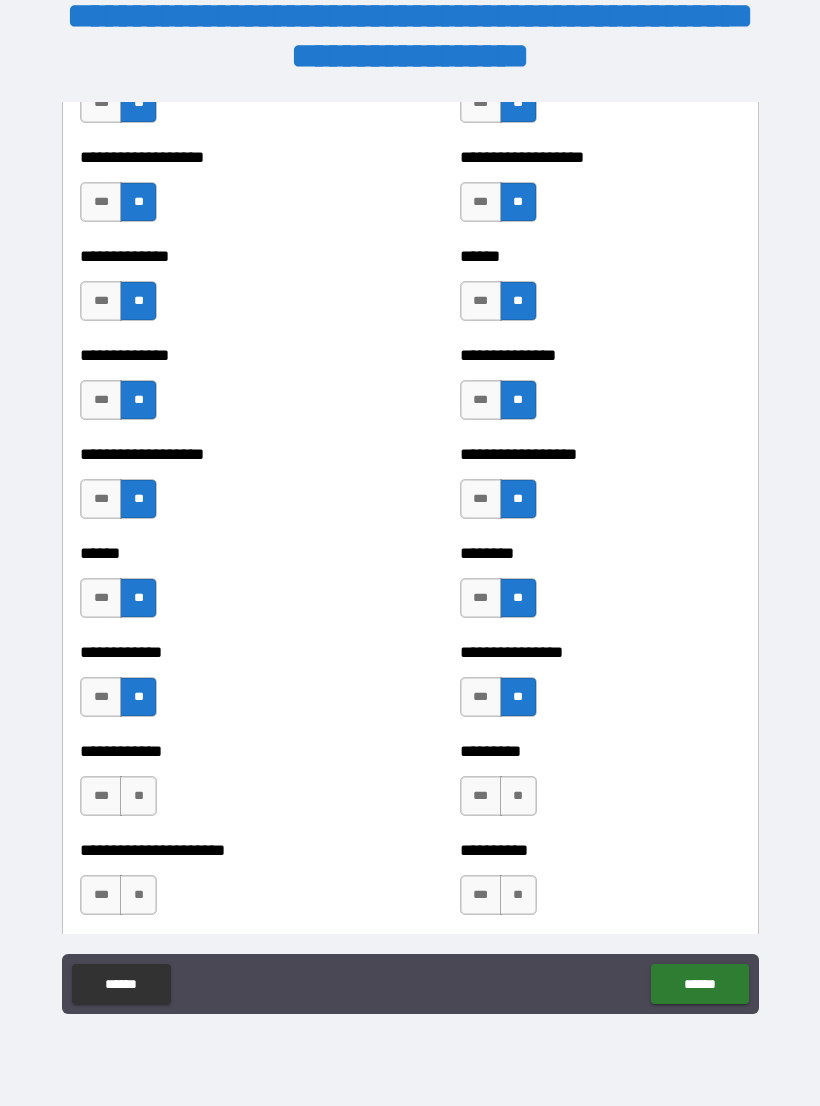 click on "**" at bounding box center [518, 796] 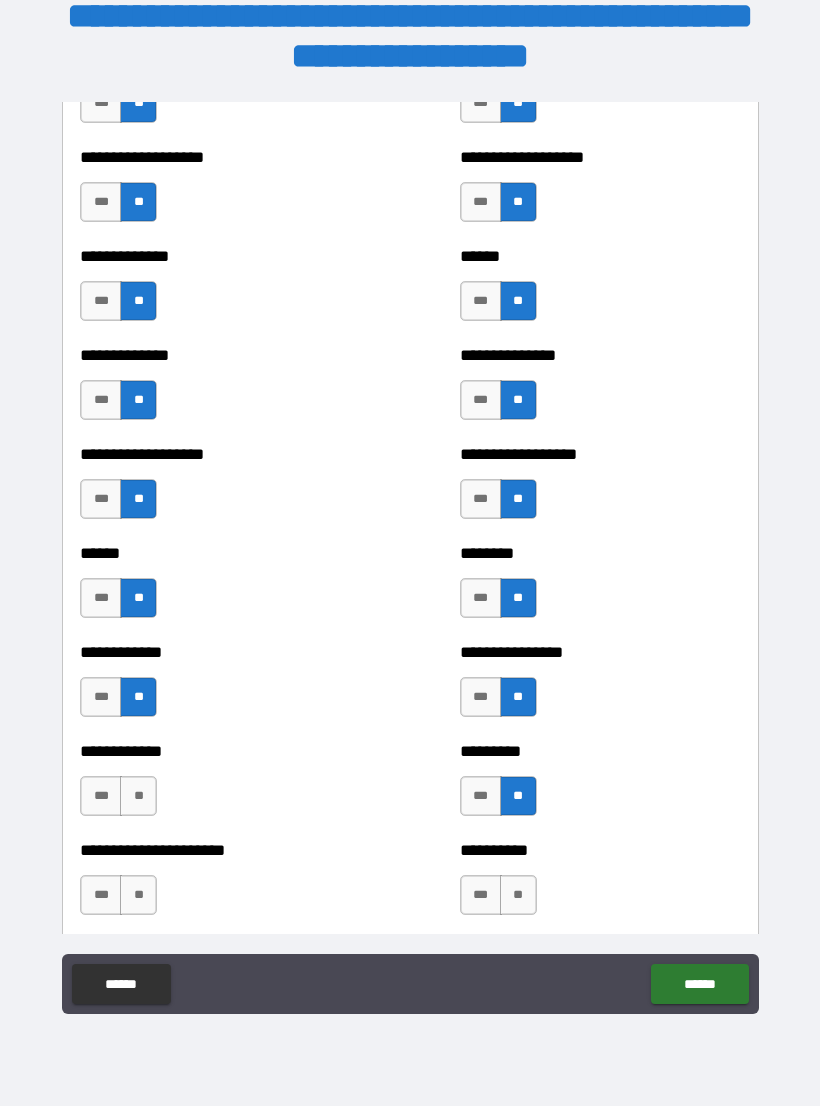 click on "**" at bounding box center (138, 796) 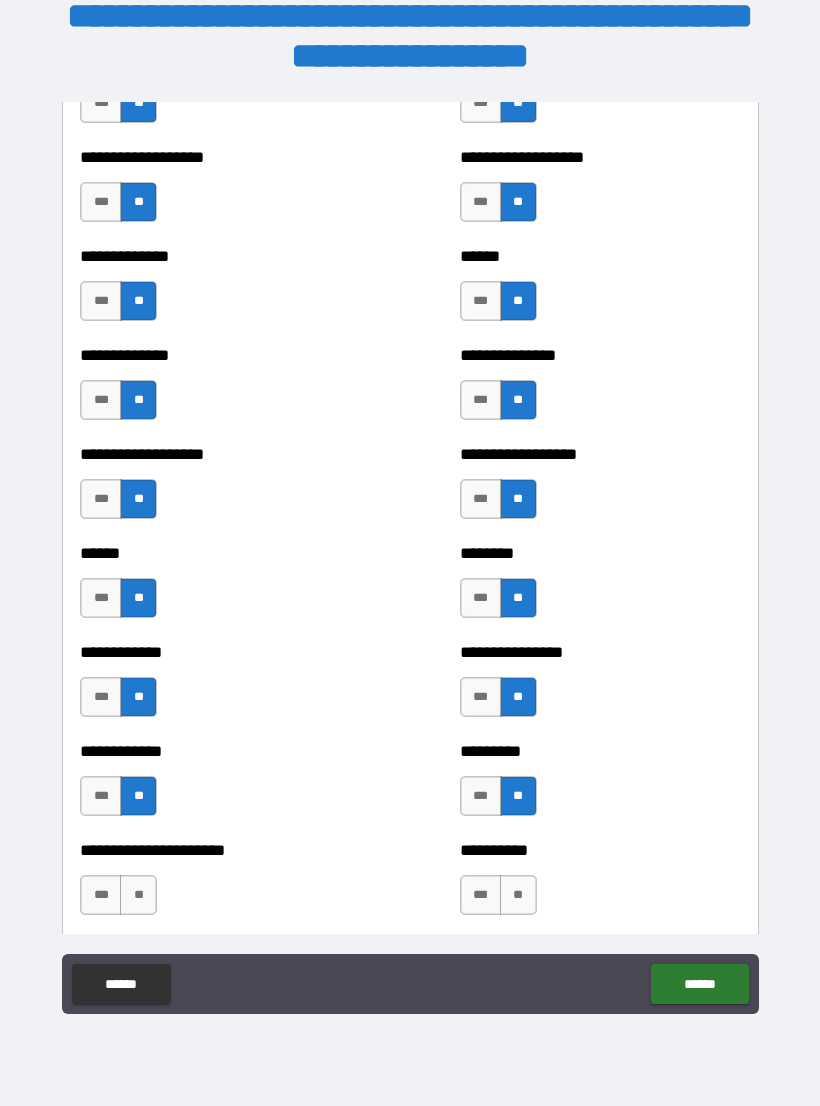 click on "**" at bounding box center (518, 895) 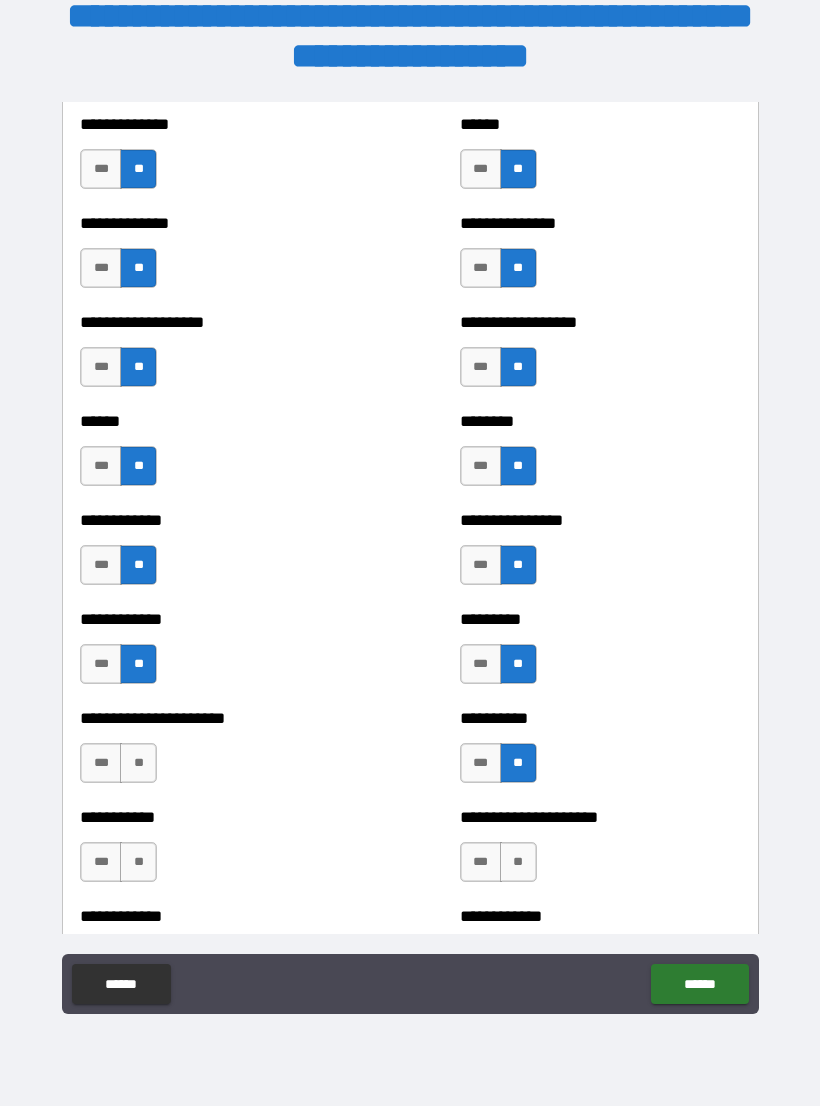 scroll, scrollTop: 4838, scrollLeft: 0, axis: vertical 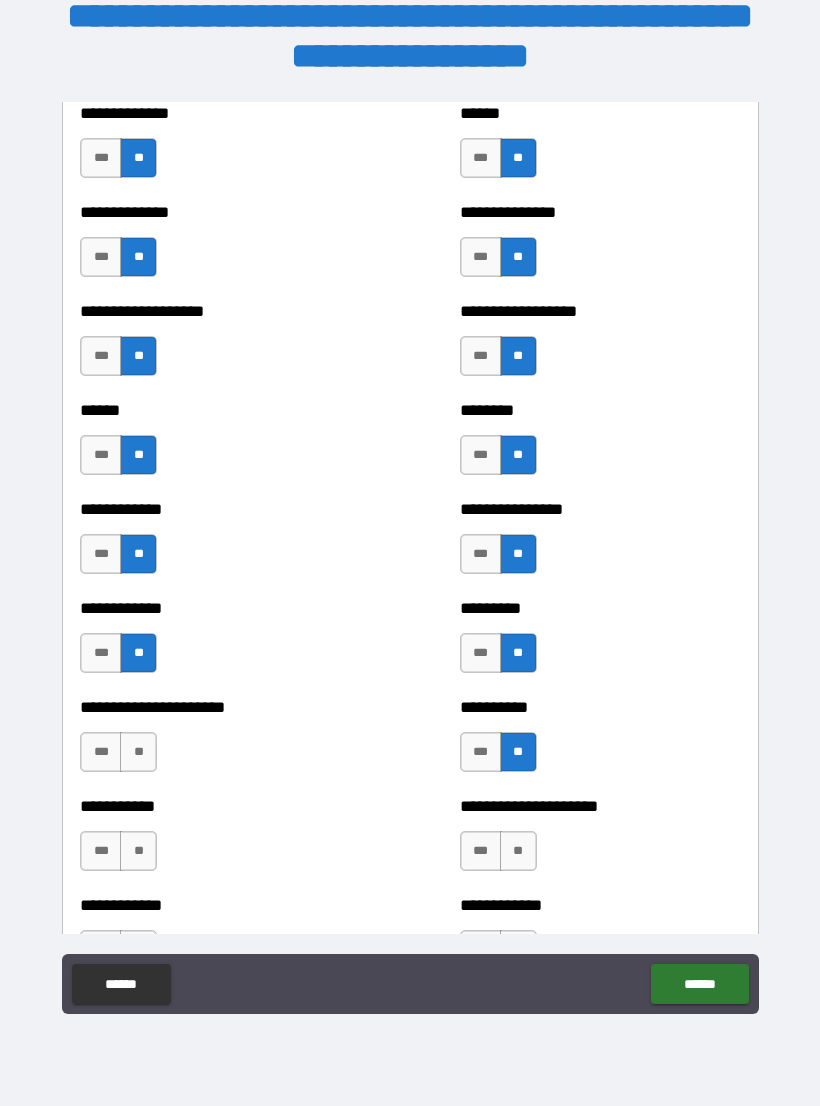 click on "**" at bounding box center [138, 752] 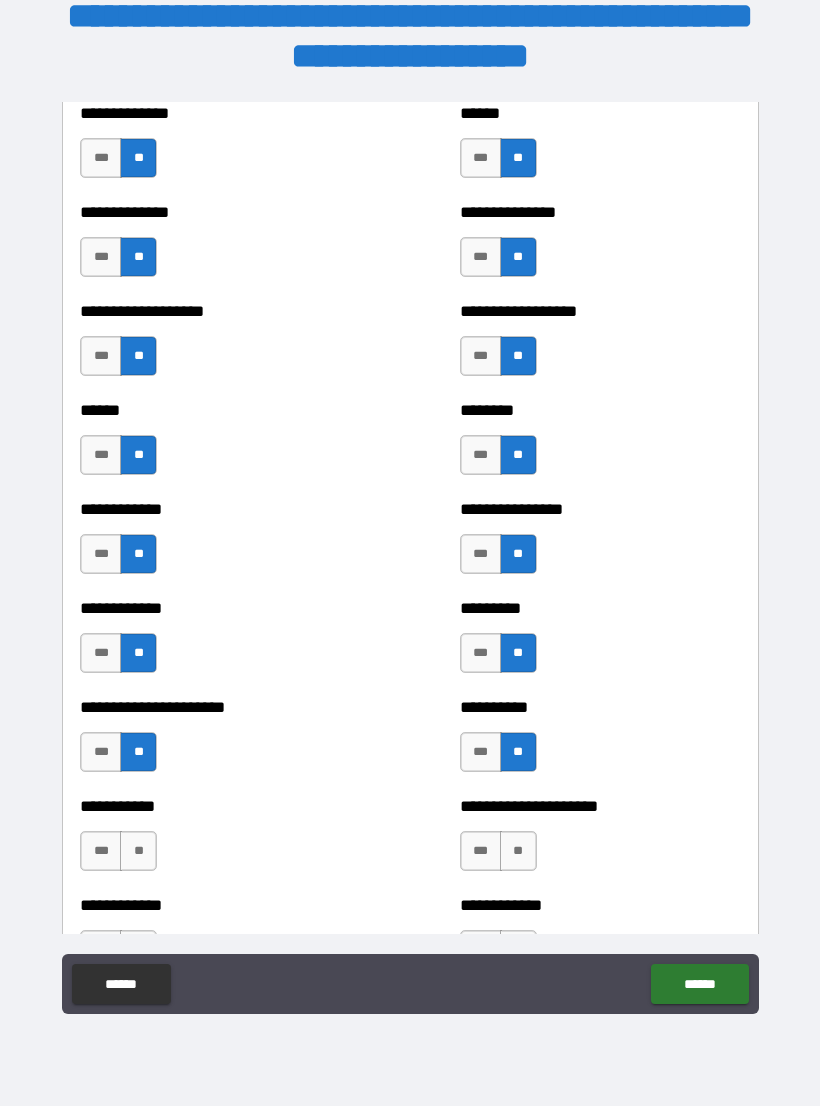 click on "**" at bounding box center (518, 851) 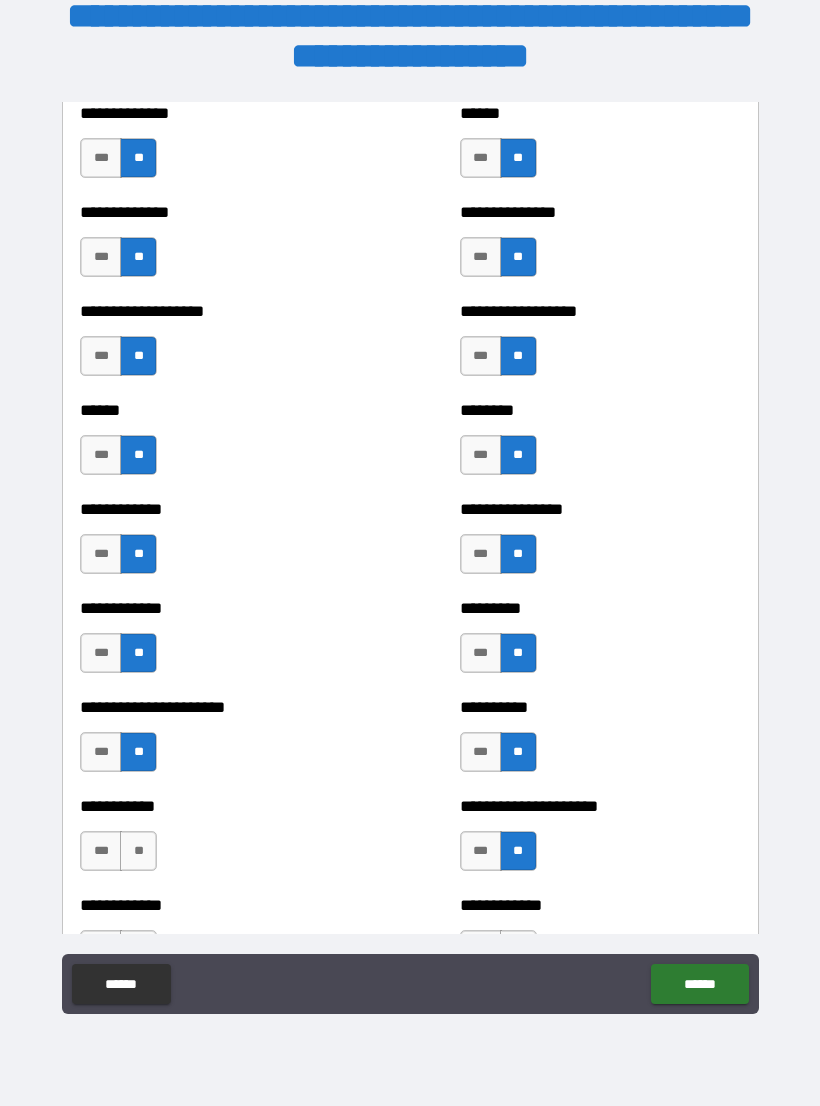 click on "**" at bounding box center (138, 851) 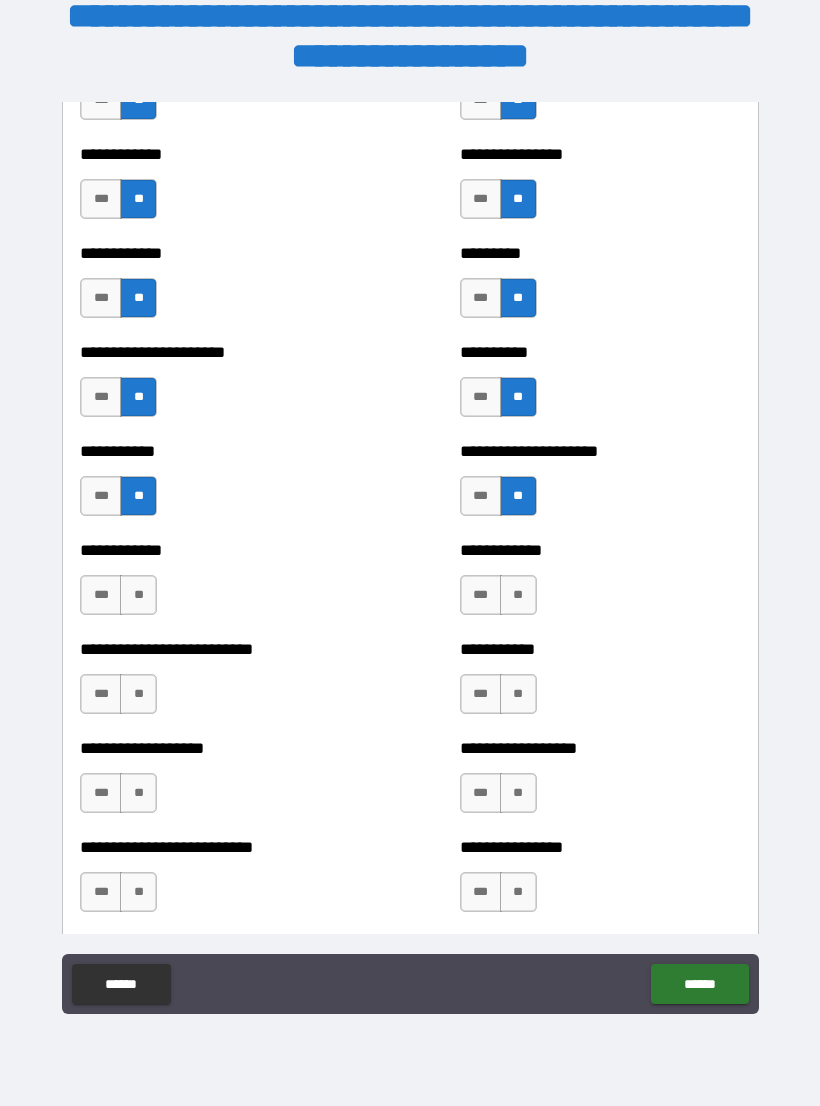 scroll, scrollTop: 5201, scrollLeft: 0, axis: vertical 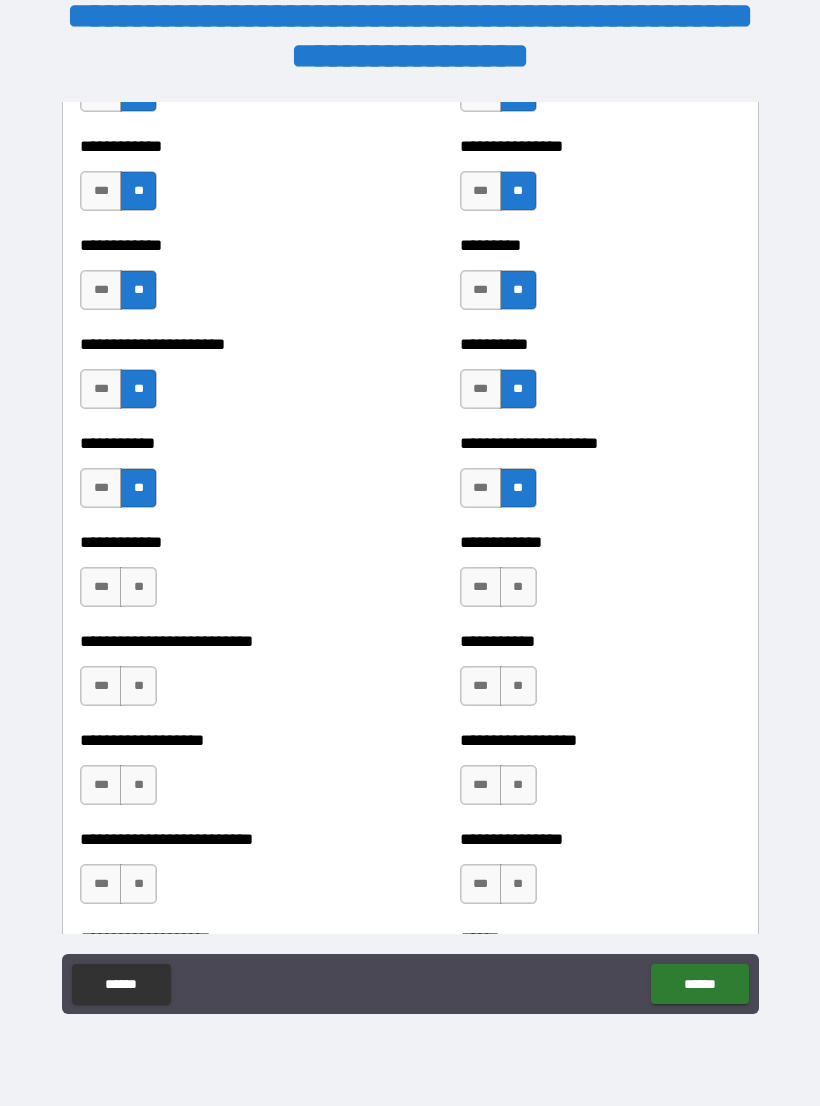 click on "**" at bounding box center (138, 587) 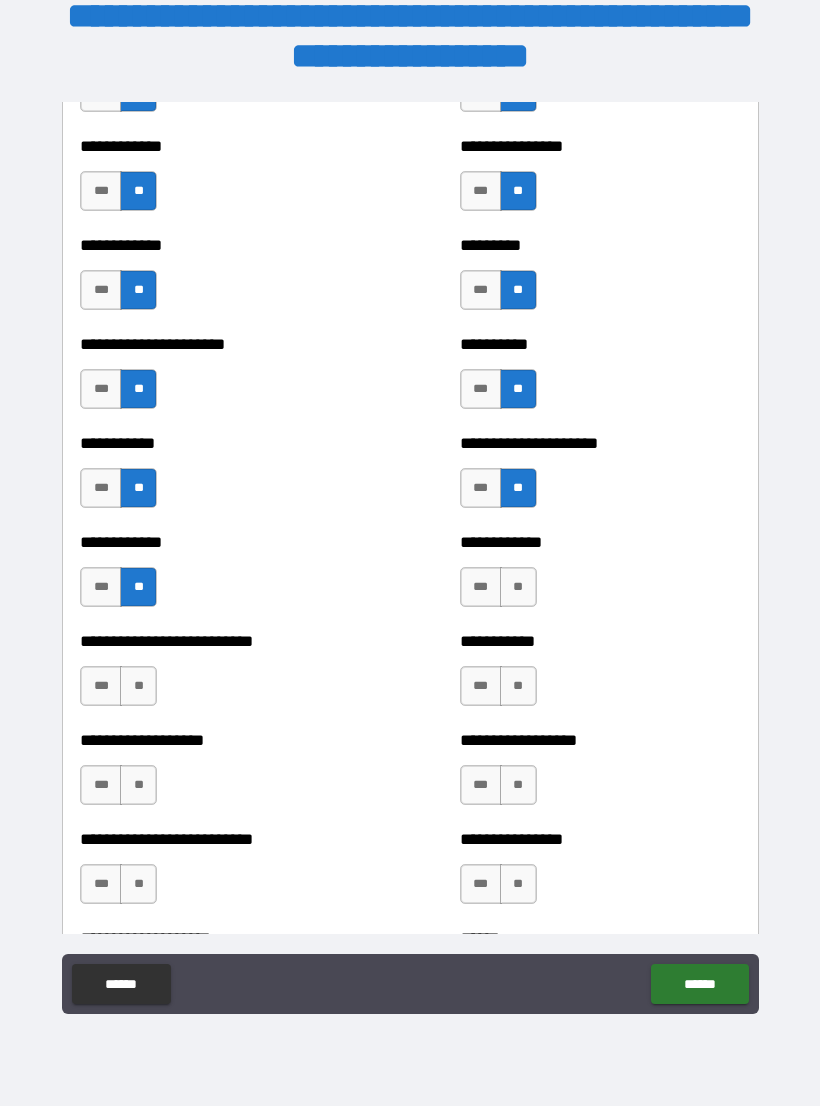 click on "**" at bounding box center (518, 587) 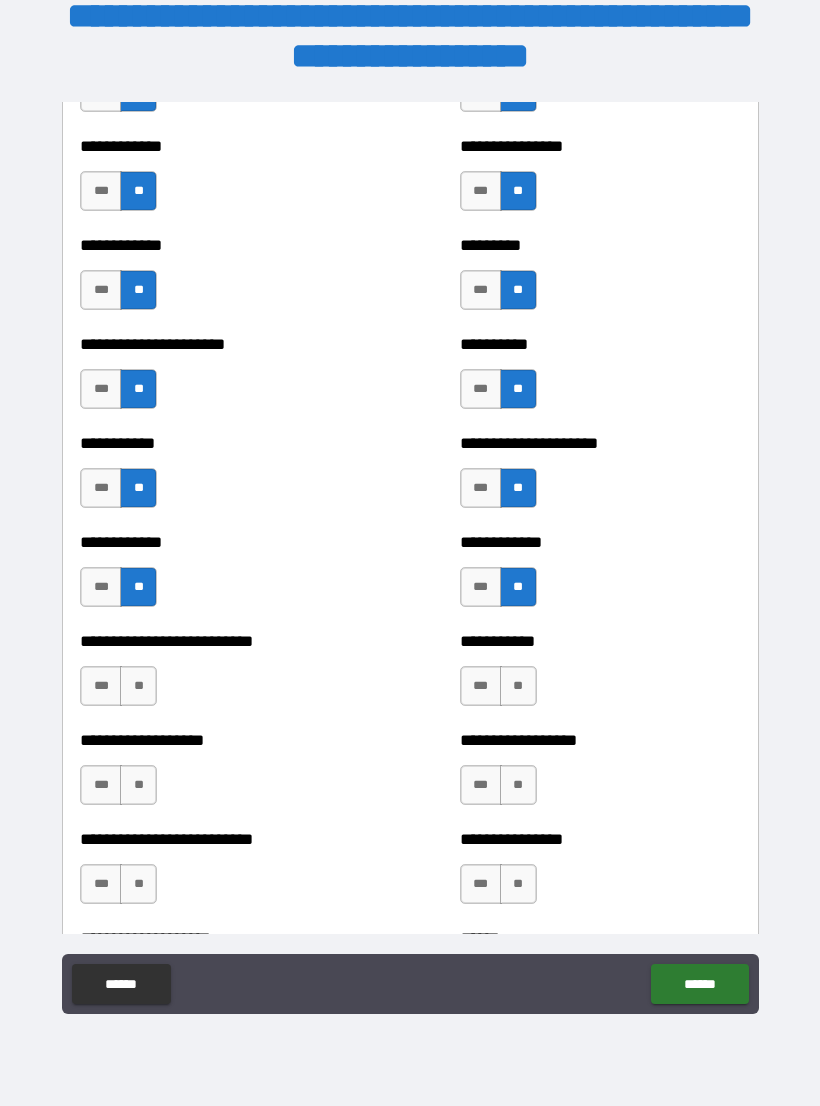 click on "**" at bounding box center (518, 686) 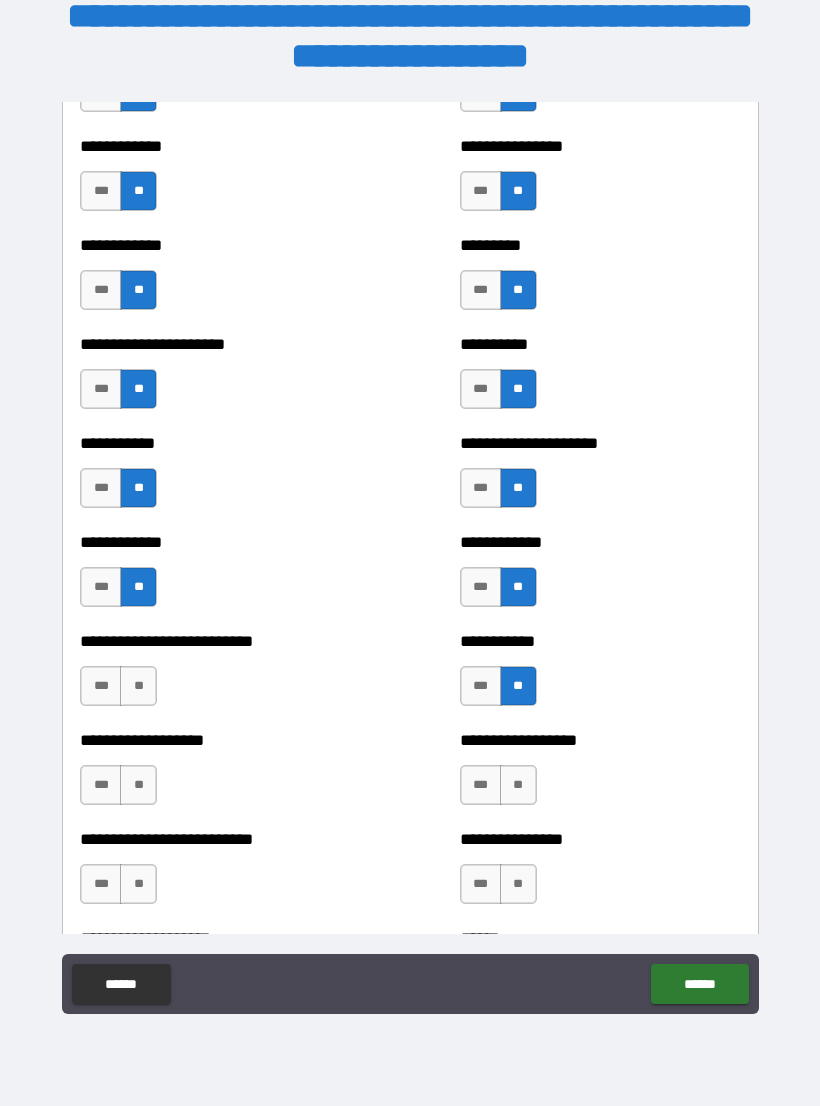 click on "**" at bounding box center (138, 686) 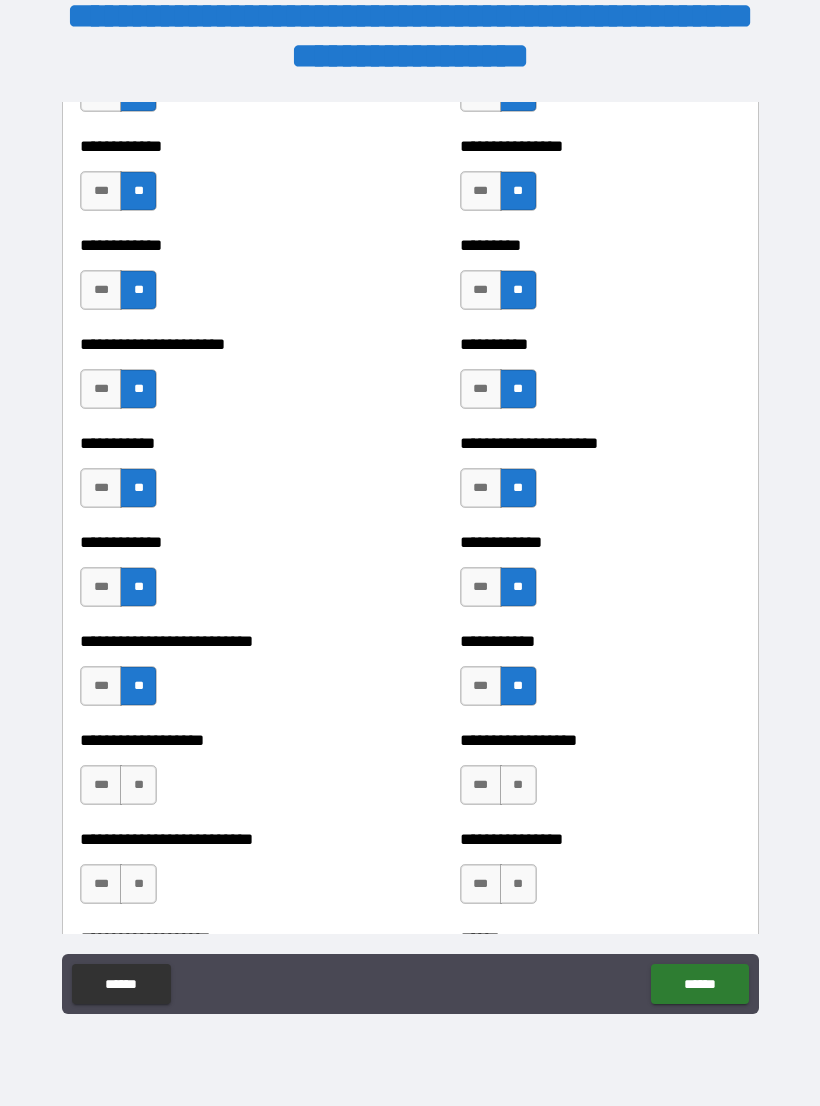 click on "**" at bounding box center [518, 785] 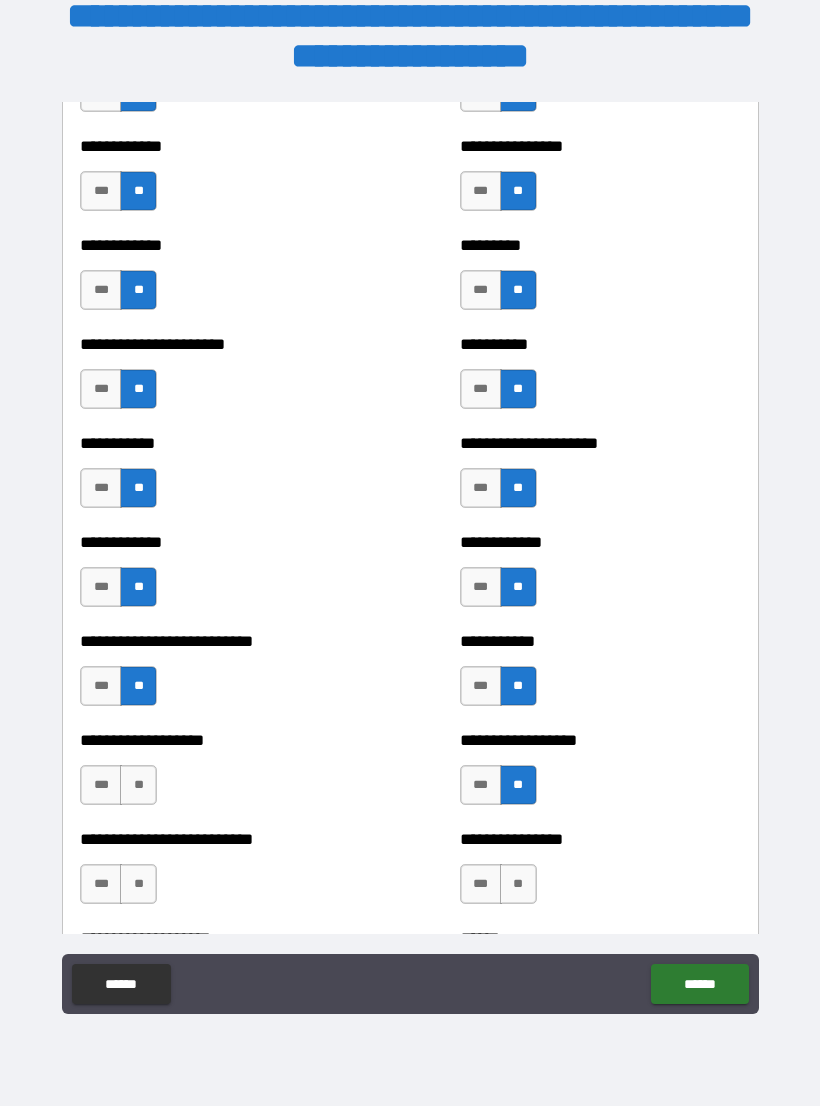 click on "**" at bounding box center (138, 785) 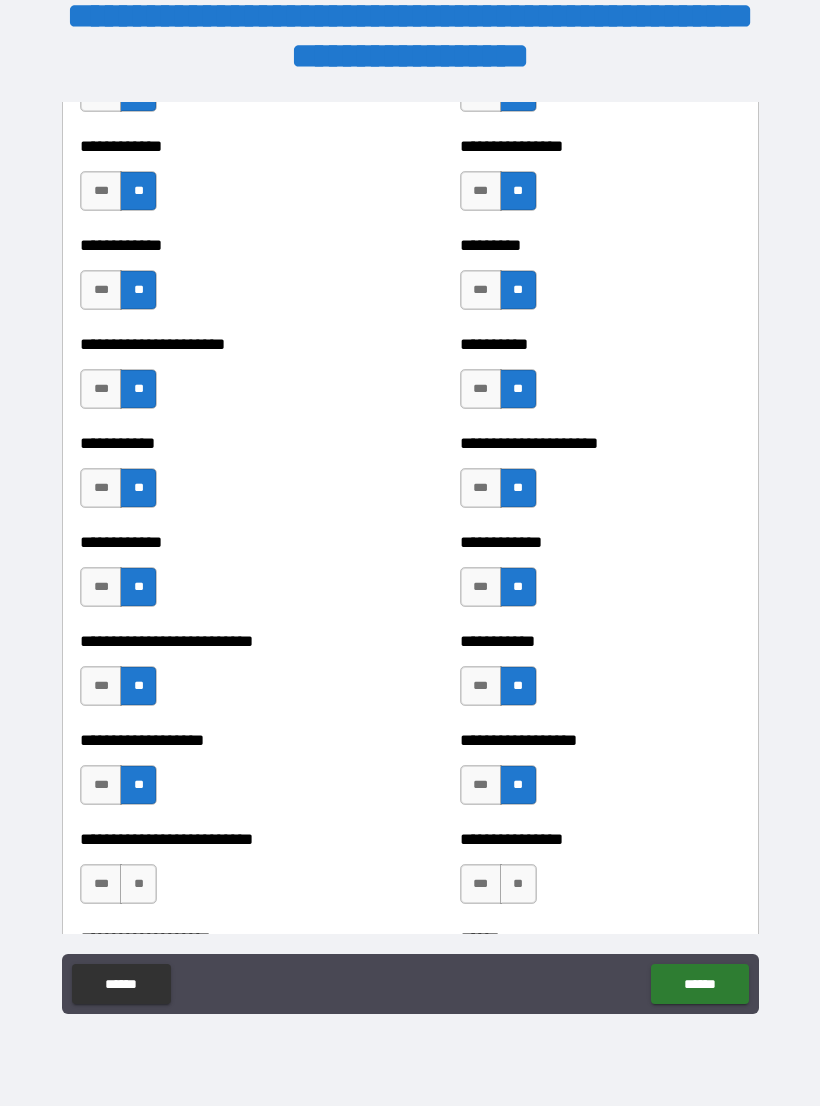 click on "**" at bounding box center (518, 884) 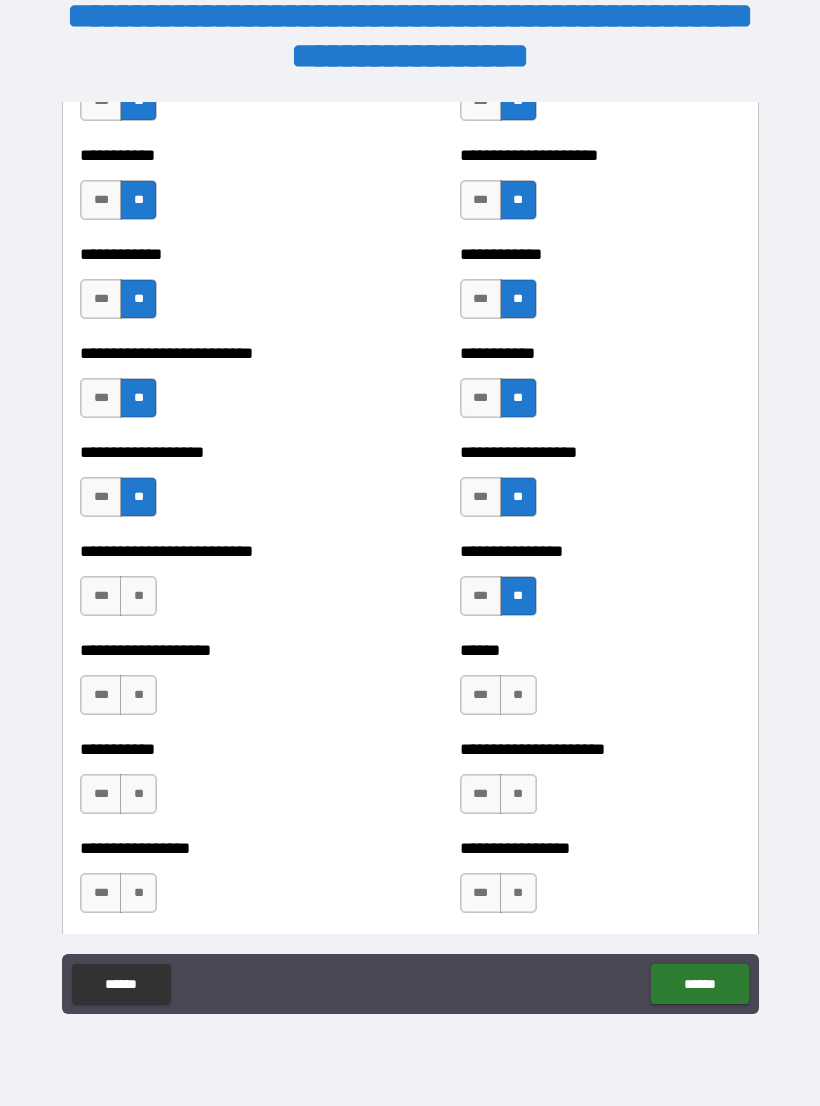 scroll, scrollTop: 5490, scrollLeft: 0, axis: vertical 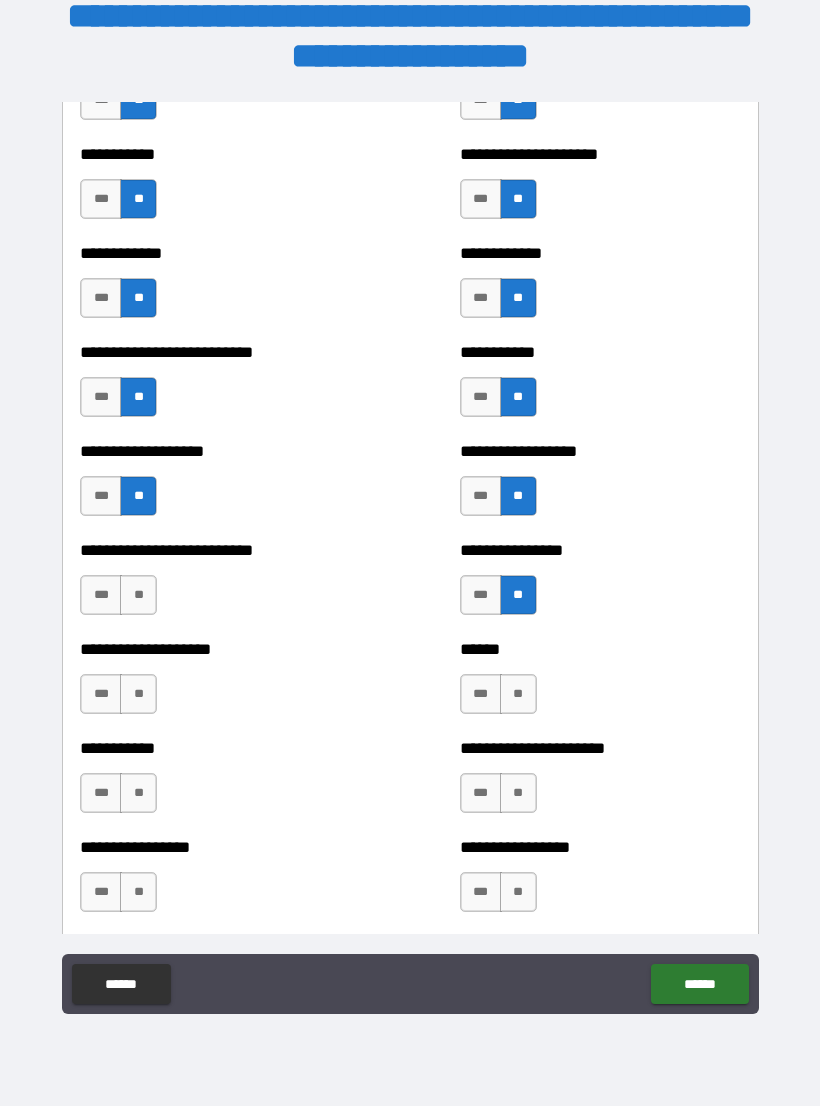 click on "**" at bounding box center (138, 595) 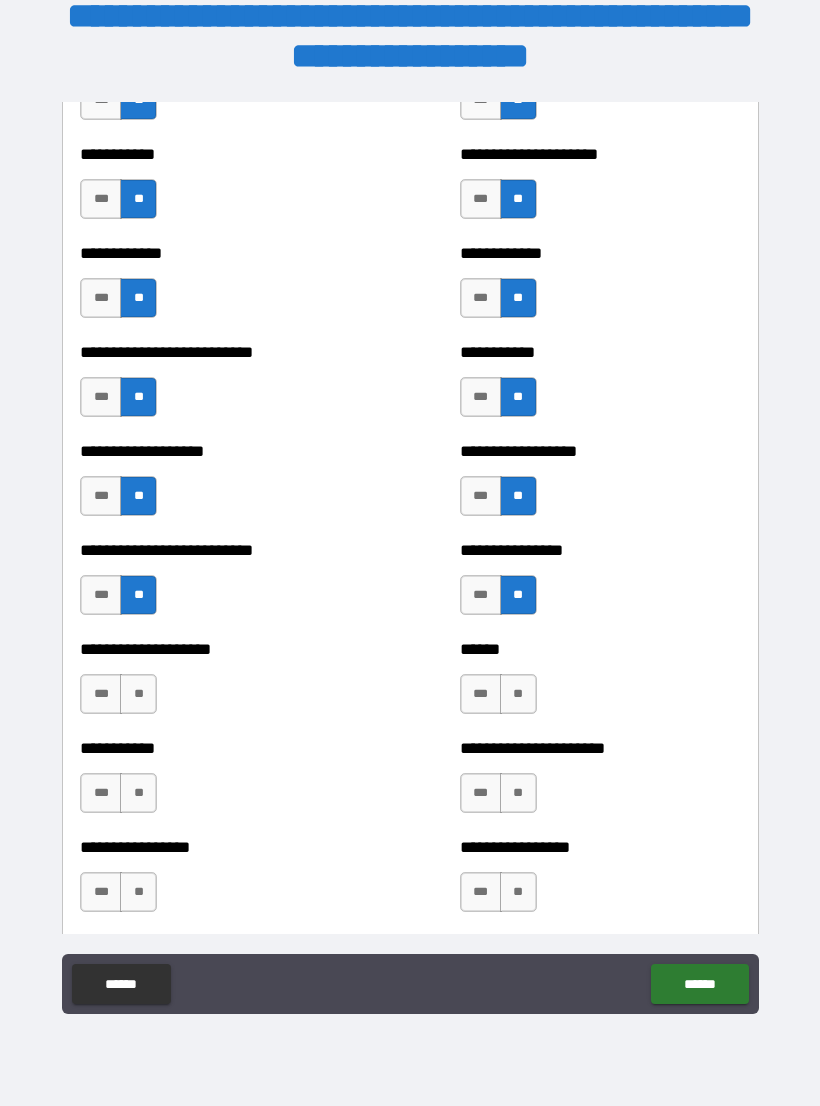 click on "**" at bounding box center (518, 694) 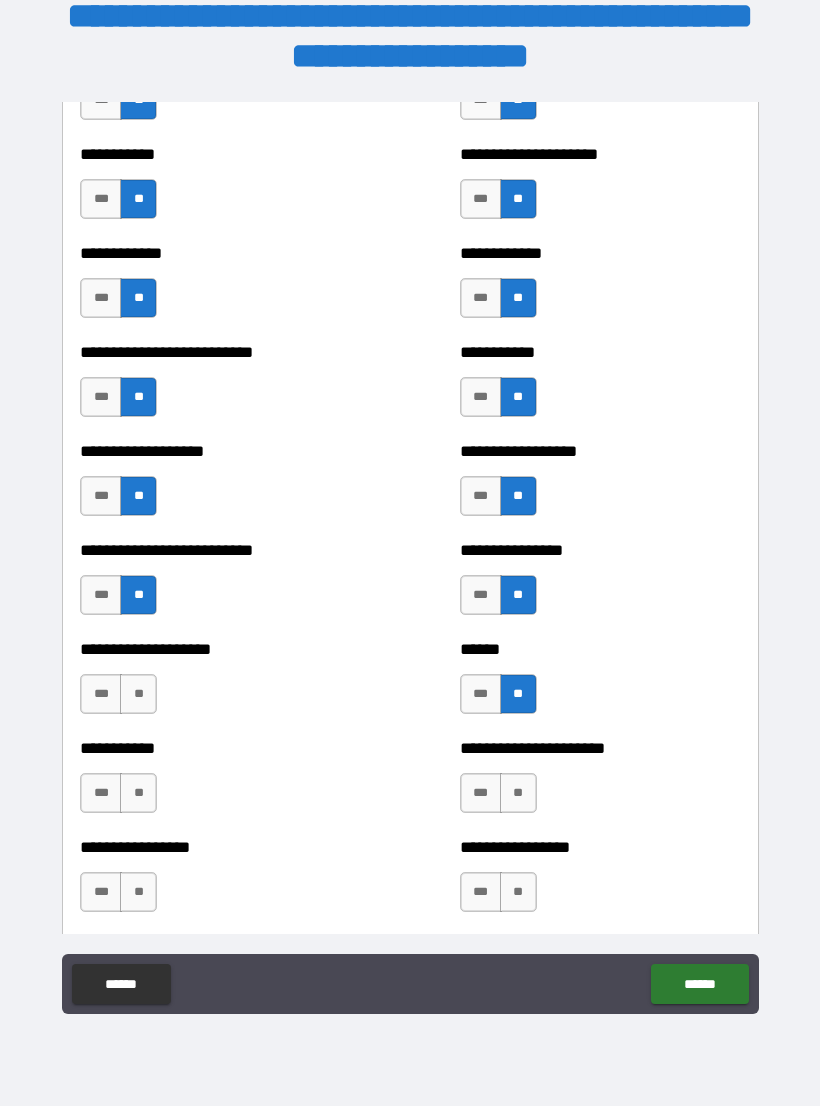 click on "**" at bounding box center (138, 694) 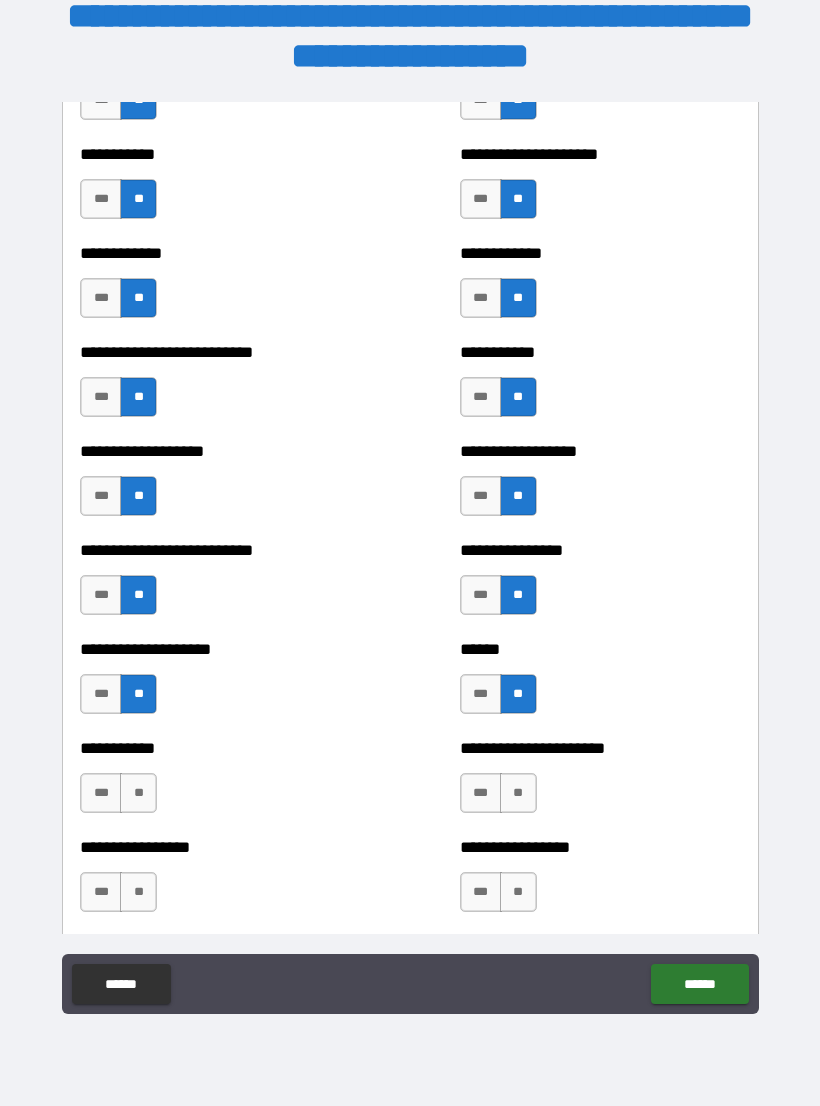 click on "**" at bounding box center (518, 793) 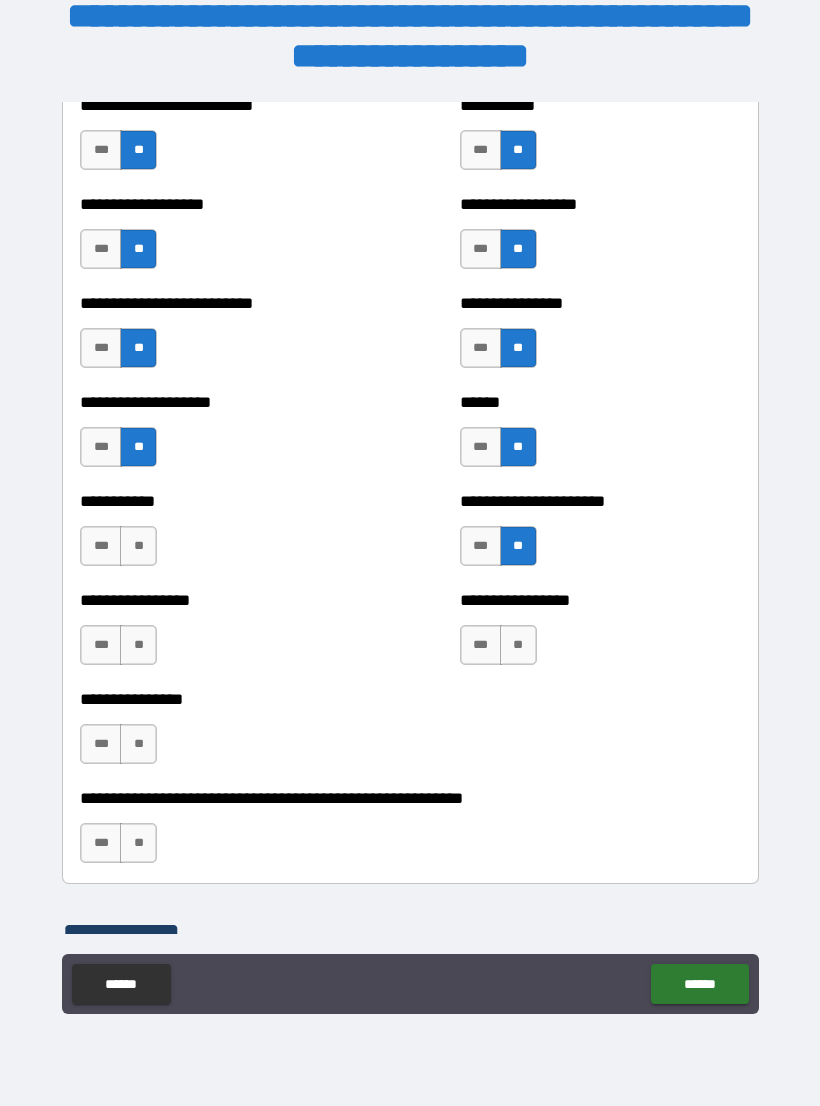 scroll, scrollTop: 5741, scrollLeft: 0, axis: vertical 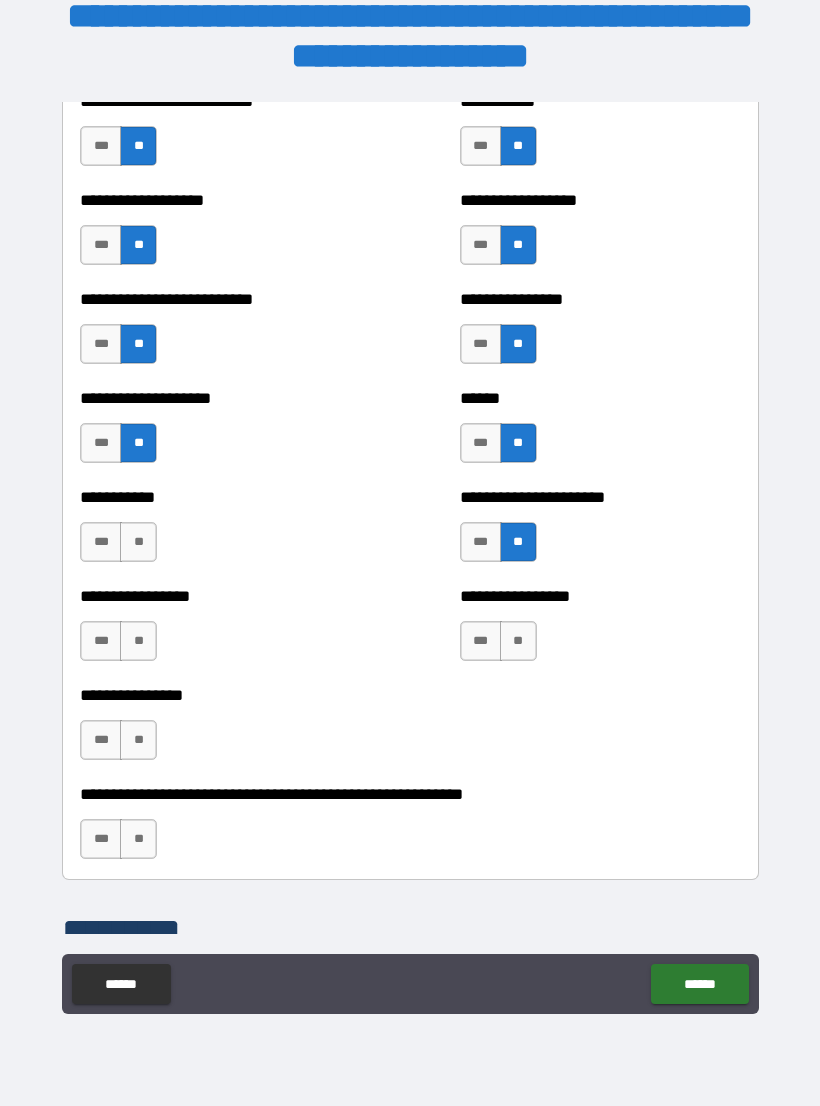 click on "**" at bounding box center (138, 542) 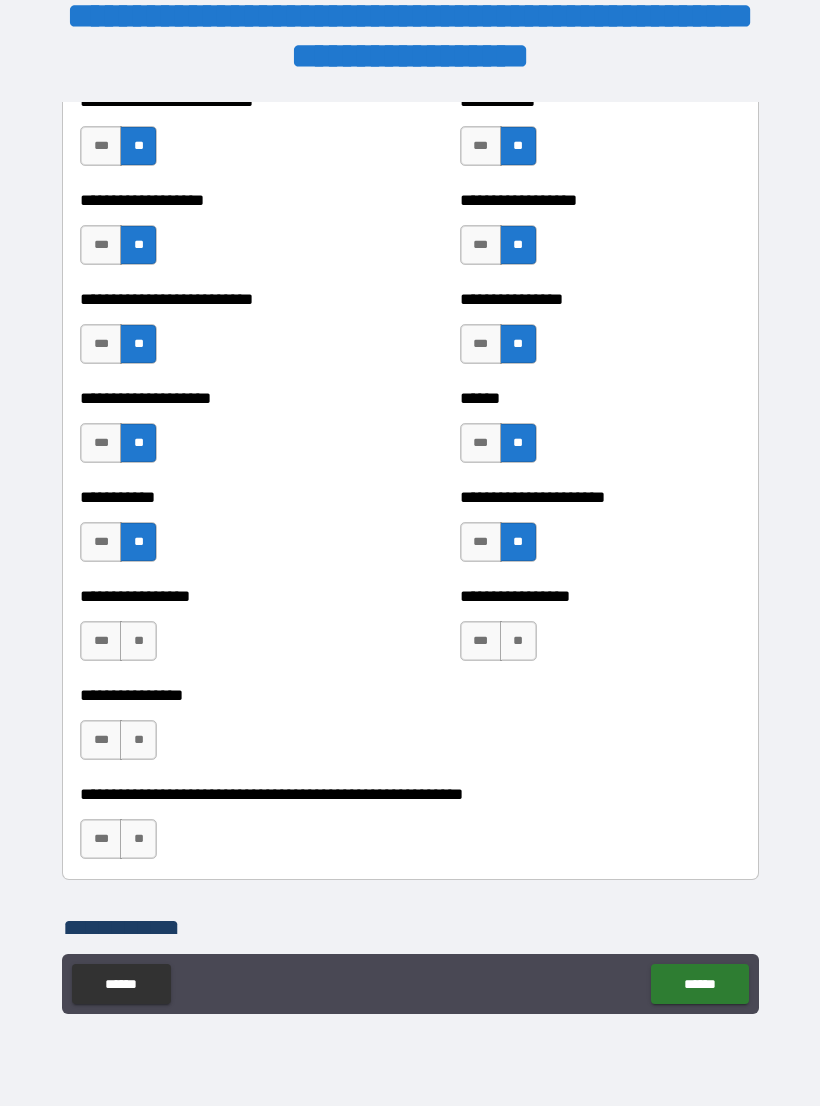 click on "**" at bounding box center (518, 641) 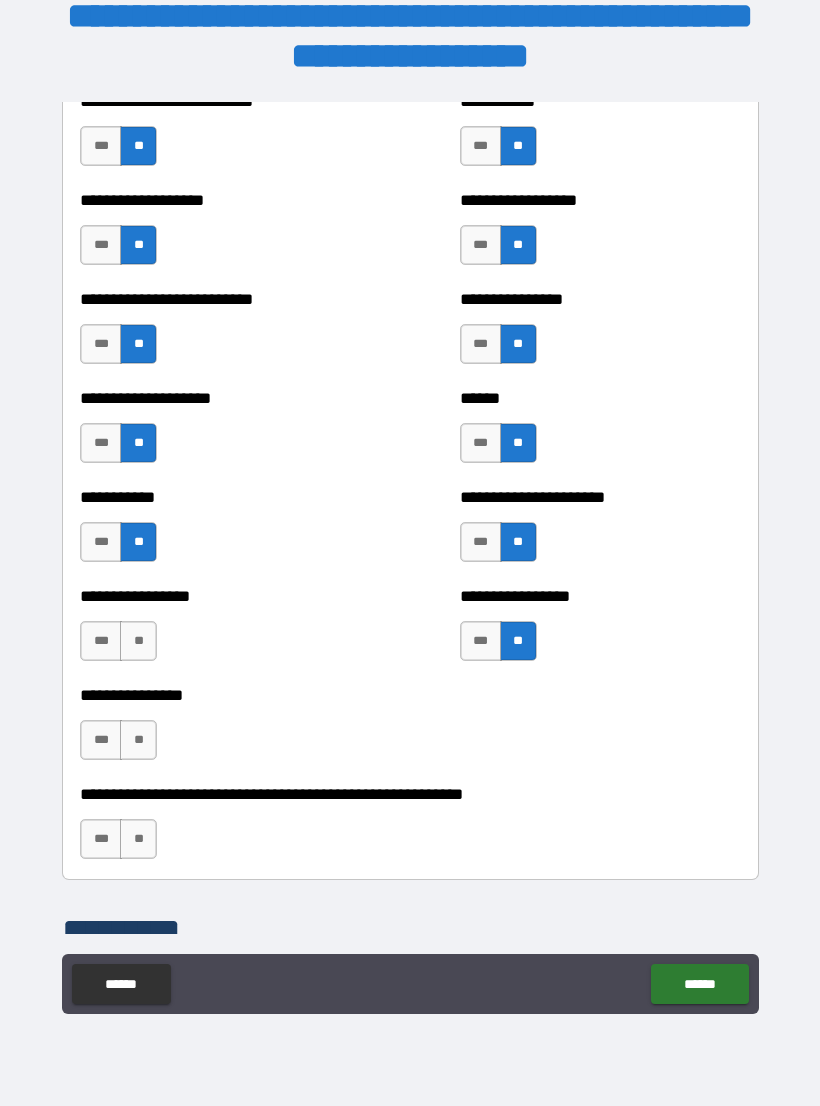 click on "**" at bounding box center (138, 641) 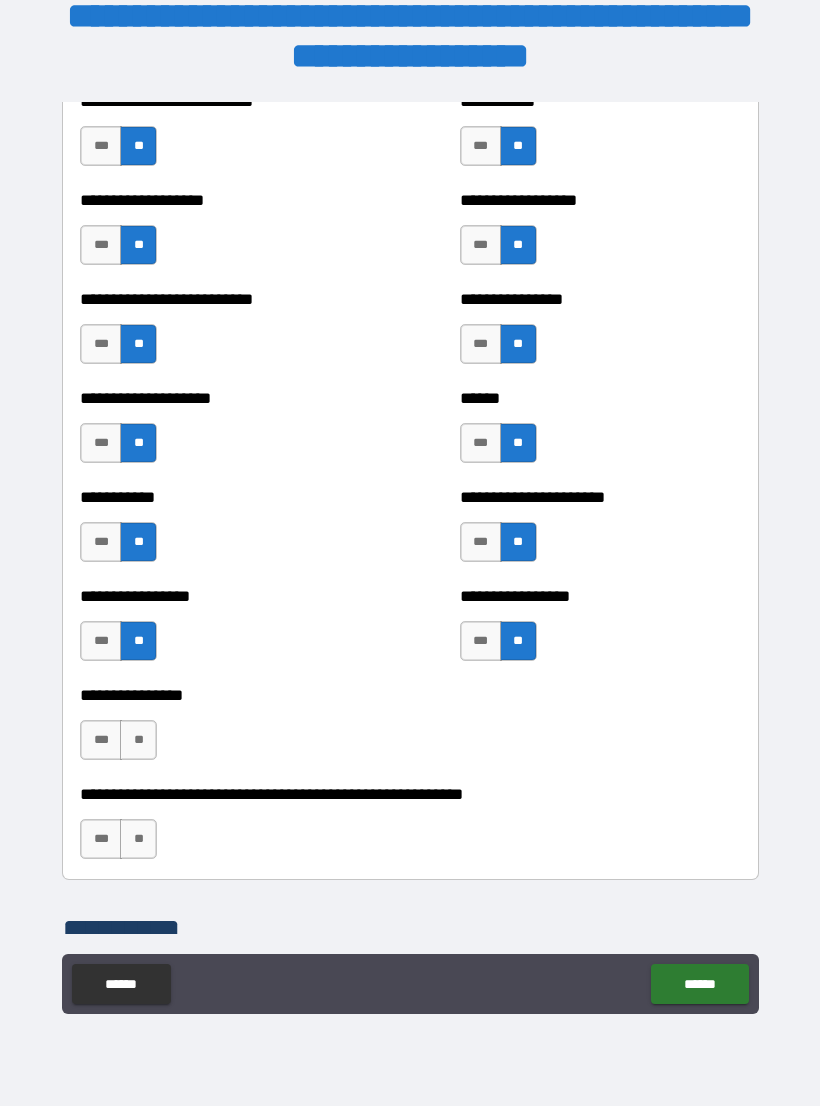 click on "**" at bounding box center [138, 740] 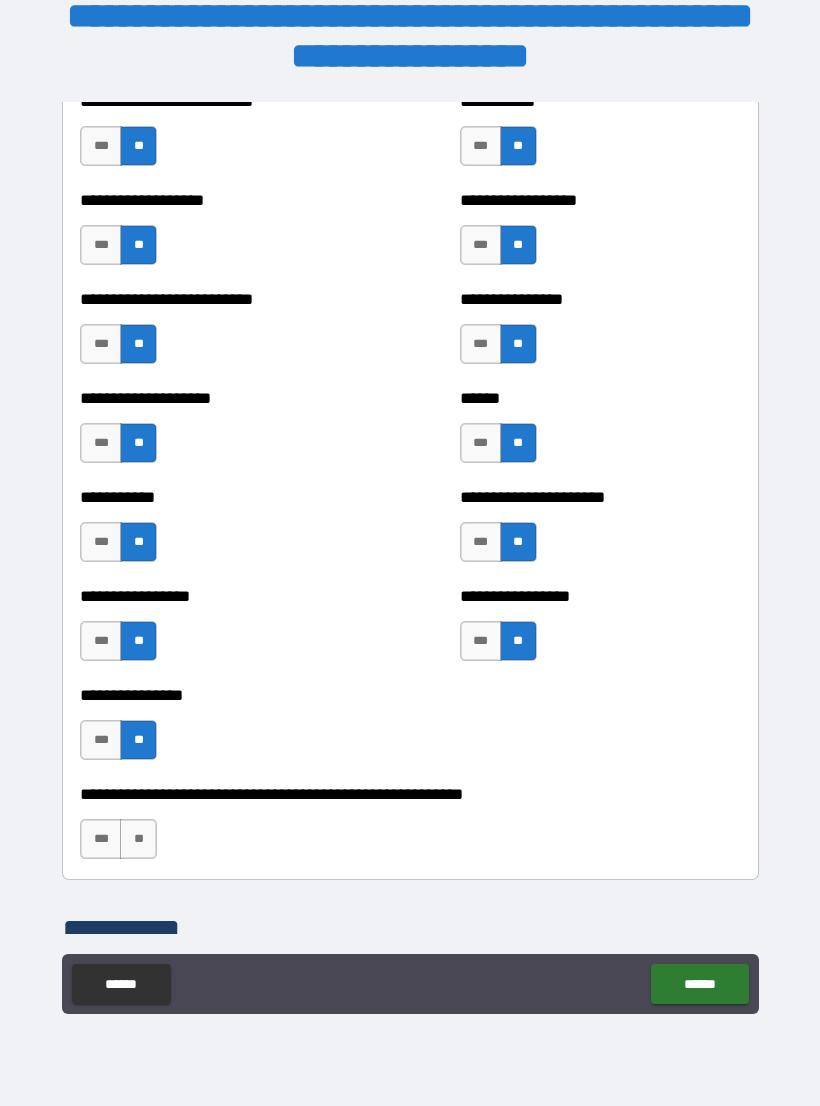 click on "**" at bounding box center [138, 839] 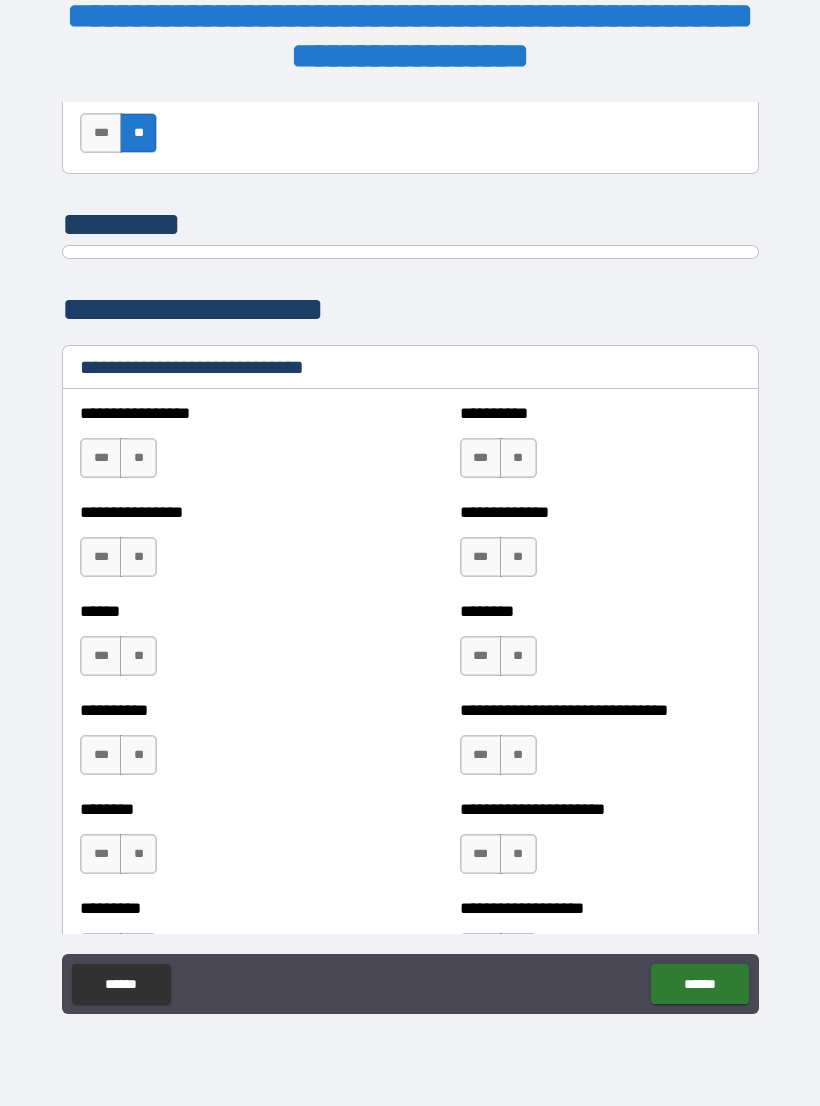 scroll, scrollTop: 6455, scrollLeft: 0, axis: vertical 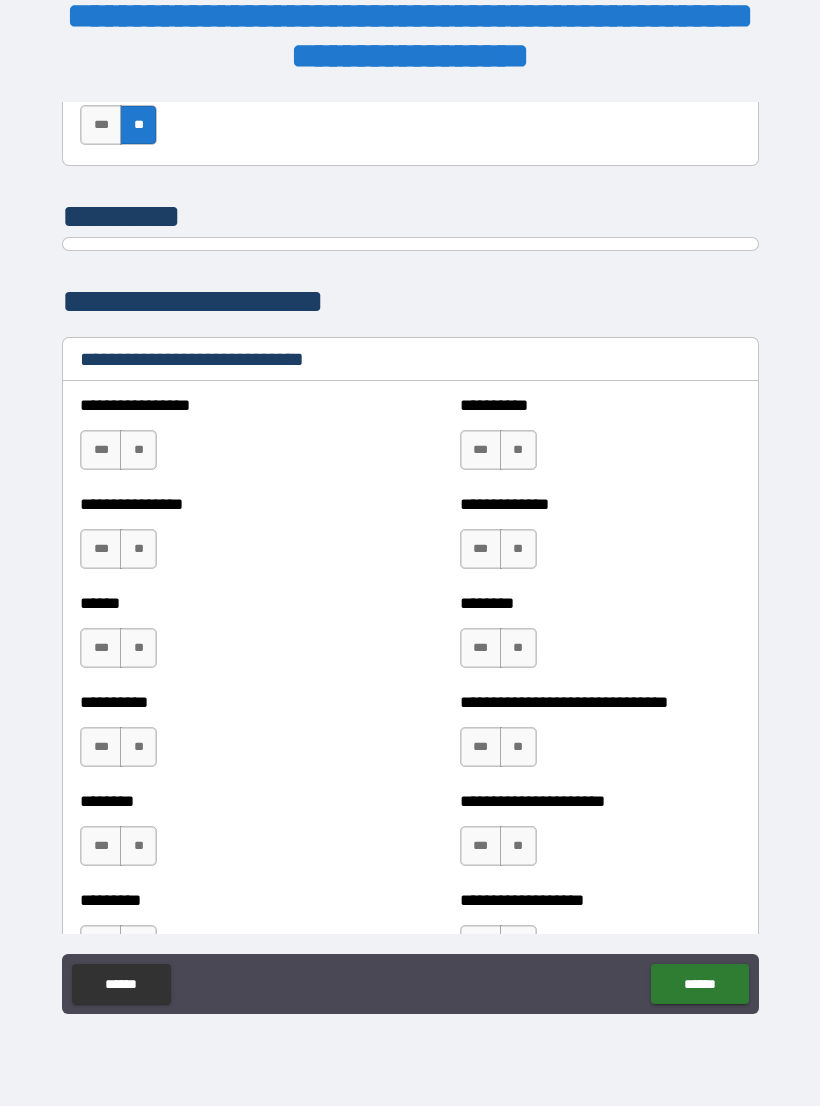 click on "**" at bounding box center [518, 450] 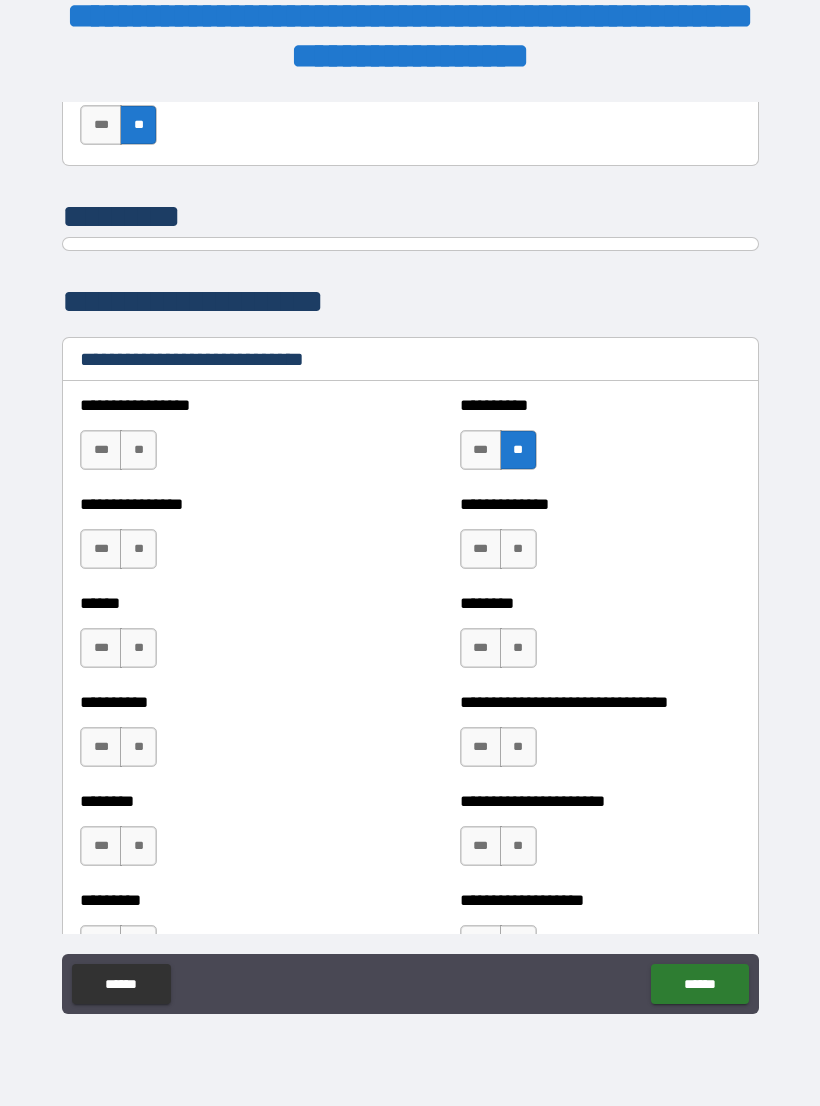 click on "**" at bounding box center [138, 450] 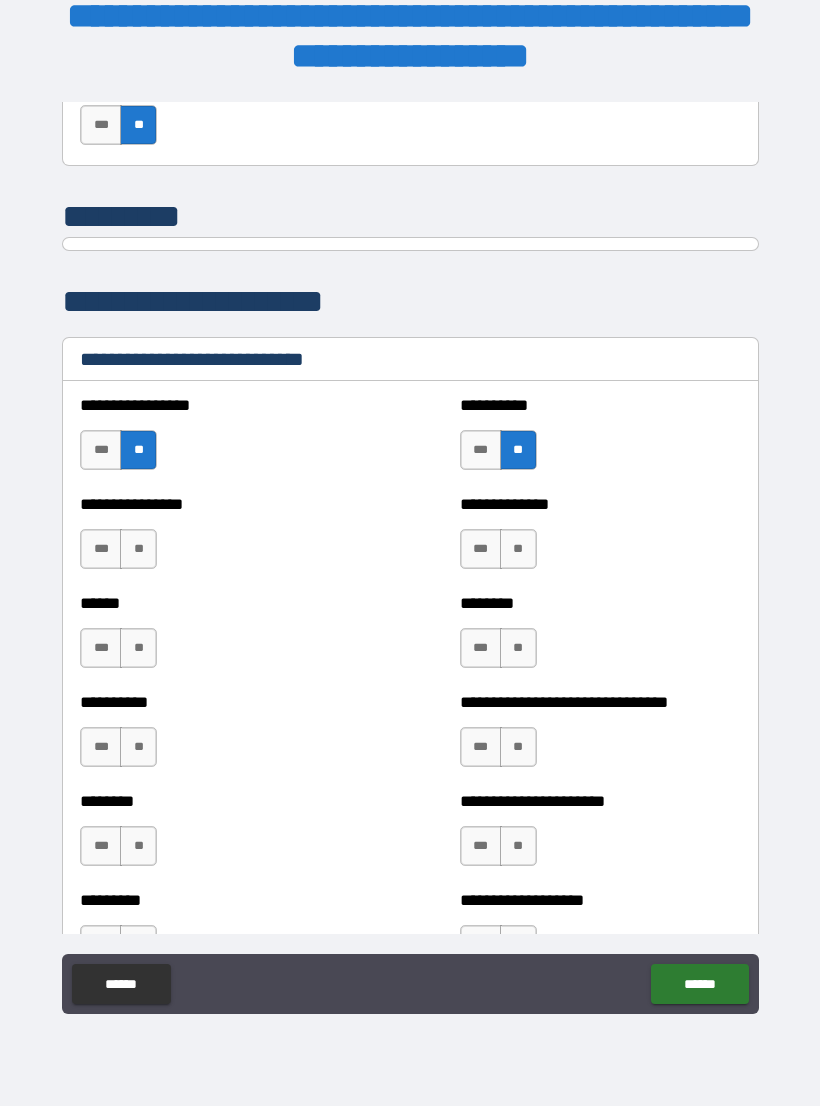 click on "**" at bounding box center (138, 549) 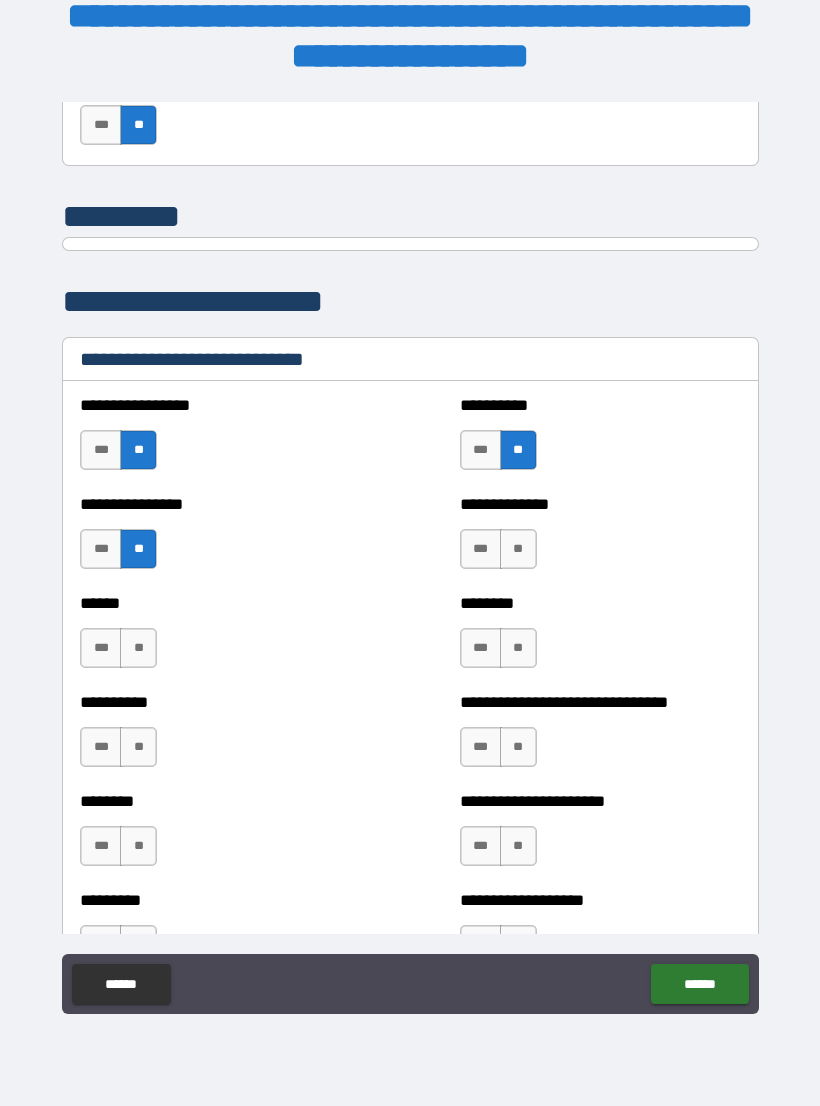 click on "**" at bounding box center [518, 549] 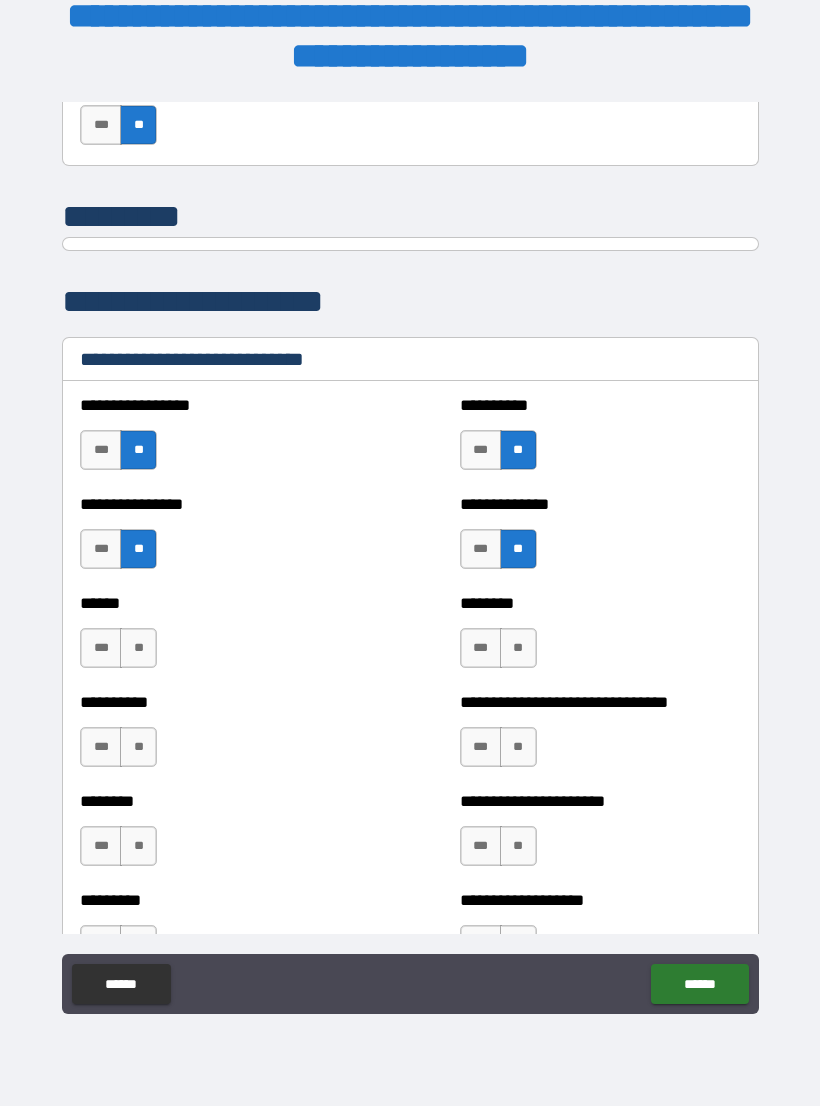 click on "**" at bounding box center [518, 648] 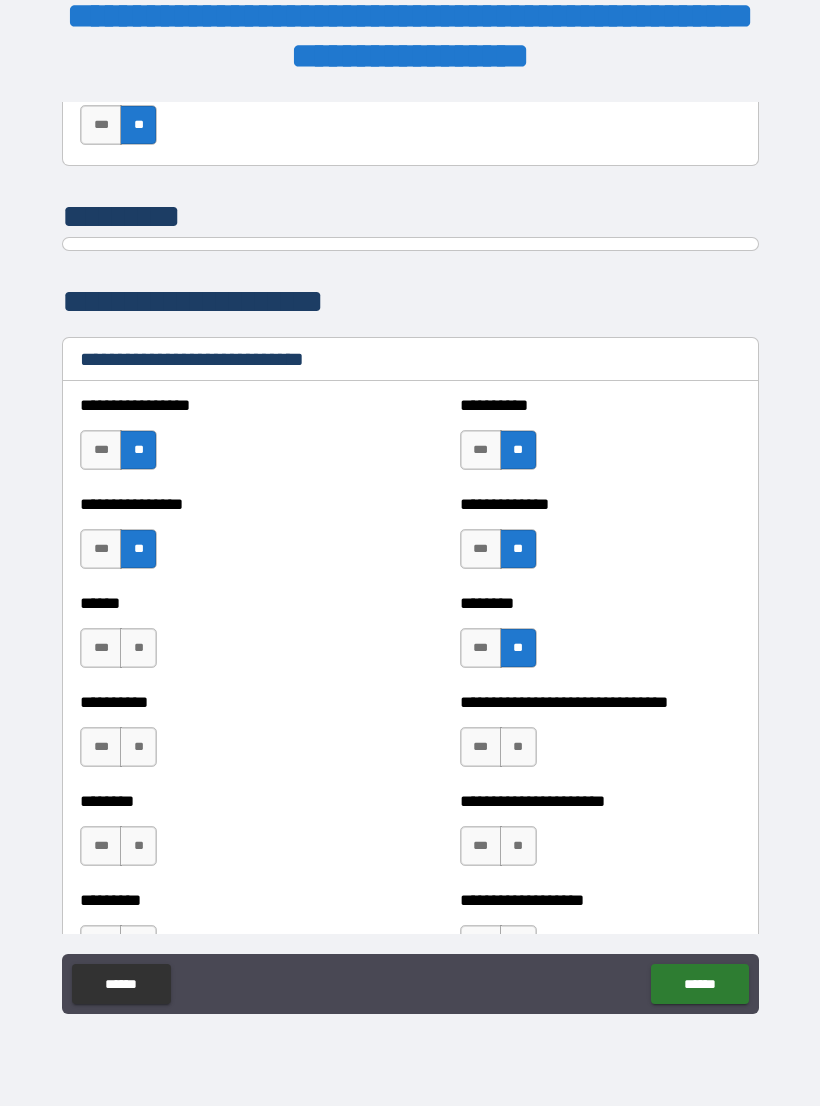 click on "**" at bounding box center [138, 648] 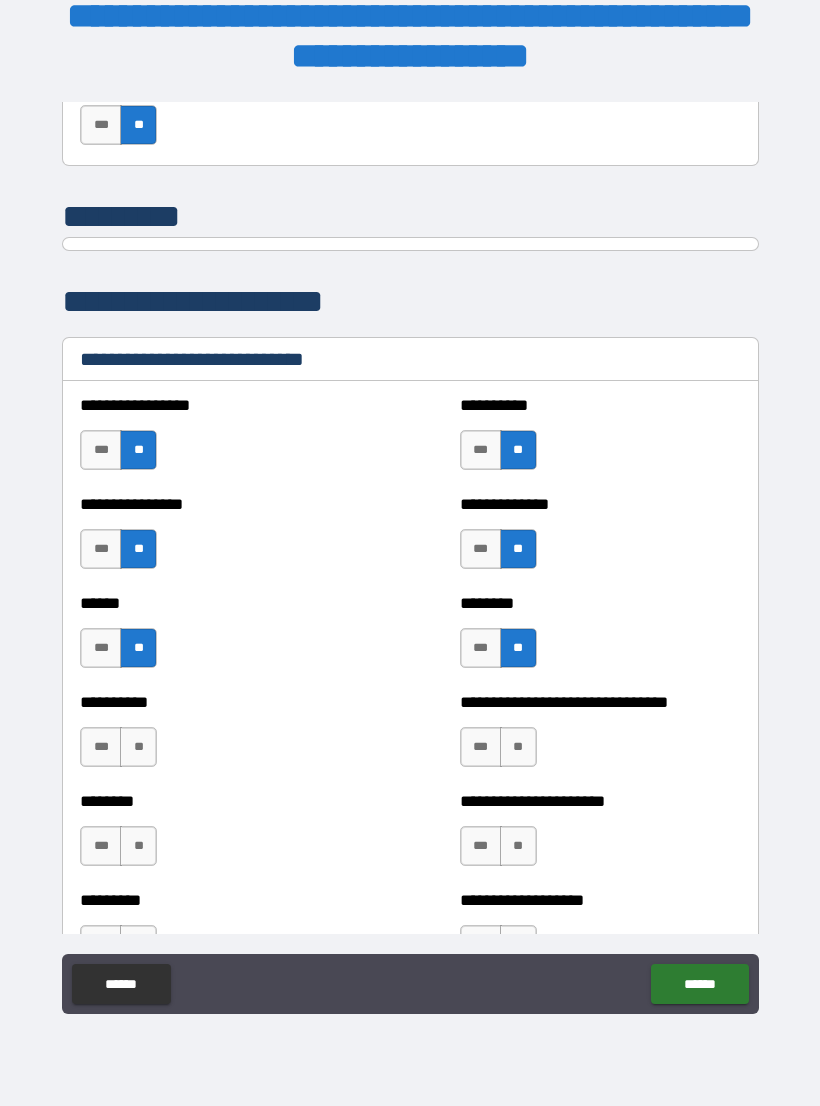 click on "**" at bounding box center [138, 747] 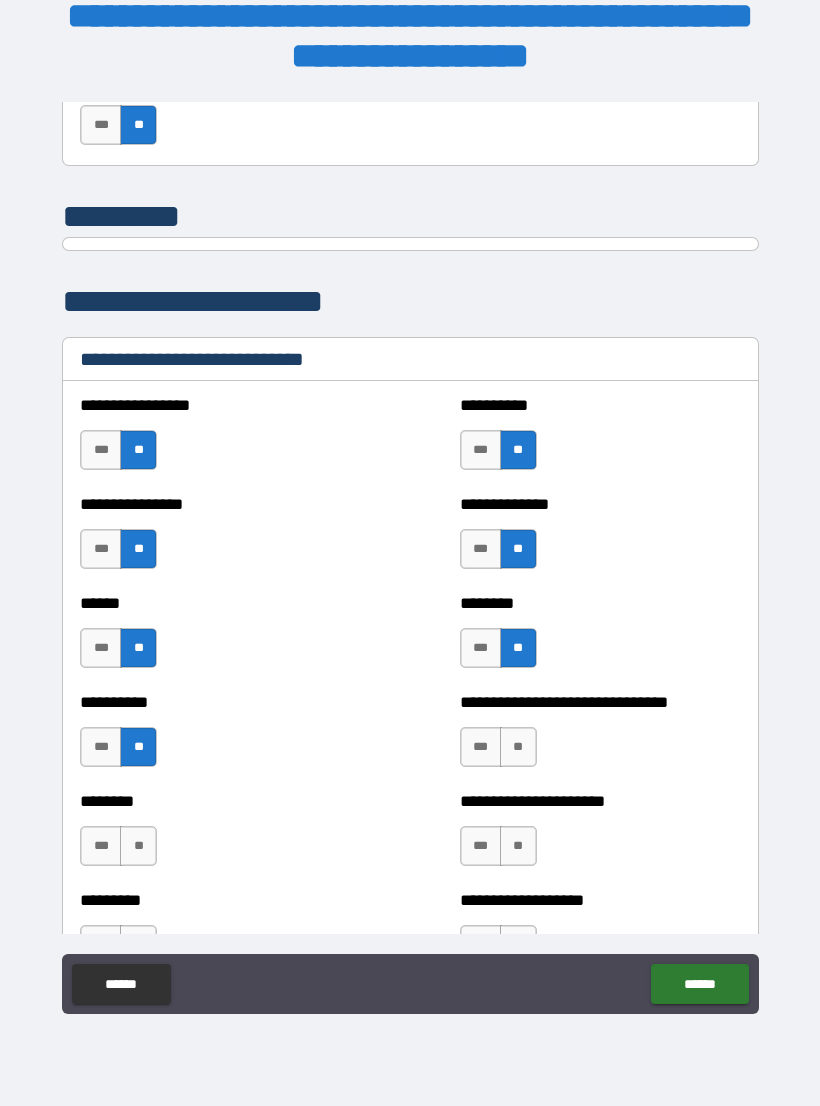 click on "**" at bounding box center [518, 747] 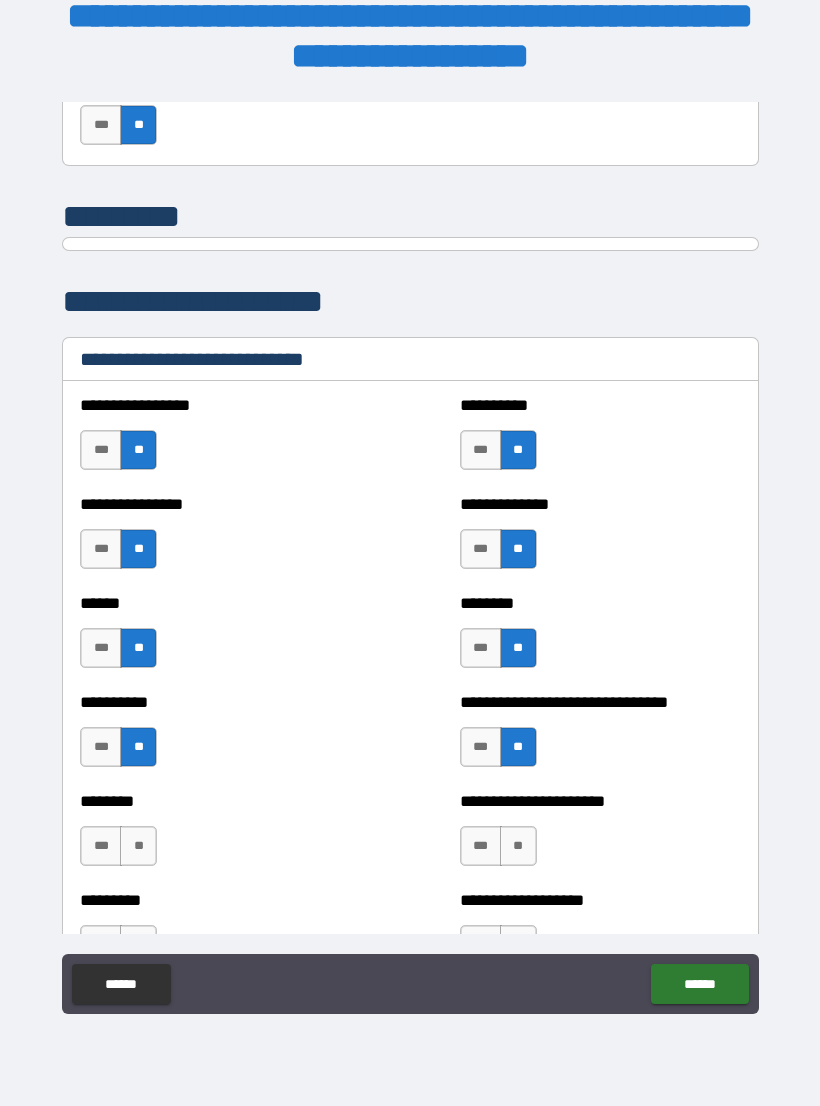 click on "***" at bounding box center (101, 648) 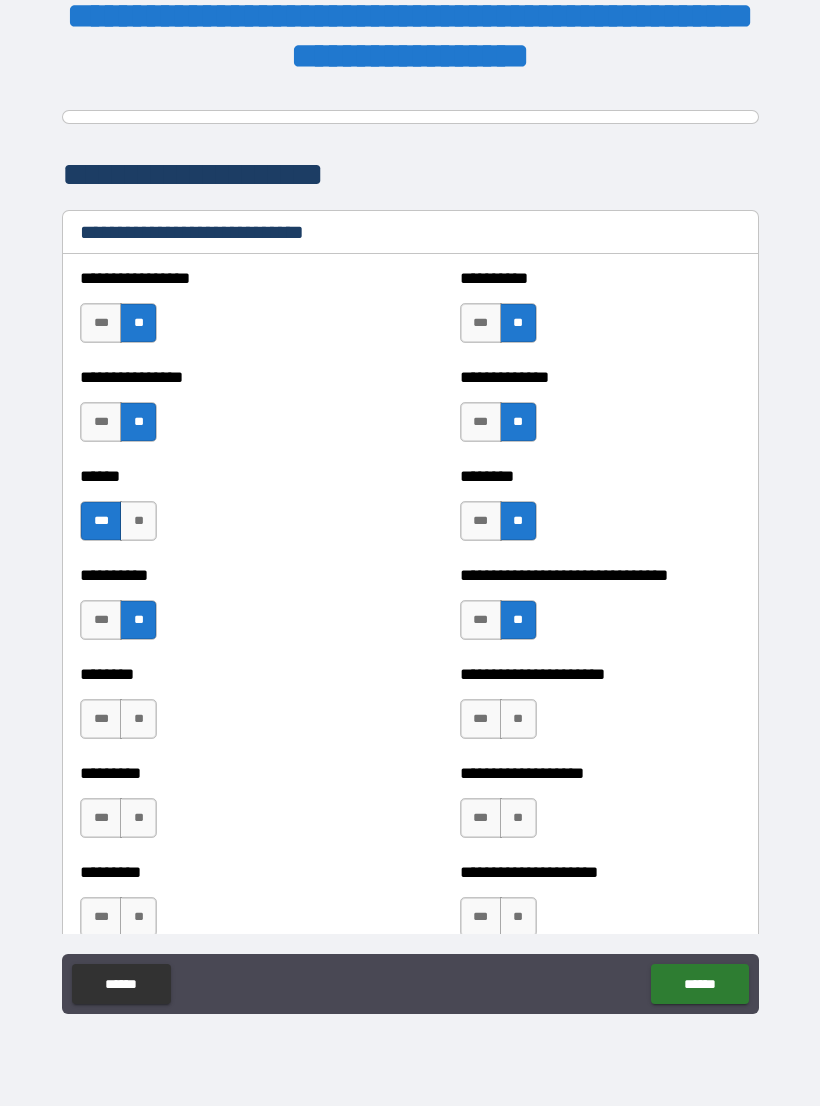 scroll, scrollTop: 6595, scrollLeft: 0, axis: vertical 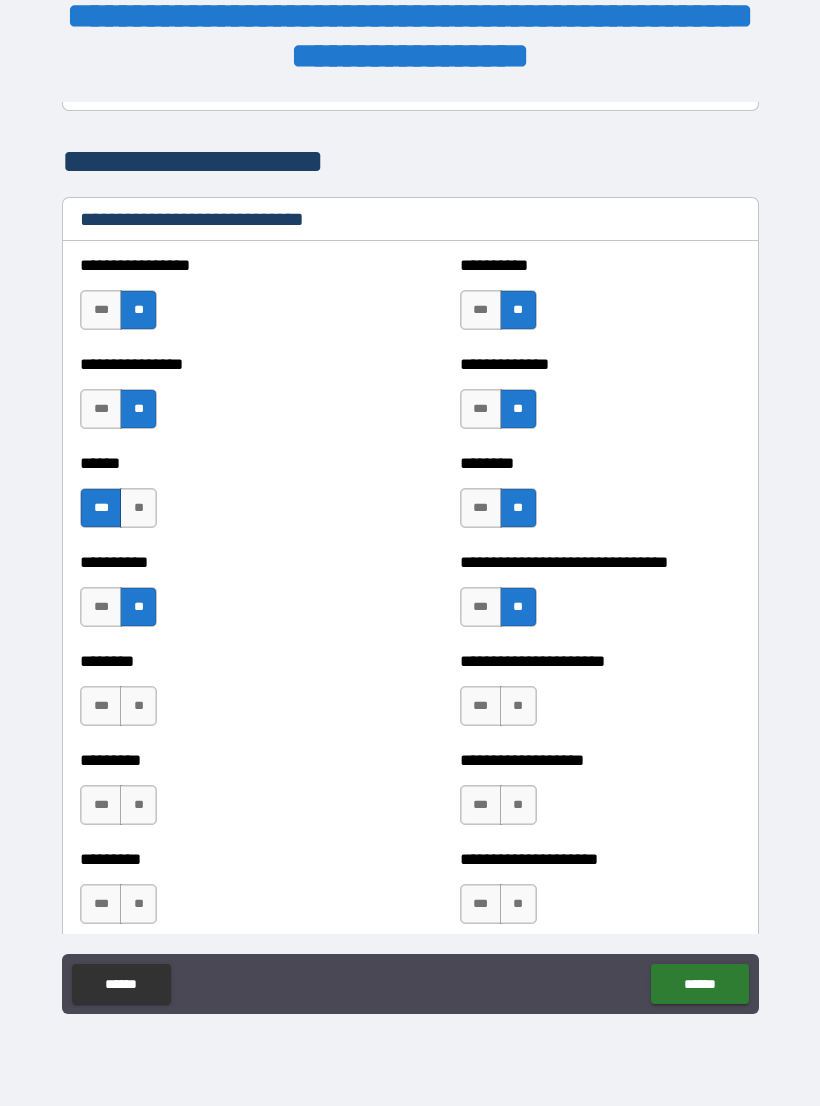 click on "***" at bounding box center (481, 706) 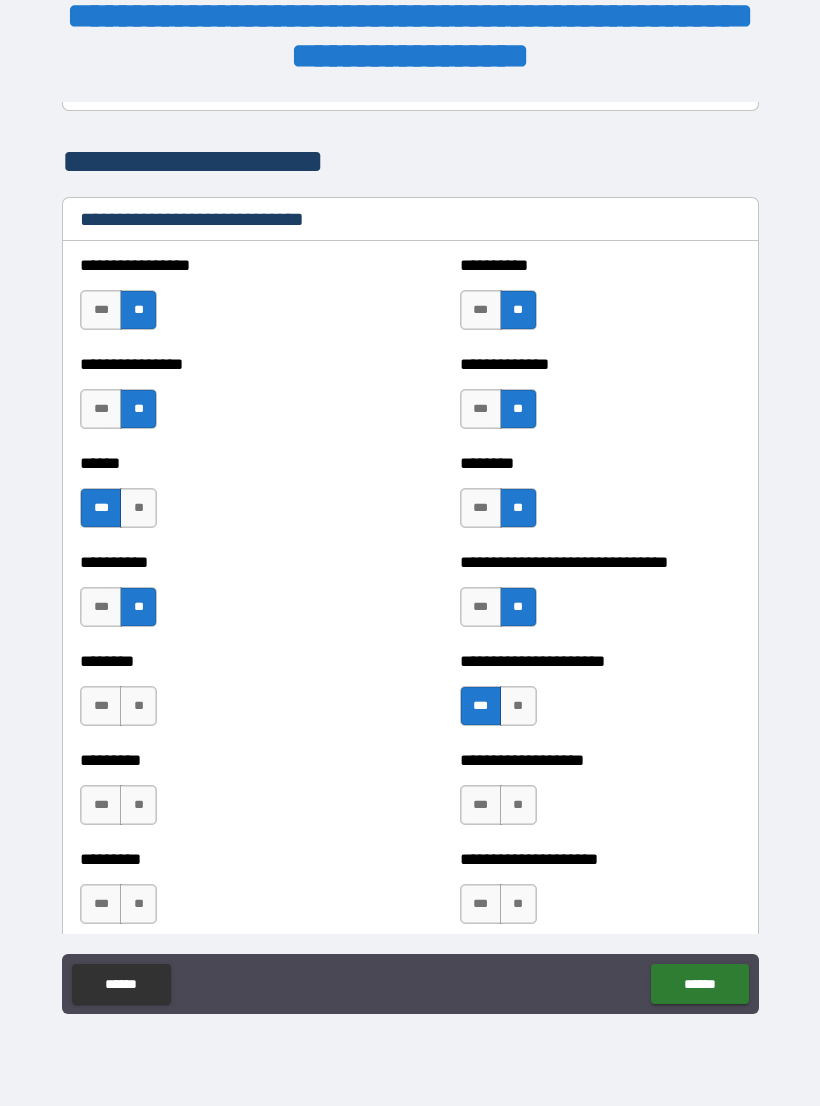 click on "**" at bounding box center [138, 706] 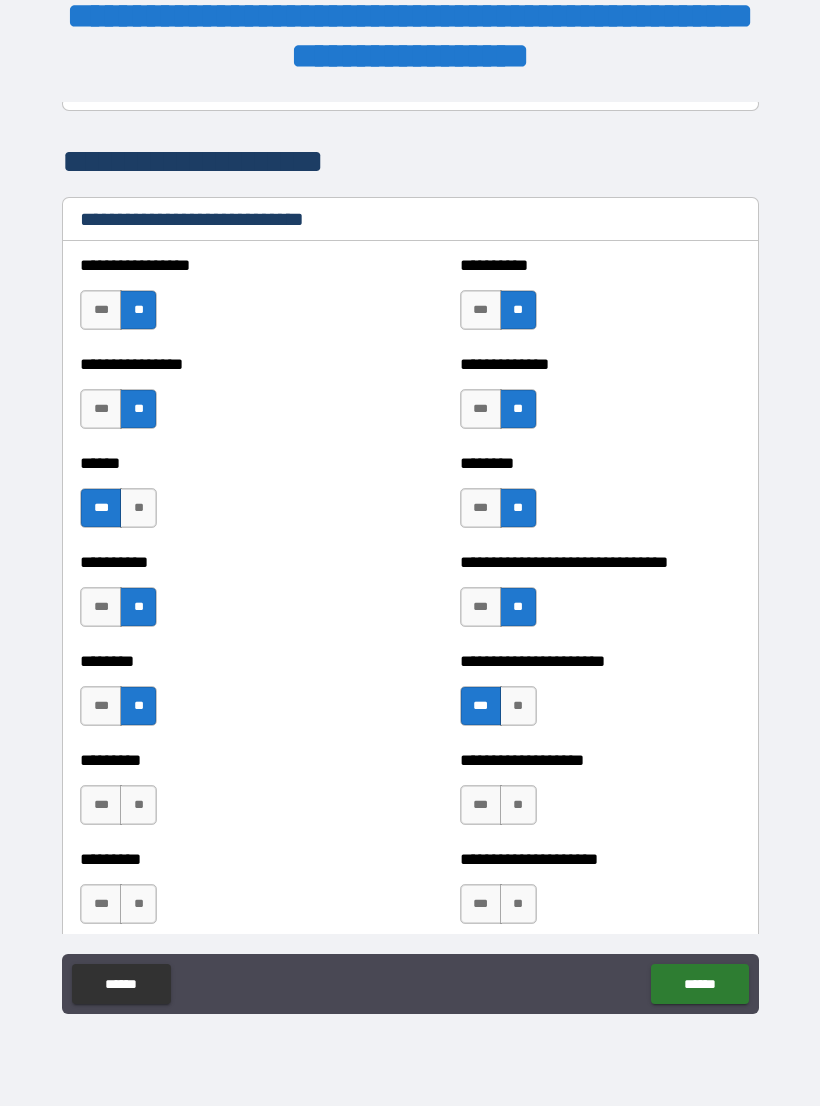 click on "**" at bounding box center (138, 805) 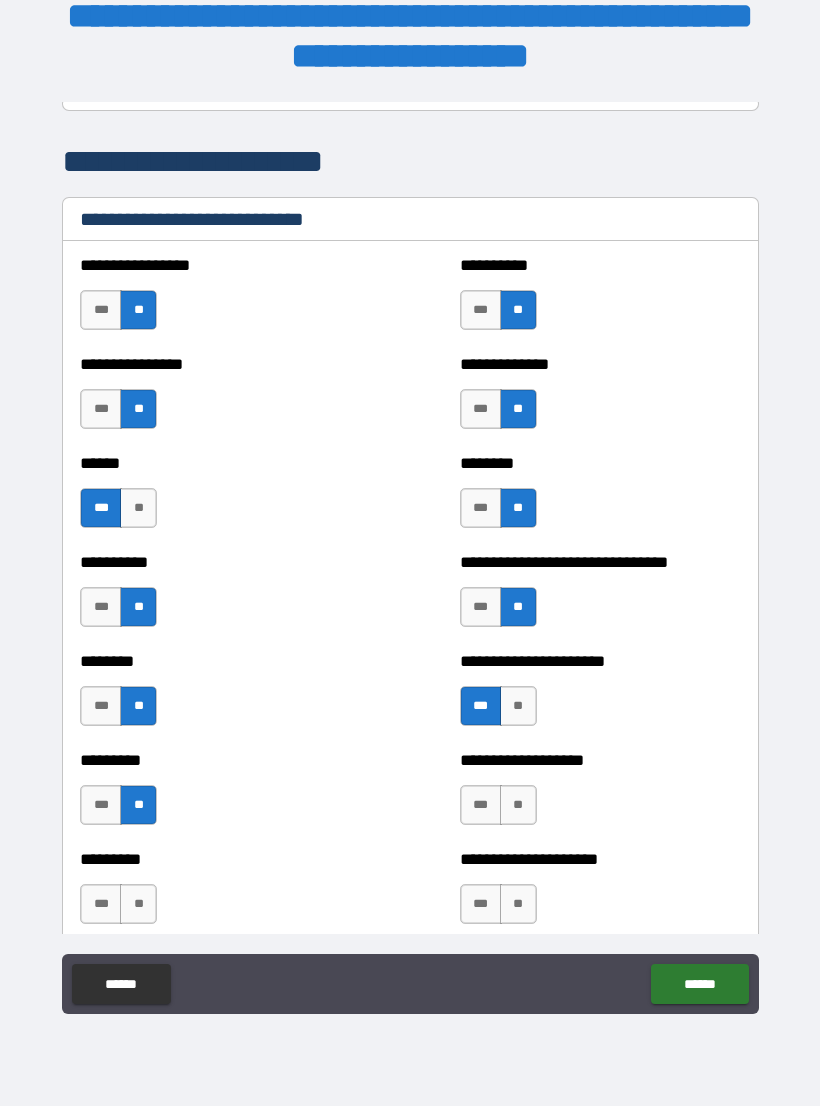 click on "**" at bounding box center [518, 805] 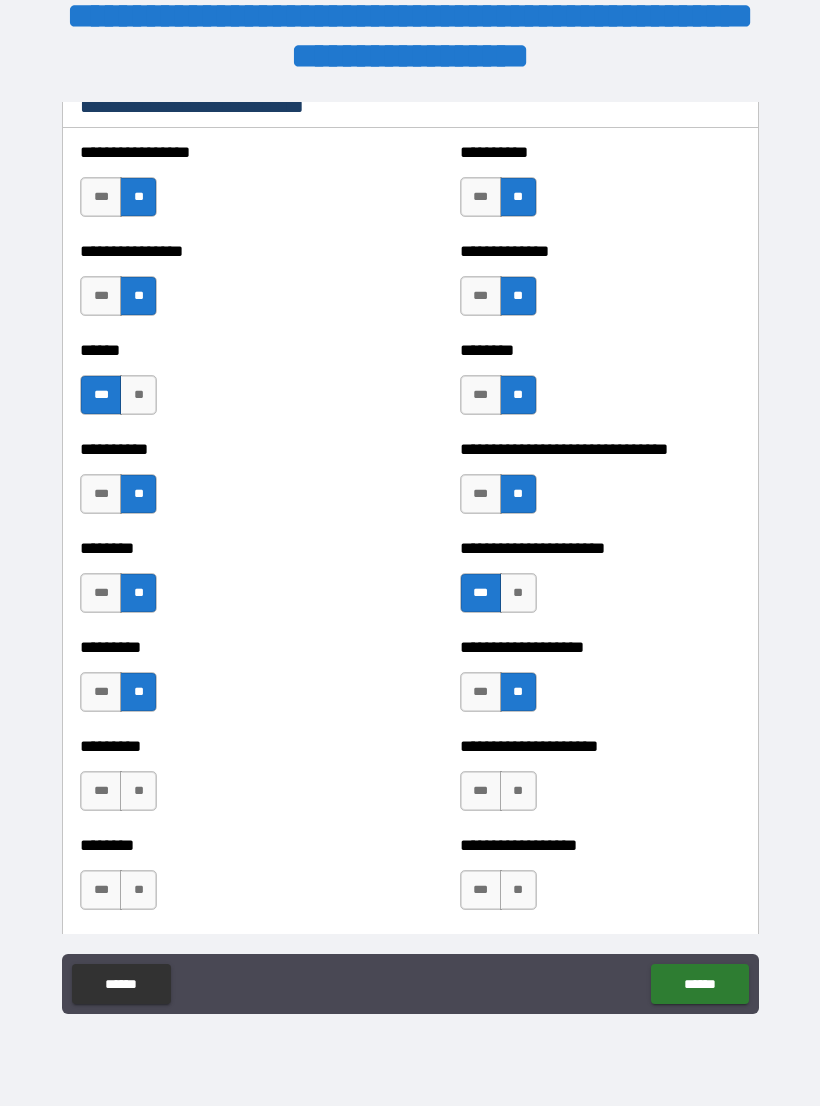 scroll, scrollTop: 6713, scrollLeft: 0, axis: vertical 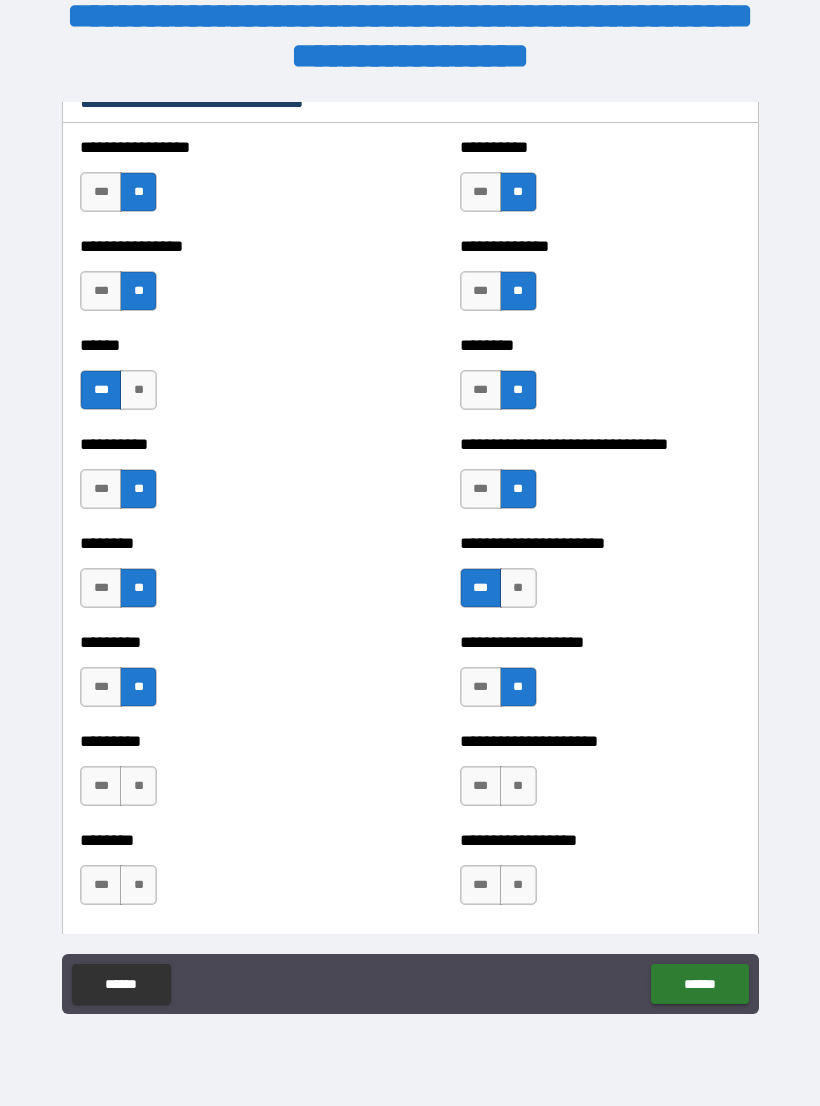 click on "**" at bounding box center [138, 786] 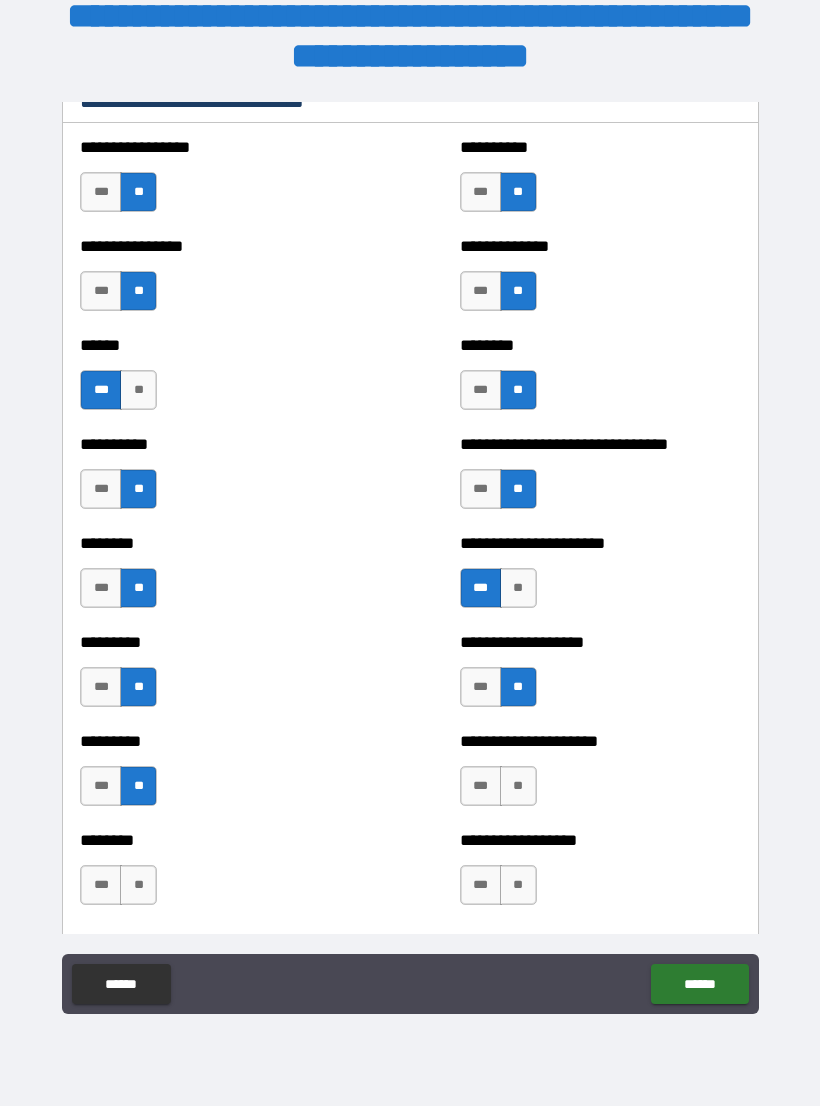 click on "**" at bounding box center (518, 786) 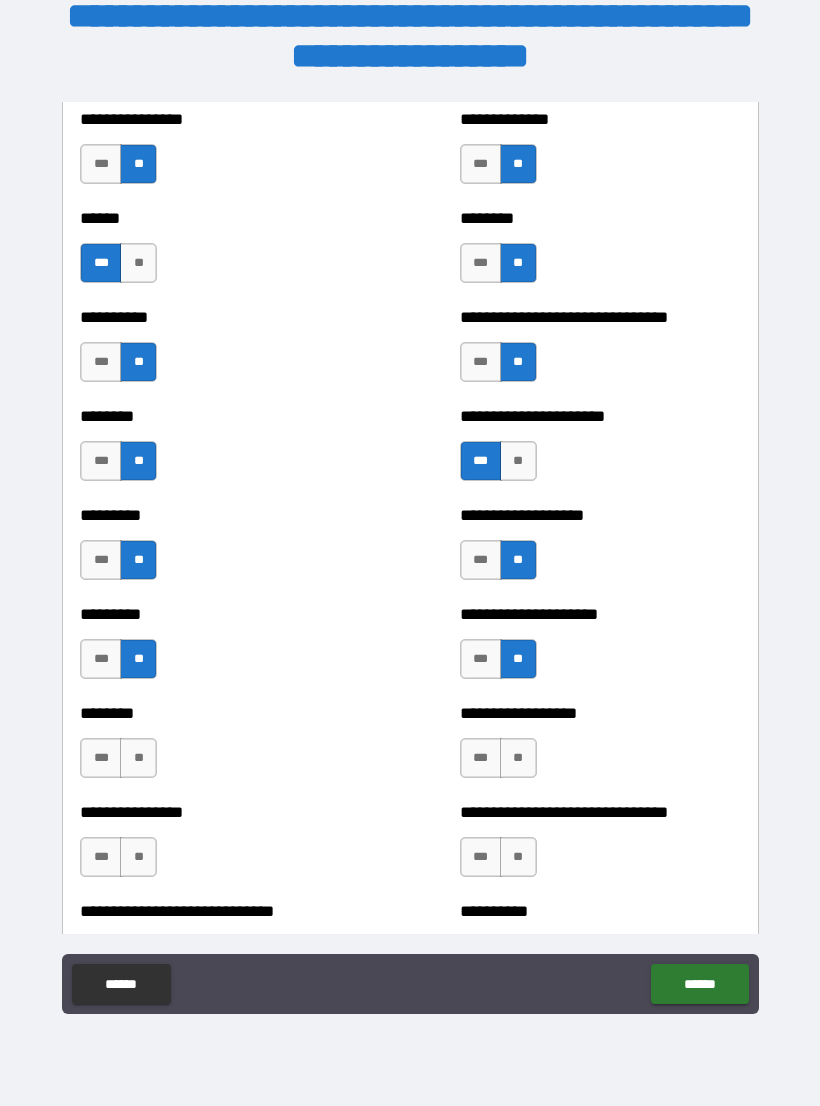 scroll, scrollTop: 6841, scrollLeft: 0, axis: vertical 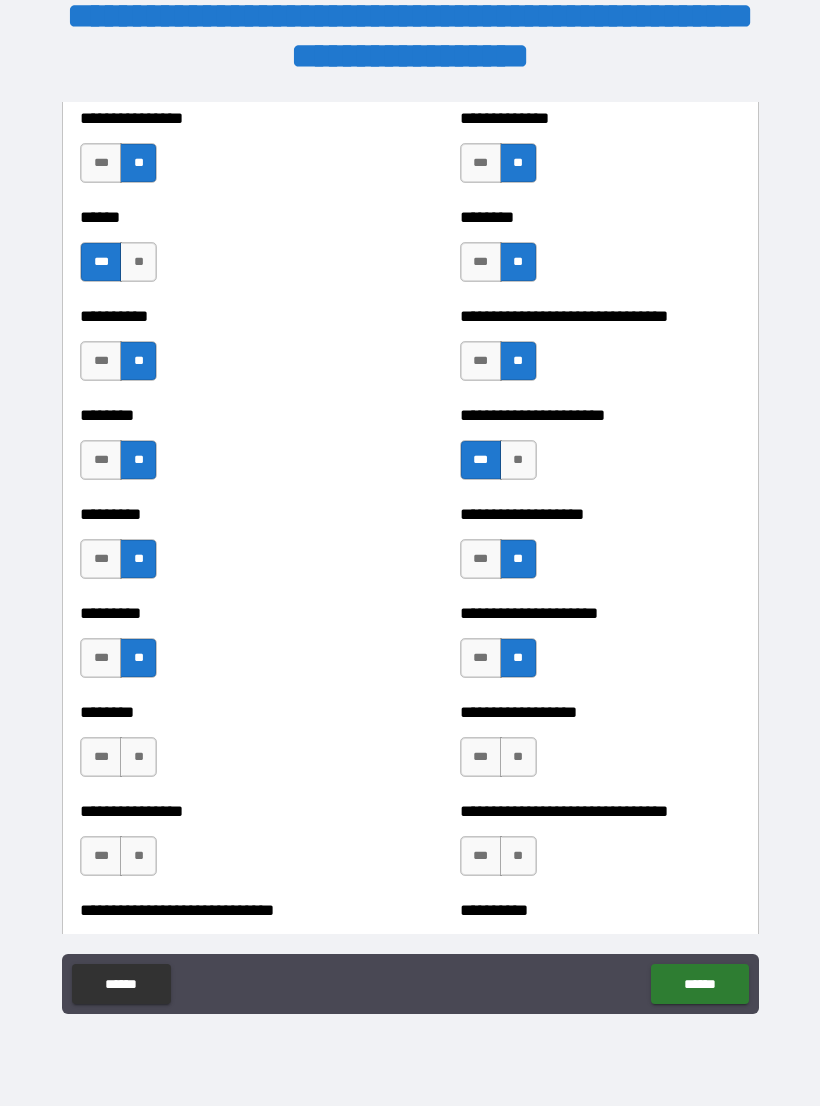 click on "**" at bounding box center (518, 757) 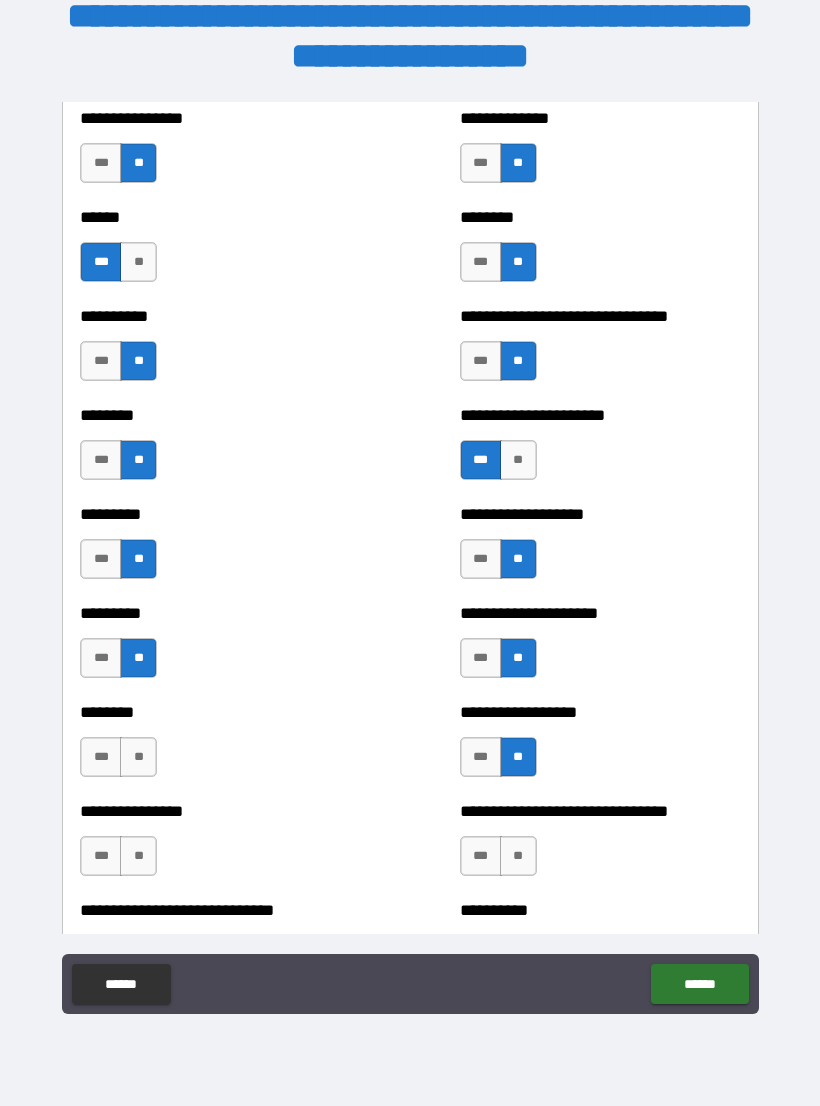 click on "**" at bounding box center (138, 757) 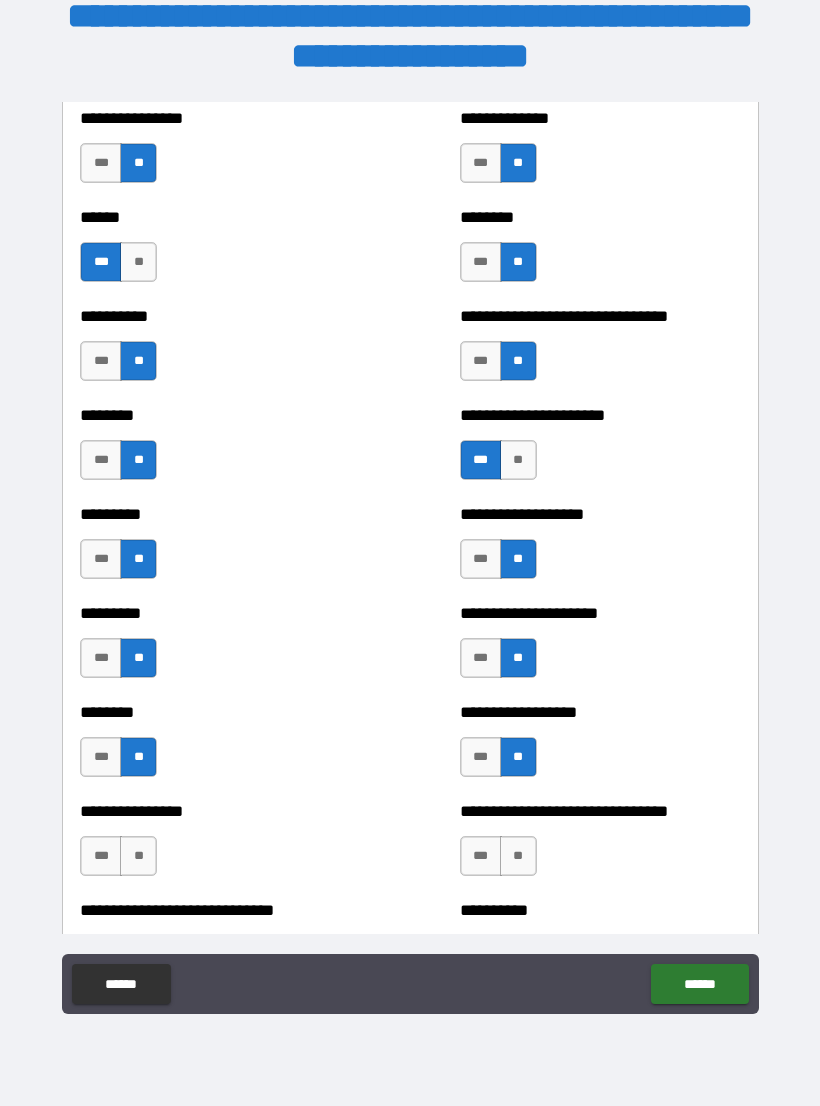 click on "**" at bounding box center [518, 856] 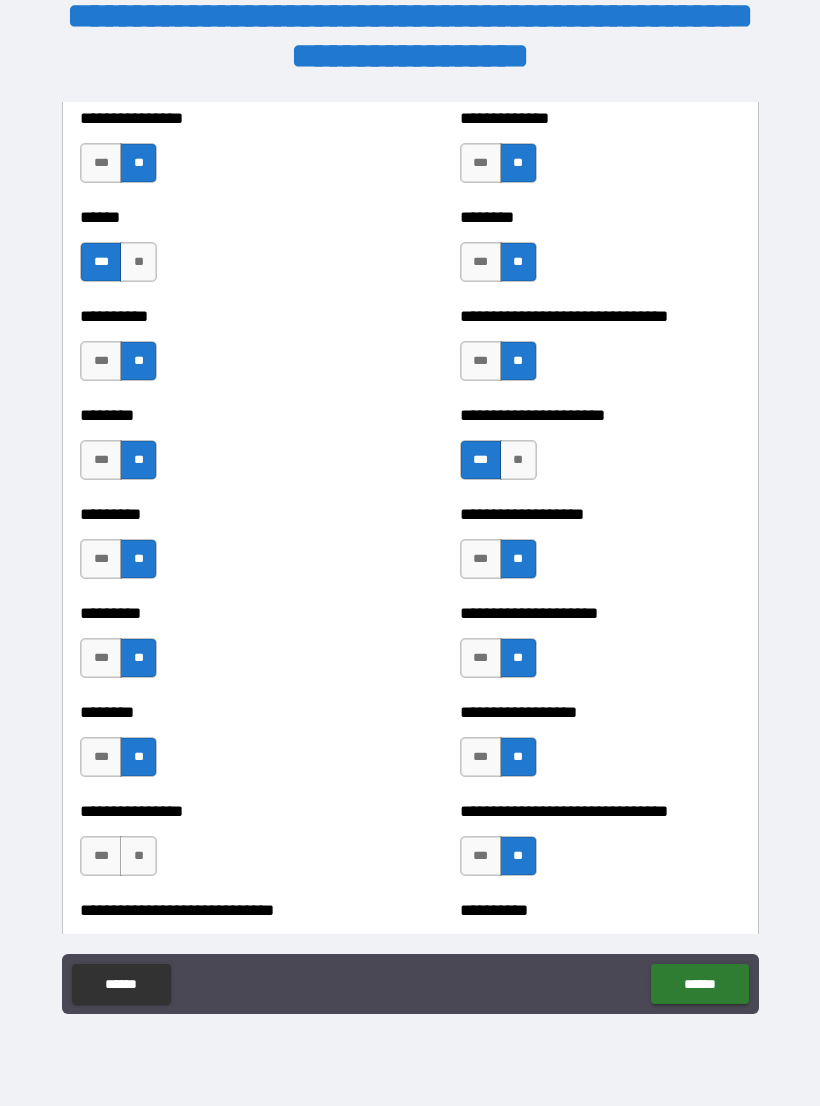 click on "**" at bounding box center [138, 856] 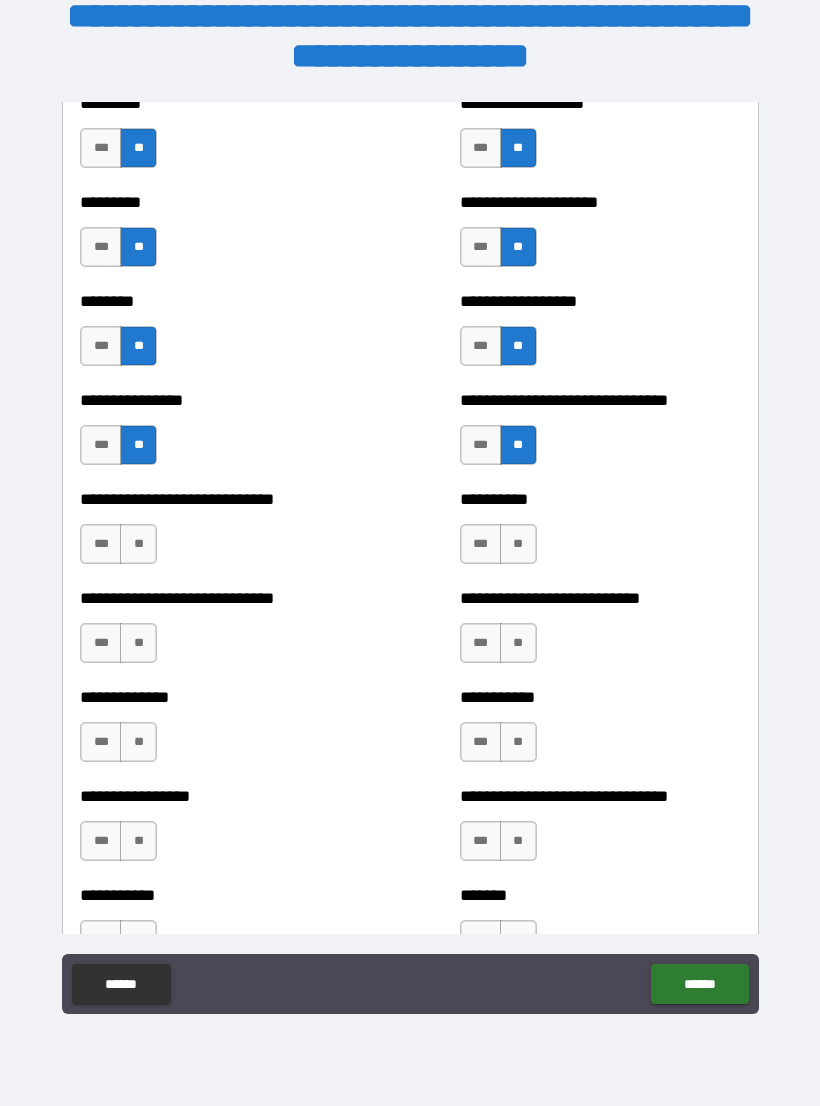 scroll, scrollTop: 7266, scrollLeft: 0, axis: vertical 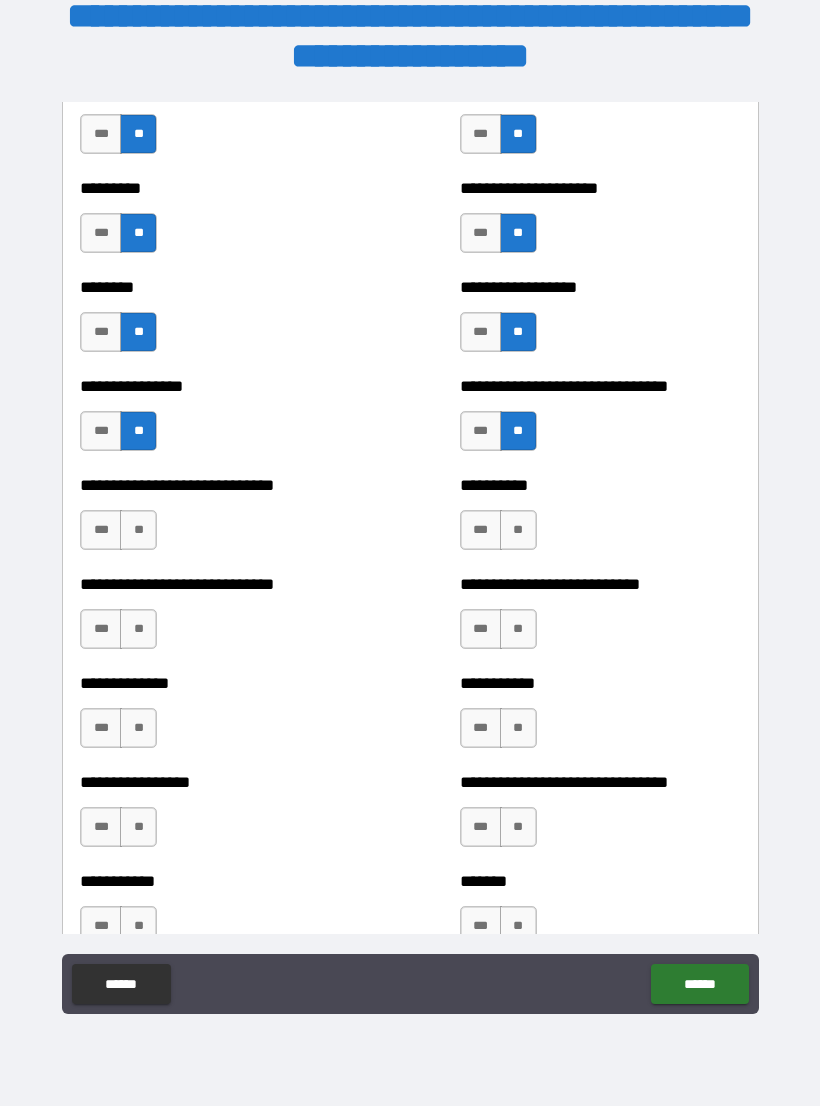 click on "**" at bounding box center (138, 530) 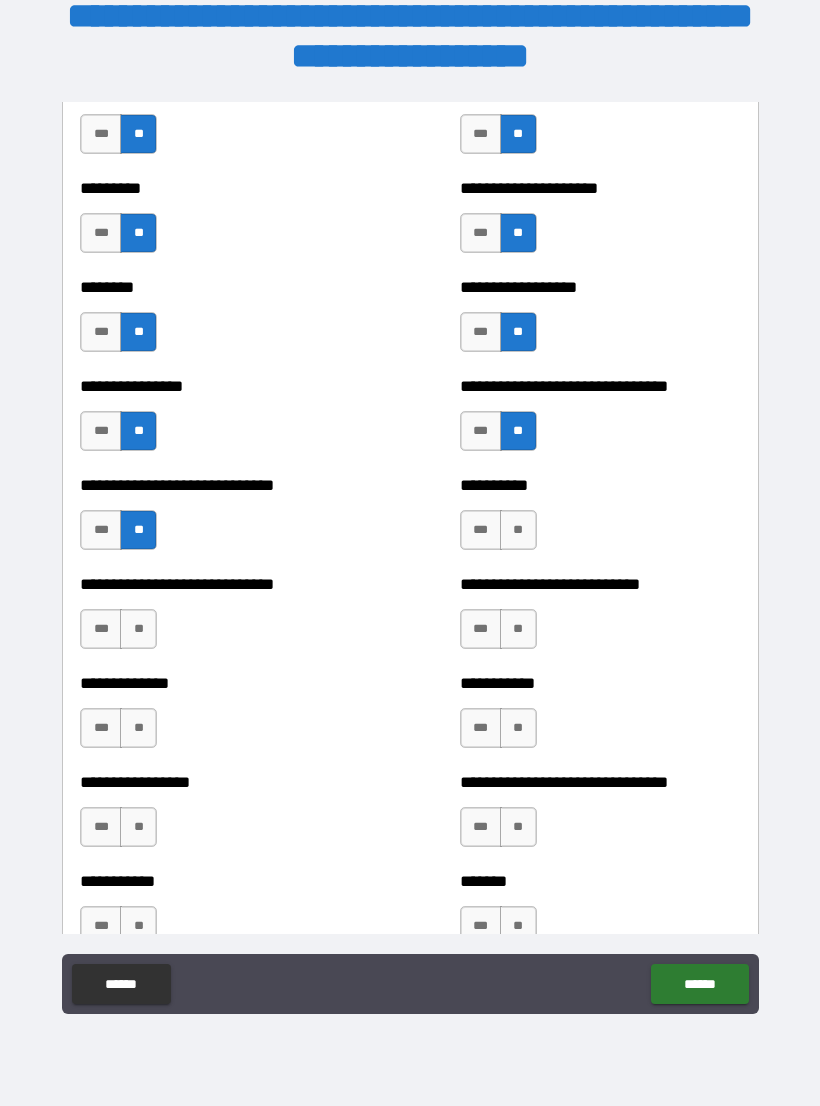 click on "**" at bounding box center (518, 530) 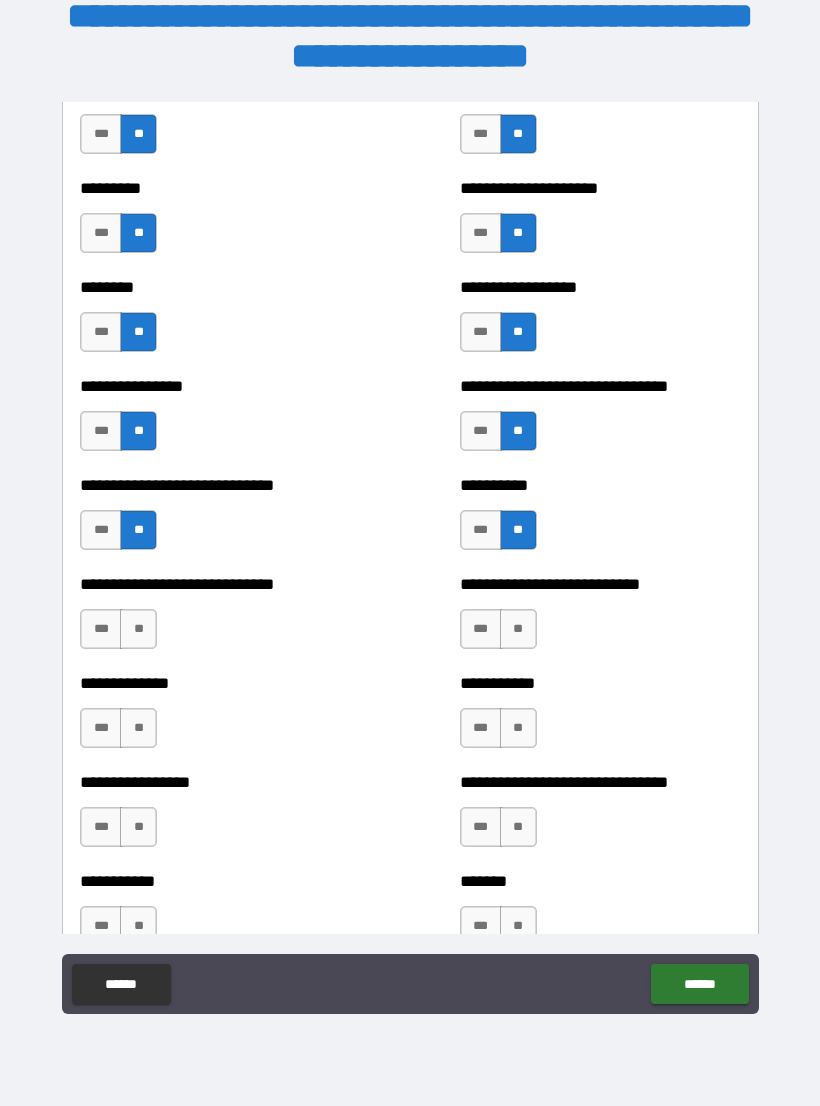 click on "**" at bounding box center [518, 629] 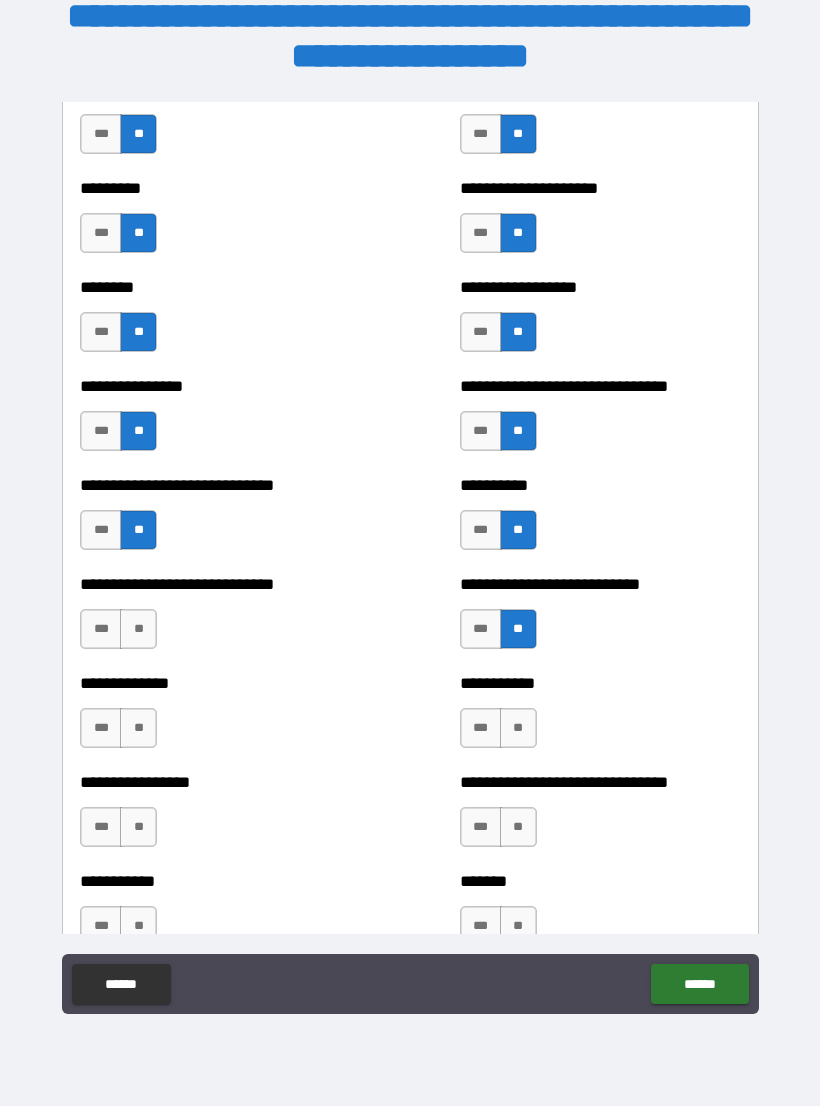 click on "**" at bounding box center [138, 629] 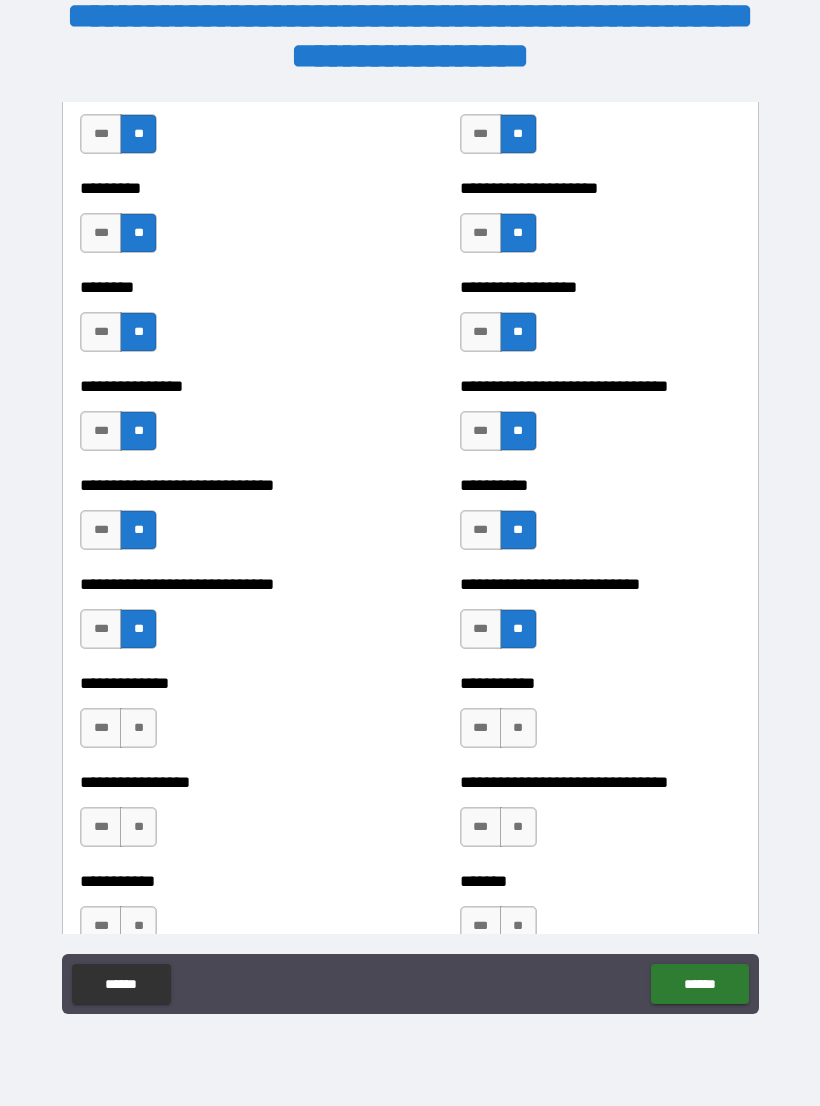 click on "**" at bounding box center (138, 728) 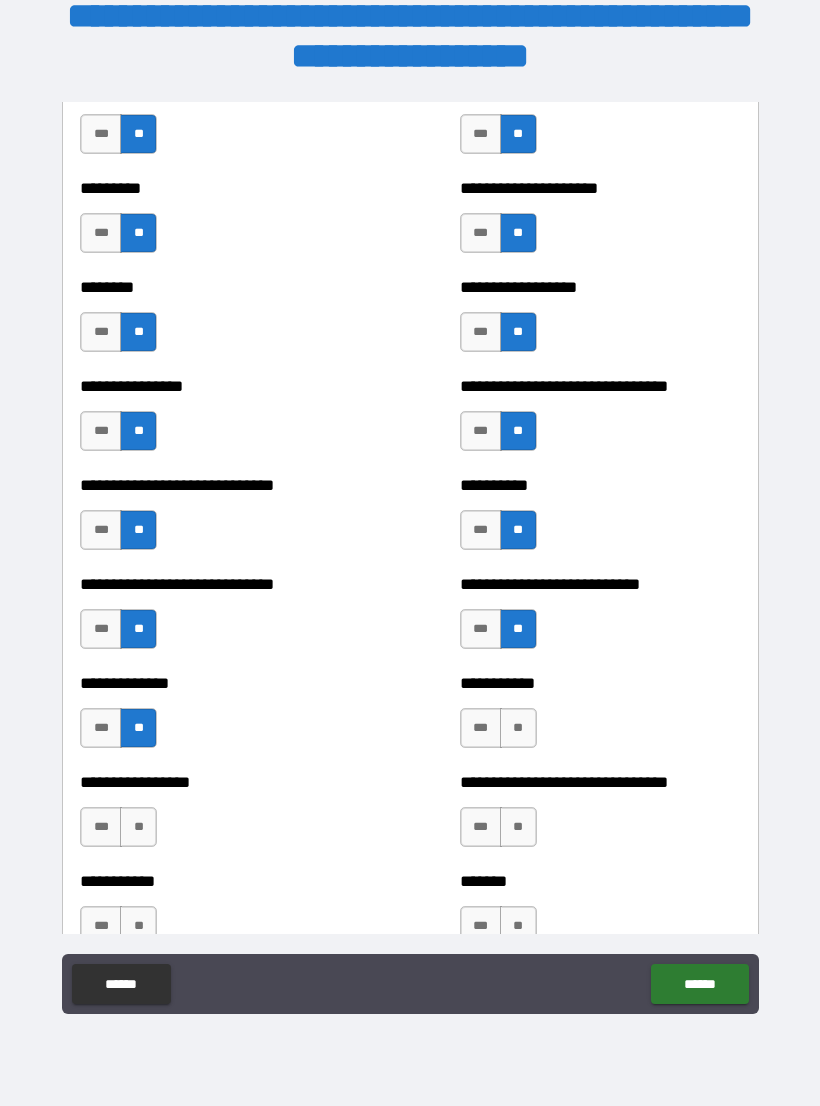 click on "**" at bounding box center (518, 728) 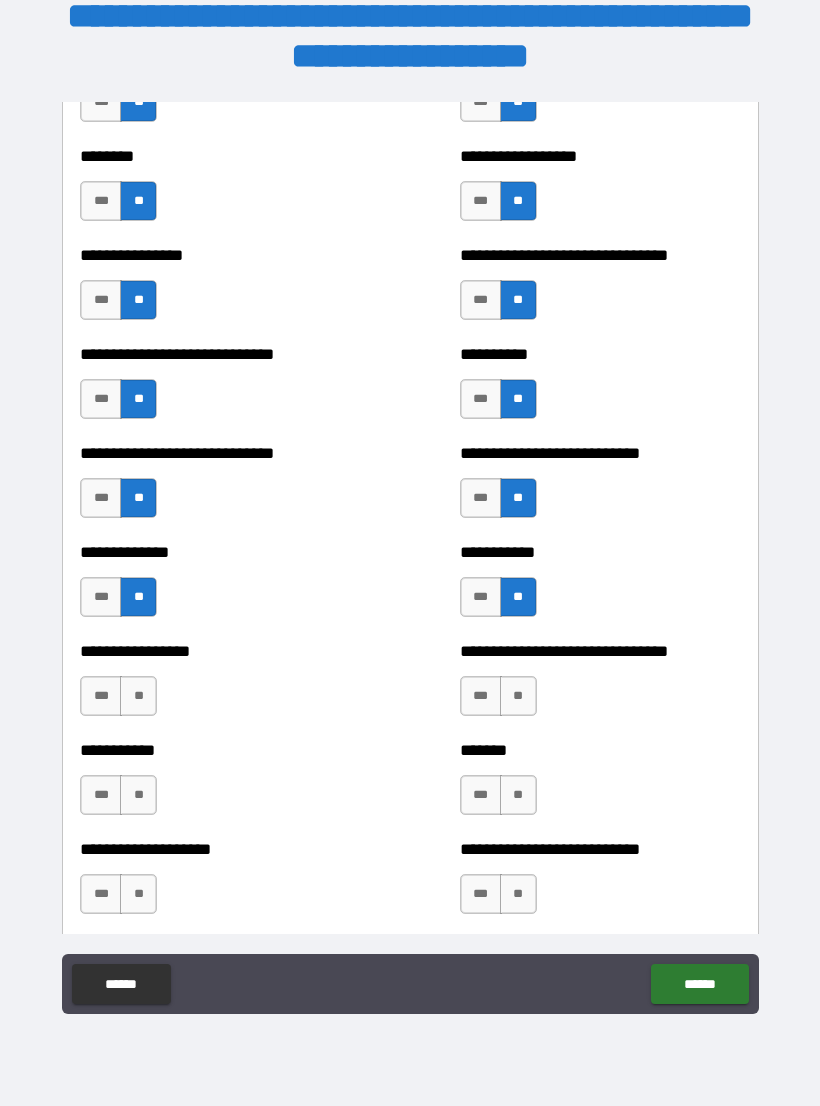 scroll, scrollTop: 7398, scrollLeft: 0, axis: vertical 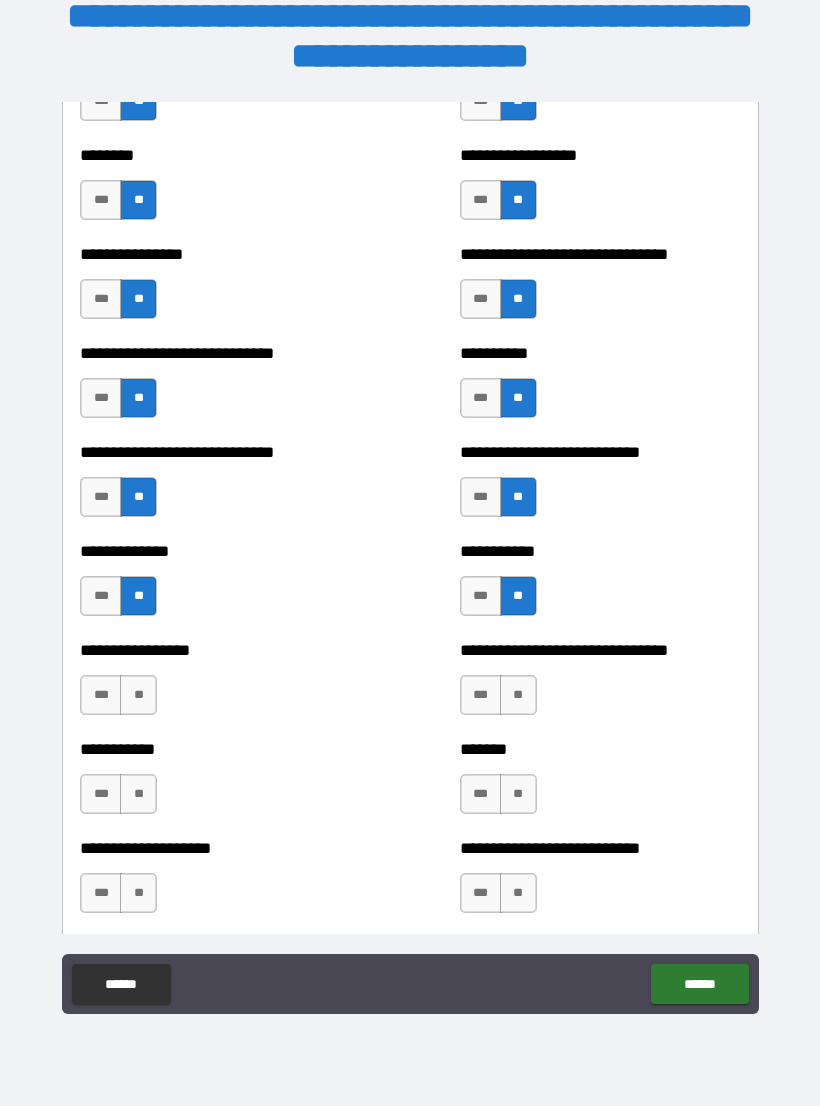 click on "**" at bounding box center (138, 695) 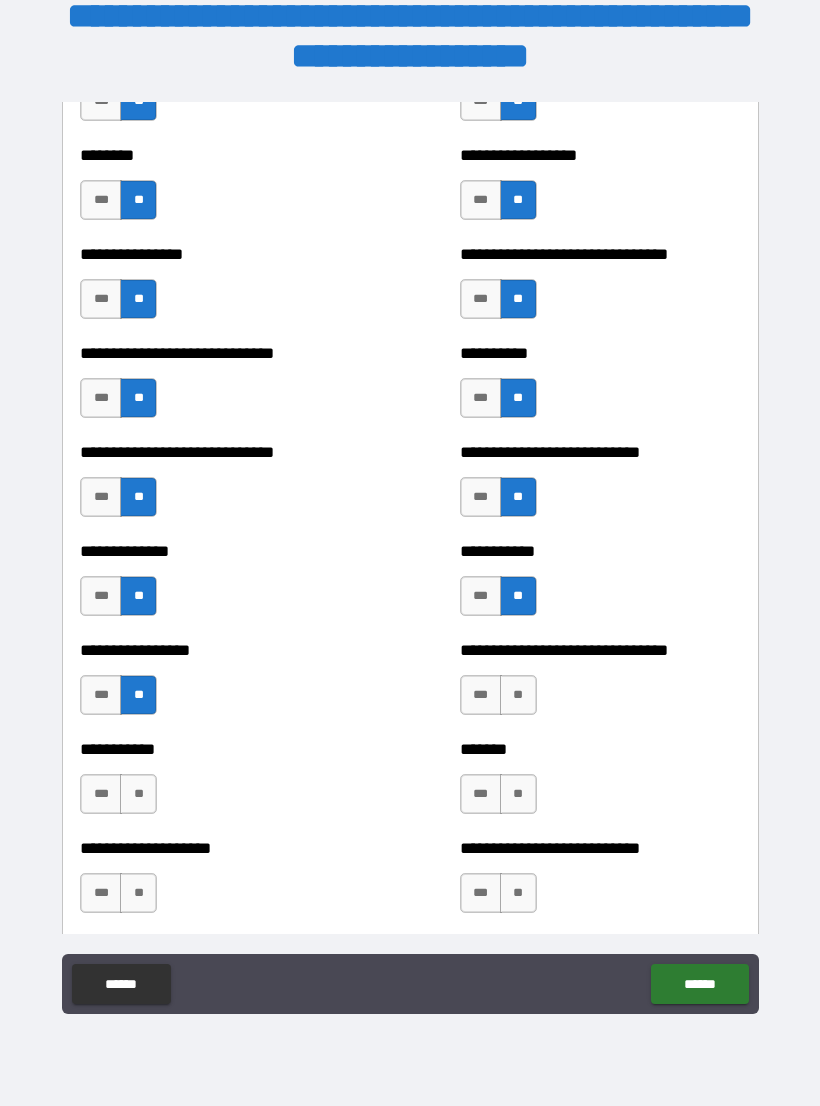 click on "**" at bounding box center [518, 695] 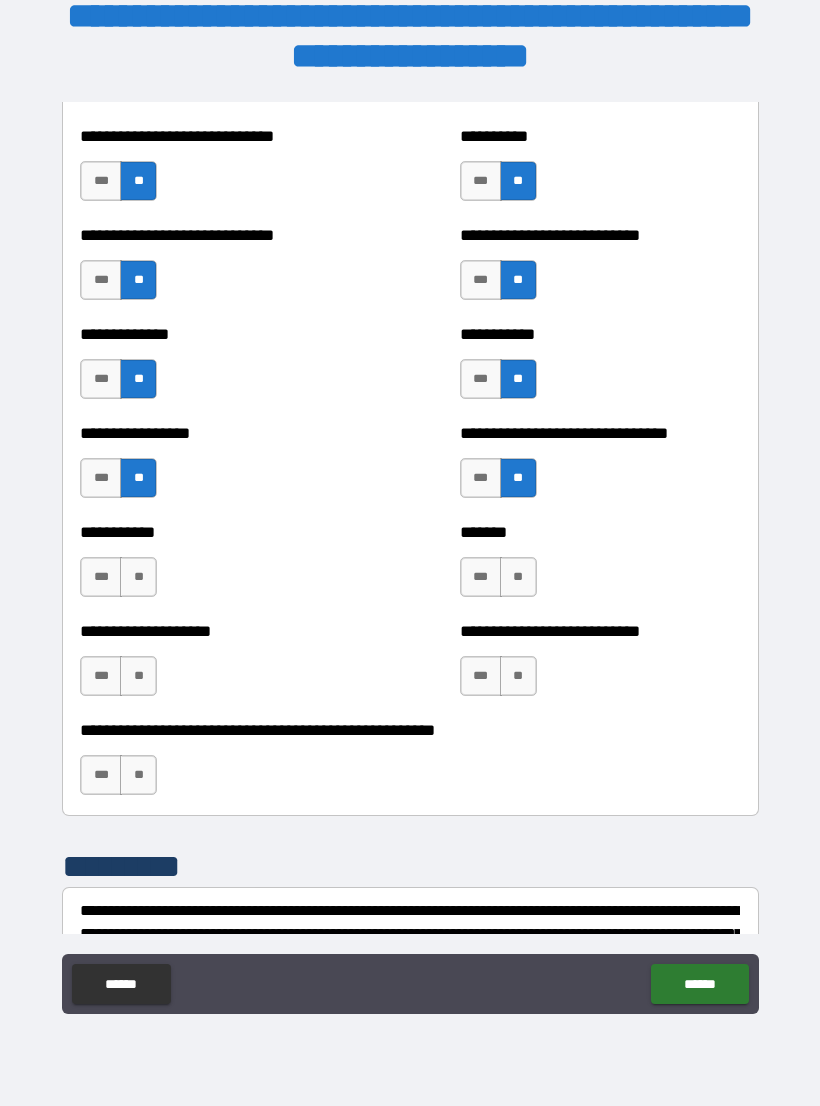 scroll, scrollTop: 7616, scrollLeft: 0, axis: vertical 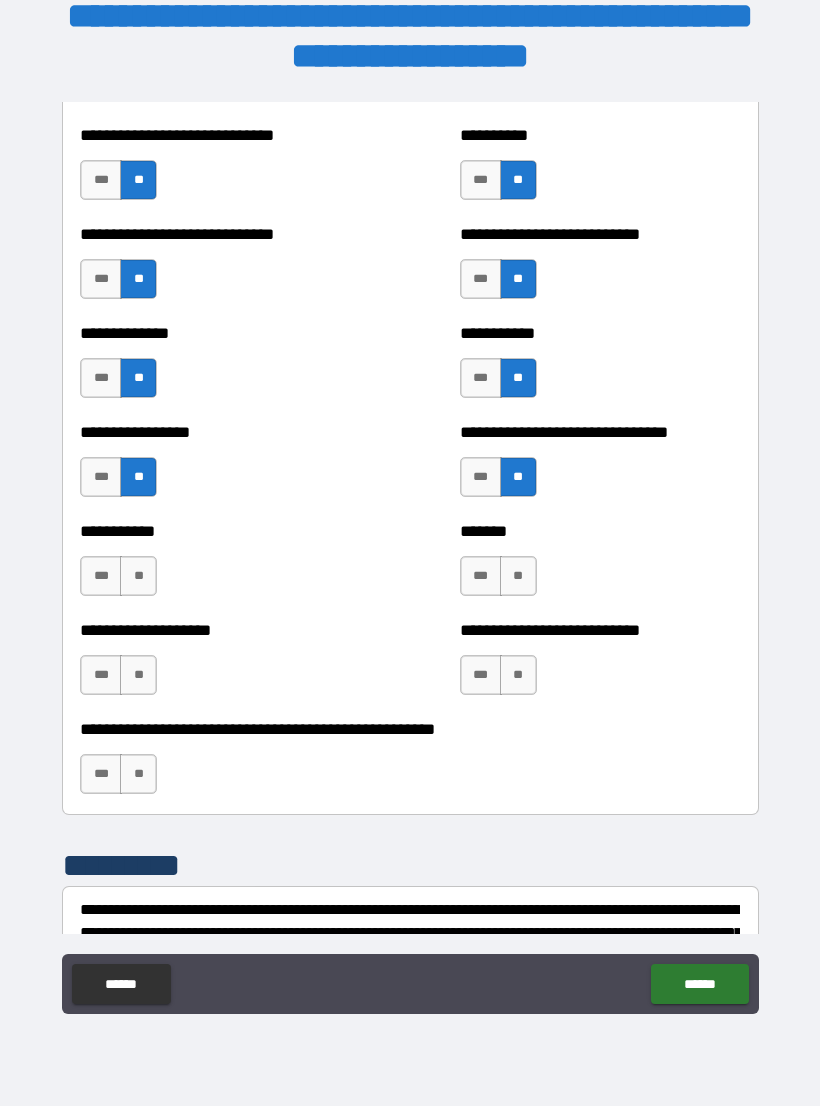 click on "**" at bounding box center [518, 576] 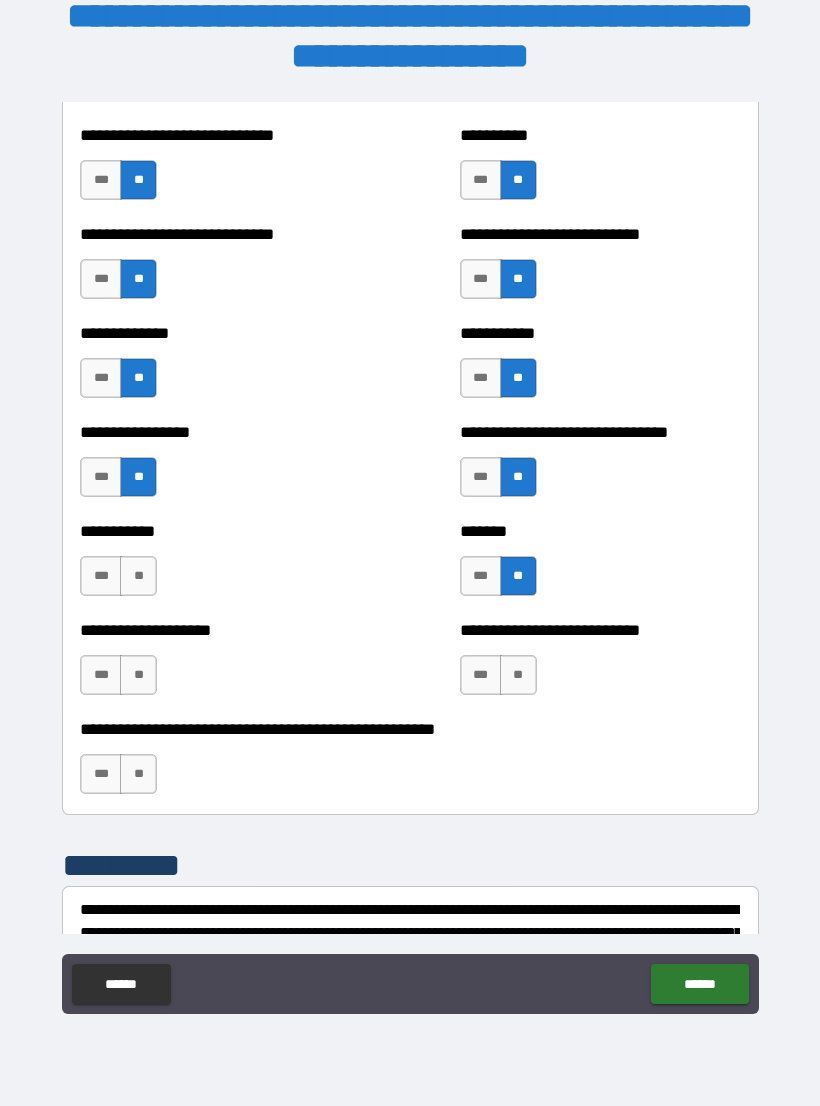 click on "**" at bounding box center (518, 675) 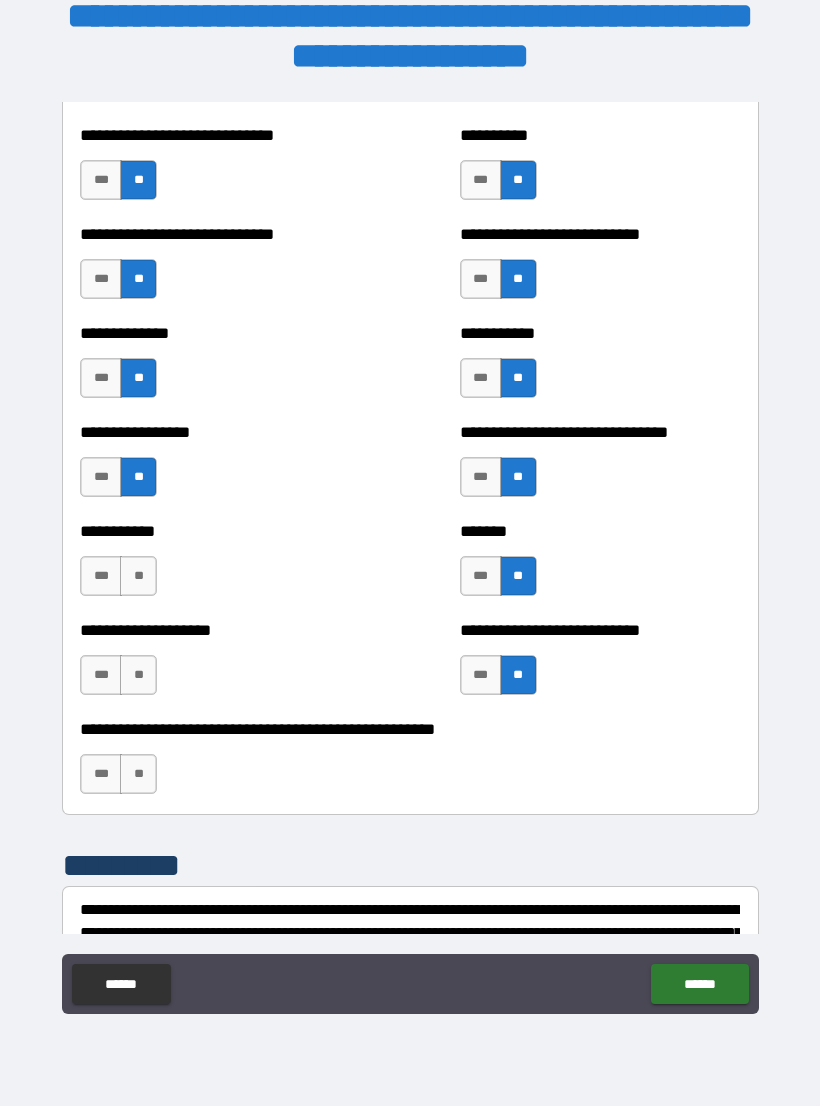 click on "**" at bounding box center (138, 675) 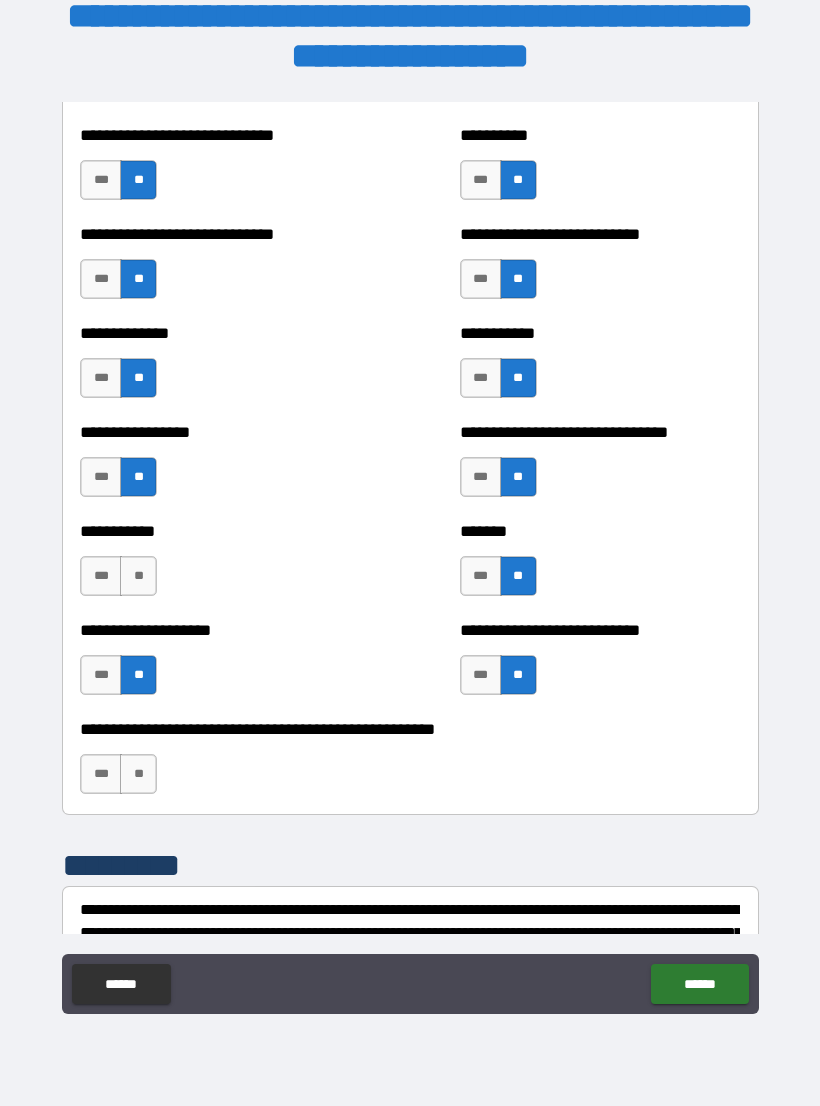 click on "**" at bounding box center (138, 576) 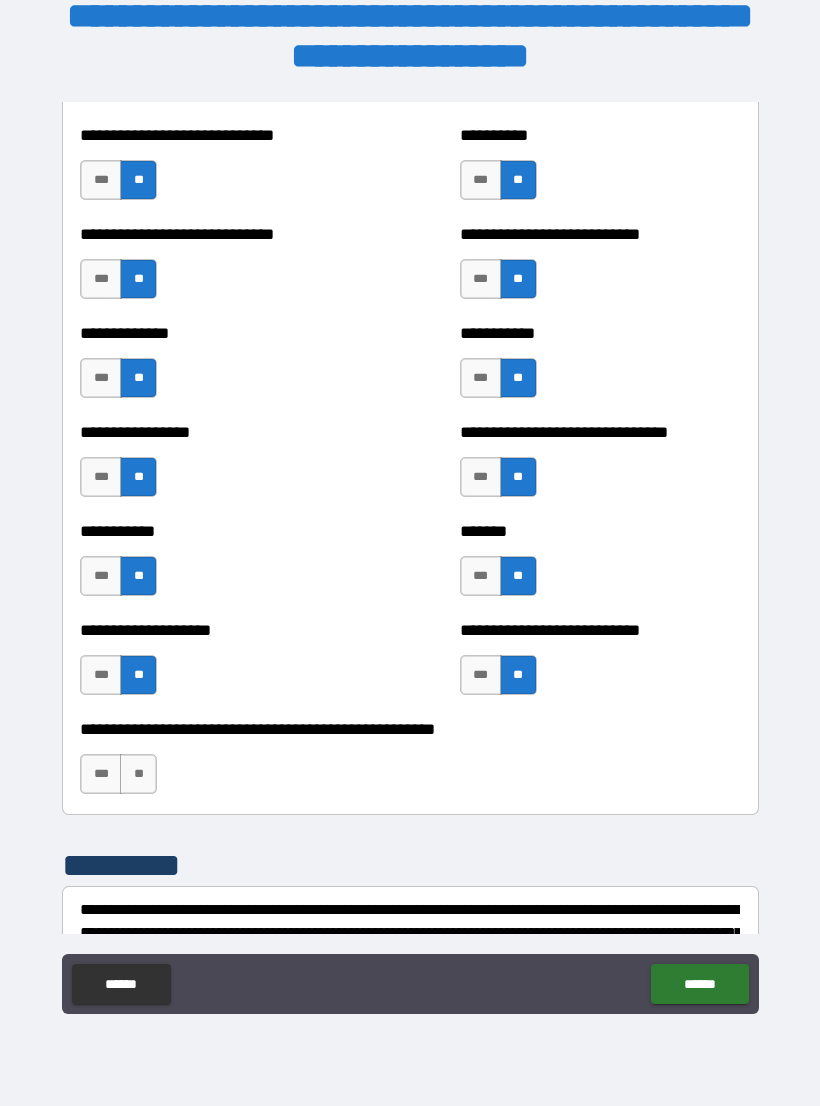 click on "**" at bounding box center [138, 774] 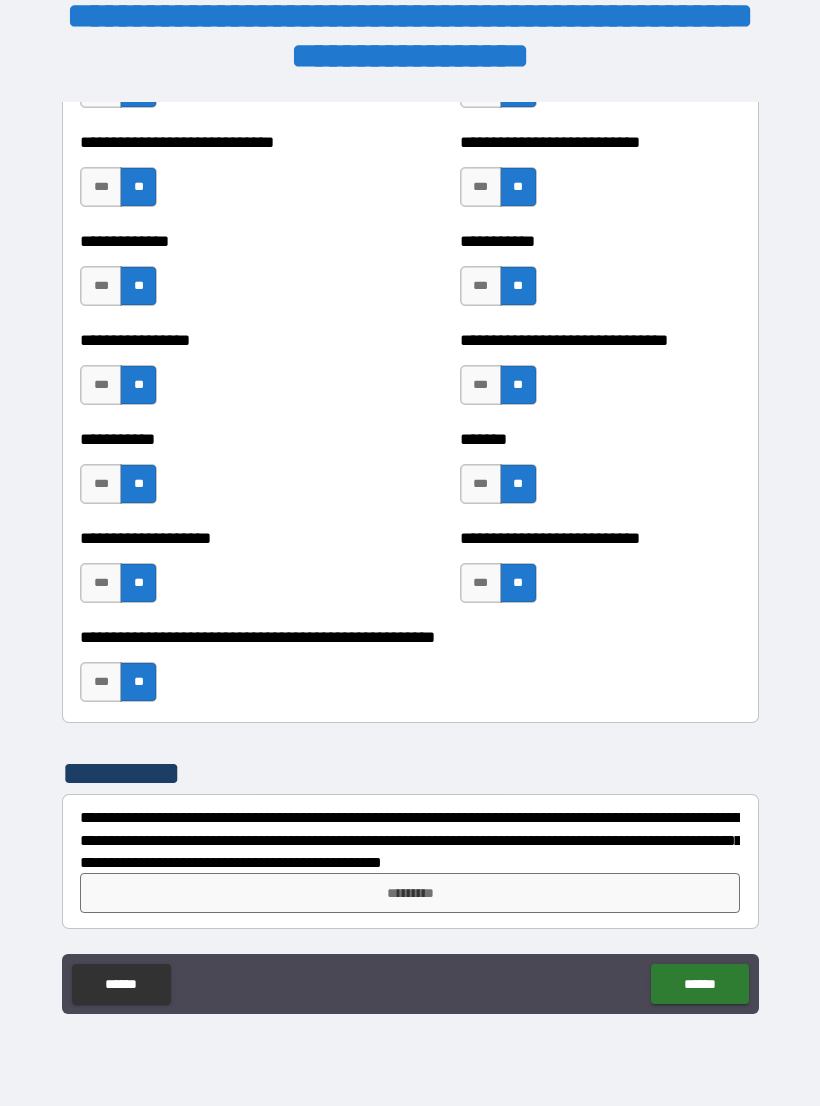 click on "*********" at bounding box center [410, 893] 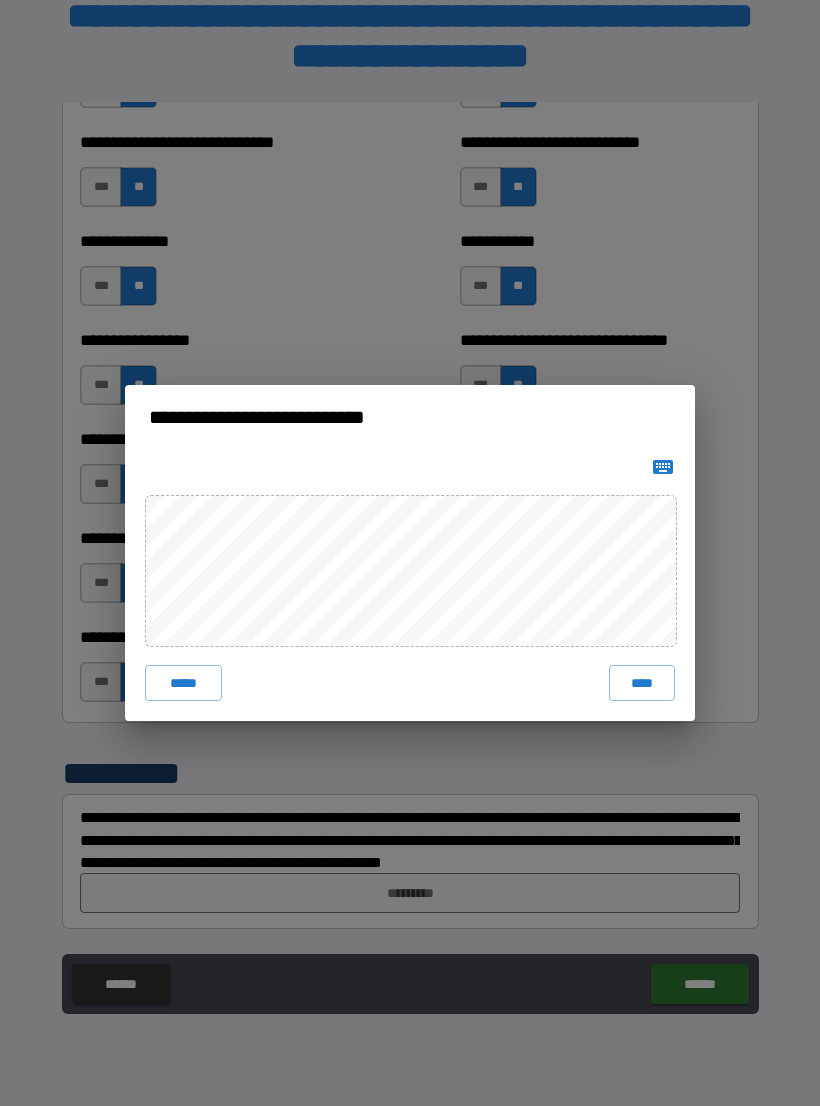 click on "****" at bounding box center (642, 683) 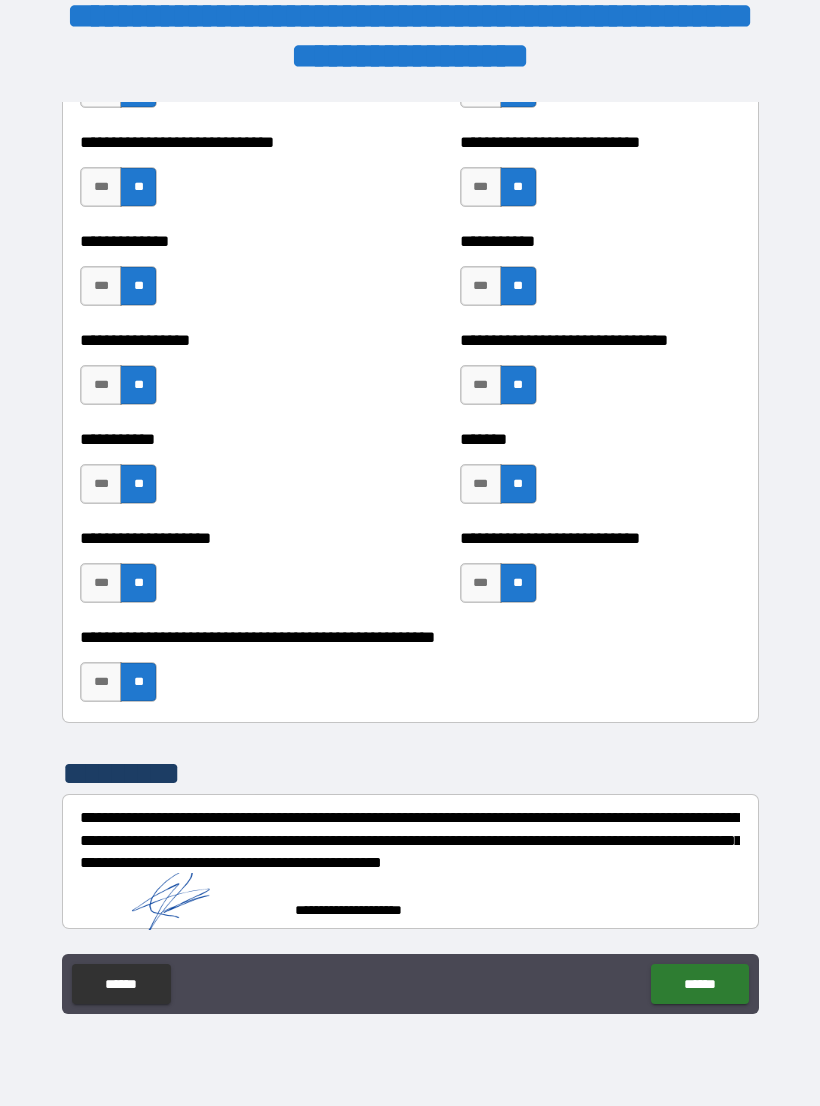 scroll, scrollTop: 7698, scrollLeft: 0, axis: vertical 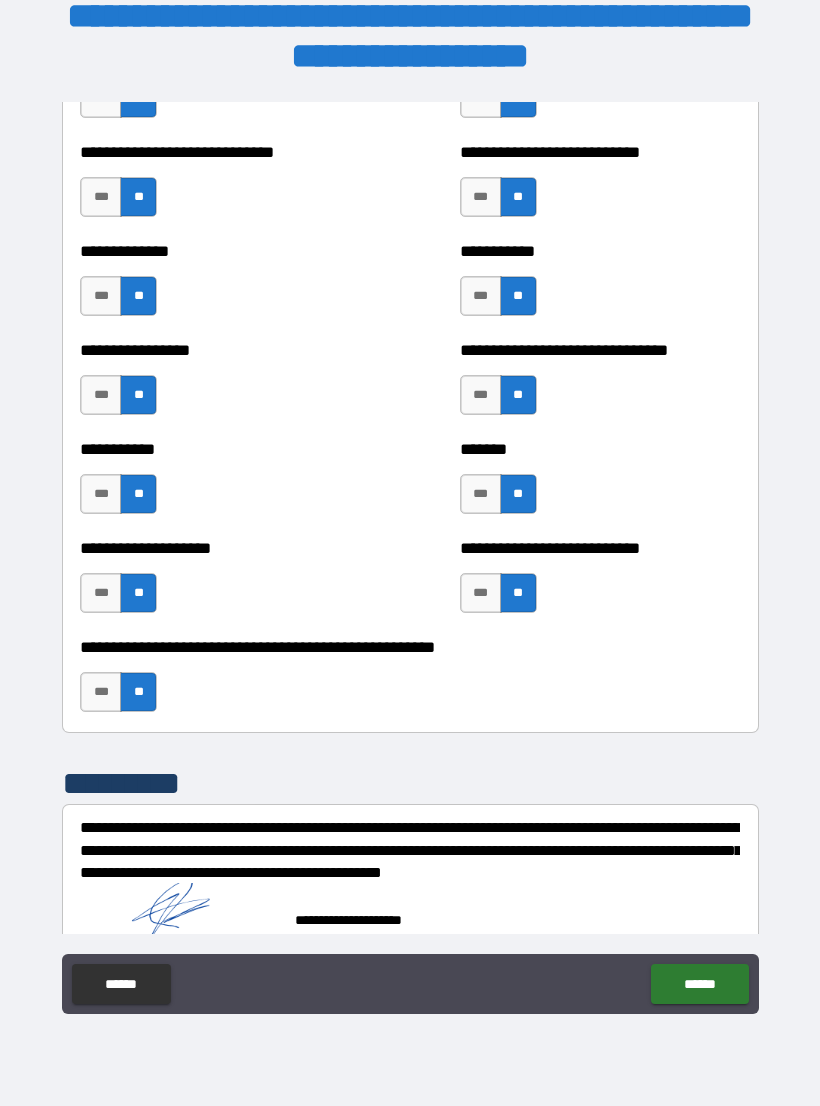 click on "******" at bounding box center (699, 984) 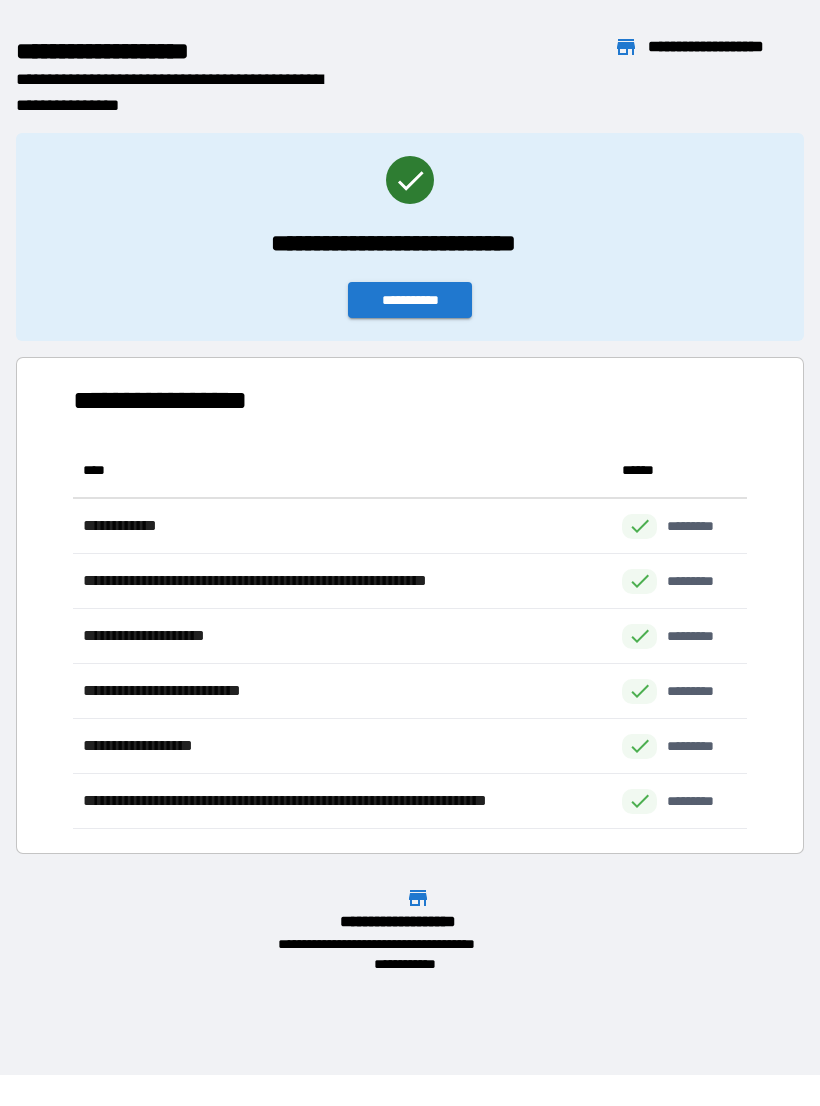 scroll, scrollTop: 1, scrollLeft: 1, axis: both 